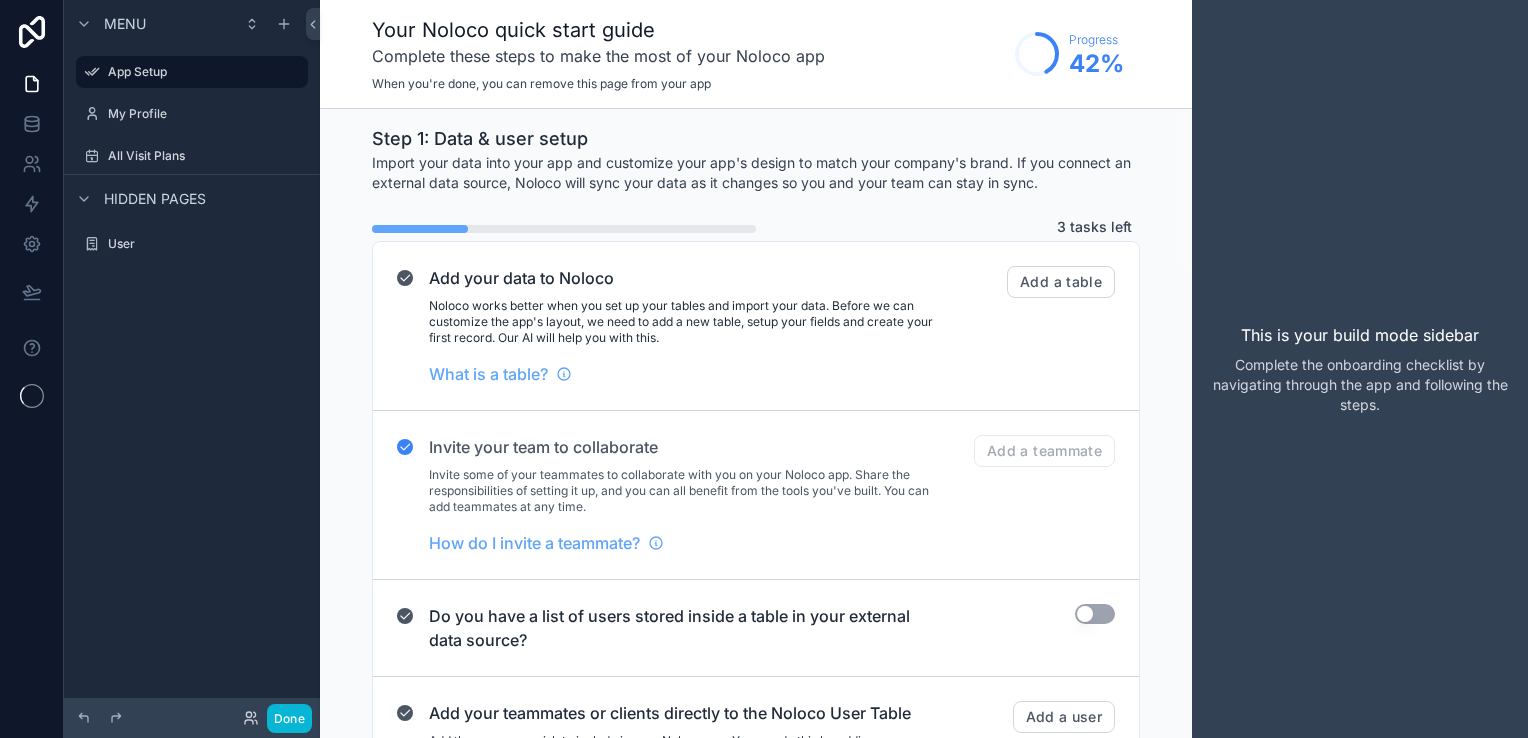 scroll, scrollTop: 0, scrollLeft: 0, axis: both 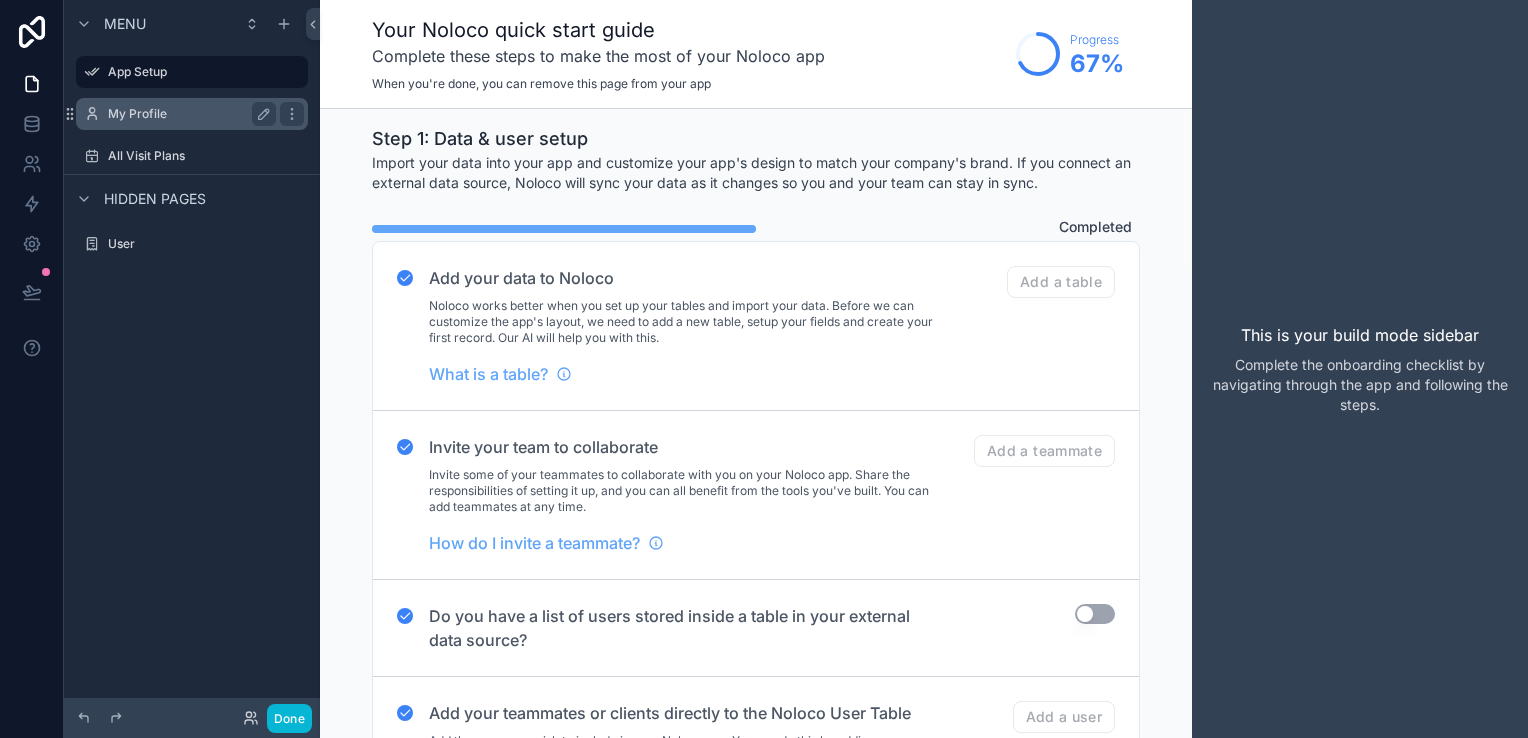 click on "My Profile" at bounding box center [188, 114] 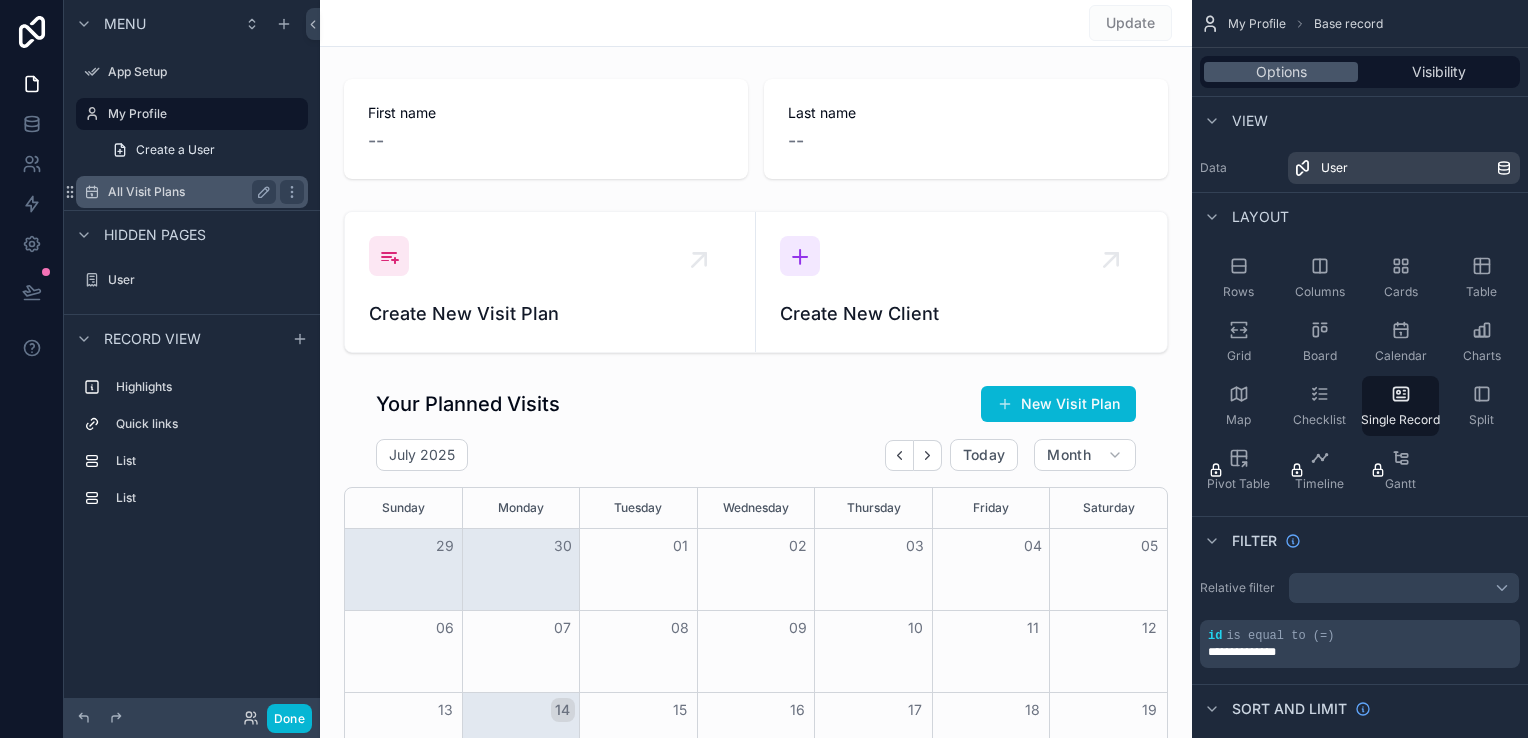 click on "All Visit Plans" at bounding box center (192, 192) 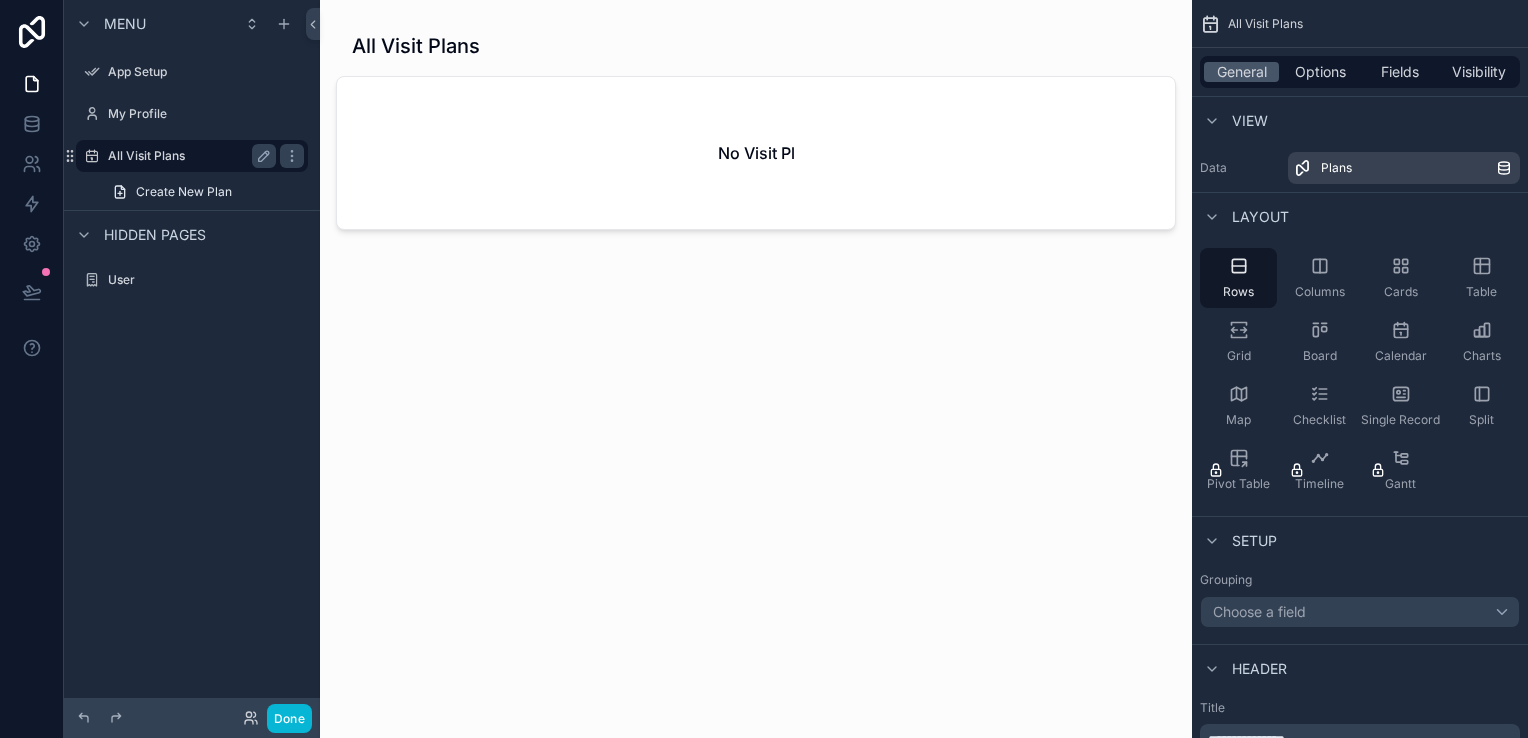 click on "All Visit Plans" at bounding box center (188, 156) 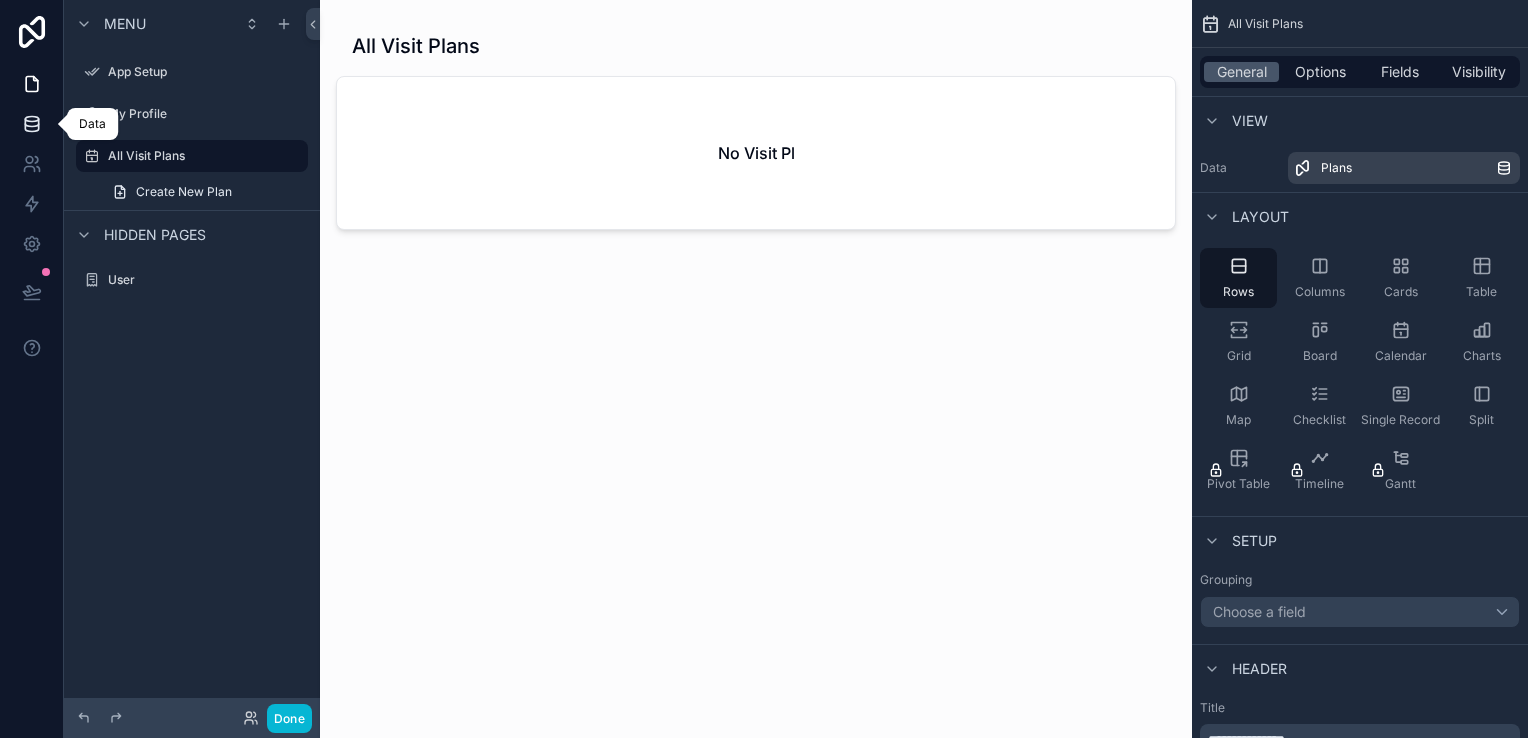 click 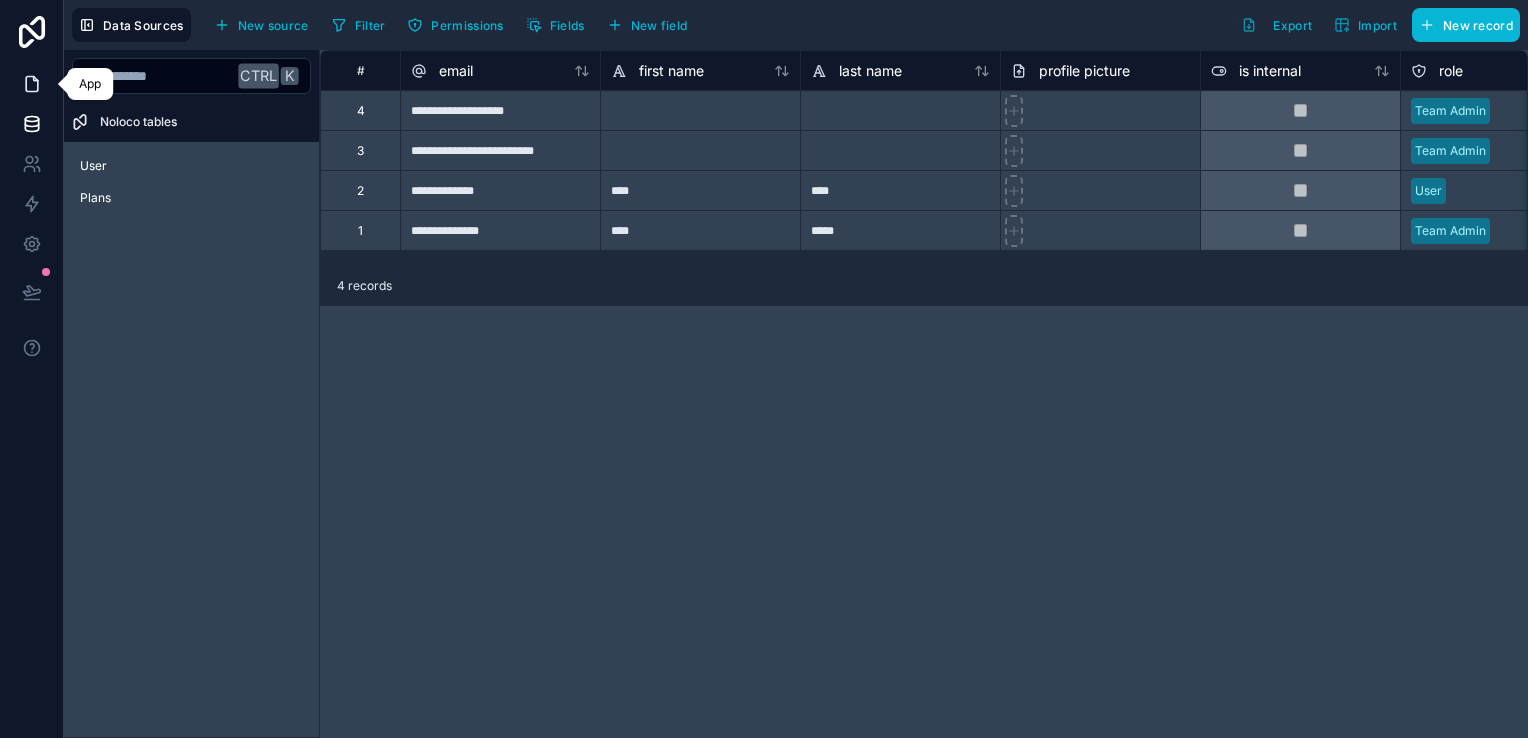 click at bounding box center (31, 84) 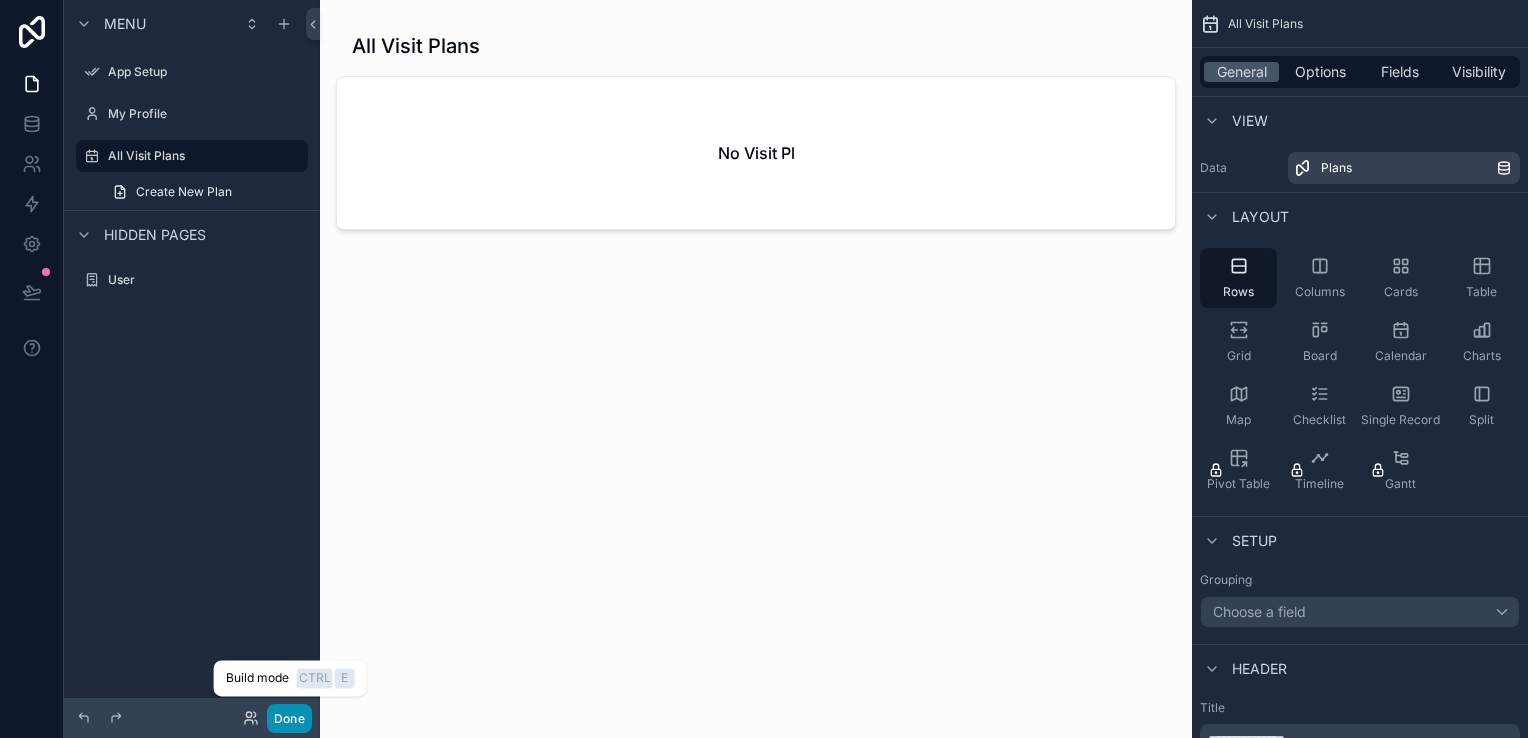 click on "Done" at bounding box center [289, 718] 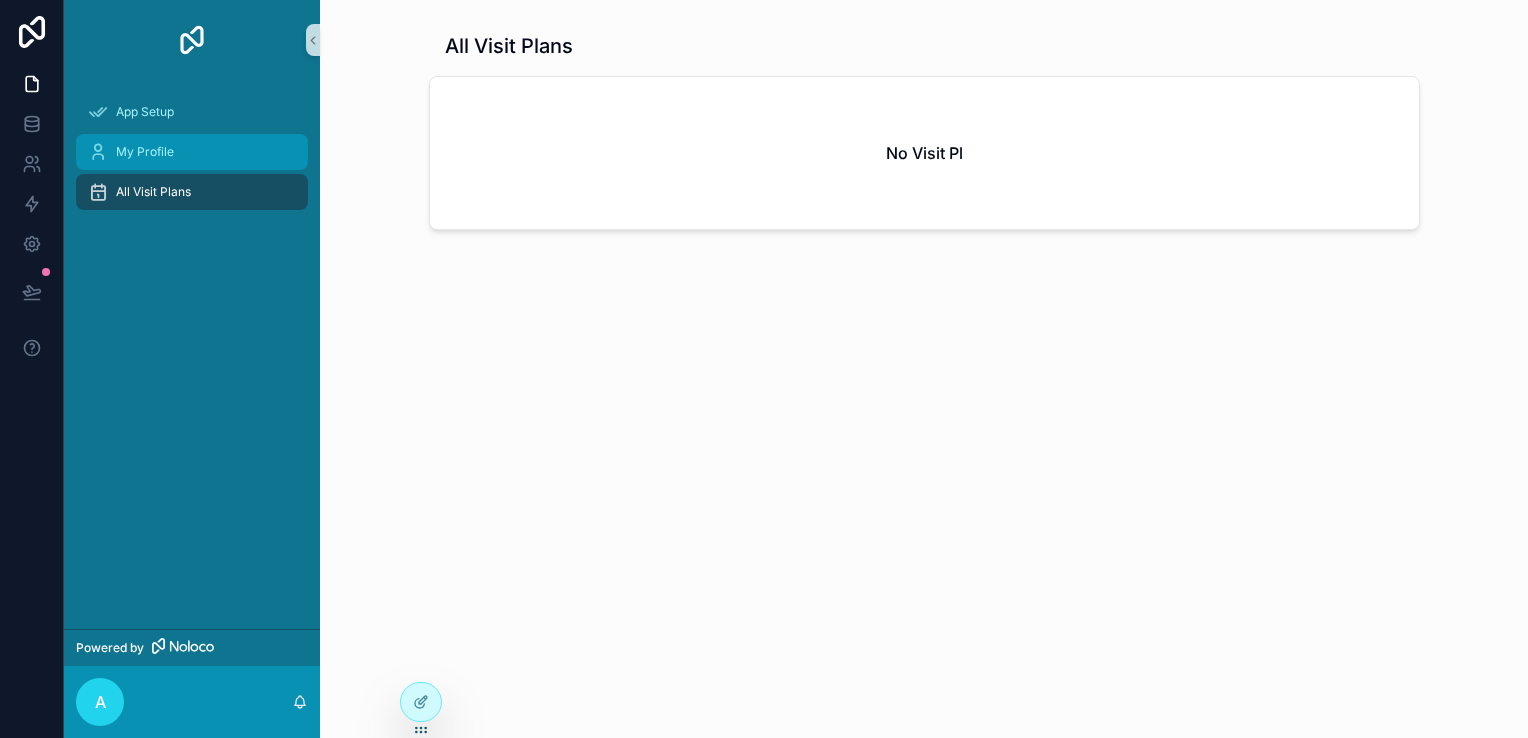 click on "My Profile" at bounding box center (192, 152) 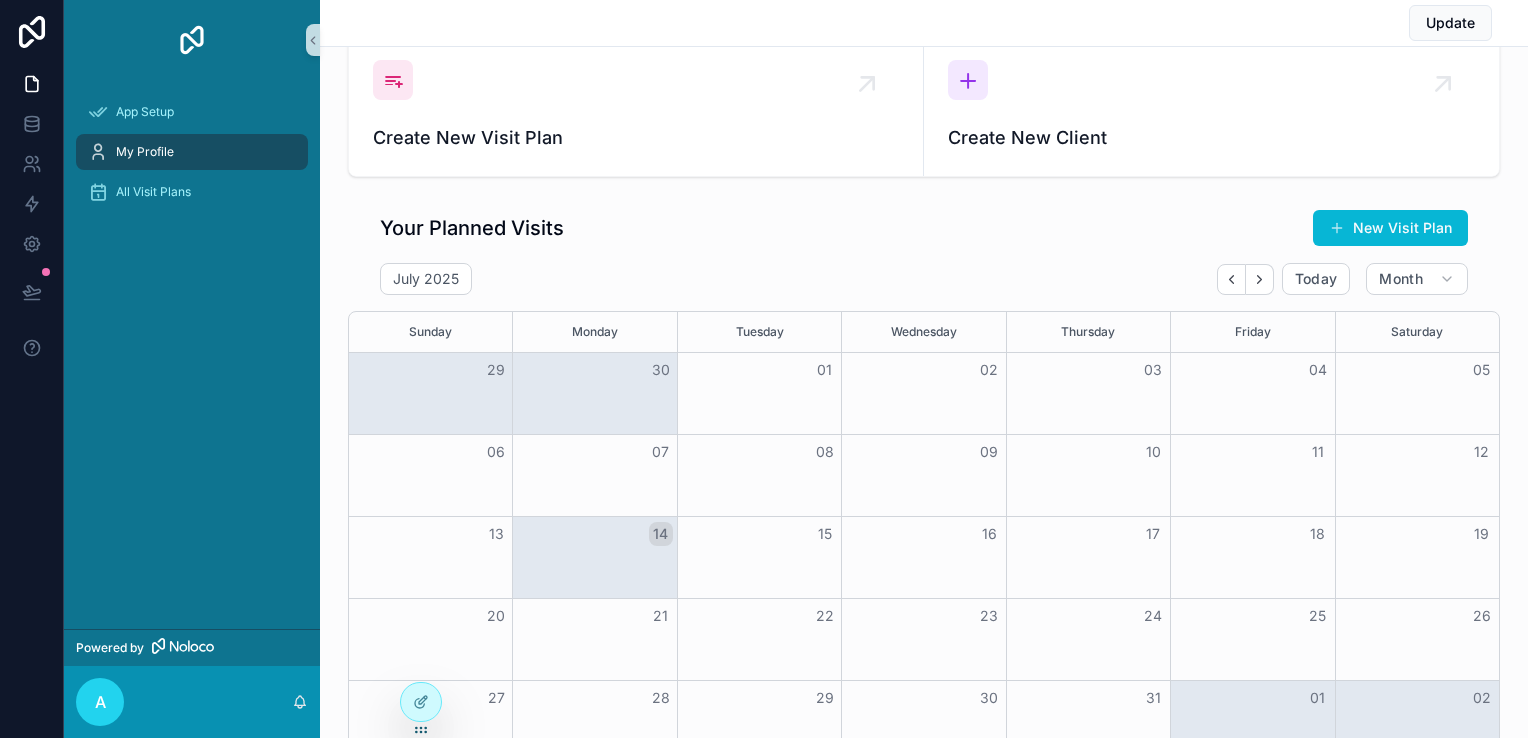 scroll, scrollTop: 100, scrollLeft: 0, axis: vertical 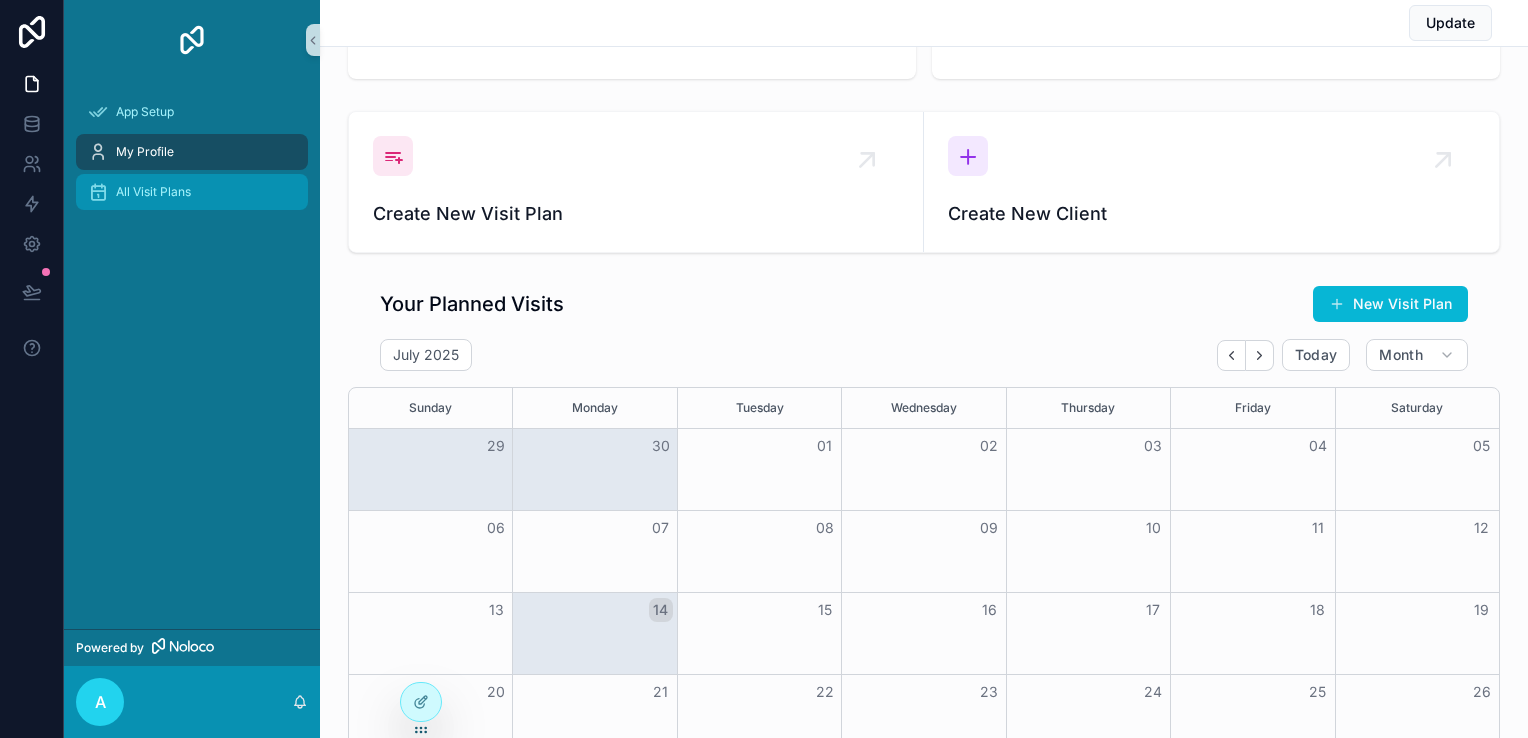 click on "All Visit Plans" at bounding box center (153, 192) 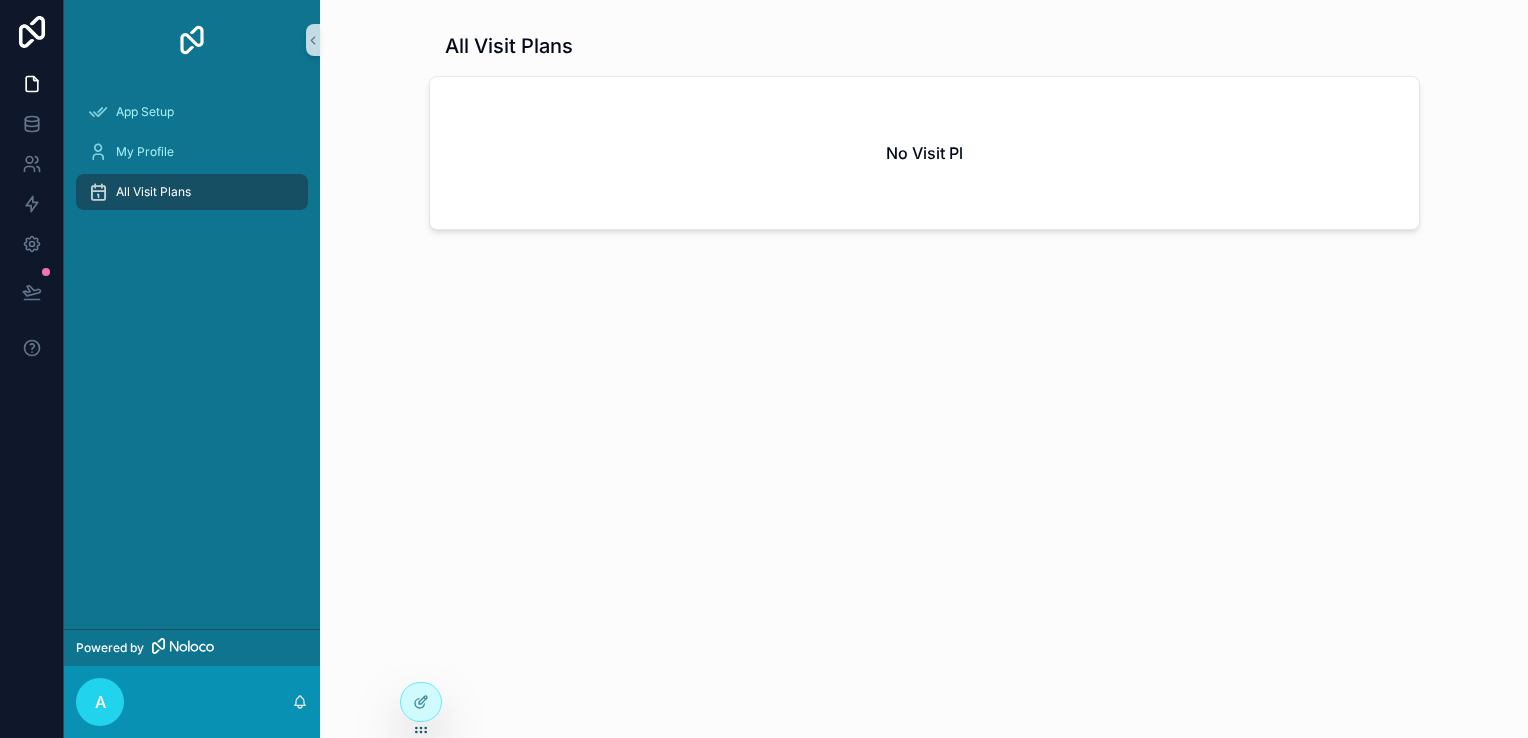 scroll, scrollTop: 0, scrollLeft: 0, axis: both 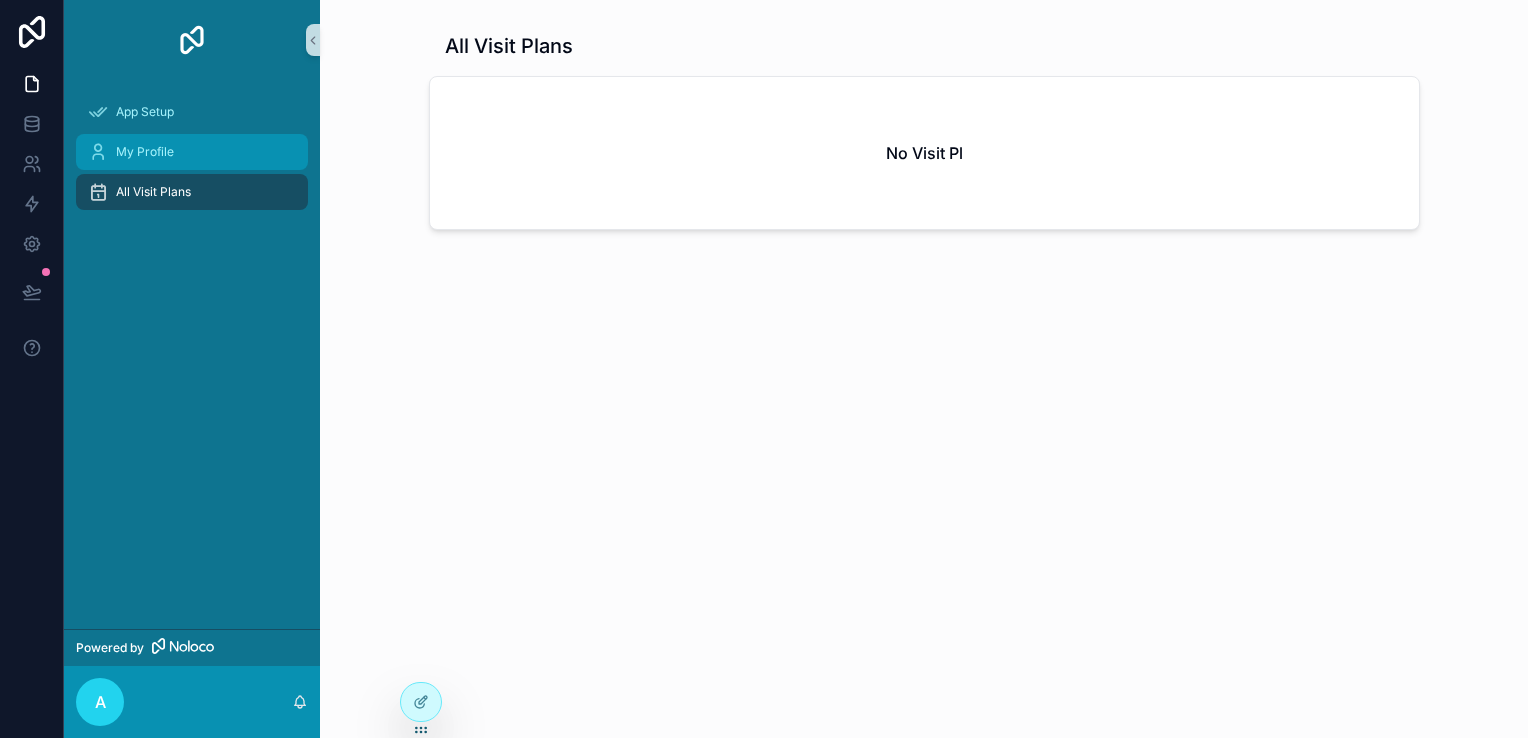 click on "My Profile" at bounding box center [145, 152] 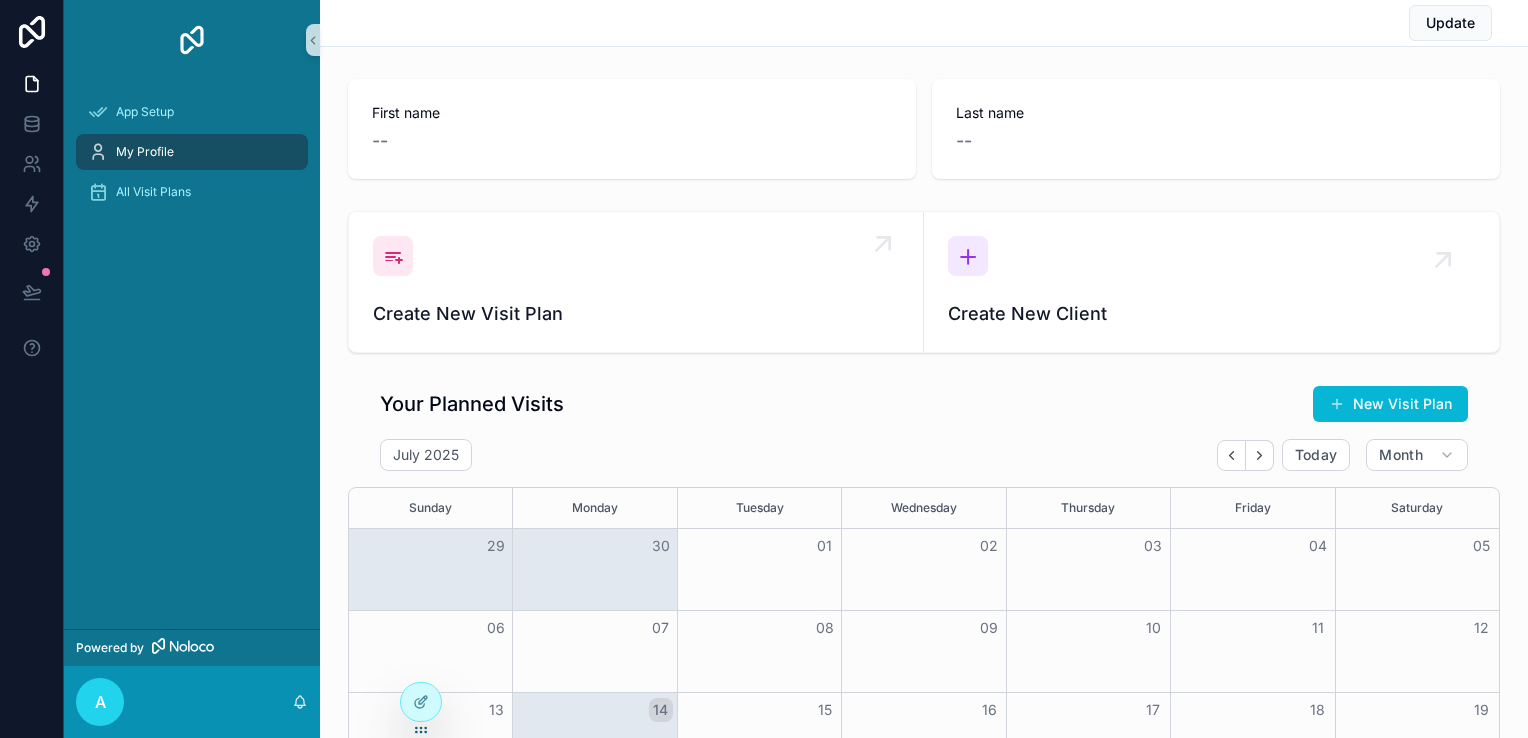 click at bounding box center [393, 256] 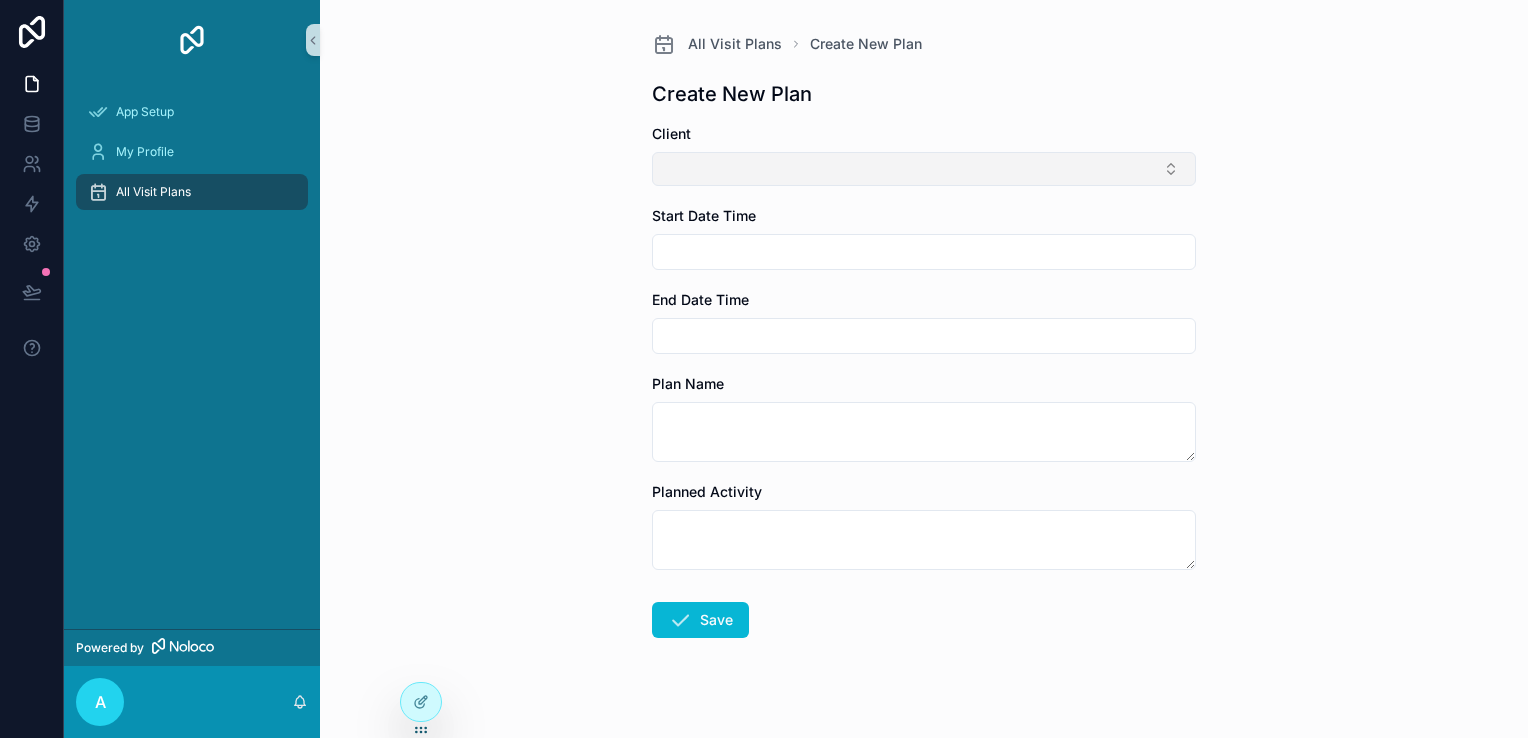 click at bounding box center (924, 169) 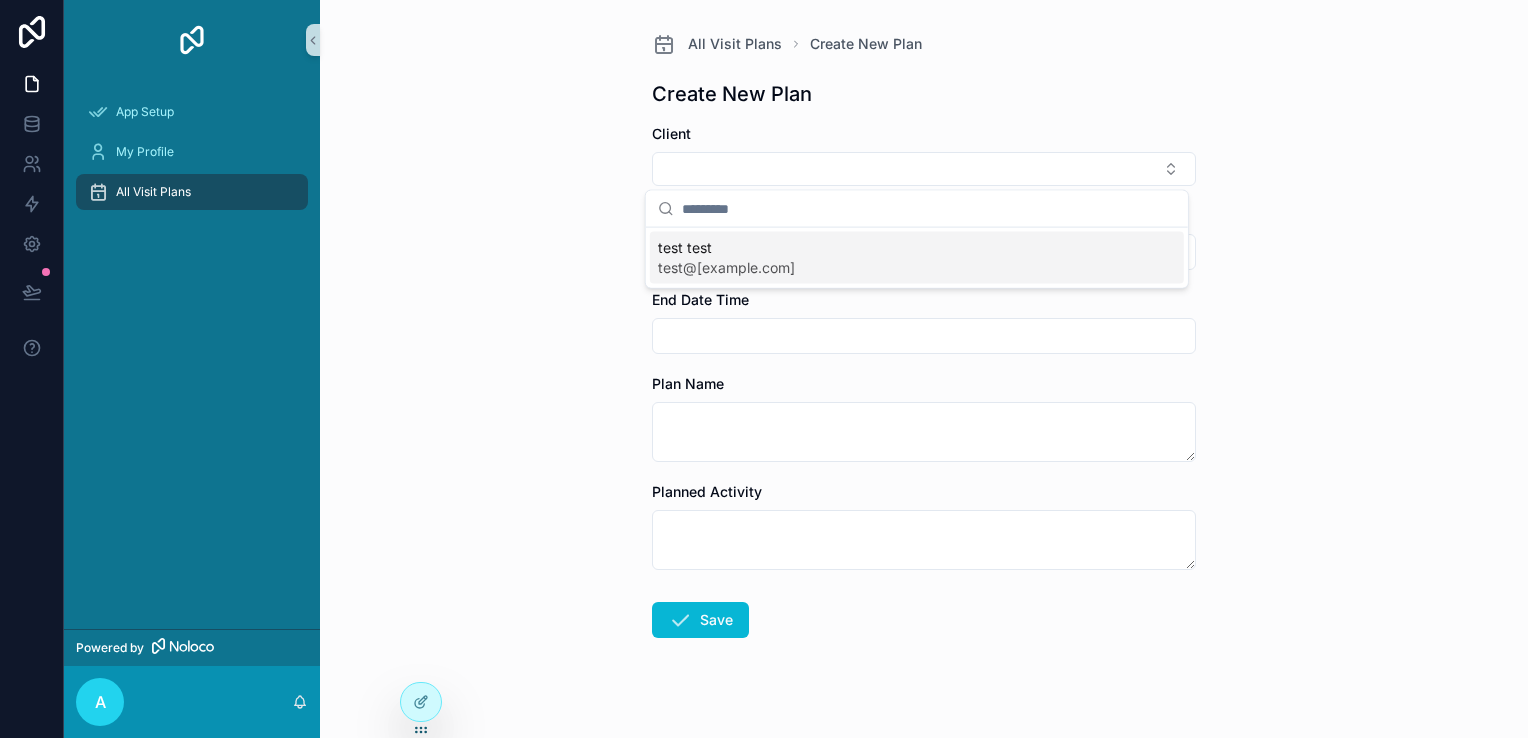 click on "All Visit Plans Create New Plan Create New Plan Client Start Date Time End Date Time Plan Name Planned Activity Save" at bounding box center [924, 369] 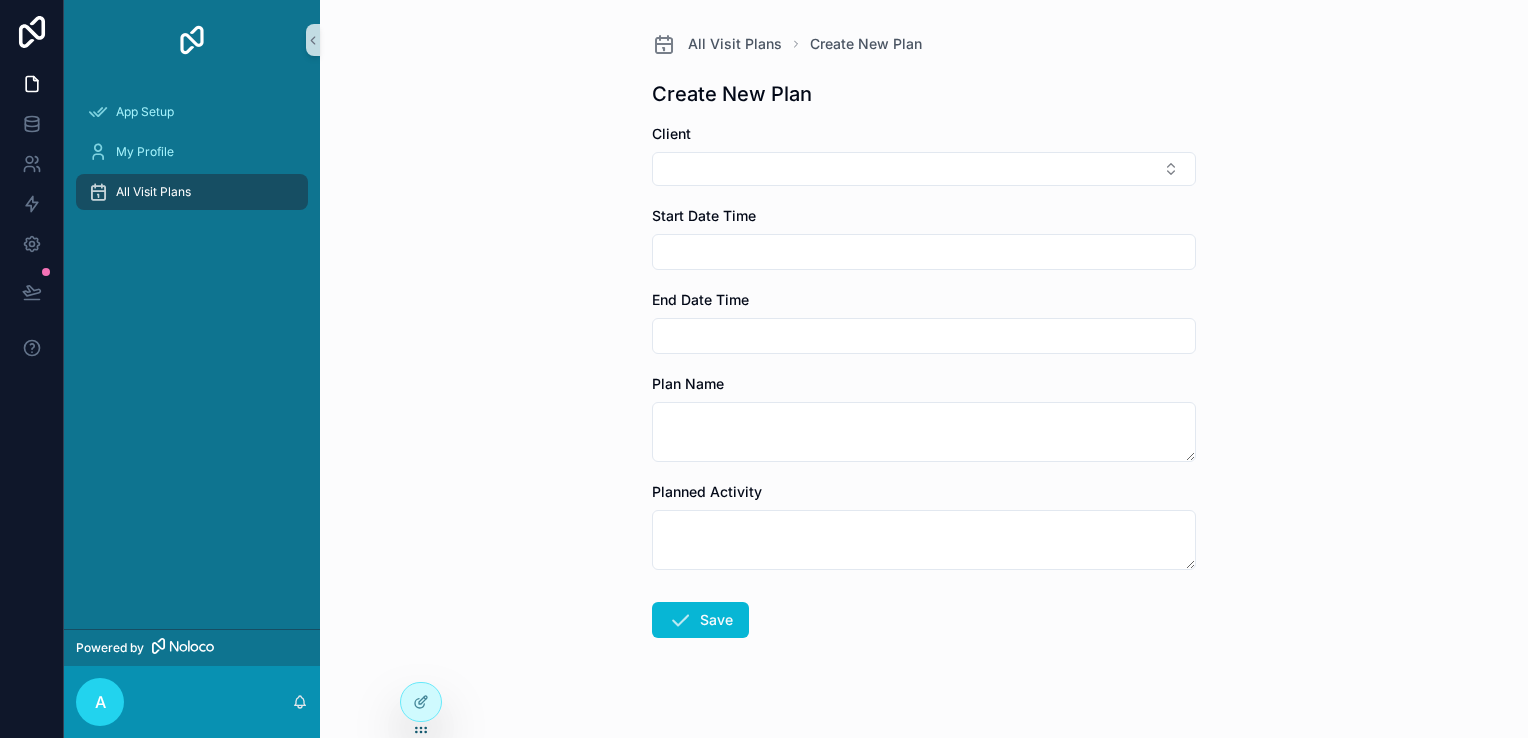 click at bounding box center [924, 252] 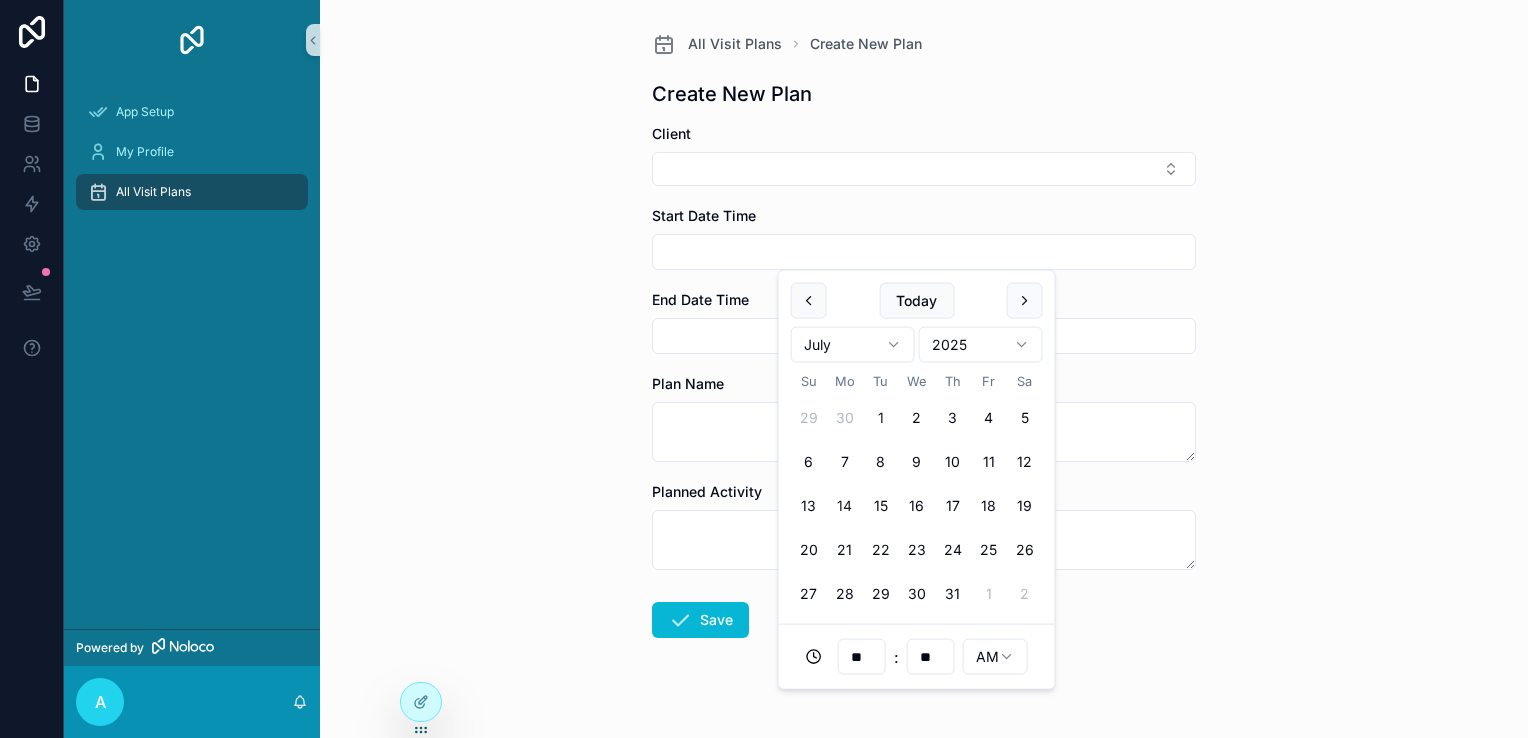 click on "1" at bounding box center [881, 418] 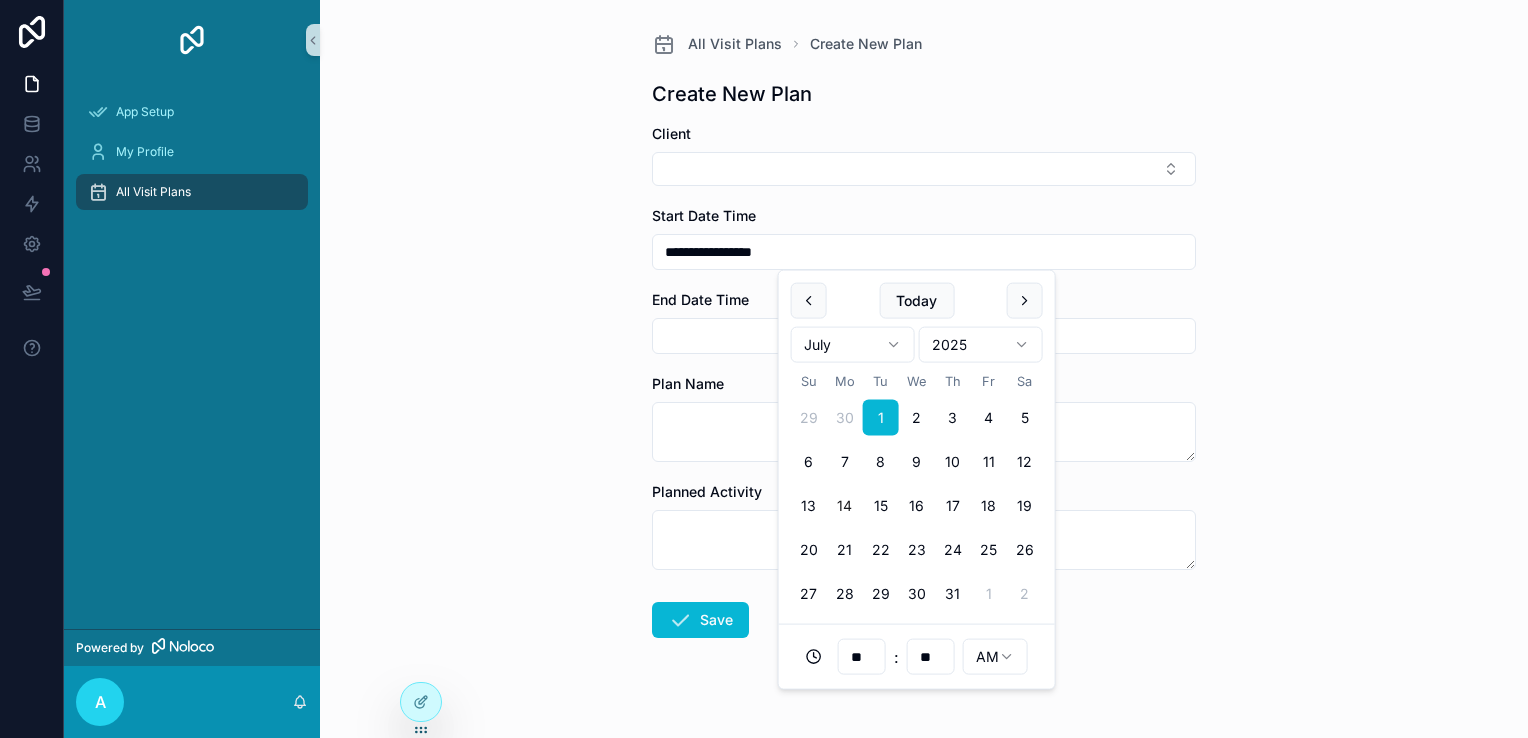 type on "**********" 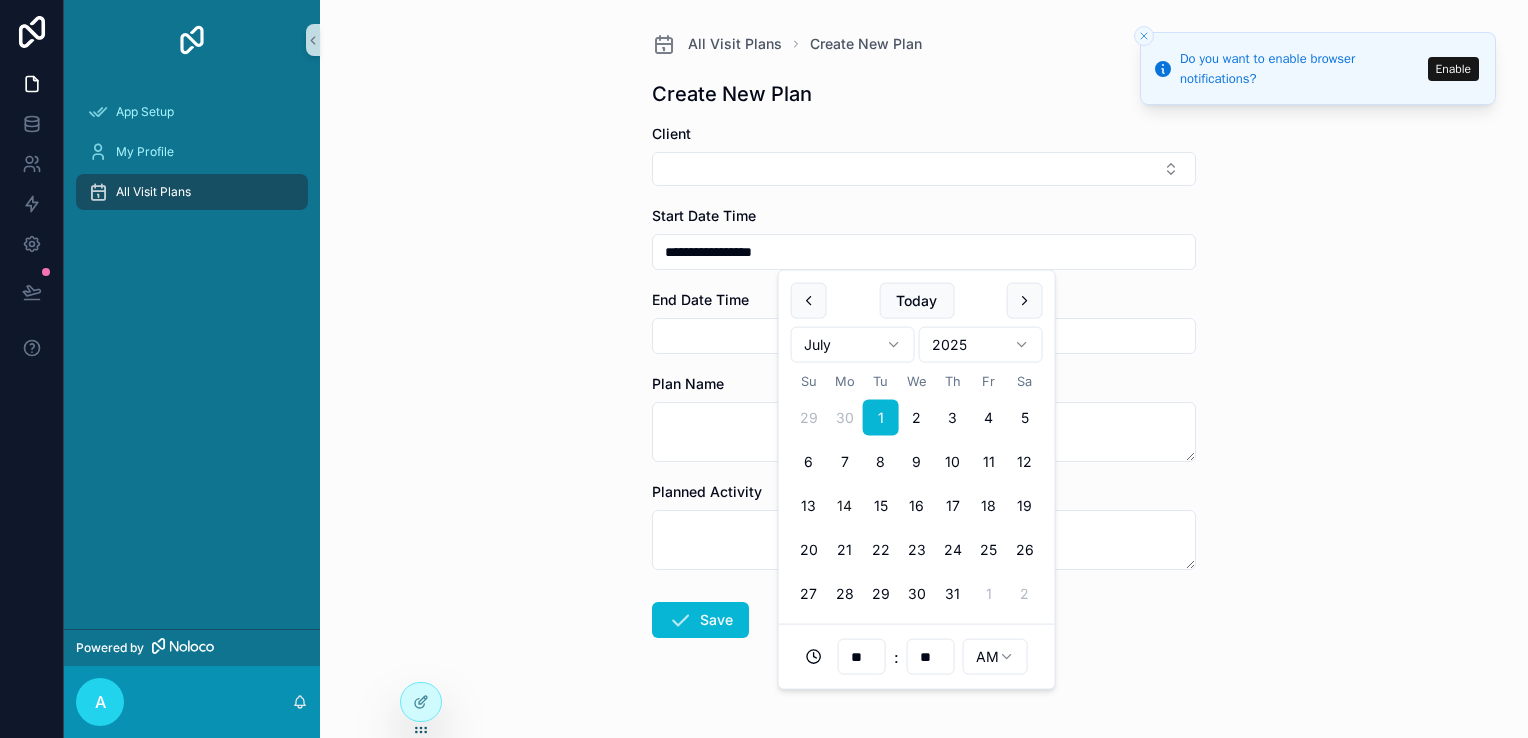 click at bounding box center [924, 336] 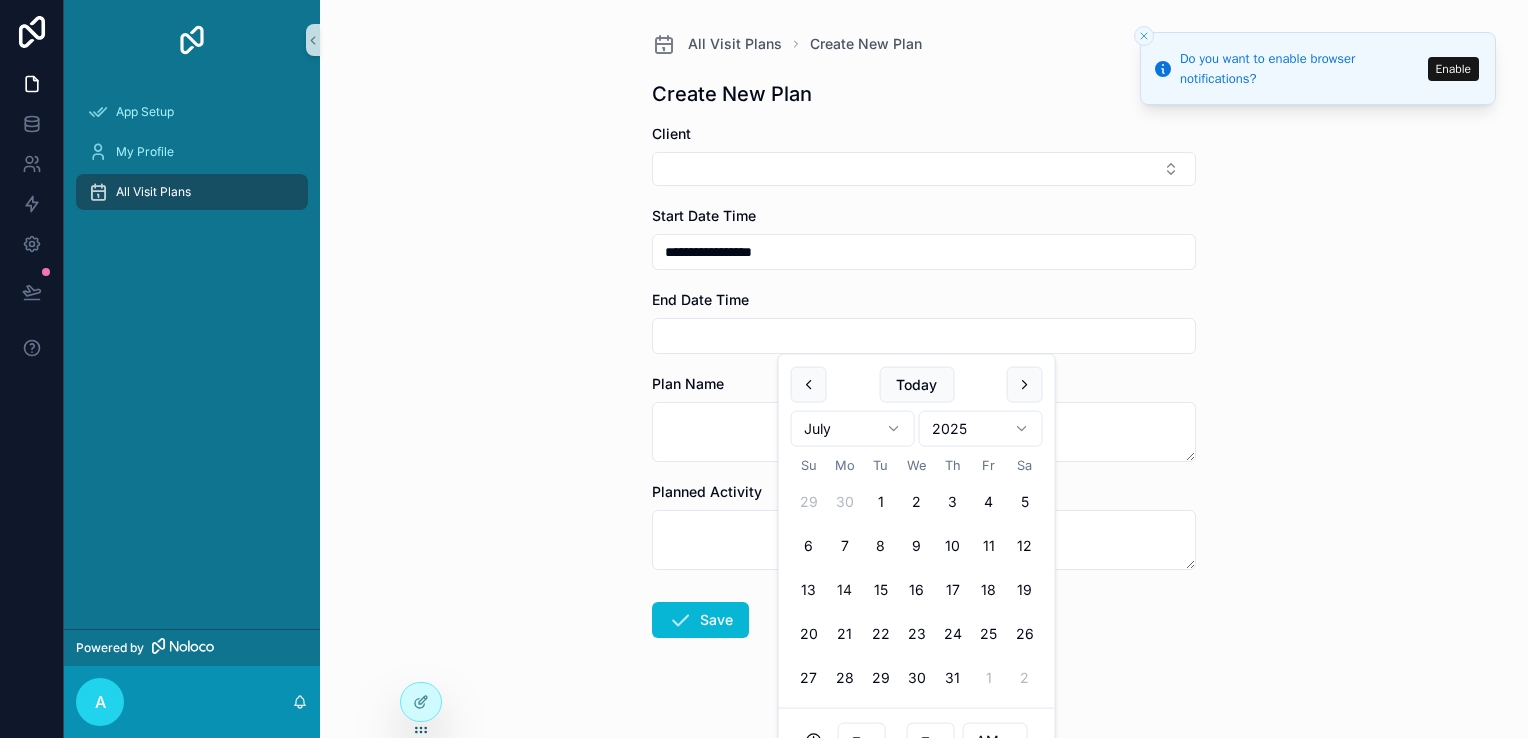click on "**********" at bounding box center [924, 369] 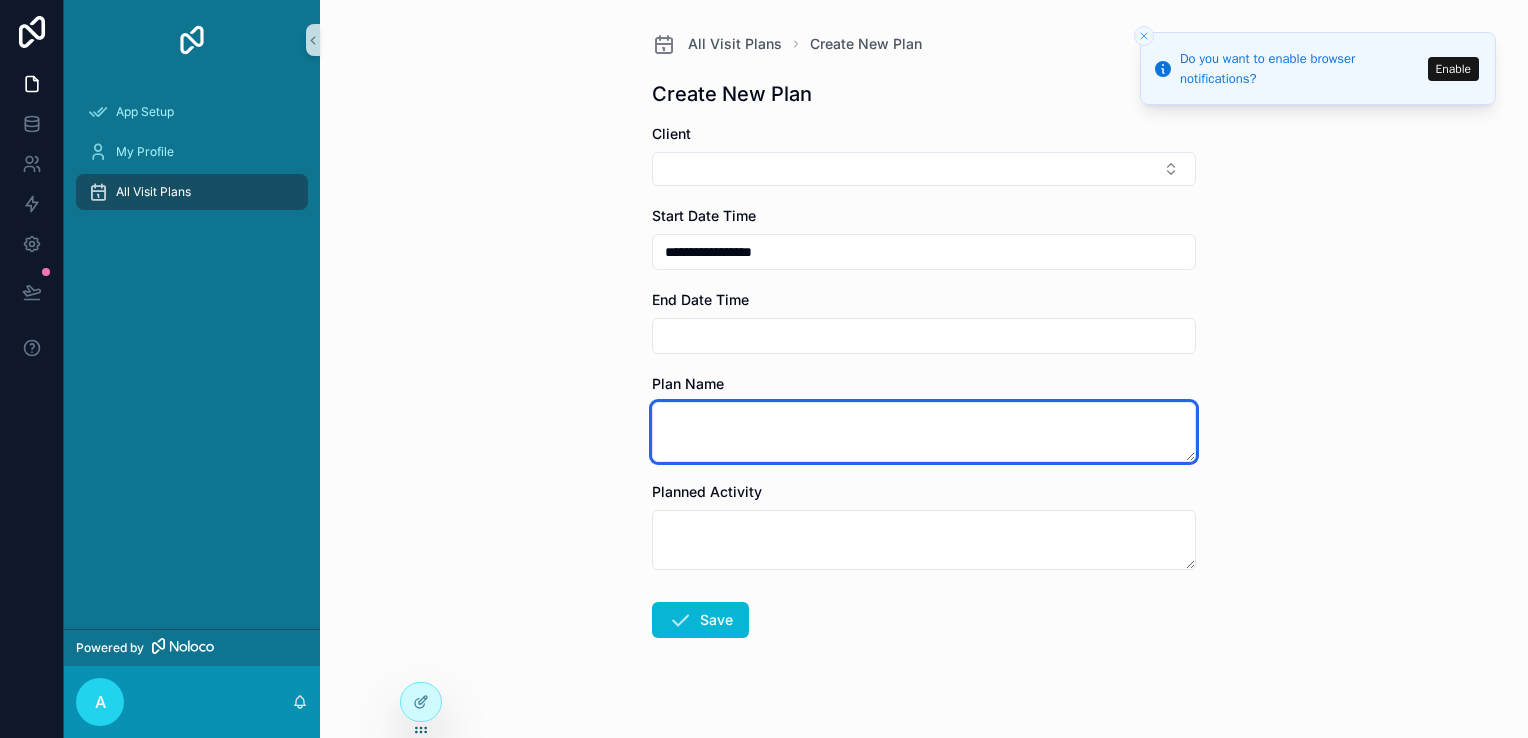 click at bounding box center (924, 432) 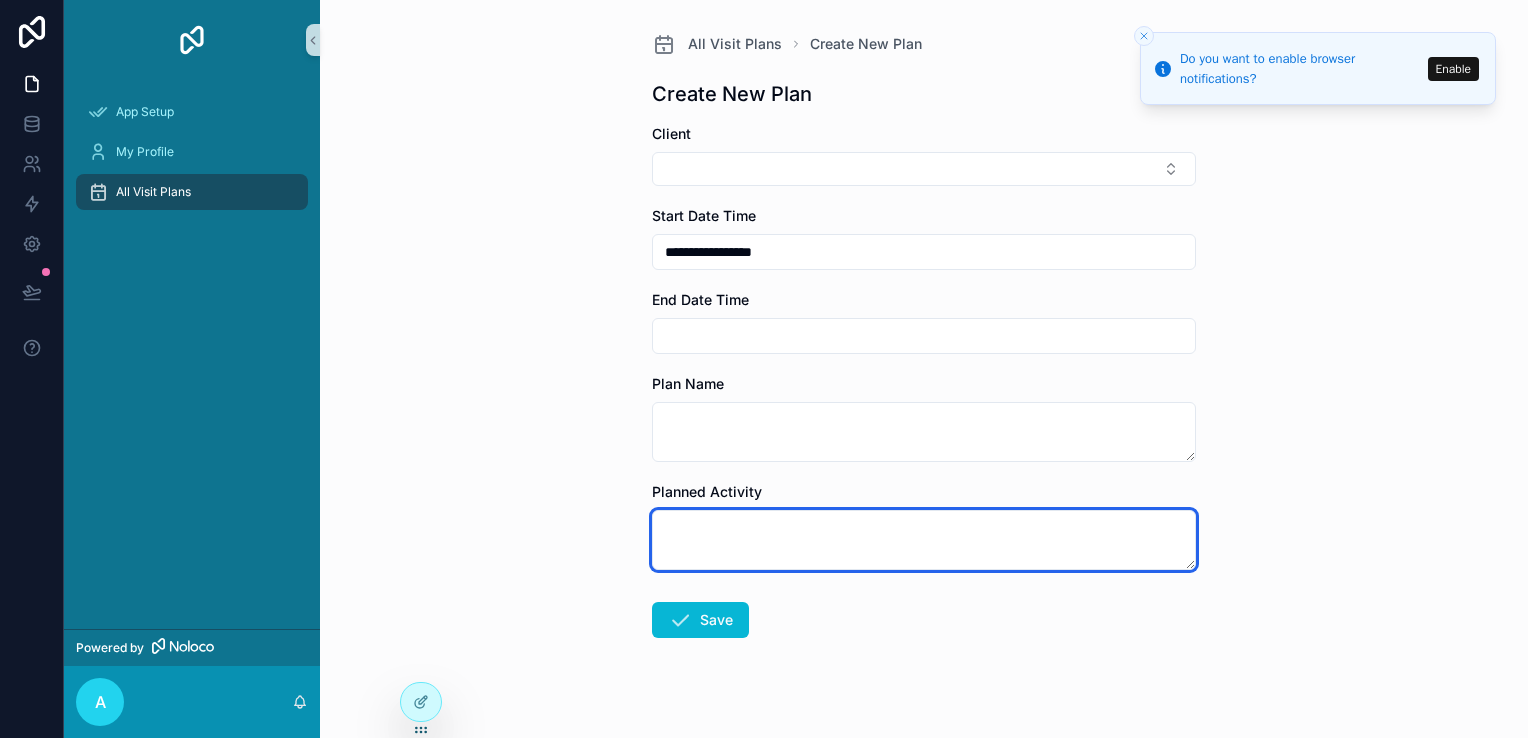 click at bounding box center [924, 540] 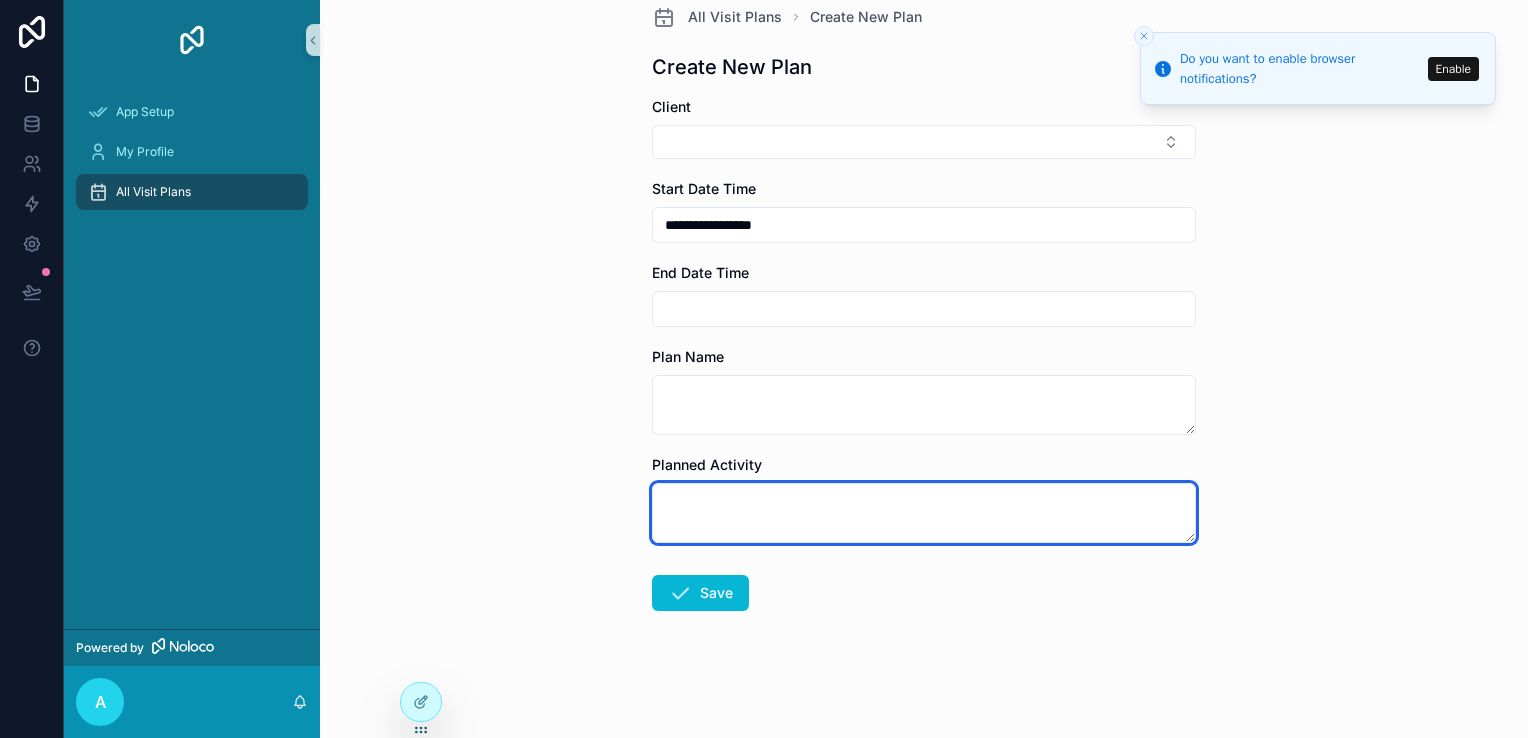 scroll, scrollTop: 0, scrollLeft: 0, axis: both 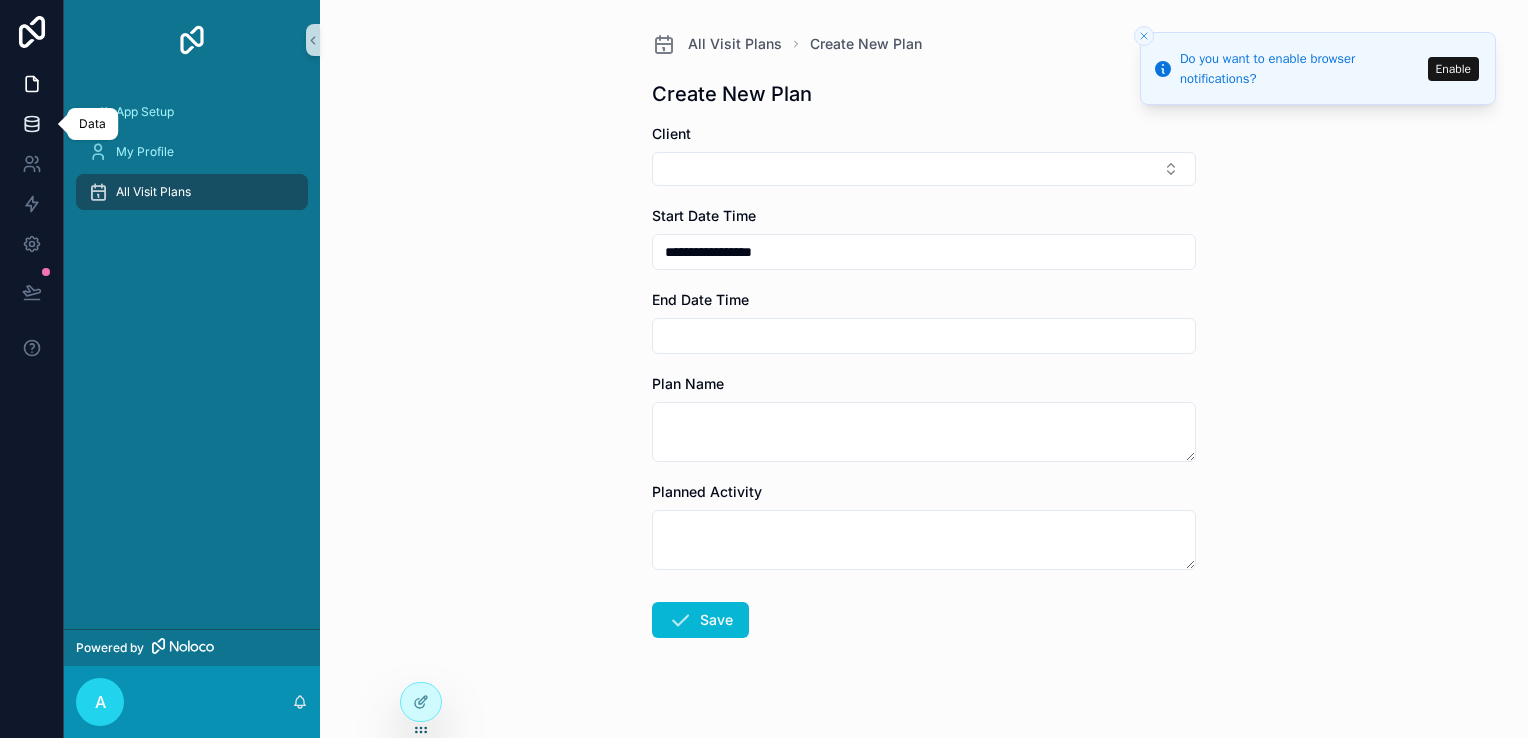 click at bounding box center (31, 124) 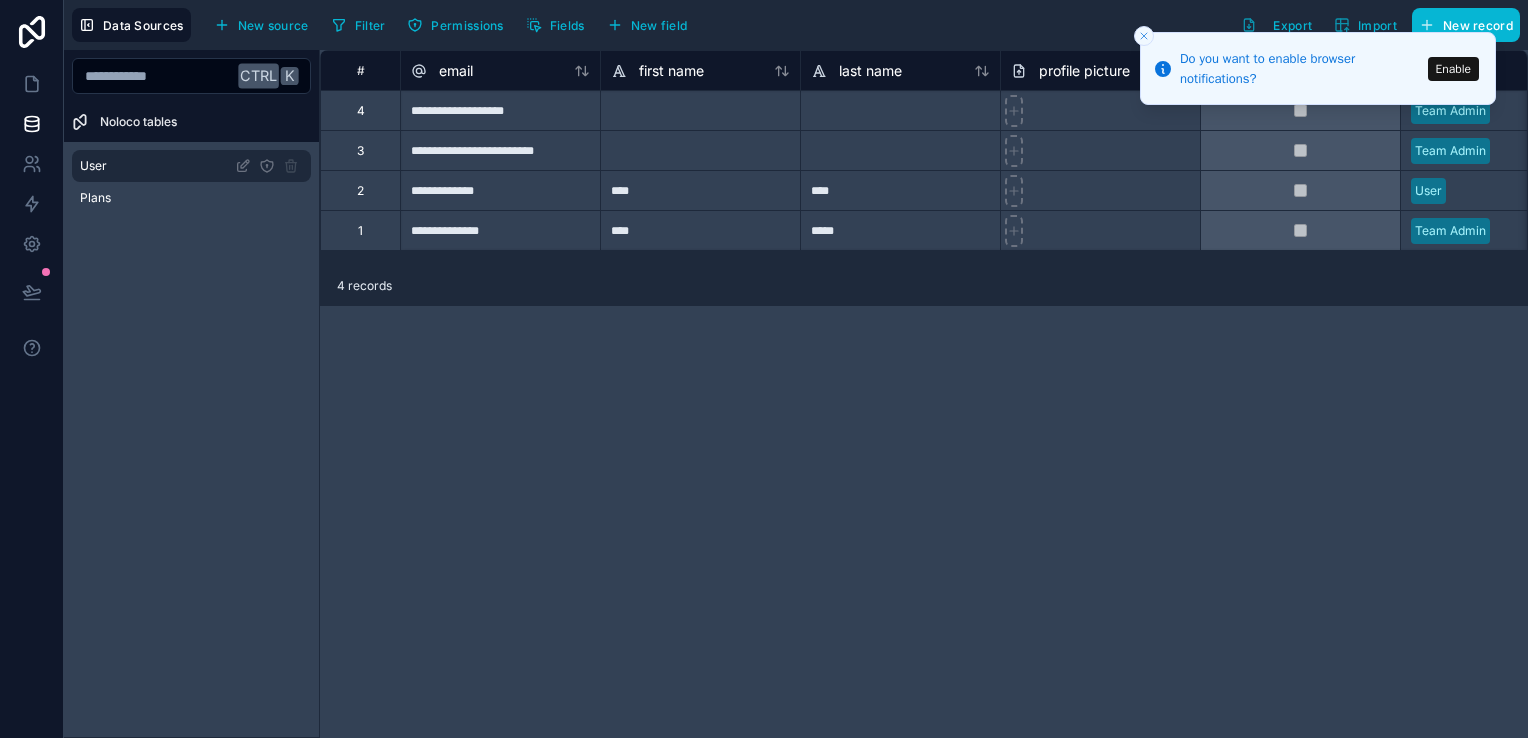 click on "User" at bounding box center [191, 166] 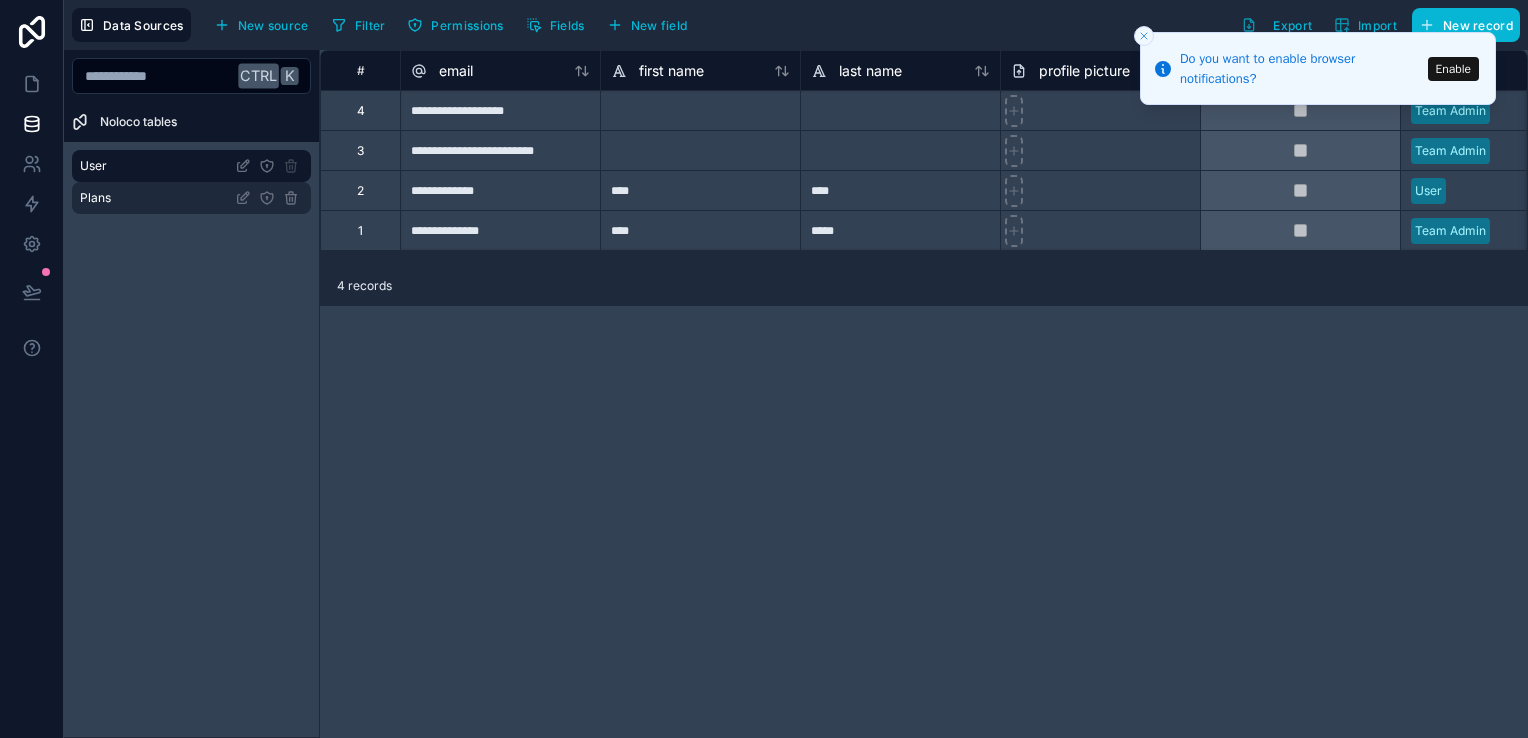 click on "Plans" at bounding box center [191, 198] 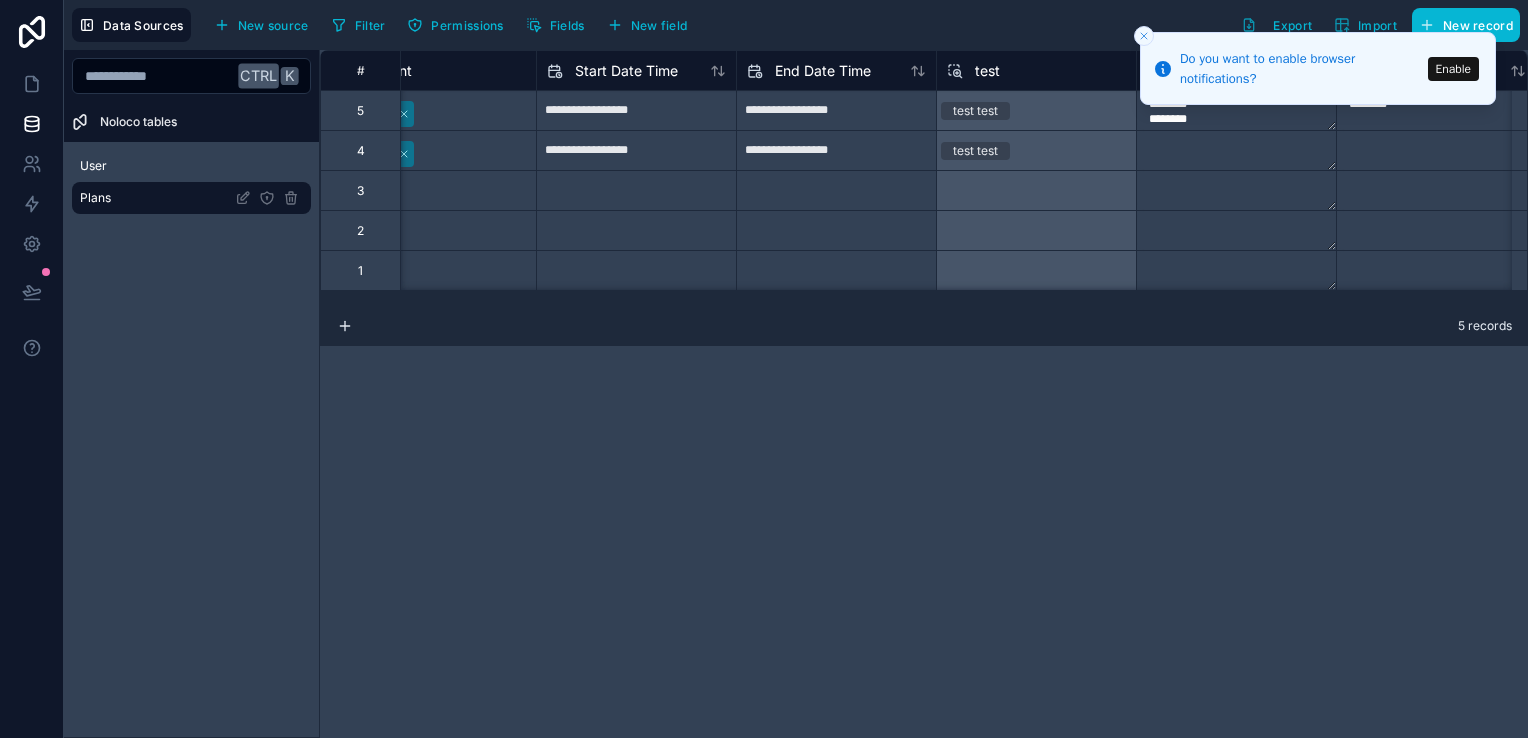 scroll, scrollTop: 0, scrollLeft: 1288, axis: horizontal 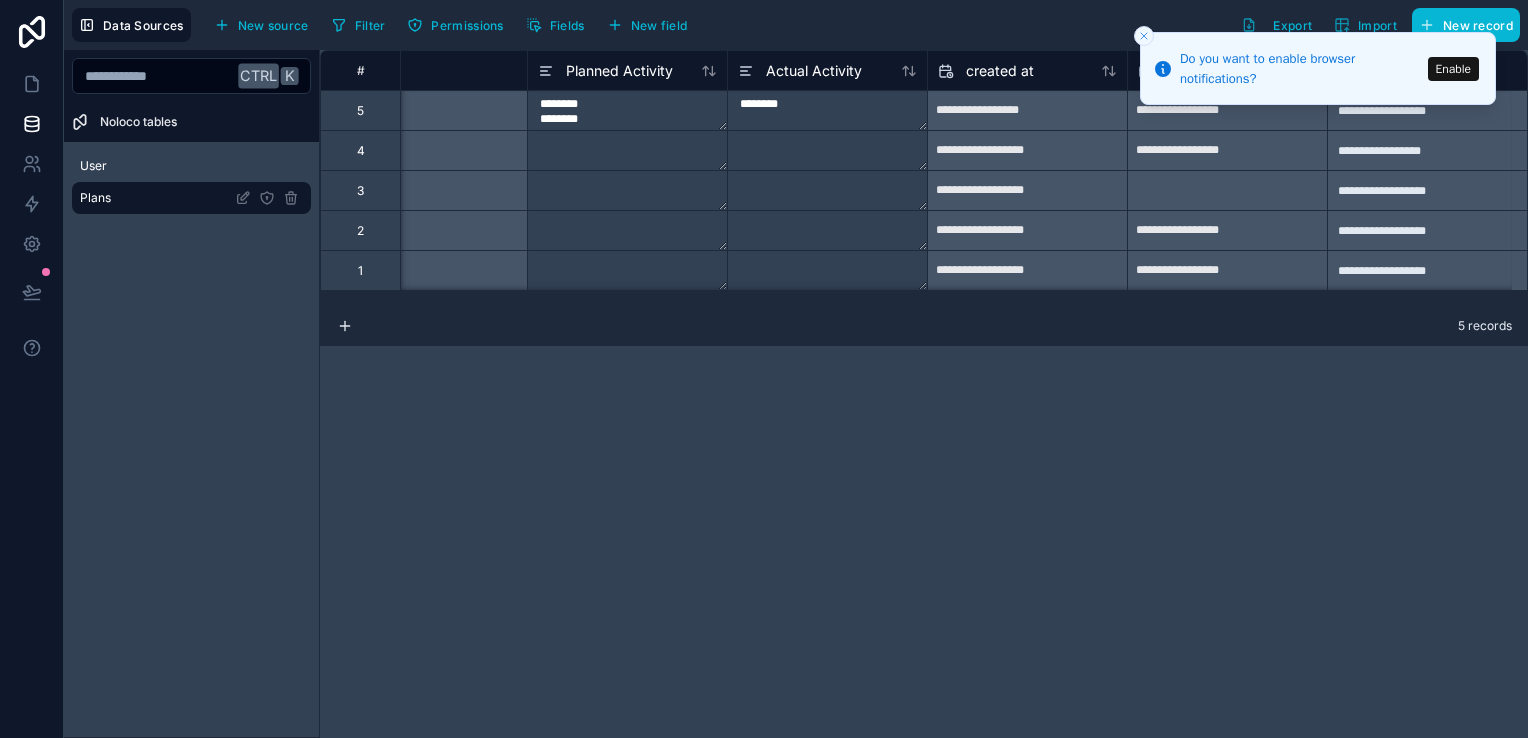 click on "********
********" at bounding box center (627, 110) 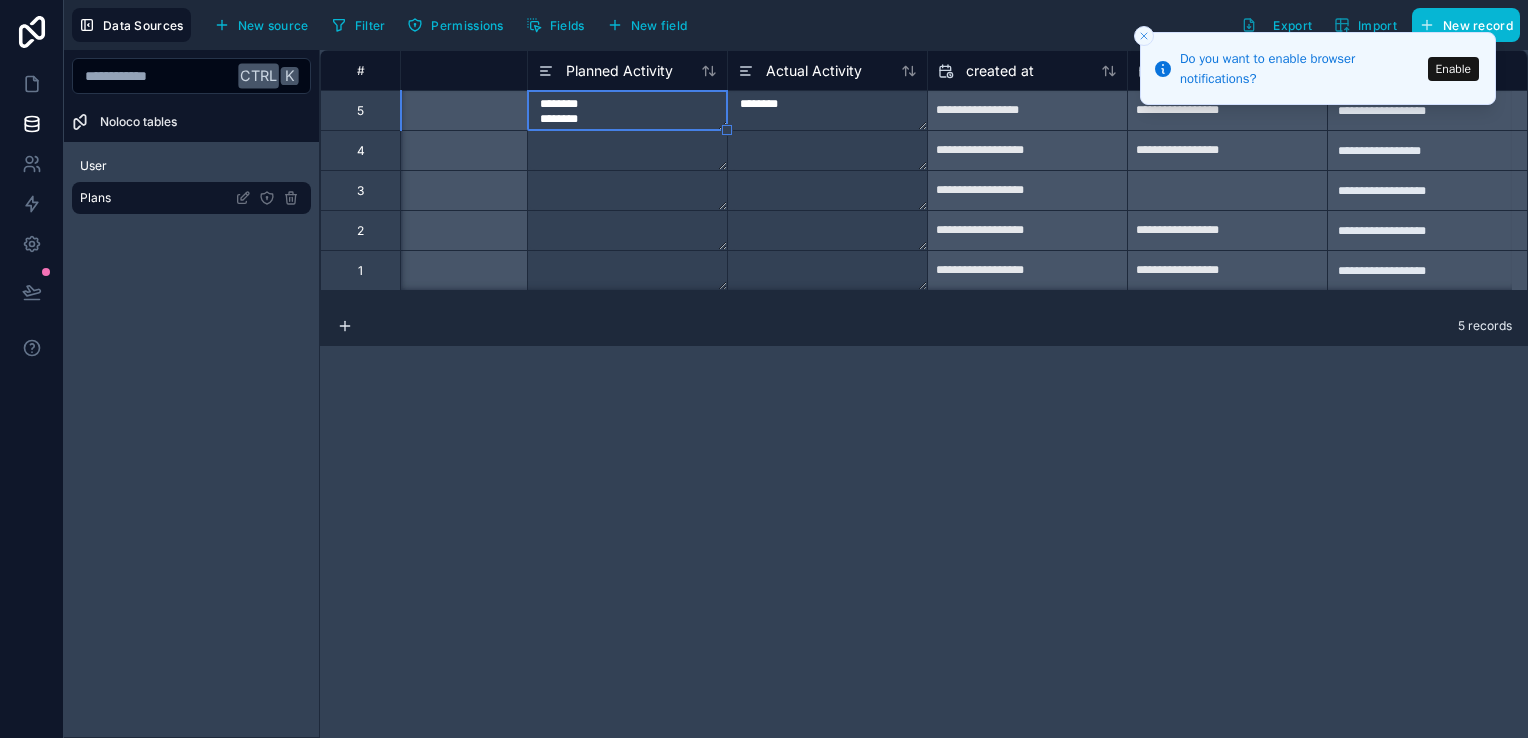 click on "********" at bounding box center [827, 110] 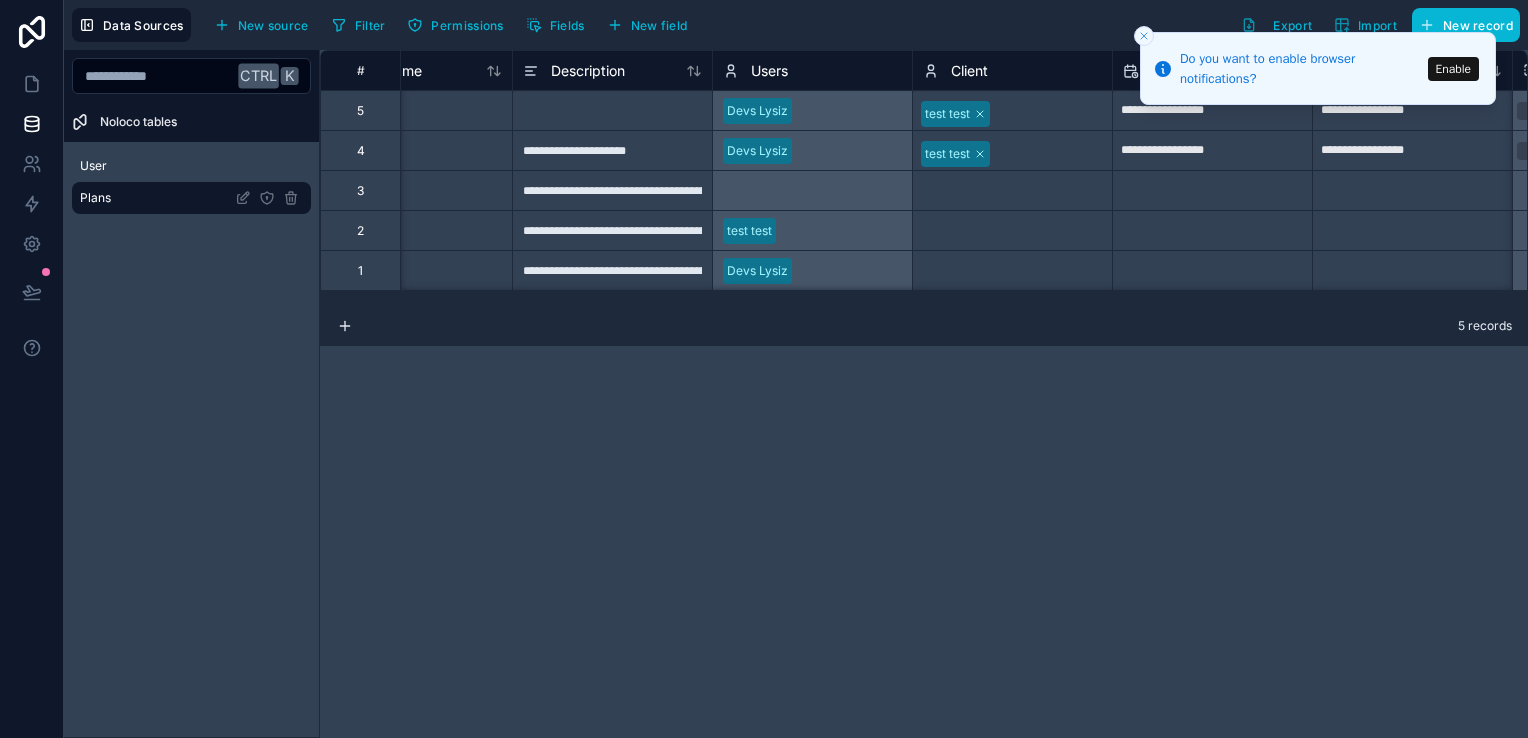 scroll, scrollTop: 0, scrollLeft: 72, axis: horizontal 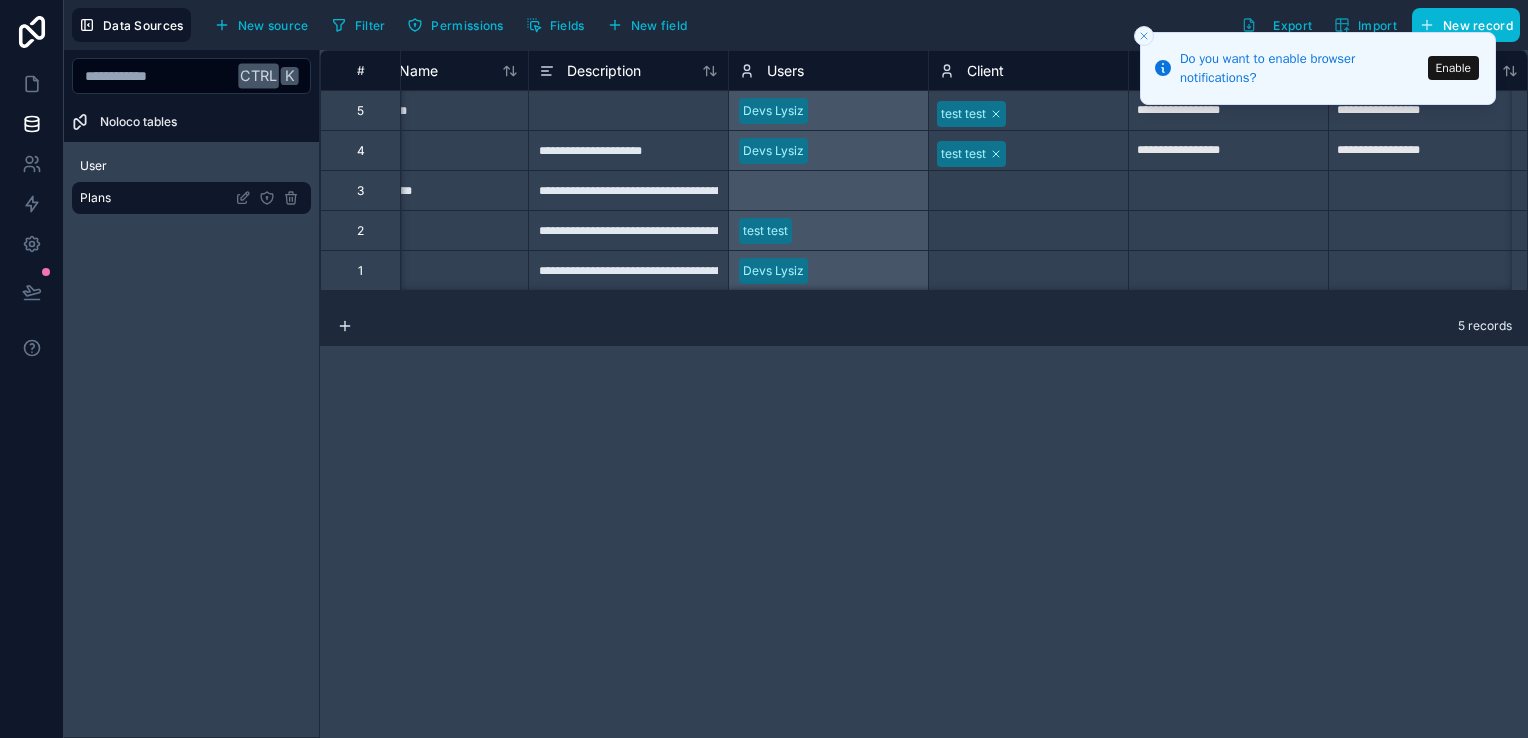 click 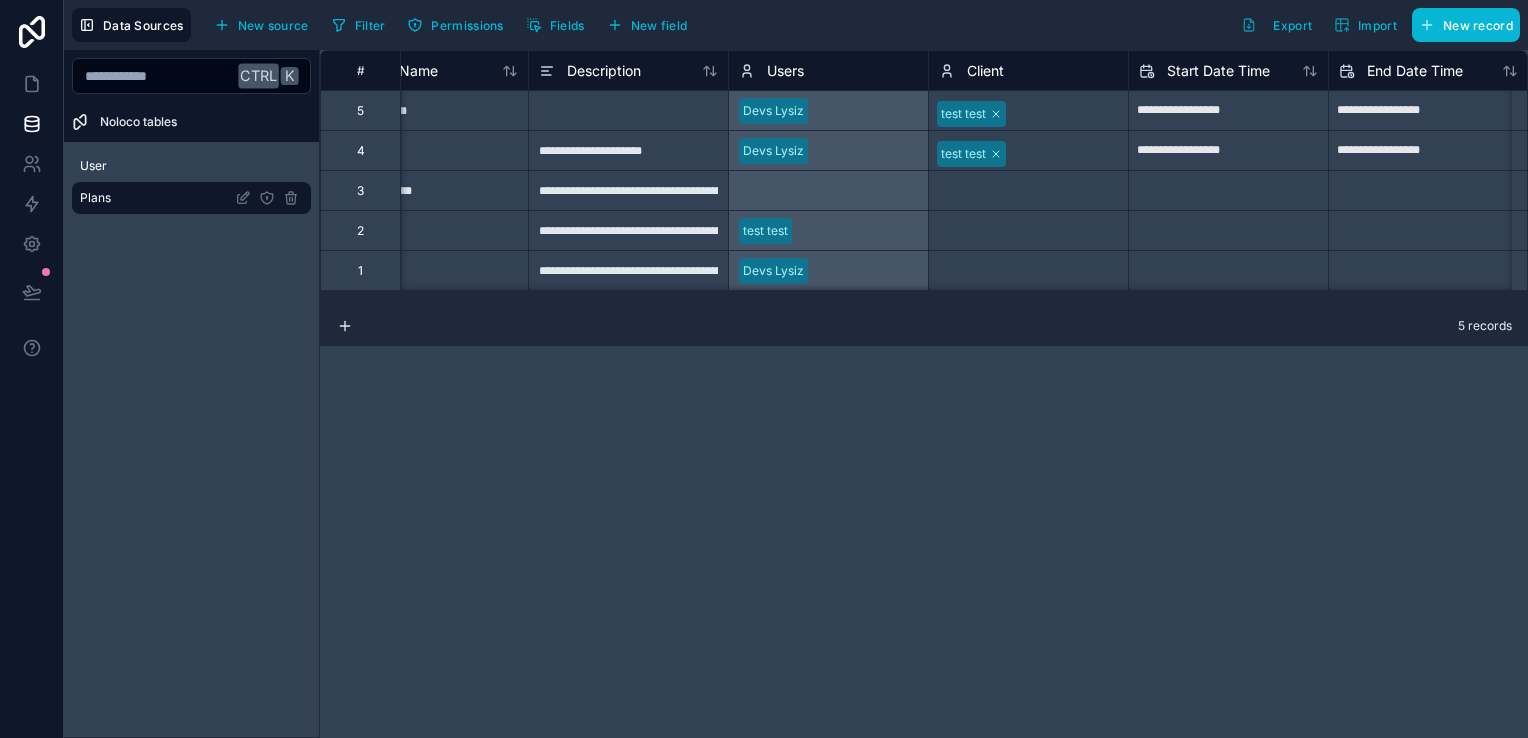 scroll, scrollTop: 0, scrollLeft: 0, axis: both 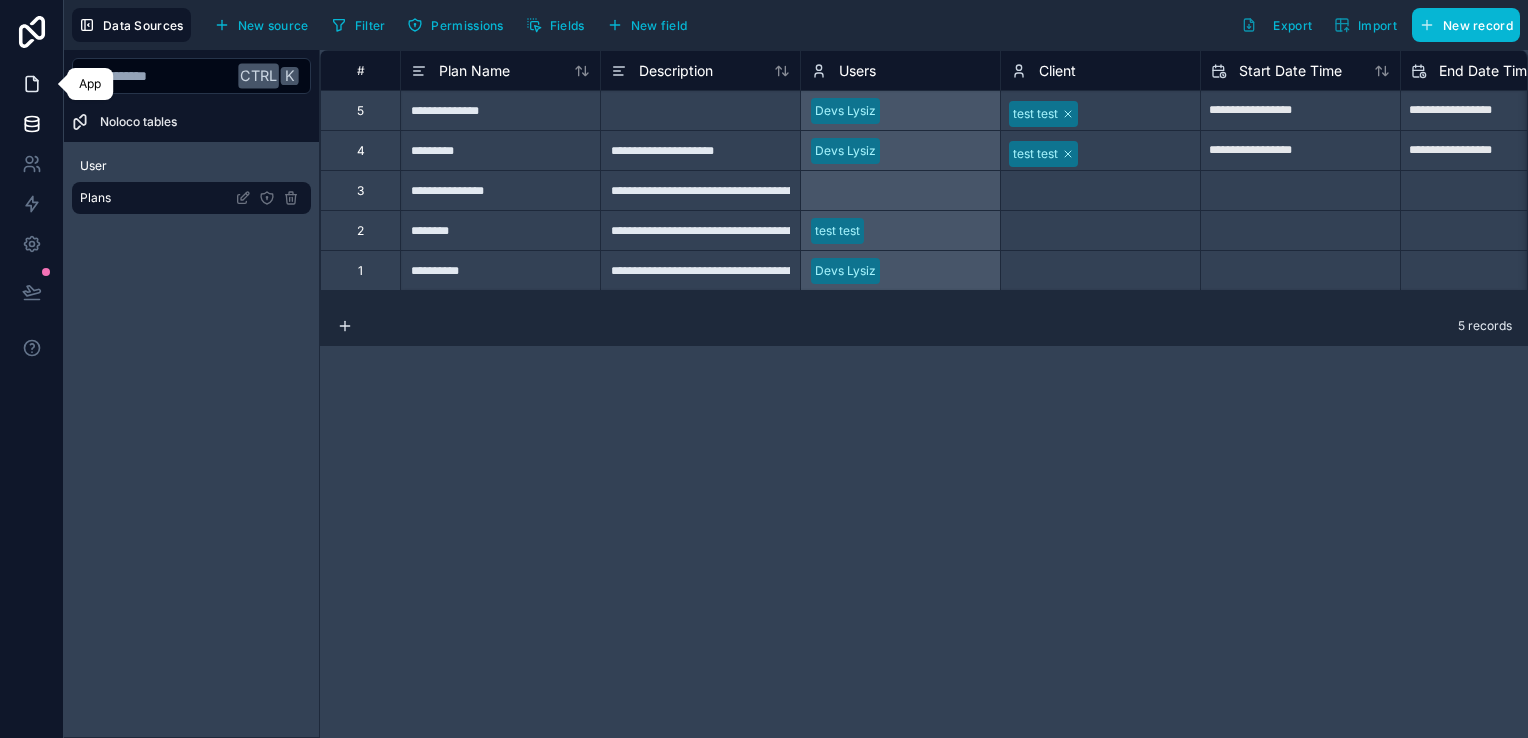 click 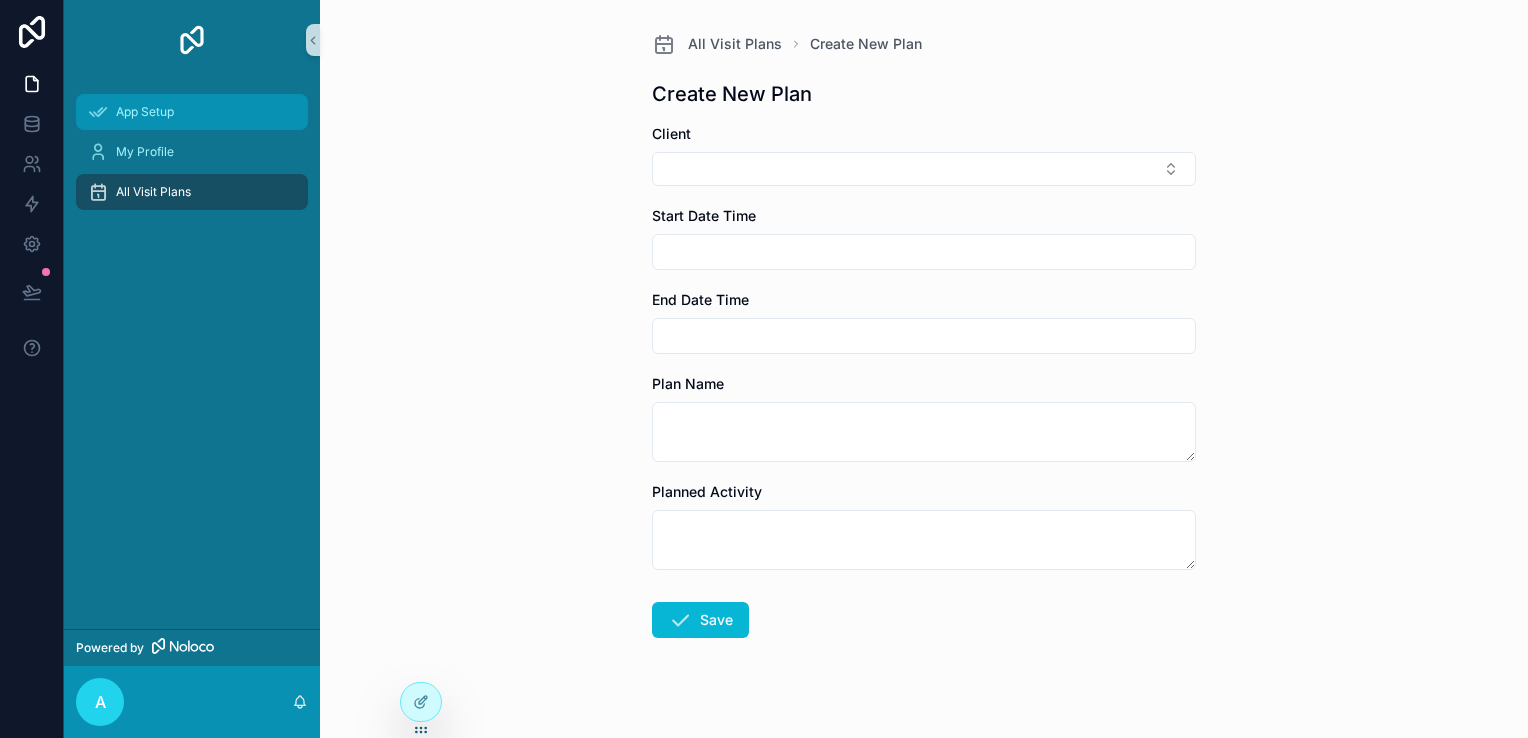 click on "App Setup" at bounding box center (192, 112) 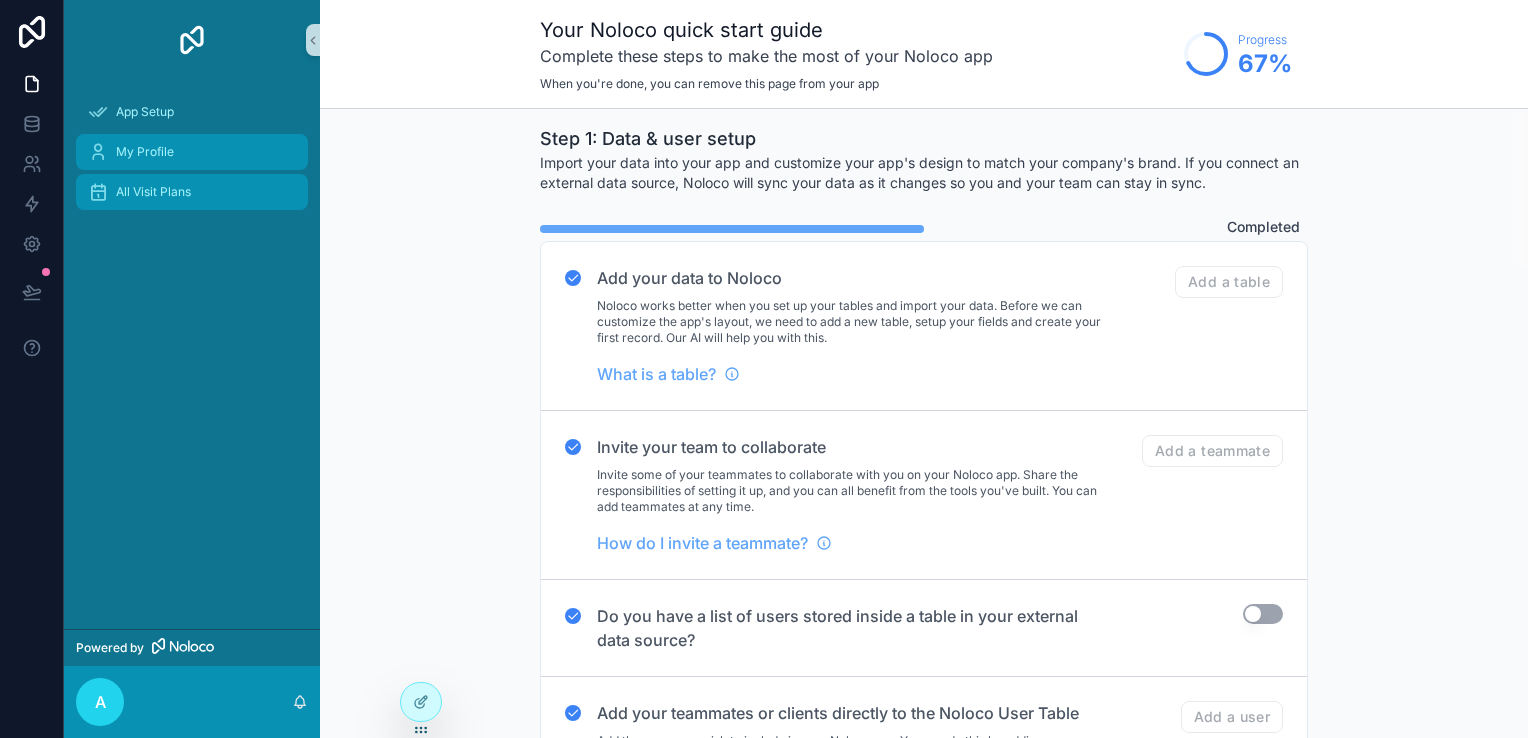 drag, startPoint x: 163, startPoint y: 142, endPoint x: 227, endPoint y: 181, distance: 74.94665 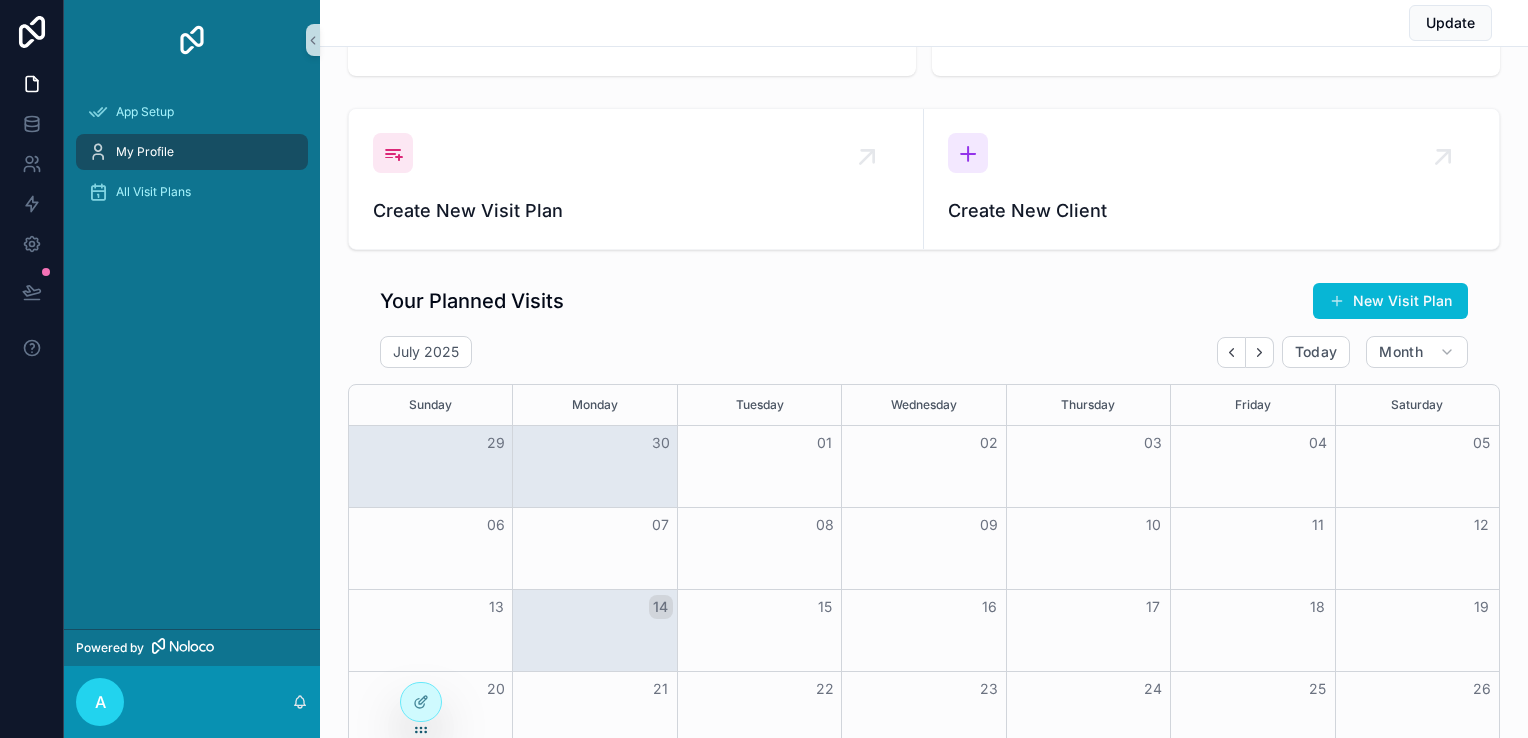 scroll, scrollTop: 100, scrollLeft: 0, axis: vertical 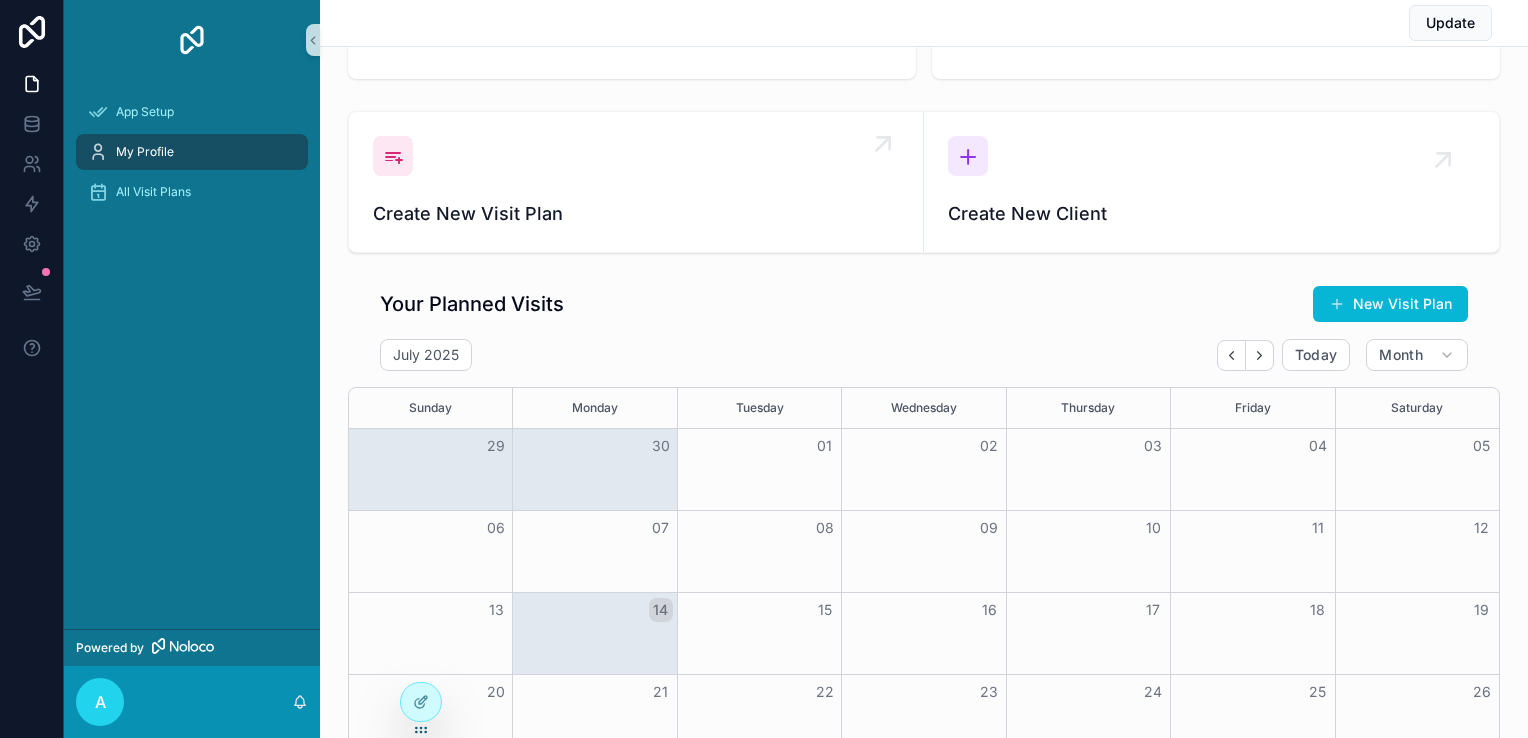 click at bounding box center [393, 156] 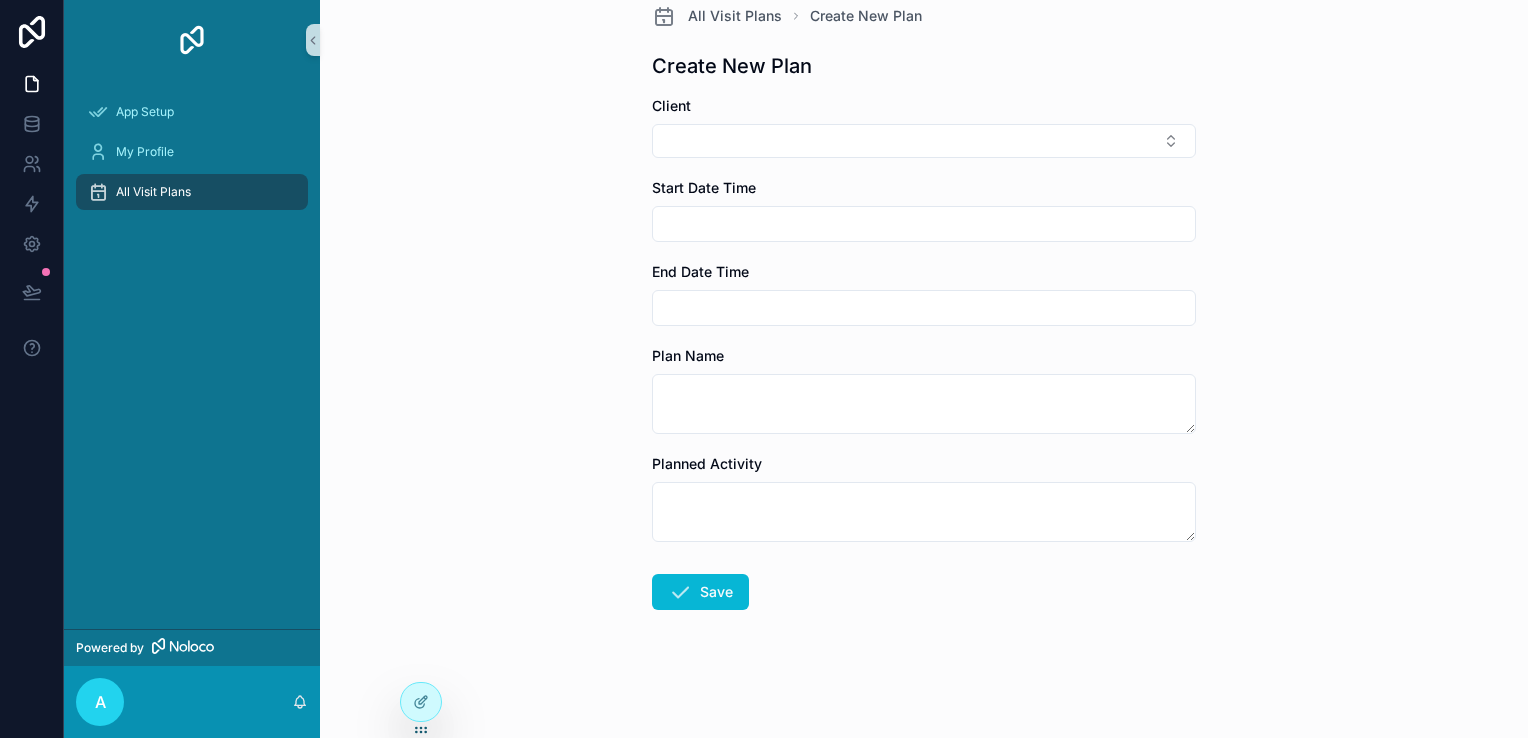 scroll, scrollTop: 0, scrollLeft: 0, axis: both 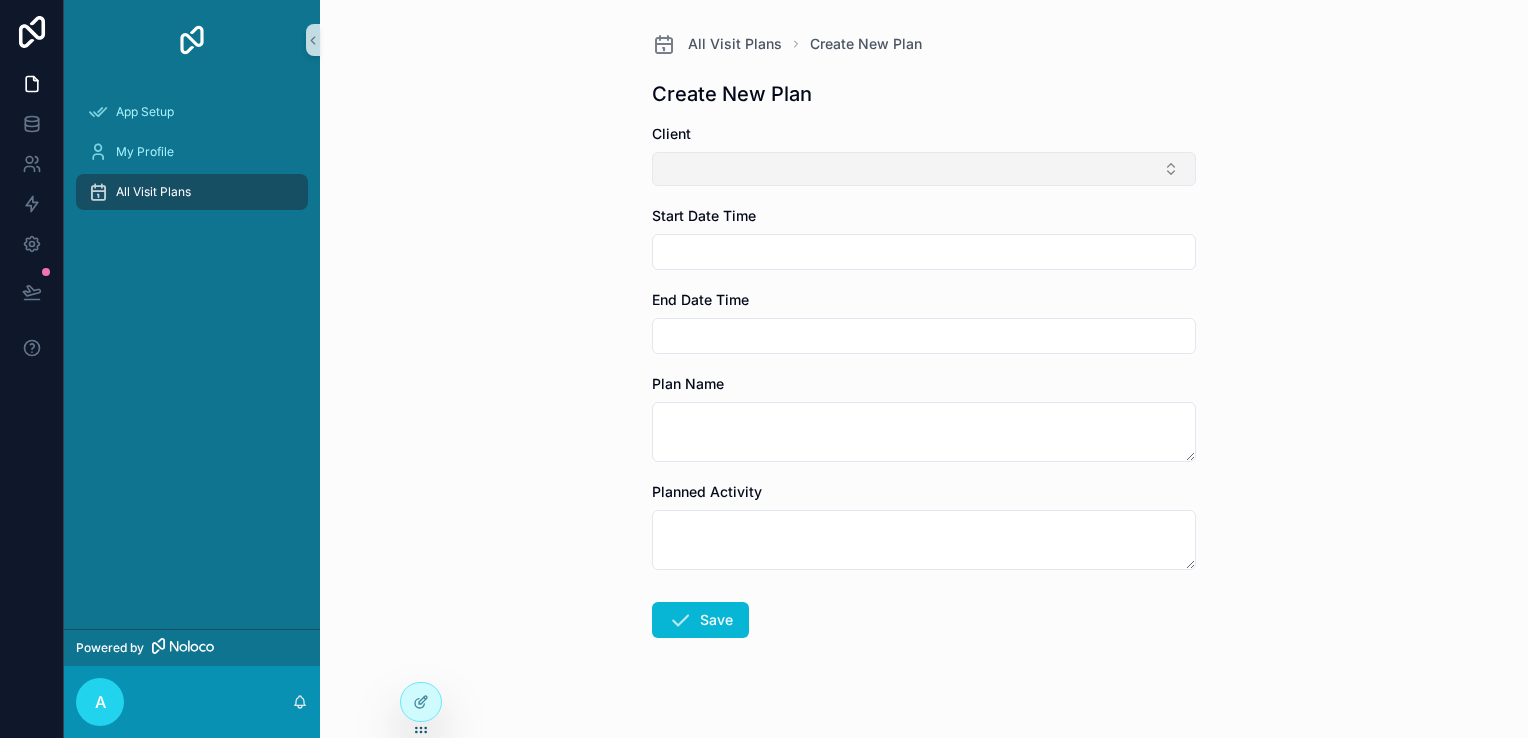 click at bounding box center (924, 169) 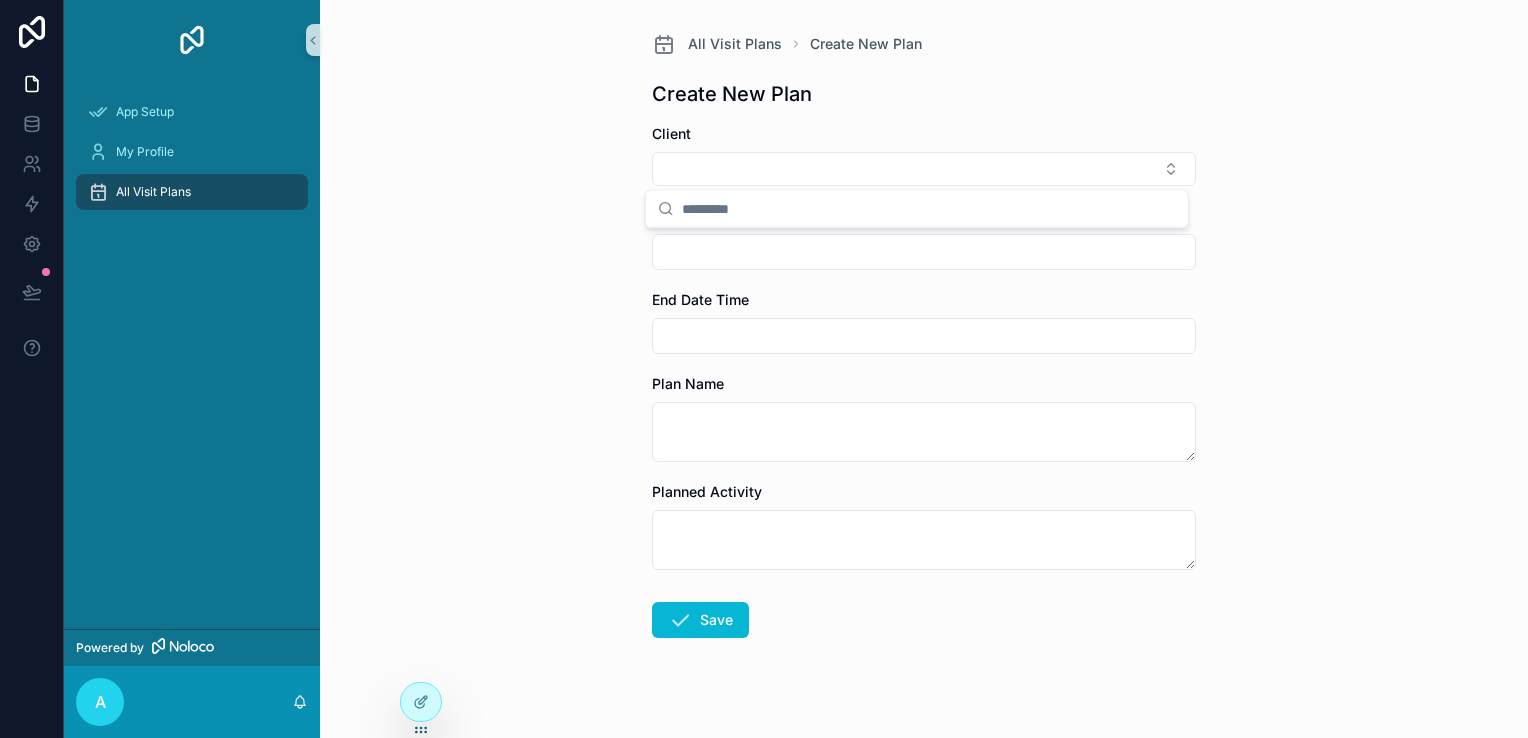 click on "All Visit Plans Create New Plan Create New Plan Client Start Date Time End Date Time Plan Name Planned Activity Save" at bounding box center [924, 369] 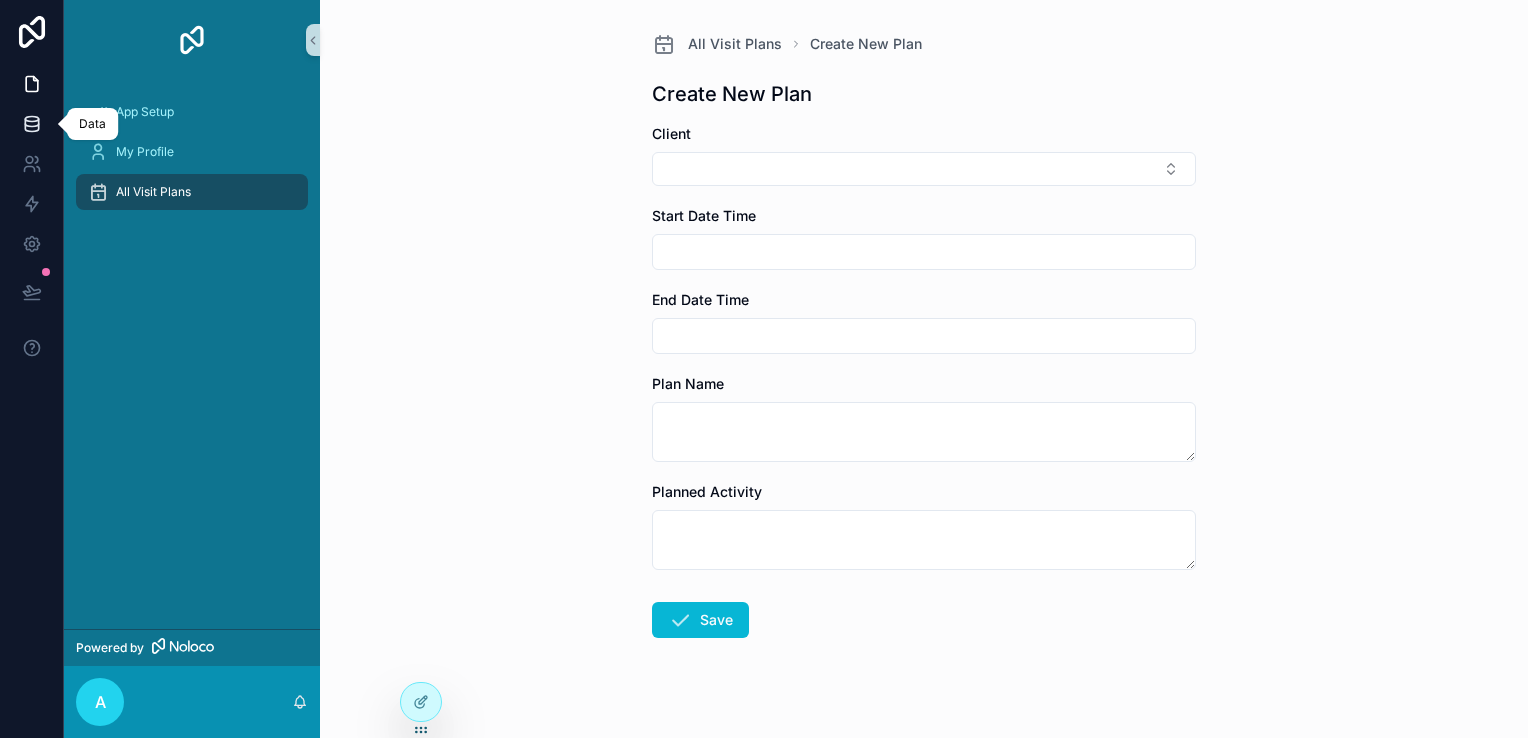 click at bounding box center (31, 124) 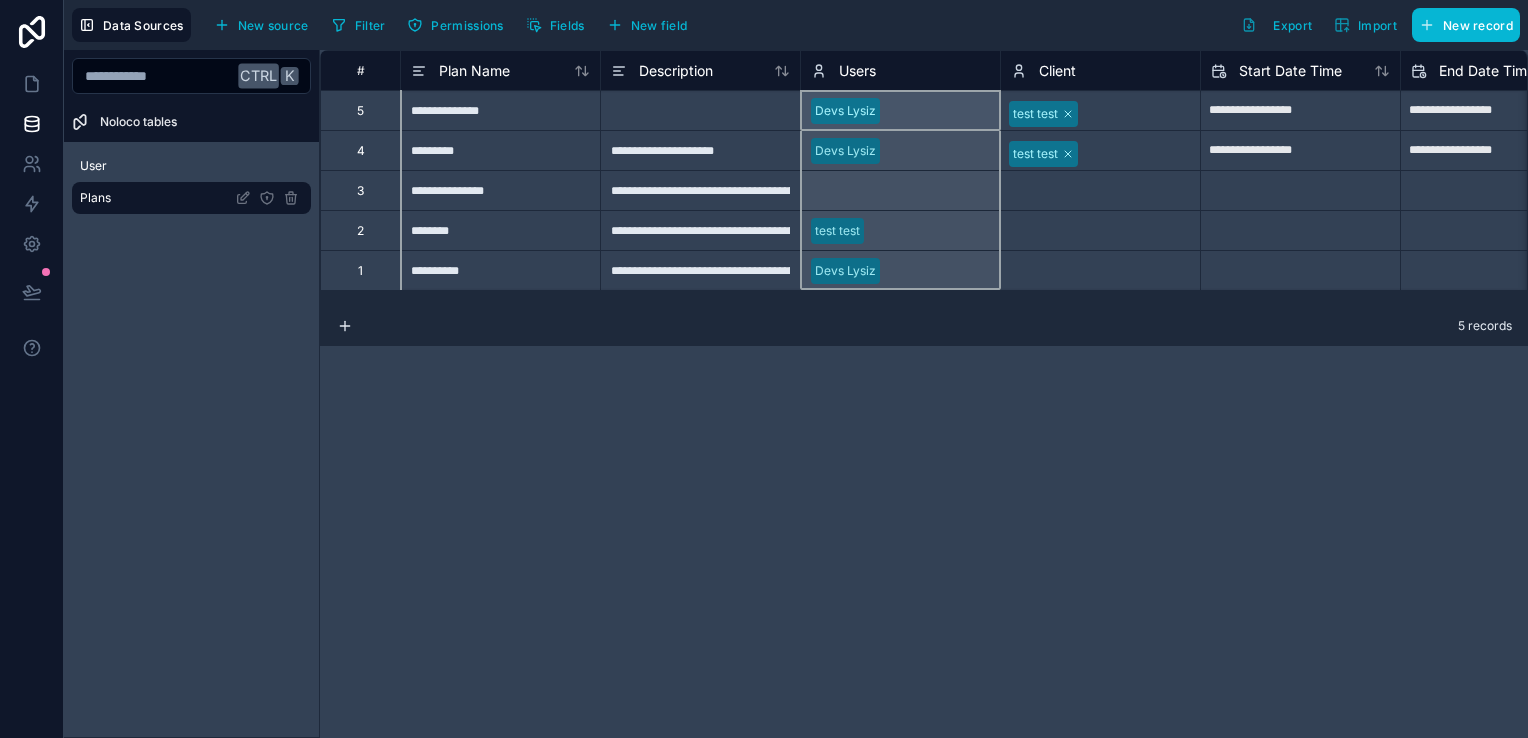 click on "Users" at bounding box center [900, 71] 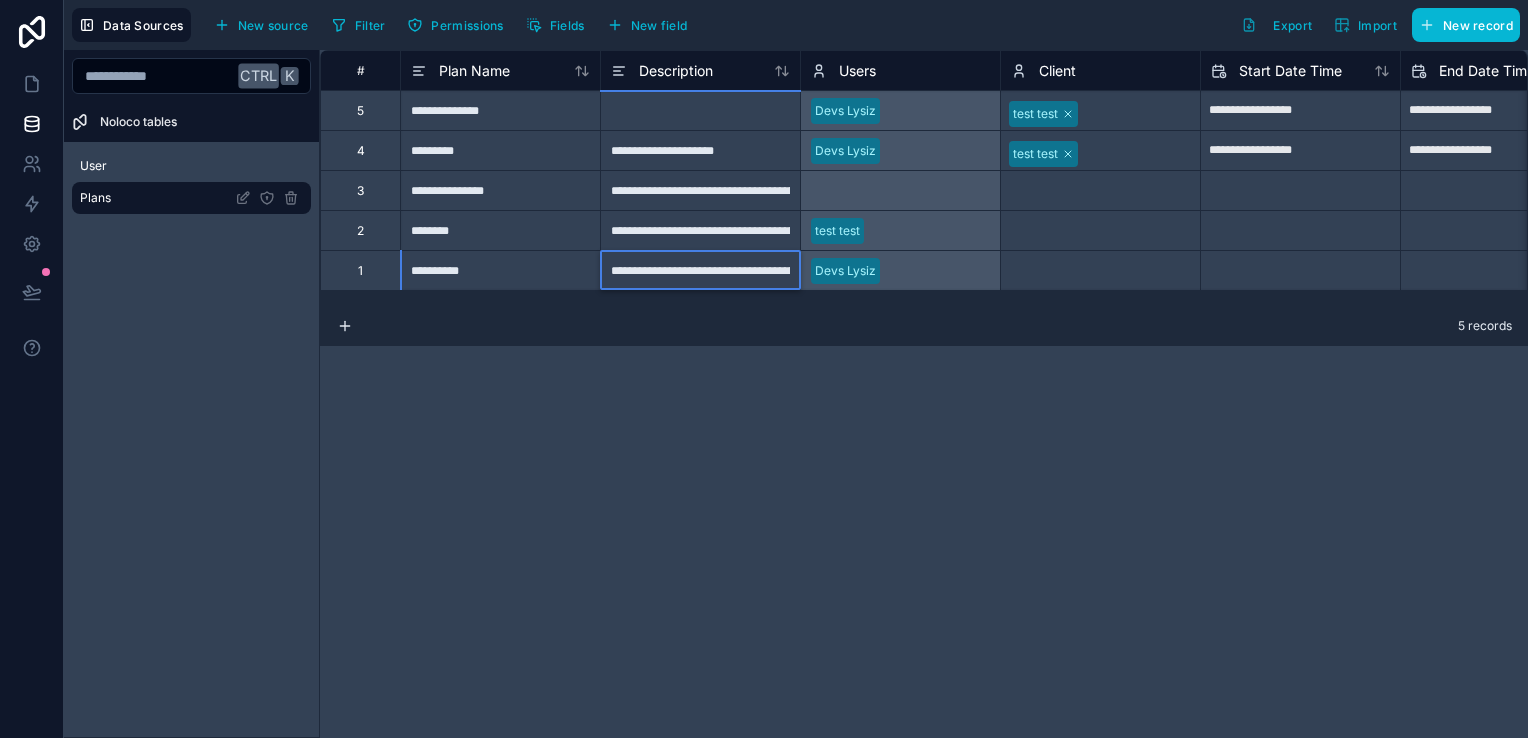 scroll, scrollTop: 0, scrollLeft: 42, axis: horizontal 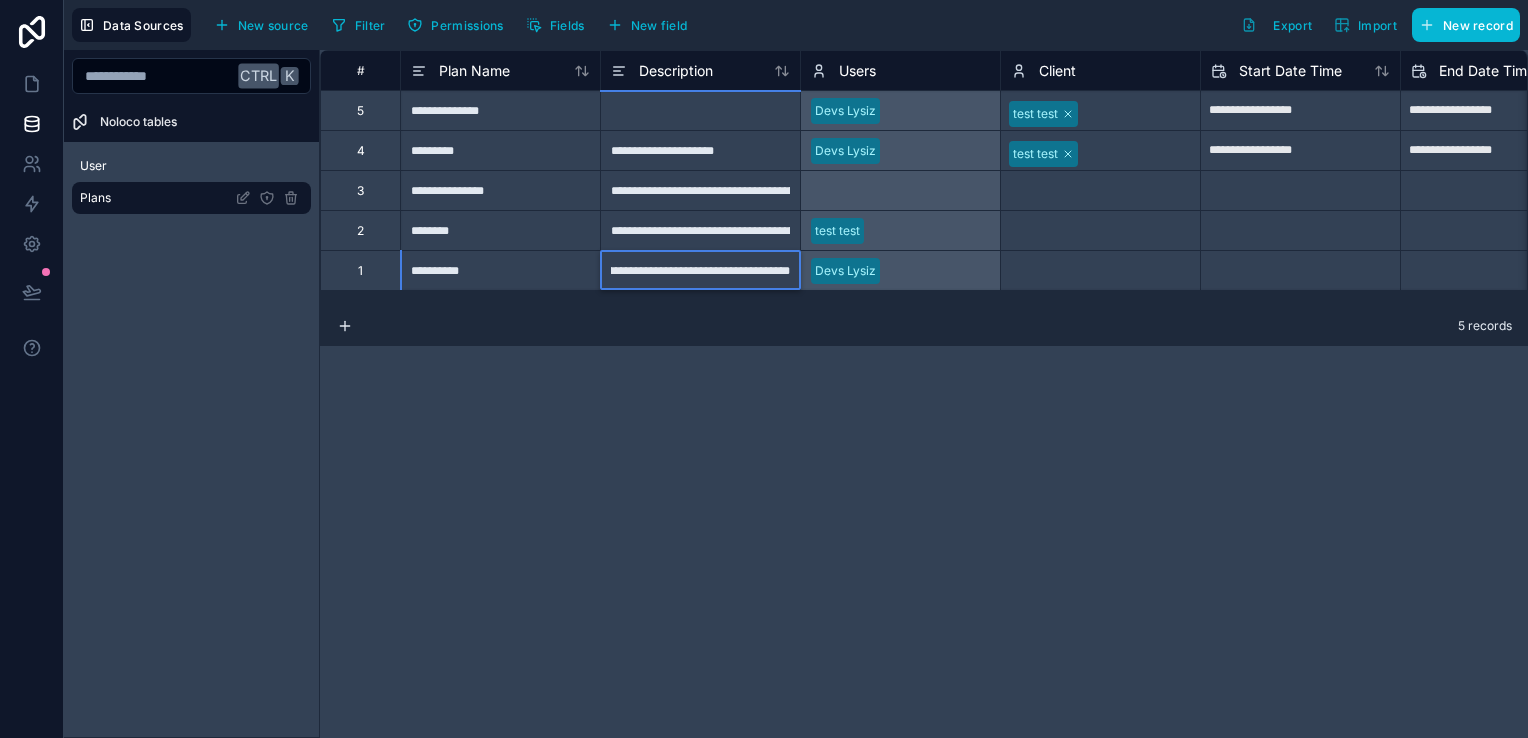 click on "**********" at bounding box center (700, 270) 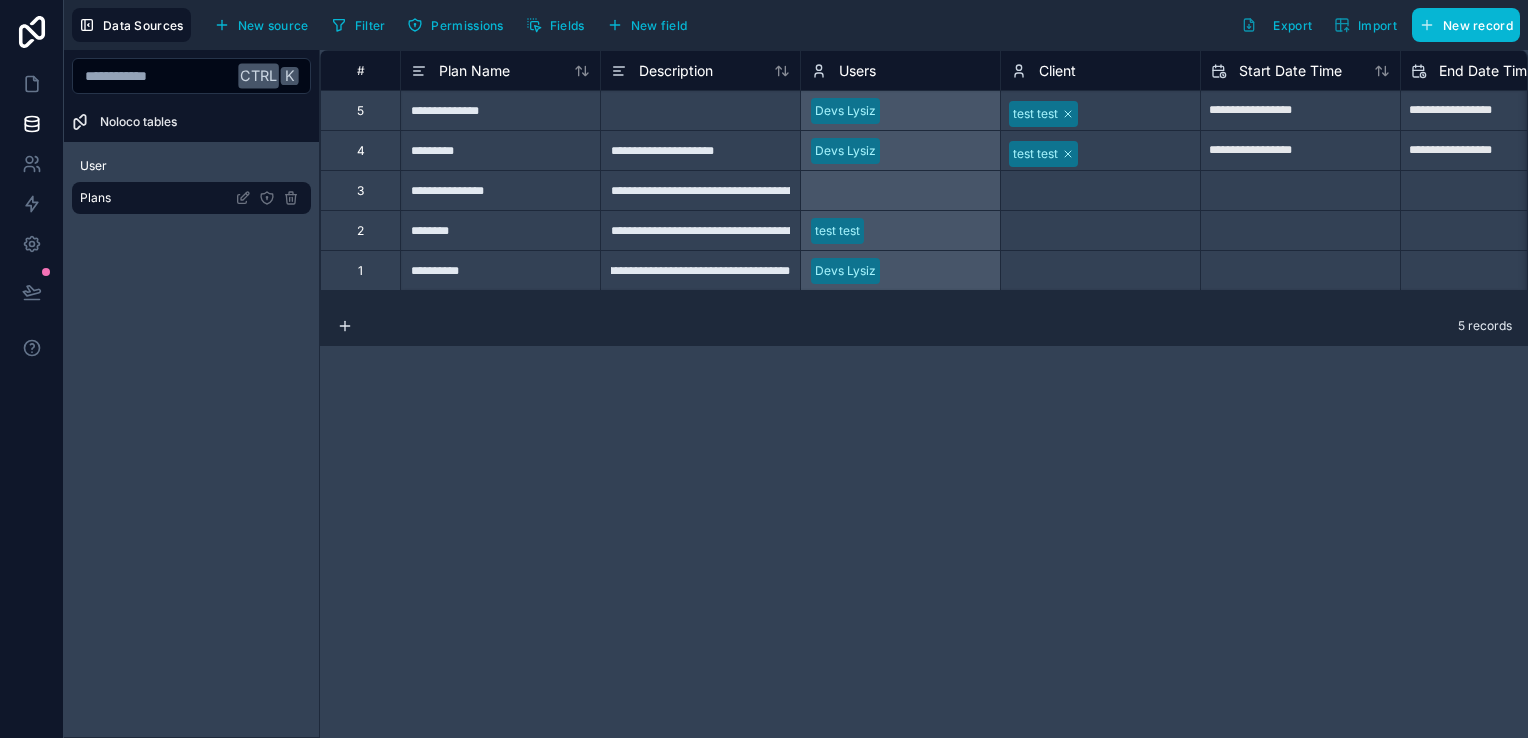 click on "**********" at bounding box center [924, 394] 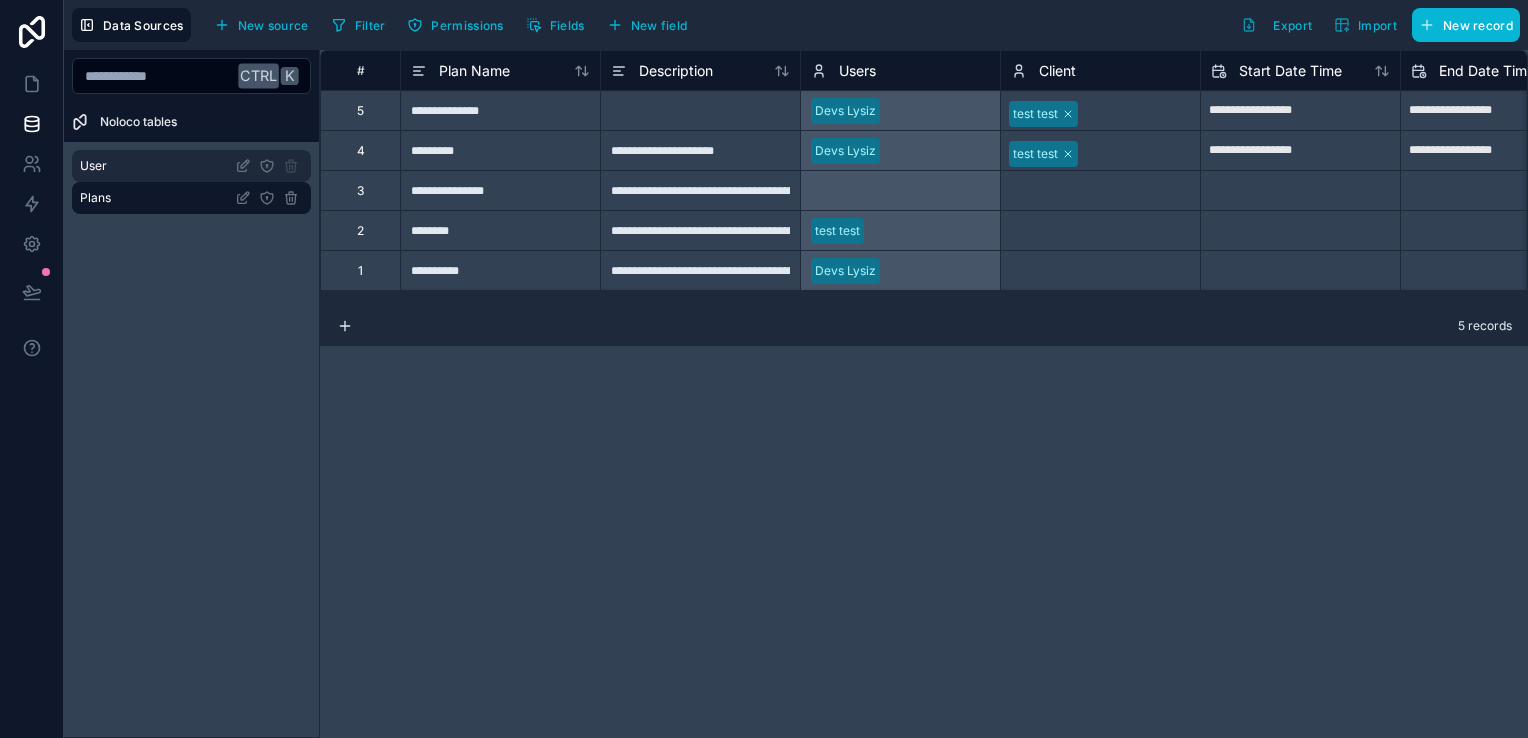 click on "User" at bounding box center (191, 166) 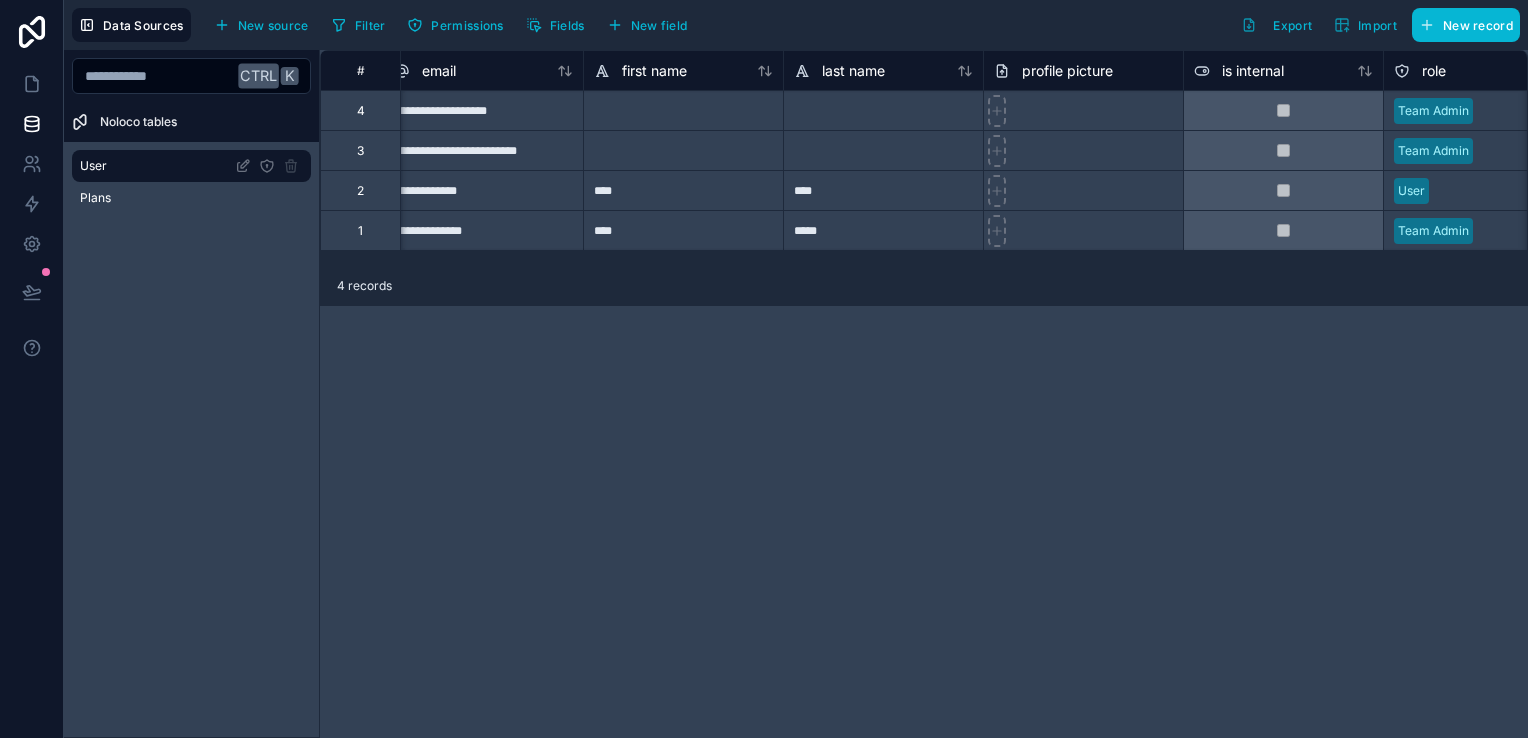 scroll, scrollTop: 0, scrollLeft: 0, axis: both 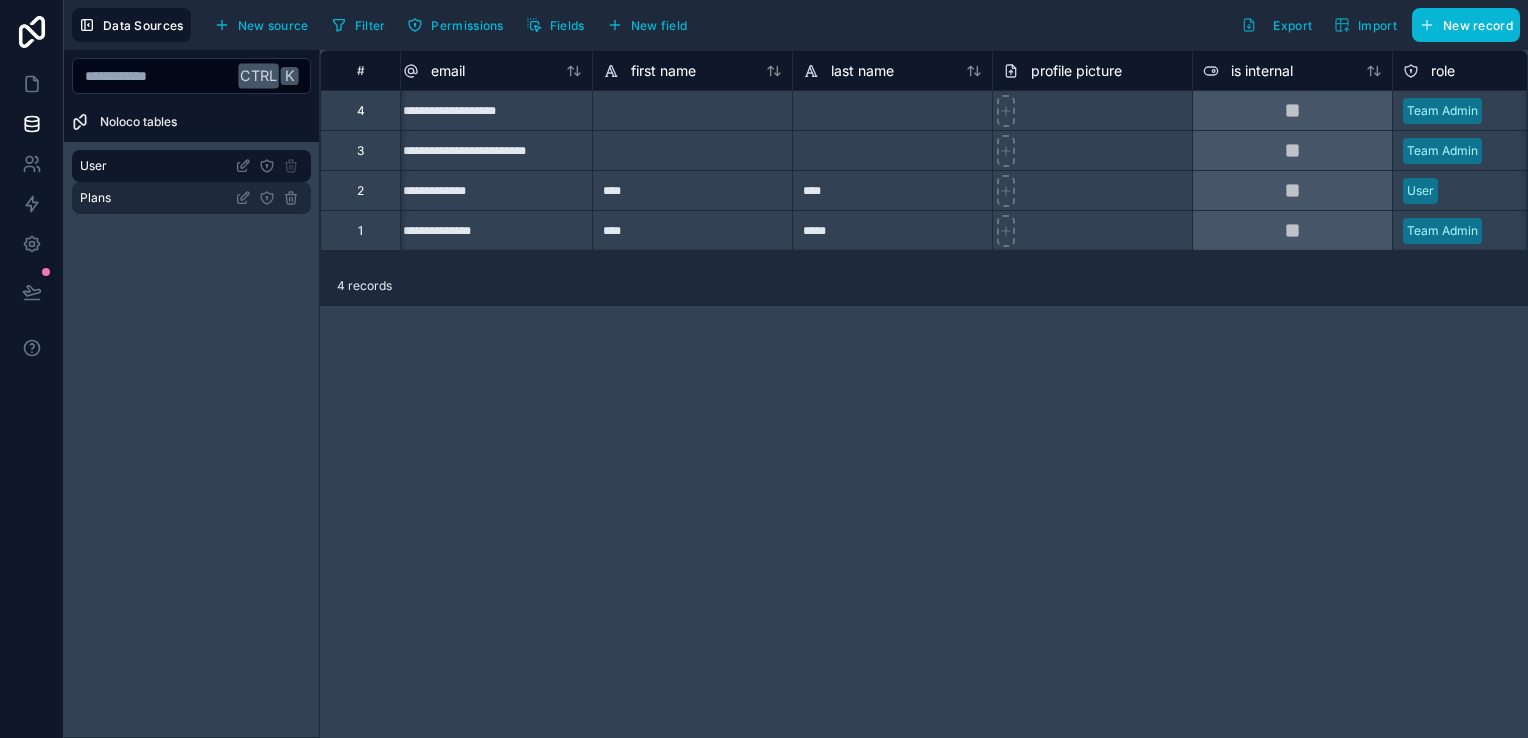 click on "Plans" at bounding box center [191, 198] 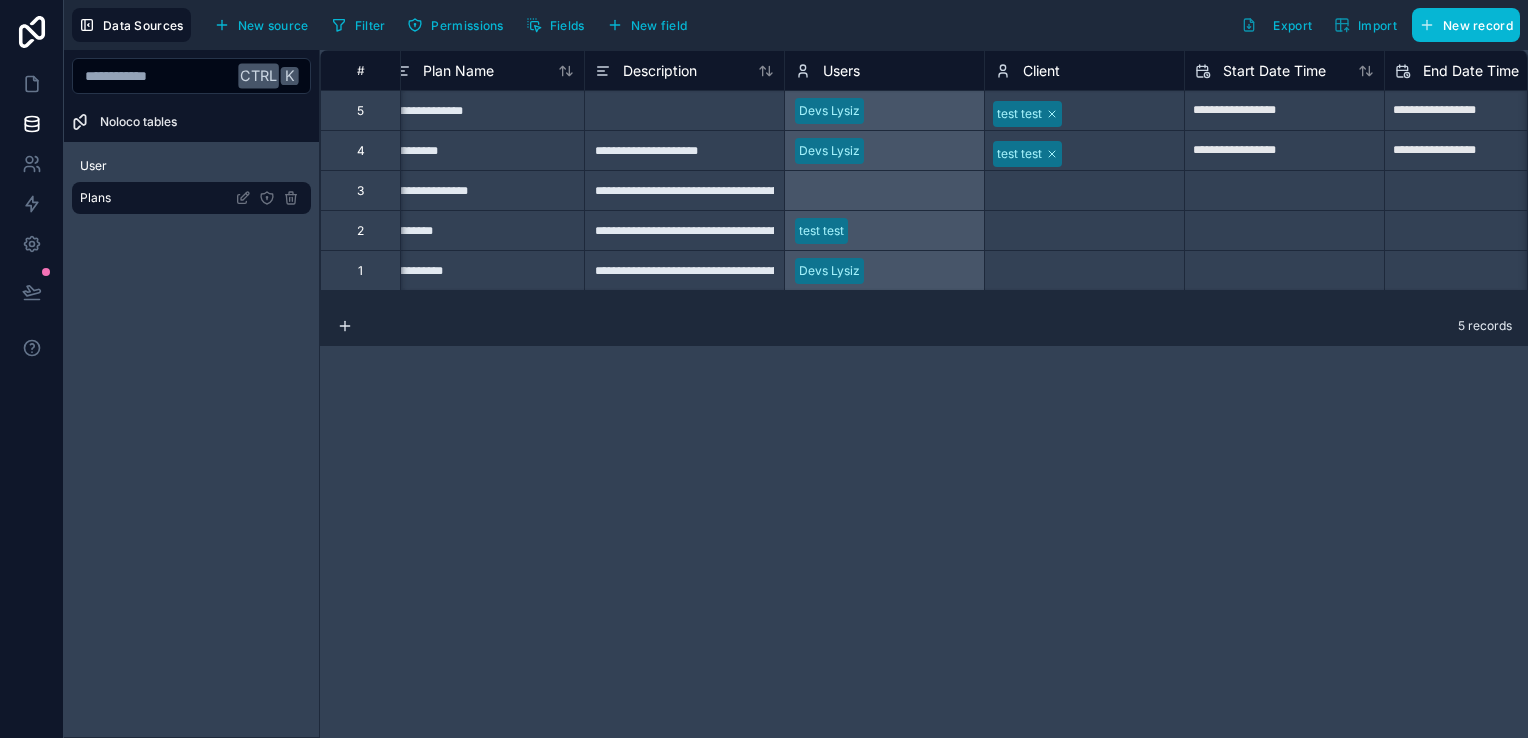 scroll, scrollTop: 0, scrollLeft: 0, axis: both 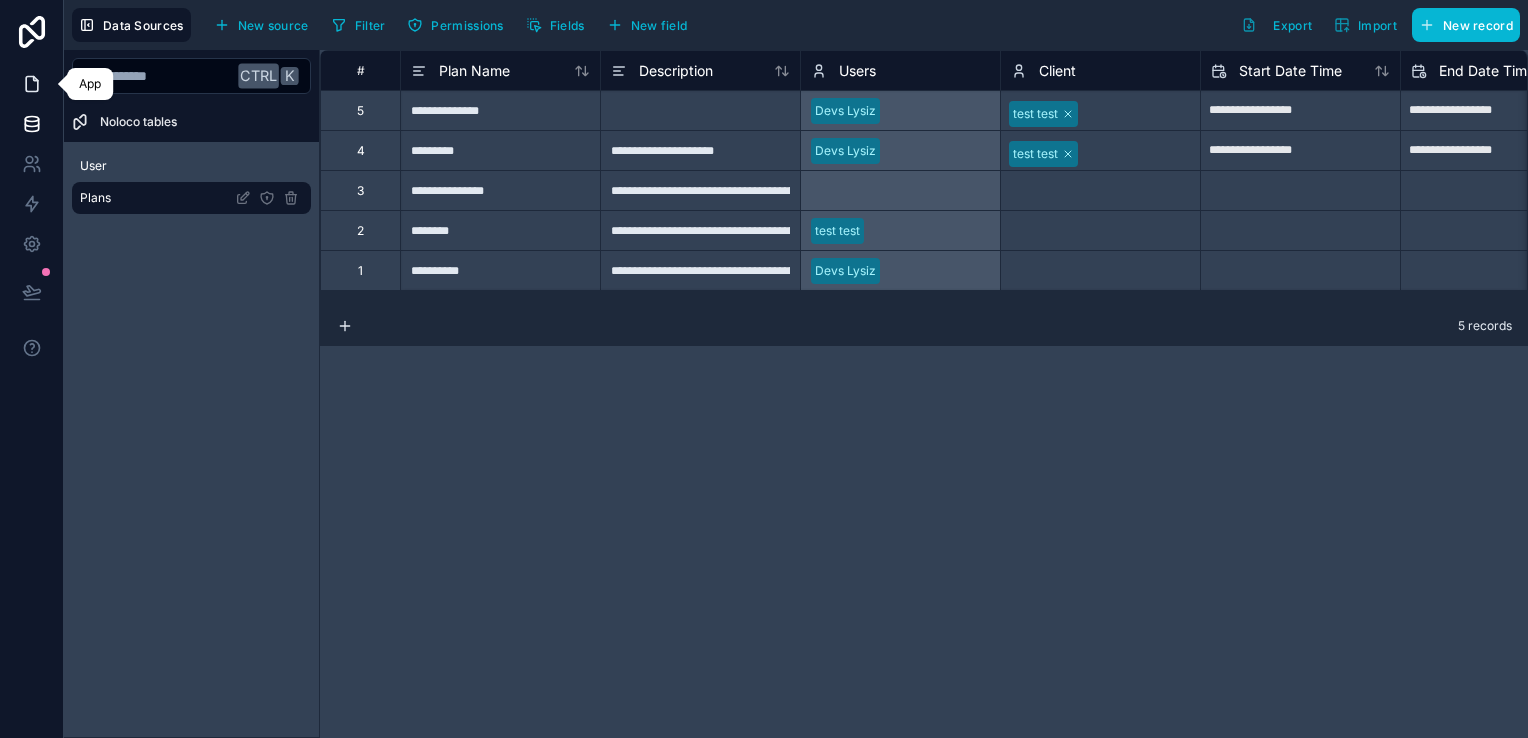 click at bounding box center [31, 84] 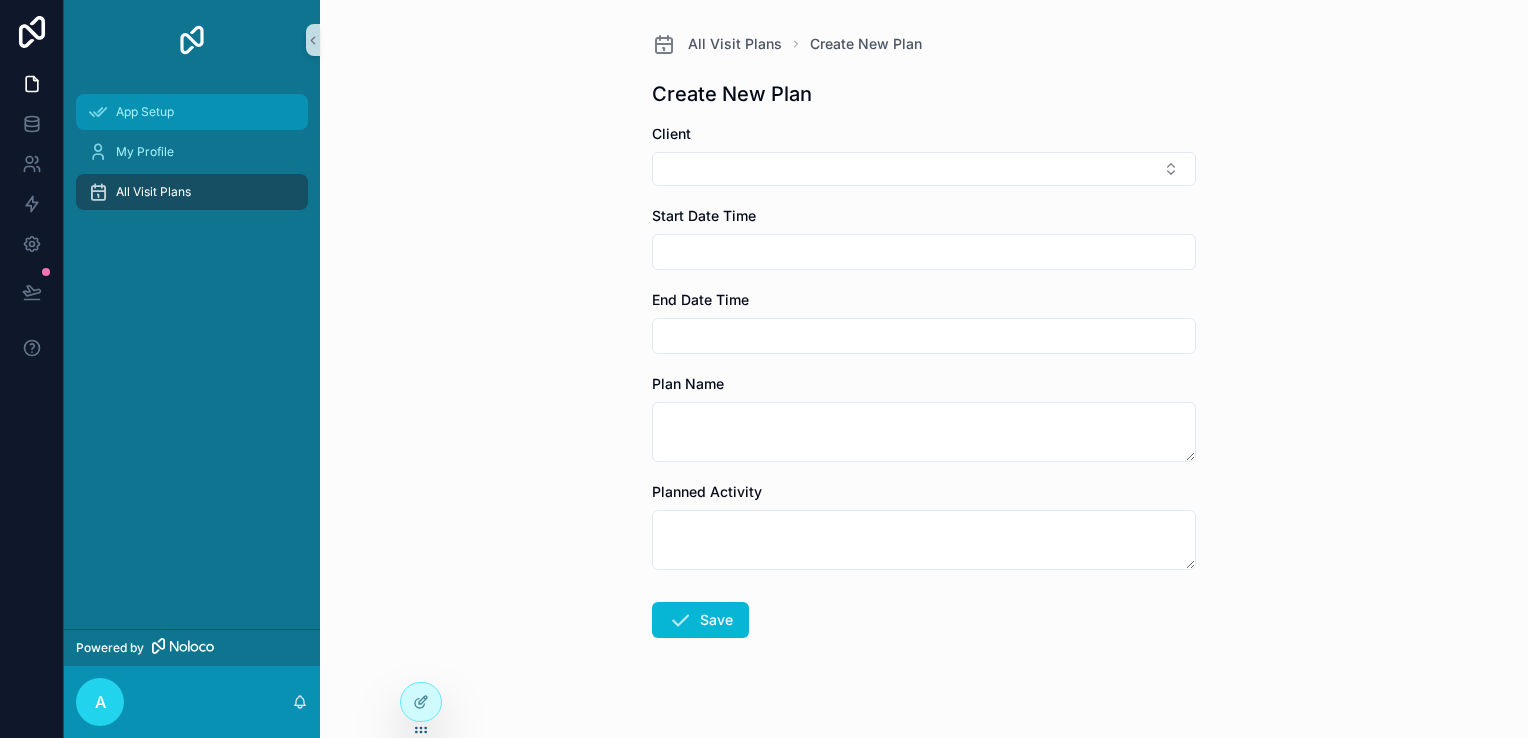 click on "App Setup" at bounding box center (192, 112) 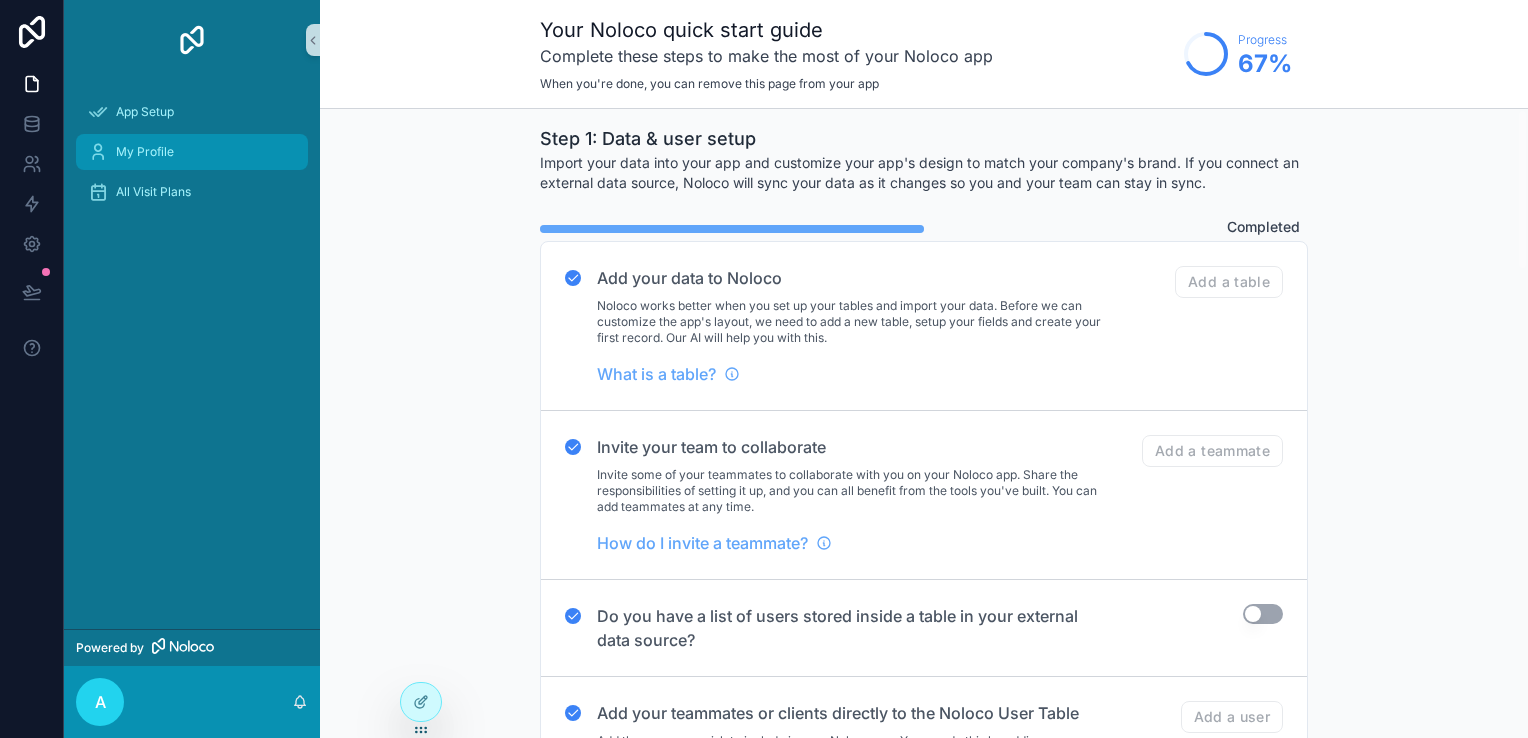 click on "My Profile" at bounding box center (192, 152) 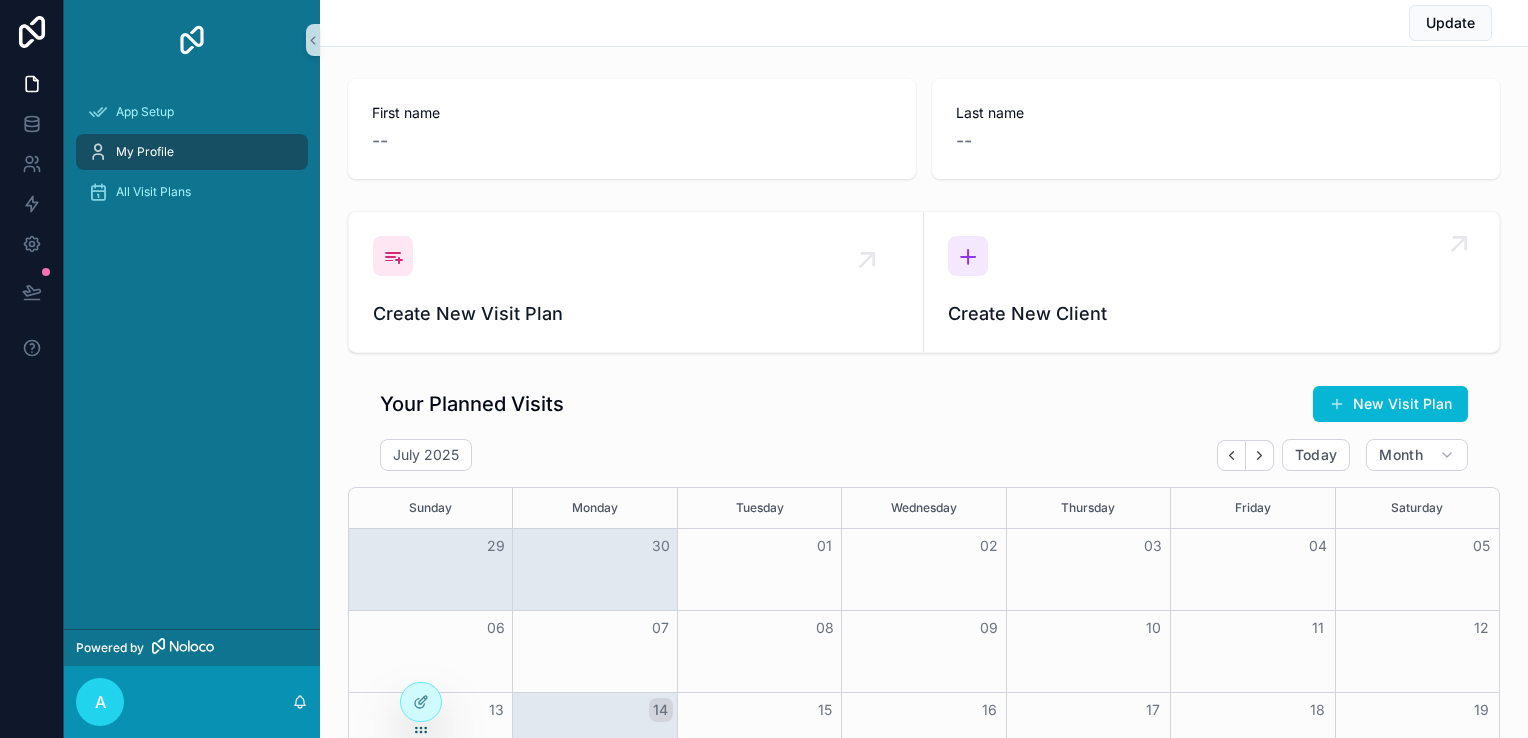 click at bounding box center (968, 256) 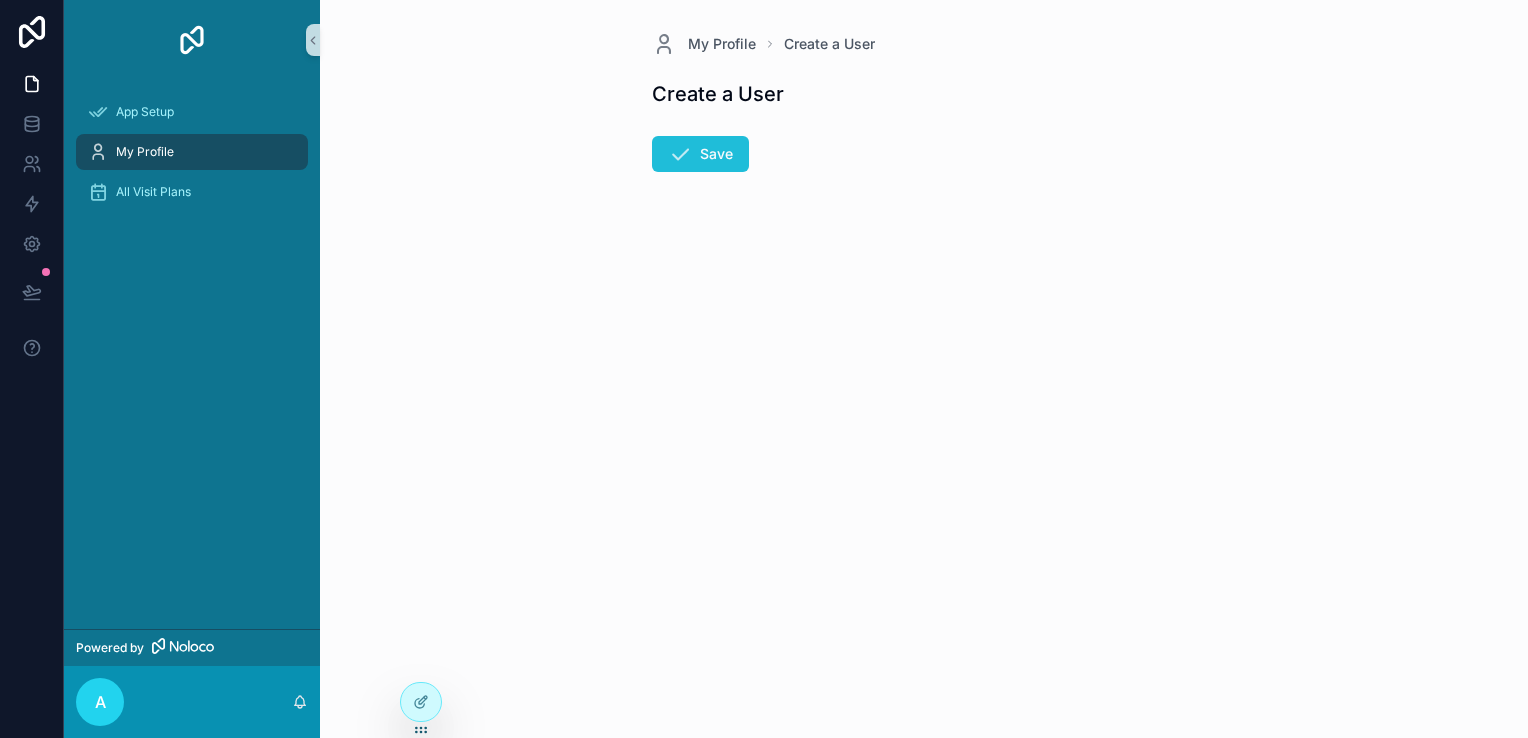 click on "Save" at bounding box center [700, 154] 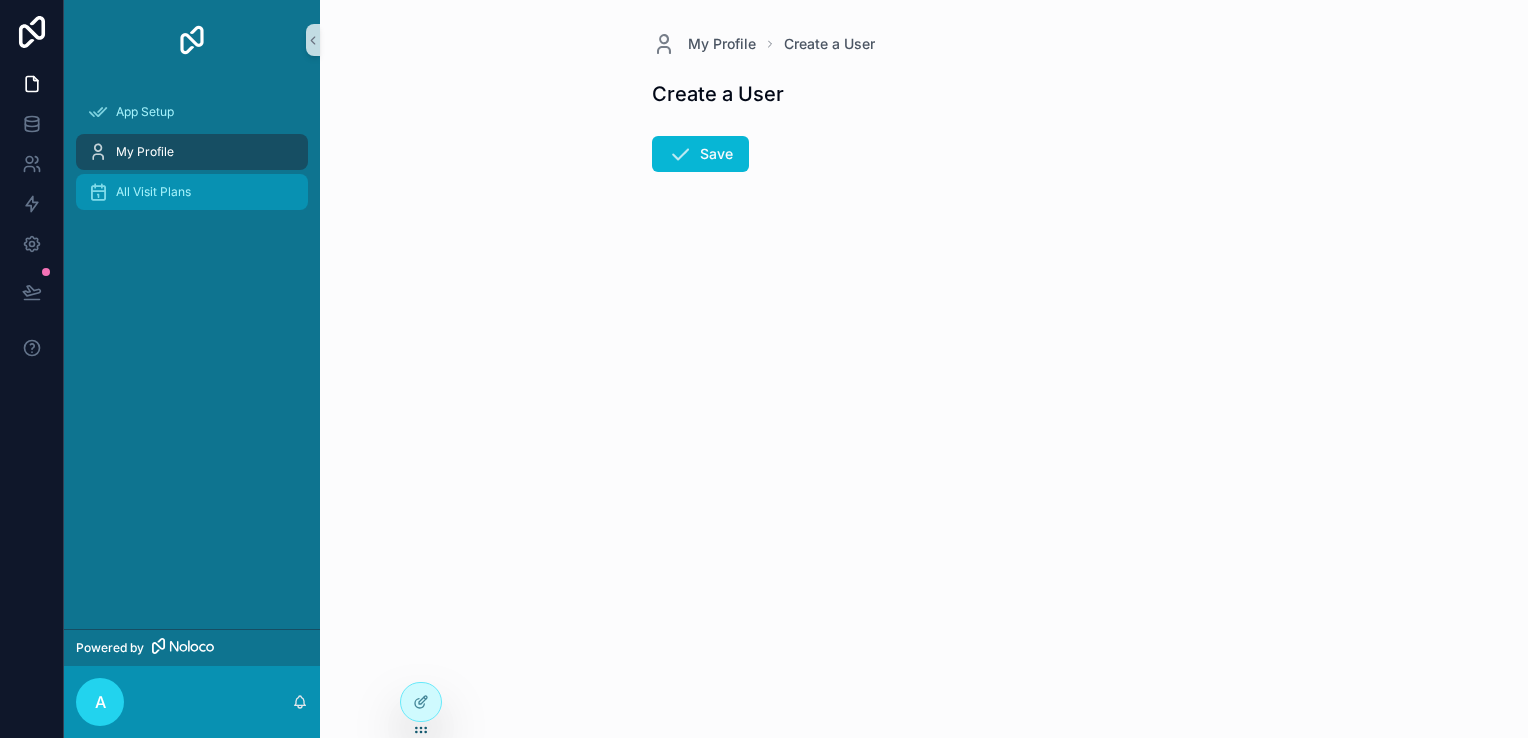 click on "All Visit Plans" at bounding box center (192, 192) 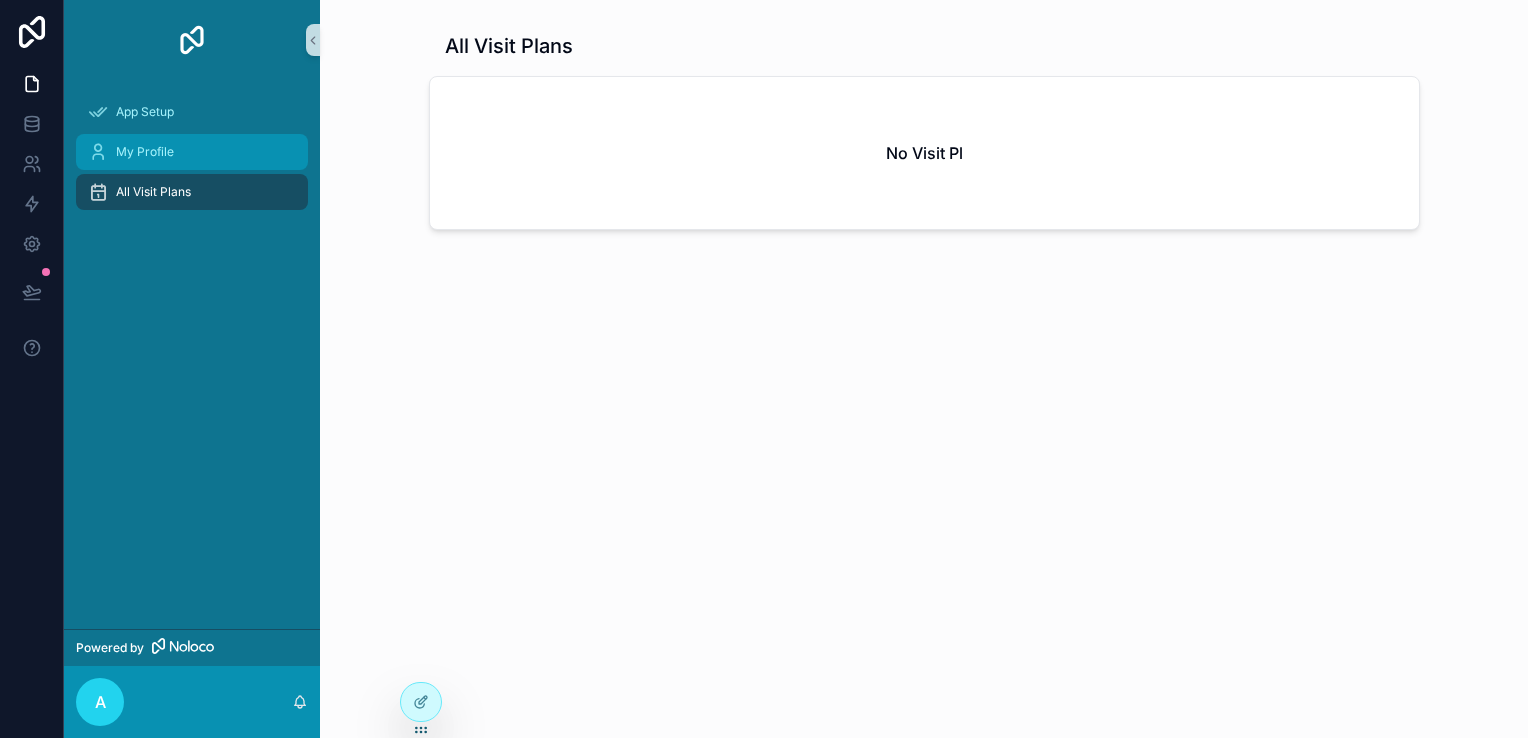 click on "My Profile" at bounding box center [145, 152] 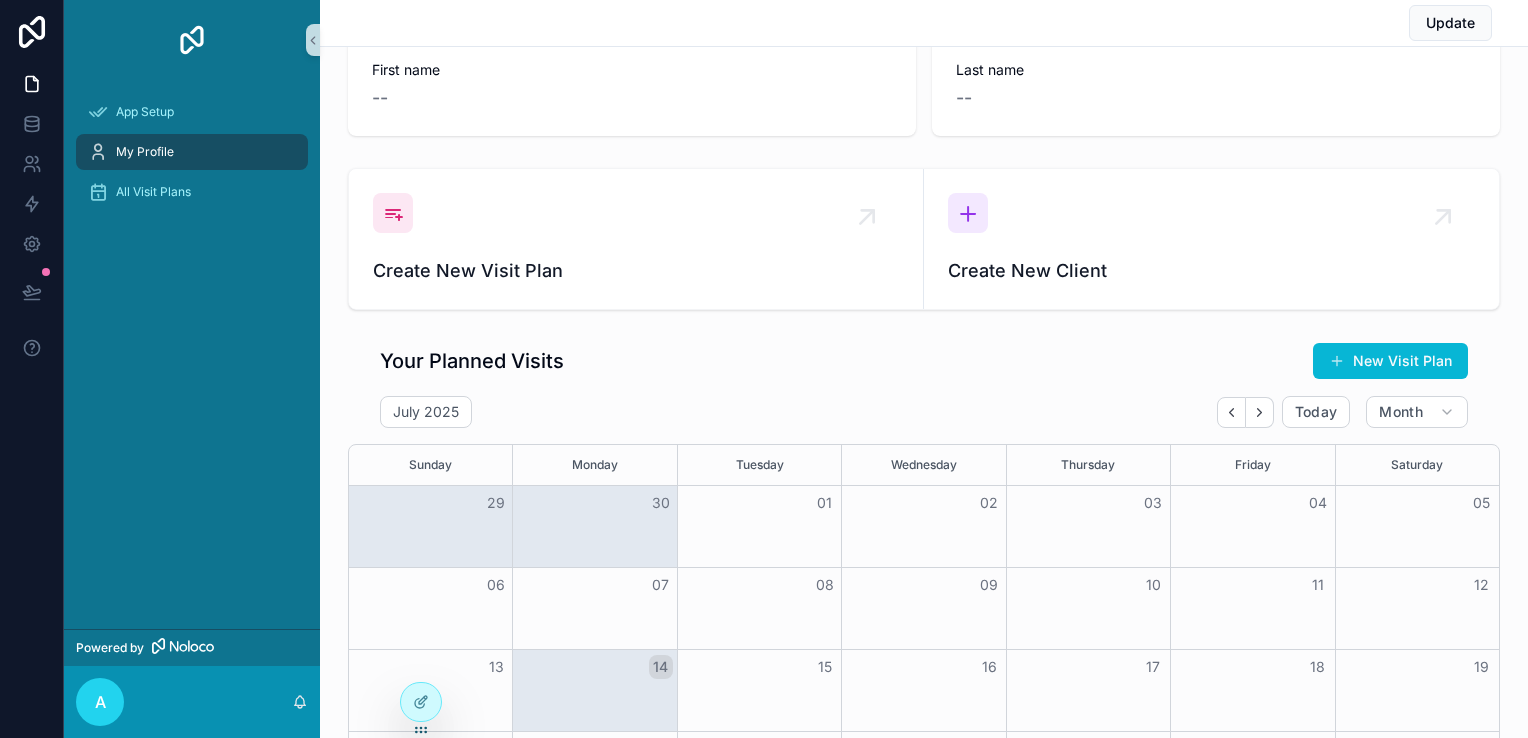 scroll, scrollTop: 0, scrollLeft: 0, axis: both 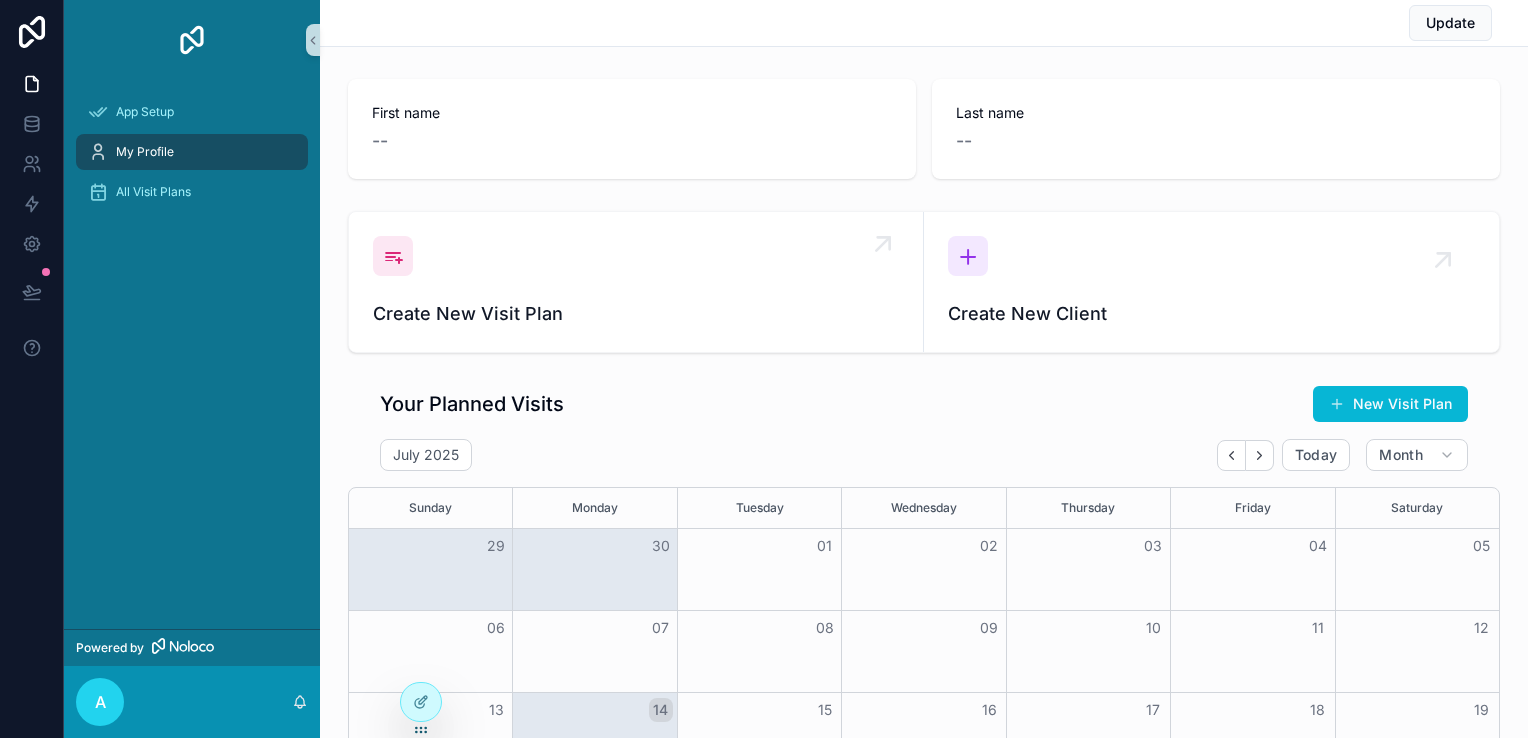 click at bounding box center [393, 256] 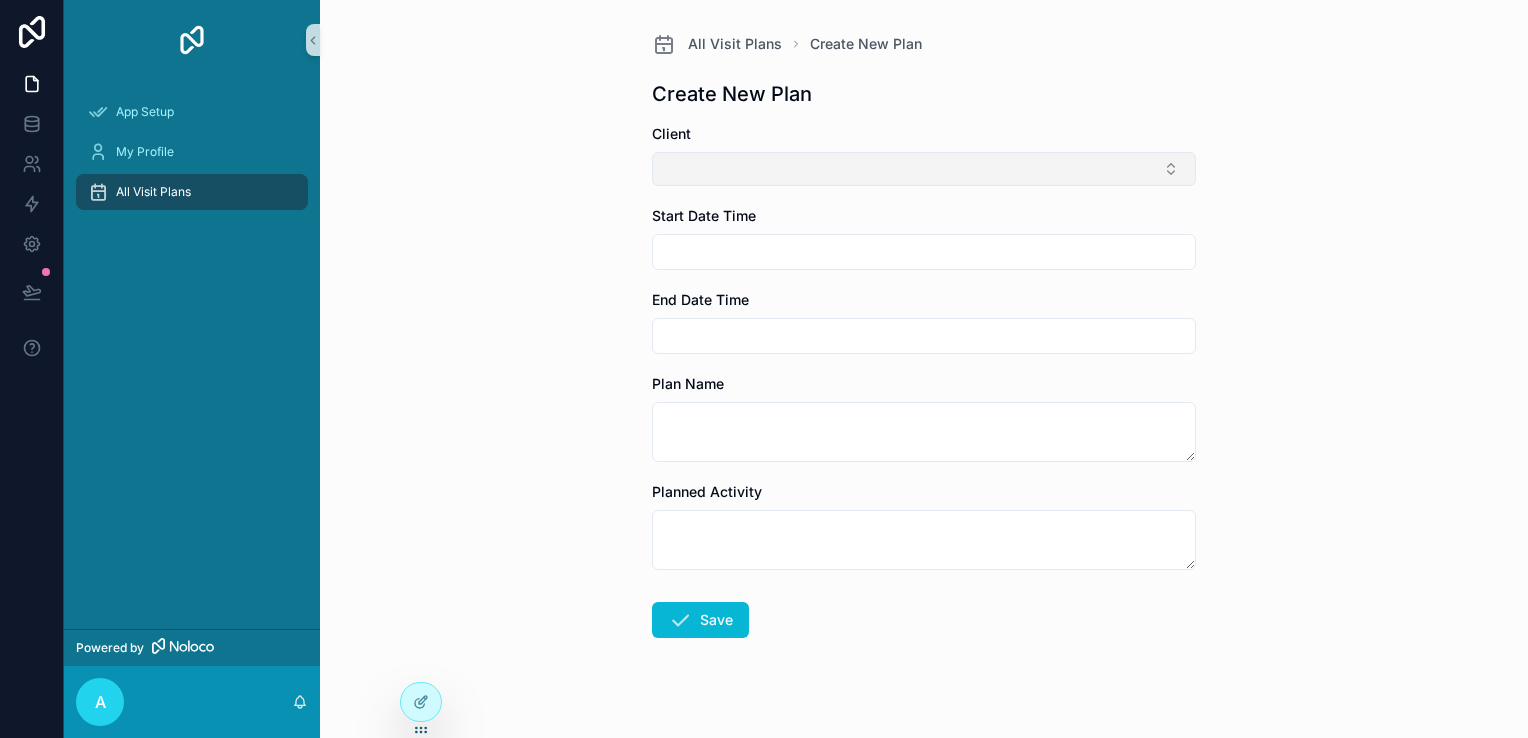 click at bounding box center (924, 169) 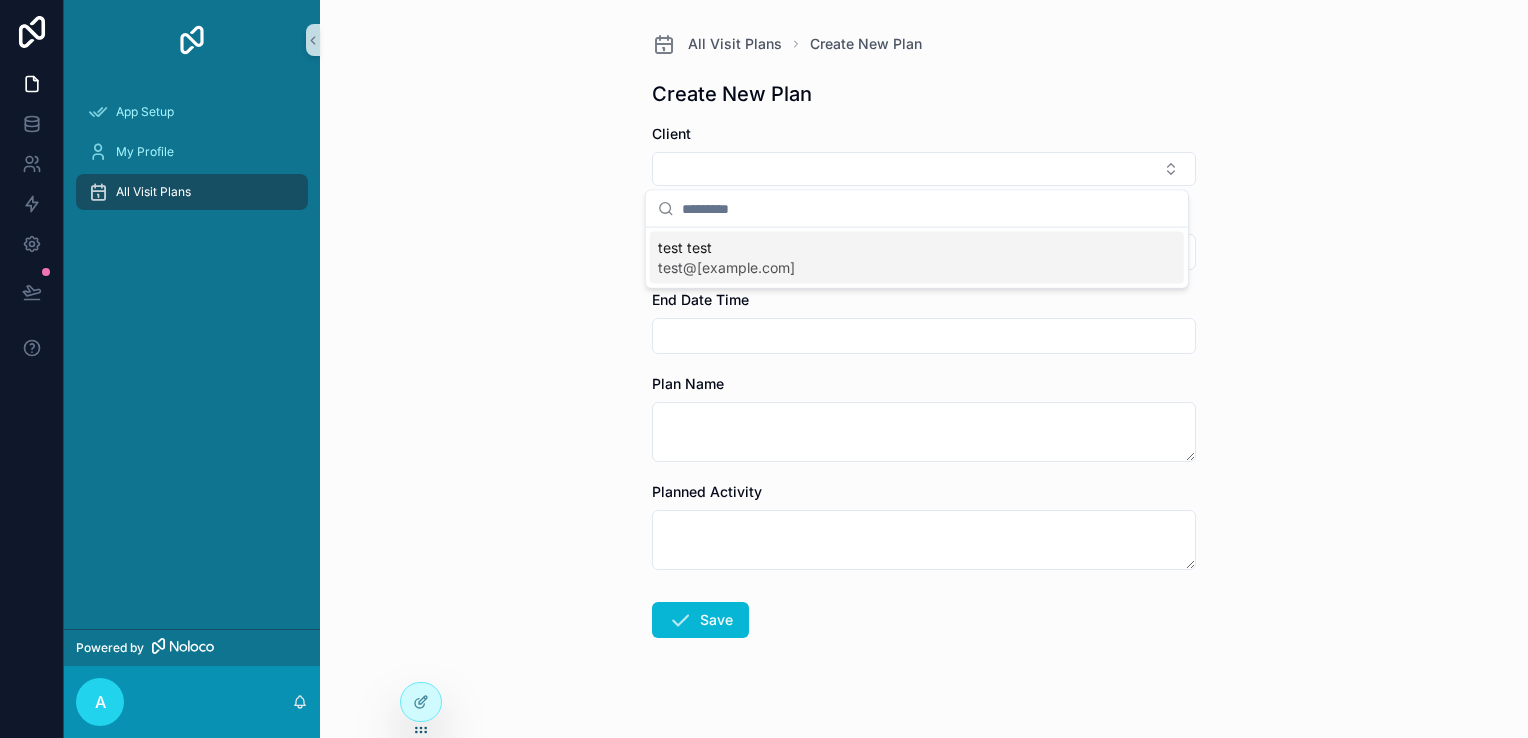 click on "All Visit Plans Create New Plan Create New Plan Client Start Date Time End Date Time Plan Name Planned Activity Save" at bounding box center [924, 369] 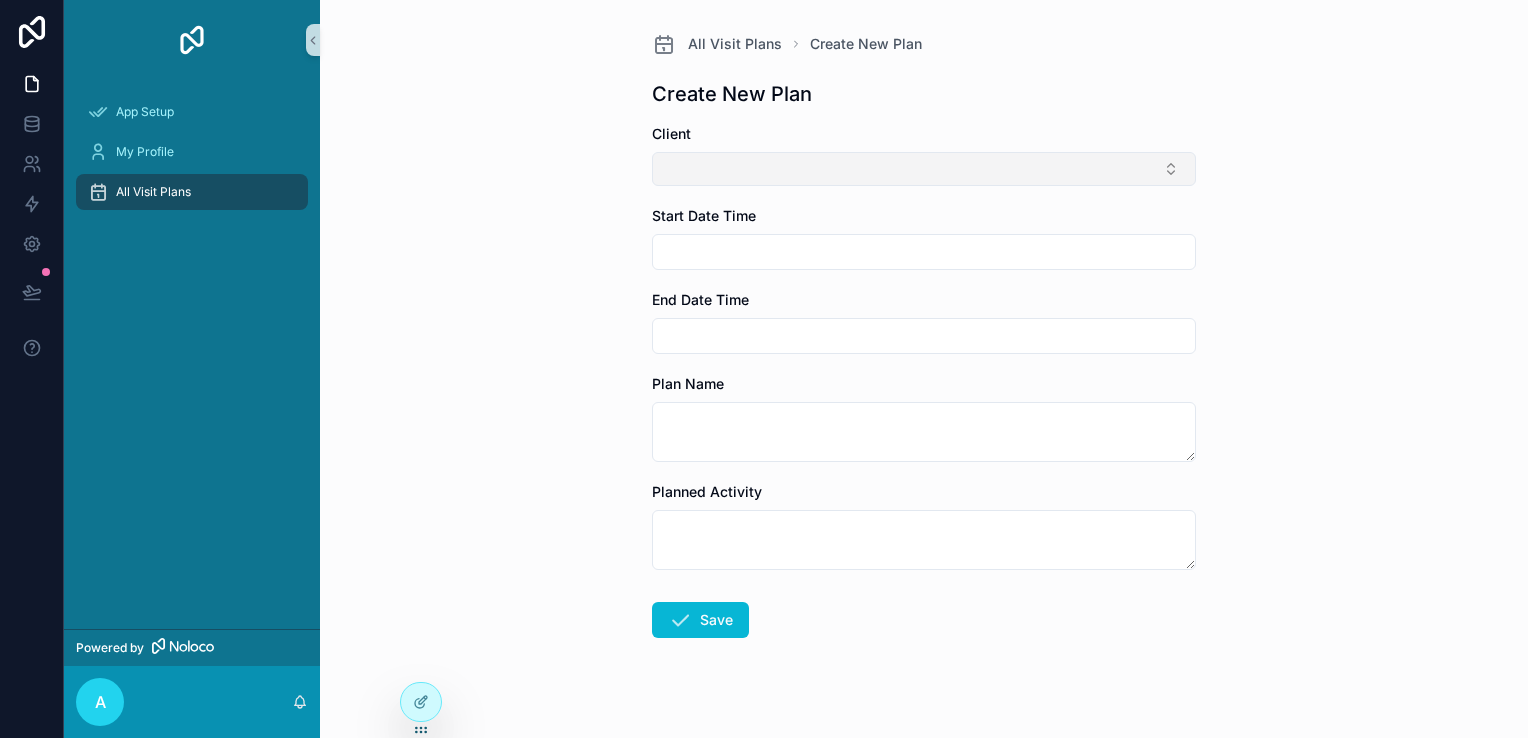 click at bounding box center (924, 169) 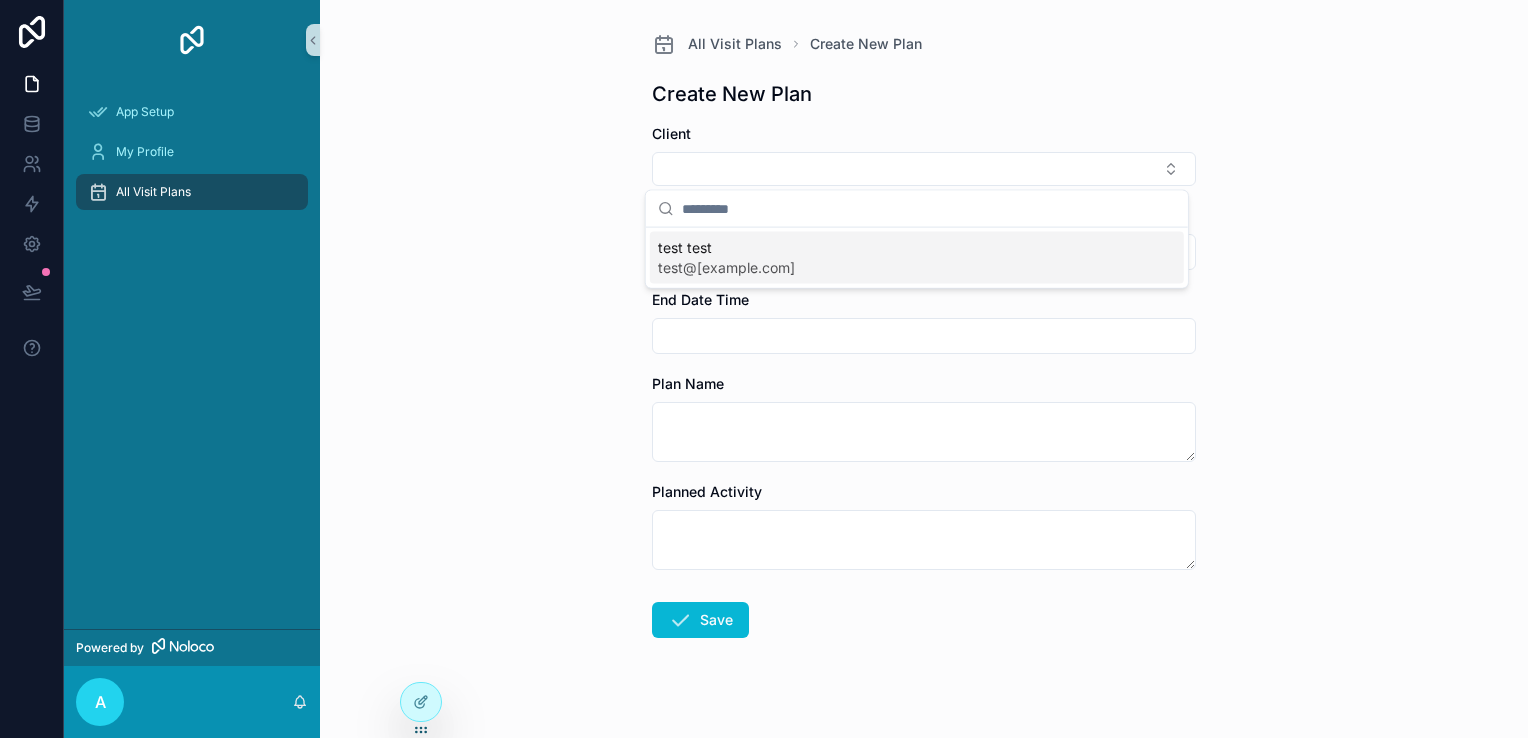 click on "test test" at bounding box center [726, 248] 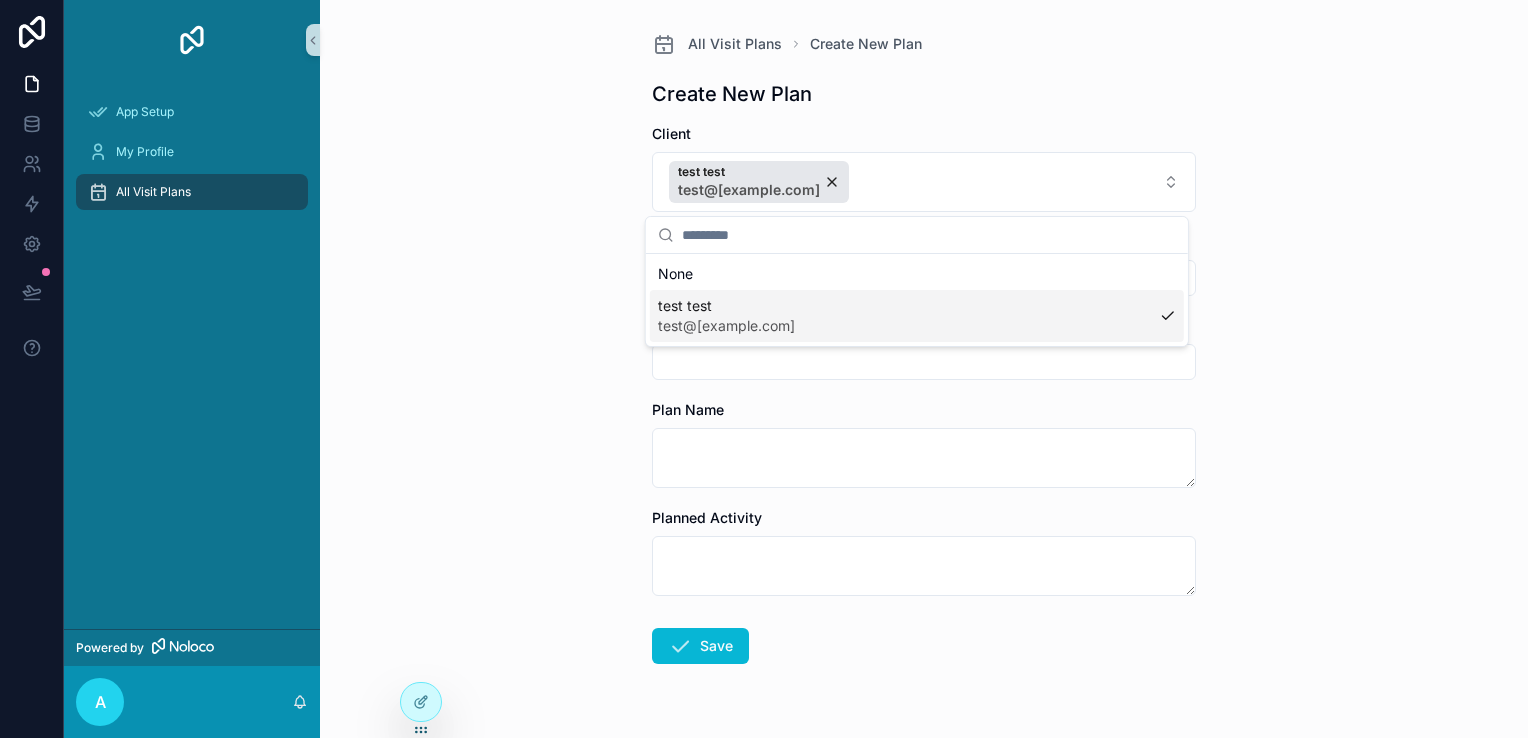 click on "[EMAIL]" at bounding box center [726, 326] 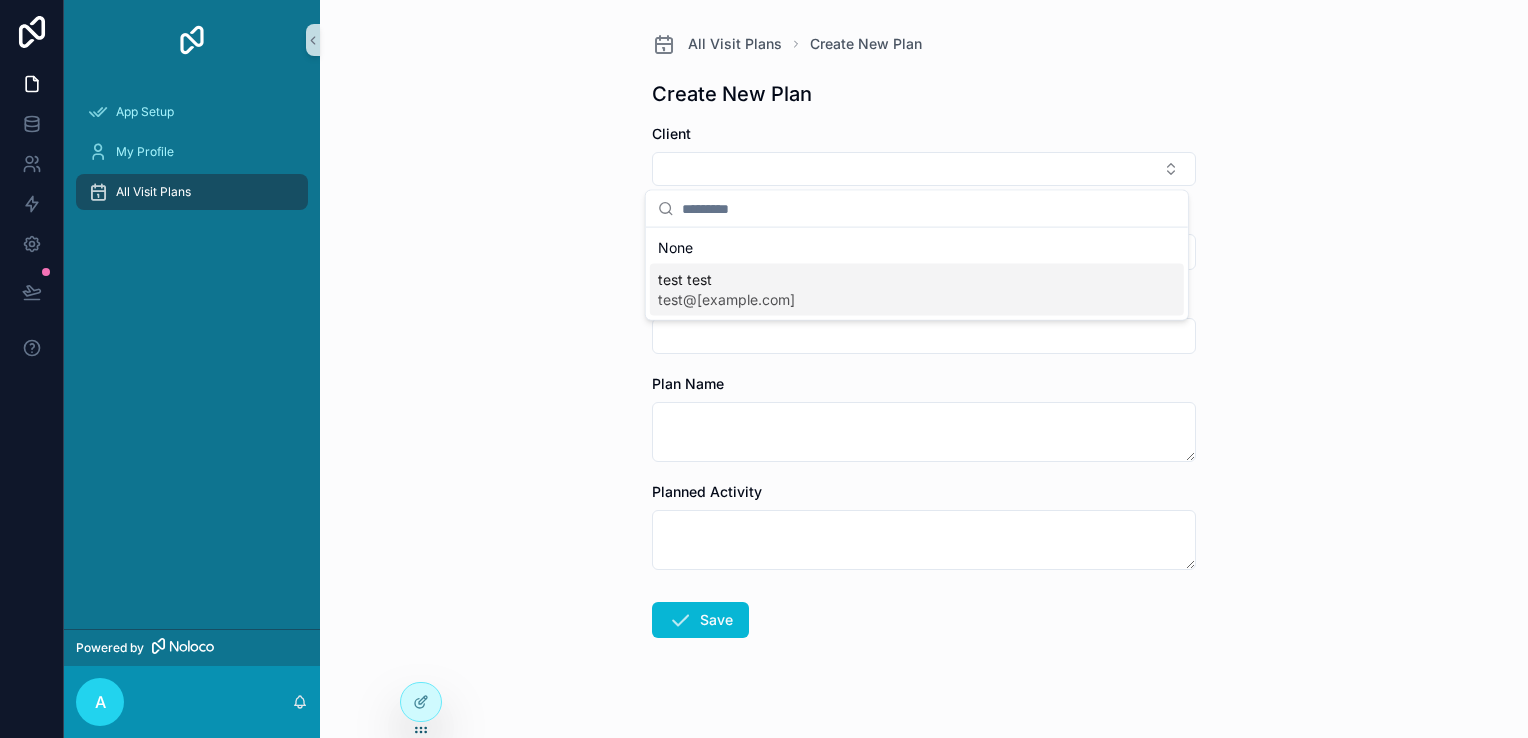 click on "test test" at bounding box center (726, 280) 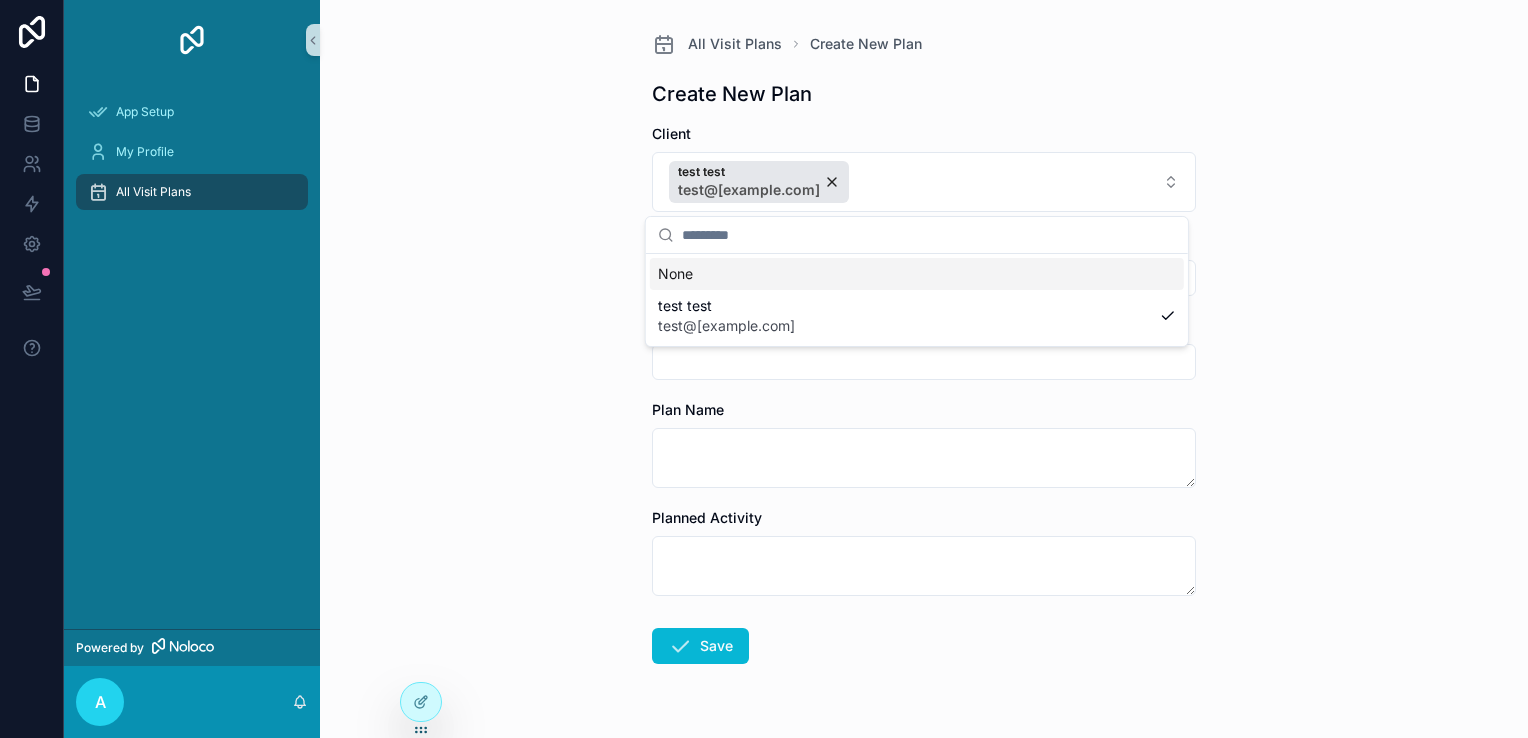 click on "All Visit Plans Create New Plan Create New Plan Client test test [EMAIL] Start Date Time End Date Time Plan Name Planned Activity Save" at bounding box center (924, 369) 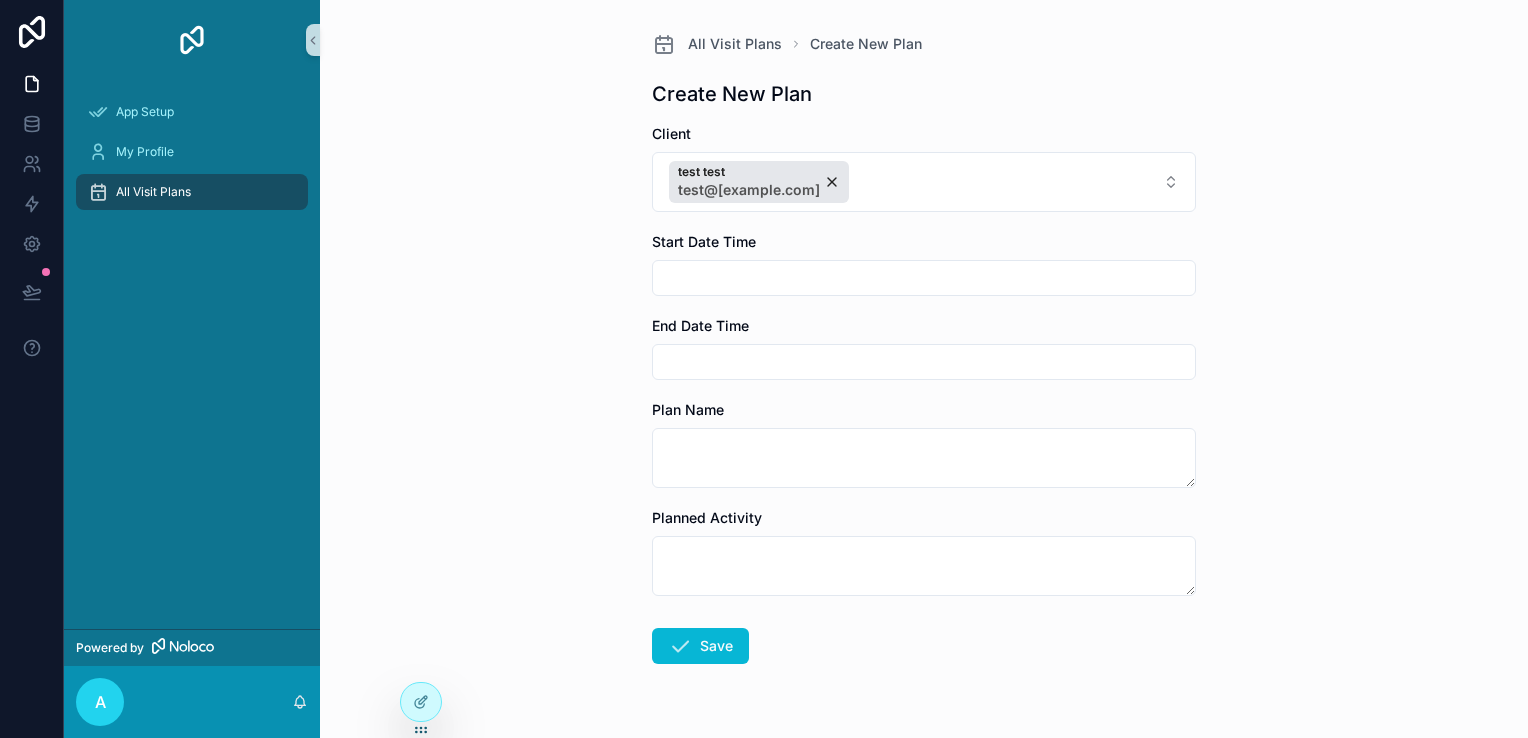 click at bounding box center (924, 278) 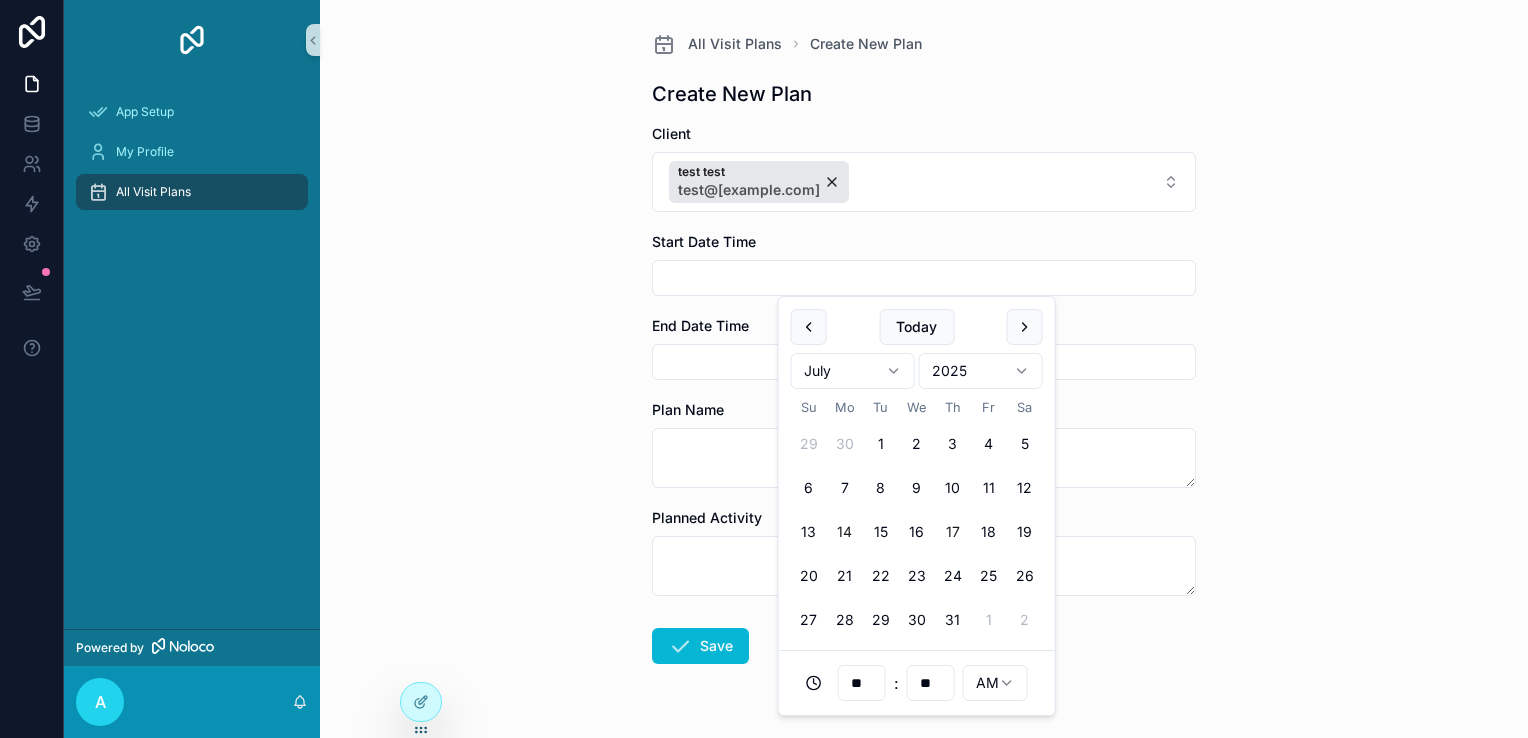 click on "17" at bounding box center [953, 532] 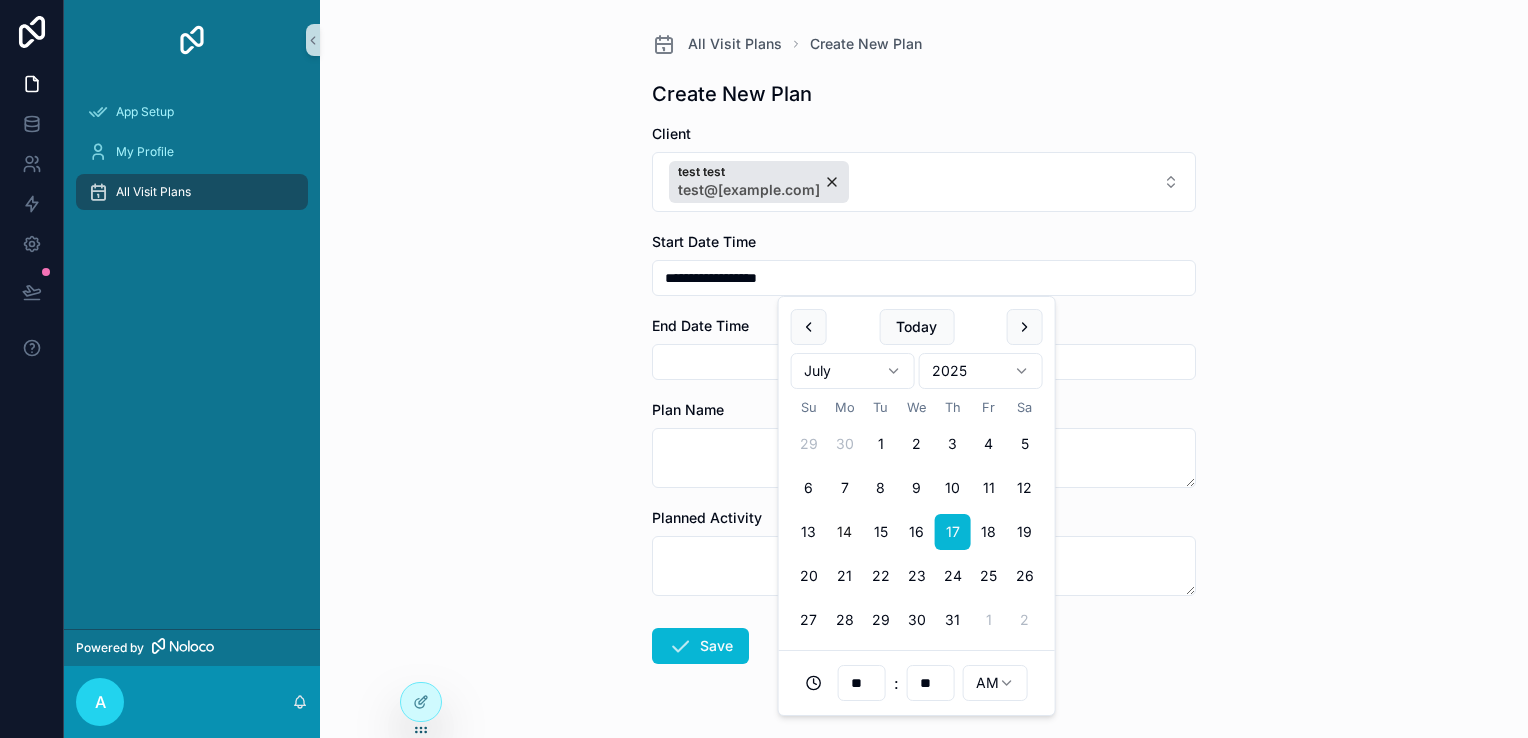 click on "**********" at bounding box center [924, 396] 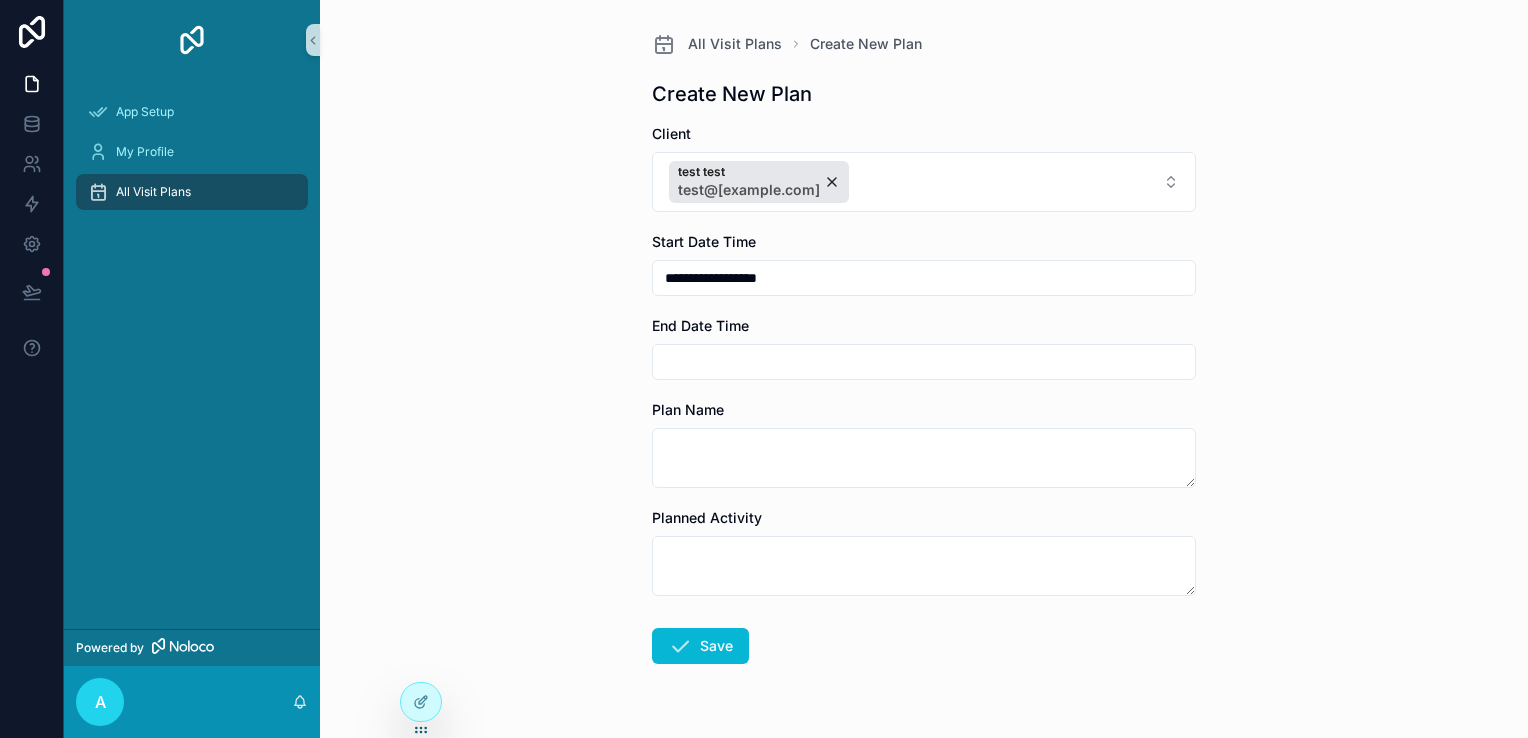 click at bounding box center [924, 362] 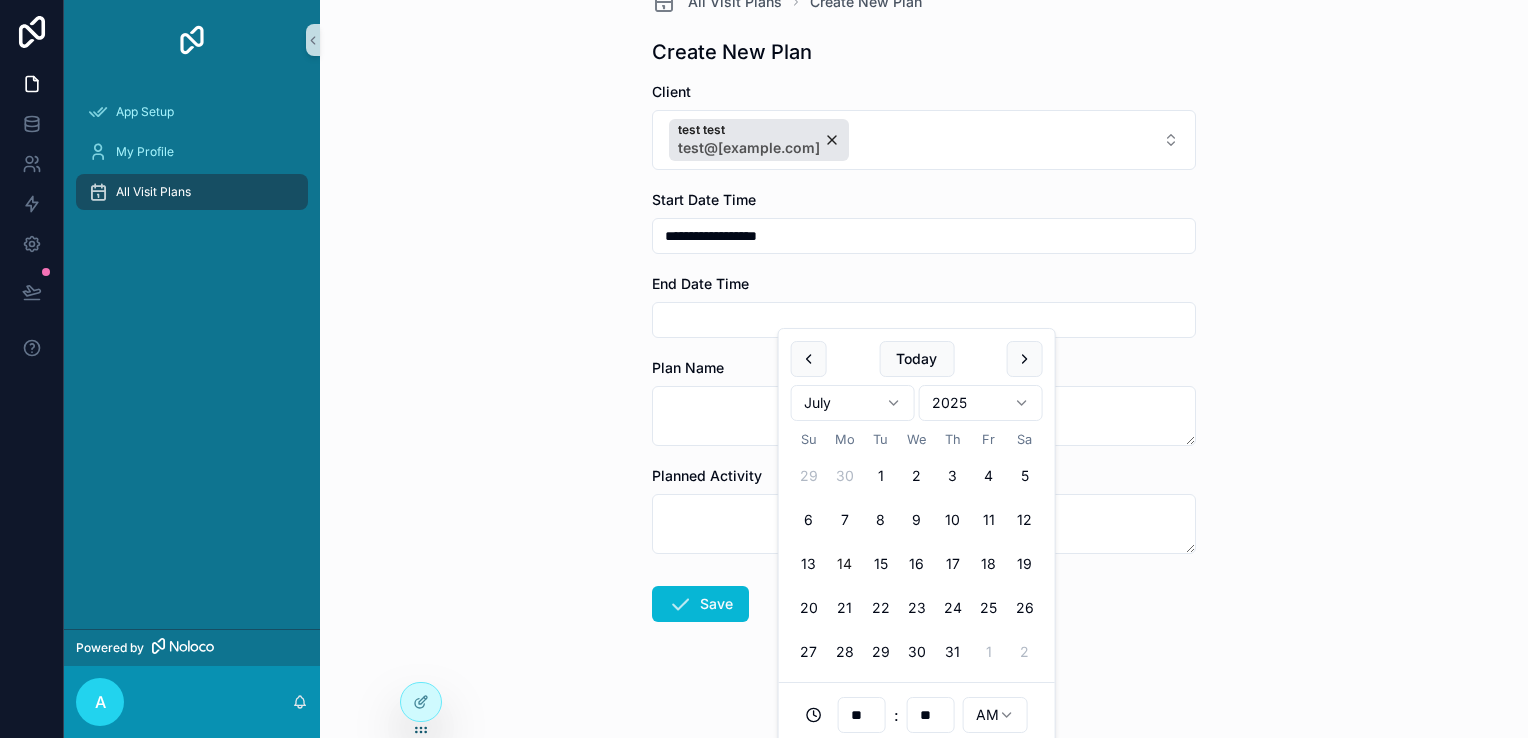 scroll, scrollTop: 53, scrollLeft: 0, axis: vertical 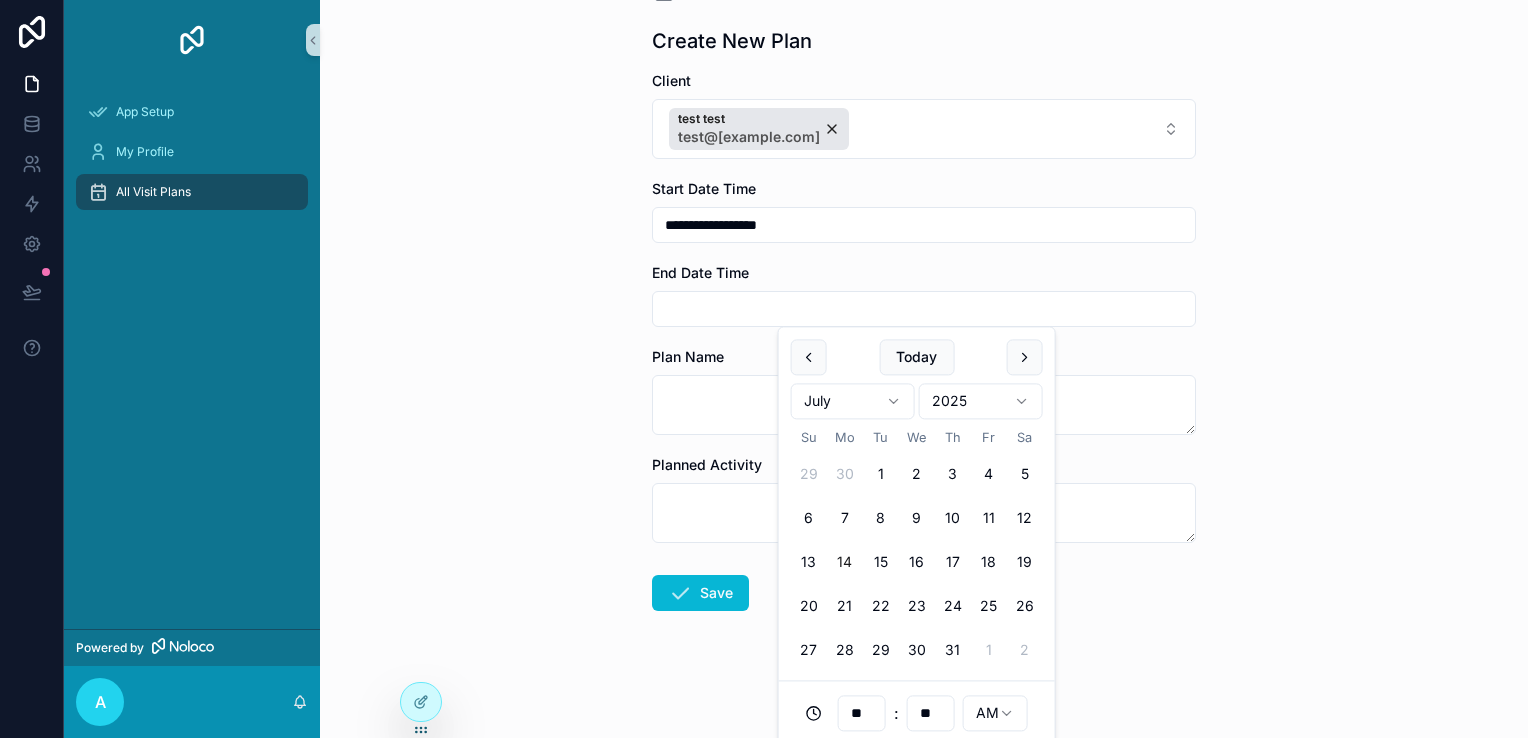 click on "**" at bounding box center (862, 714) 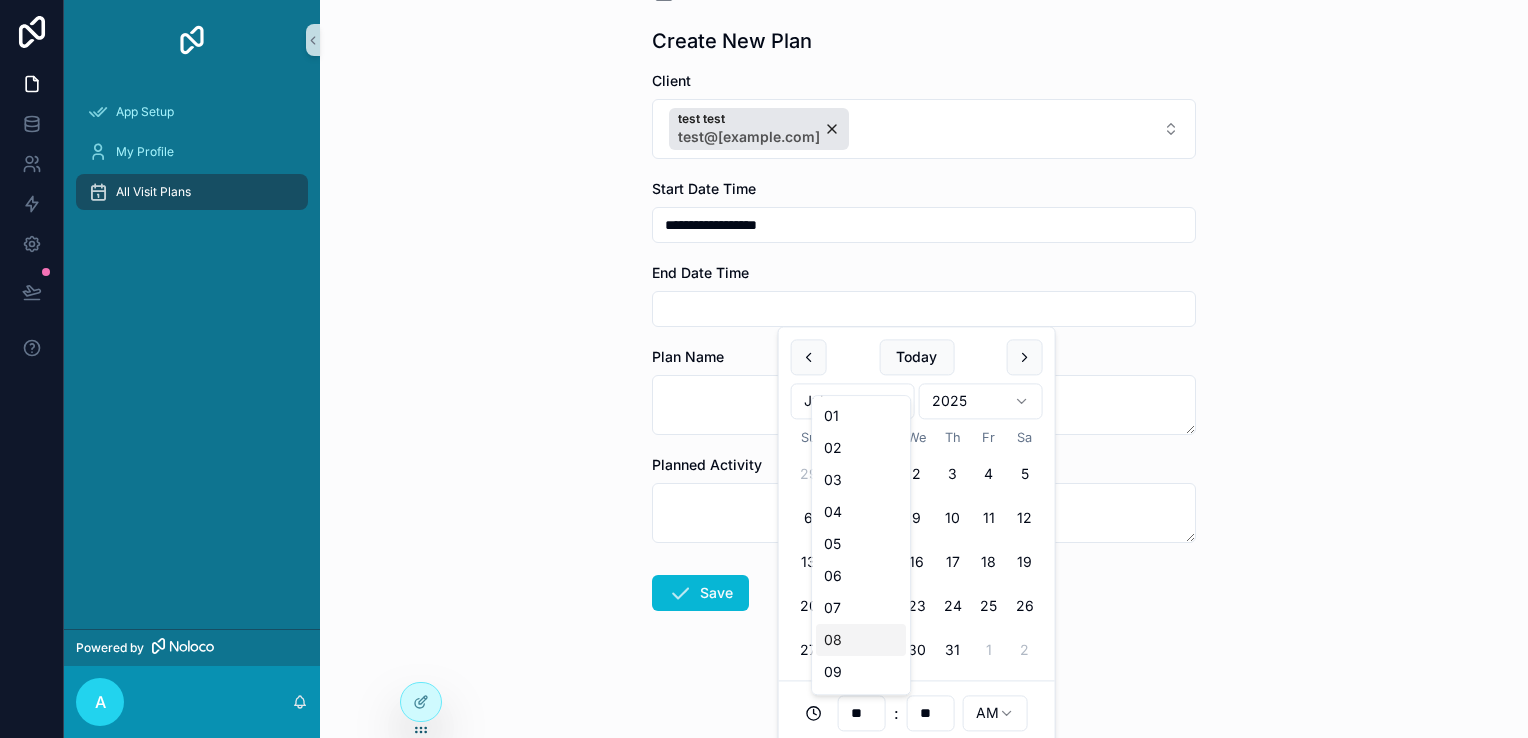 click on "**********" at bounding box center (924, 405) 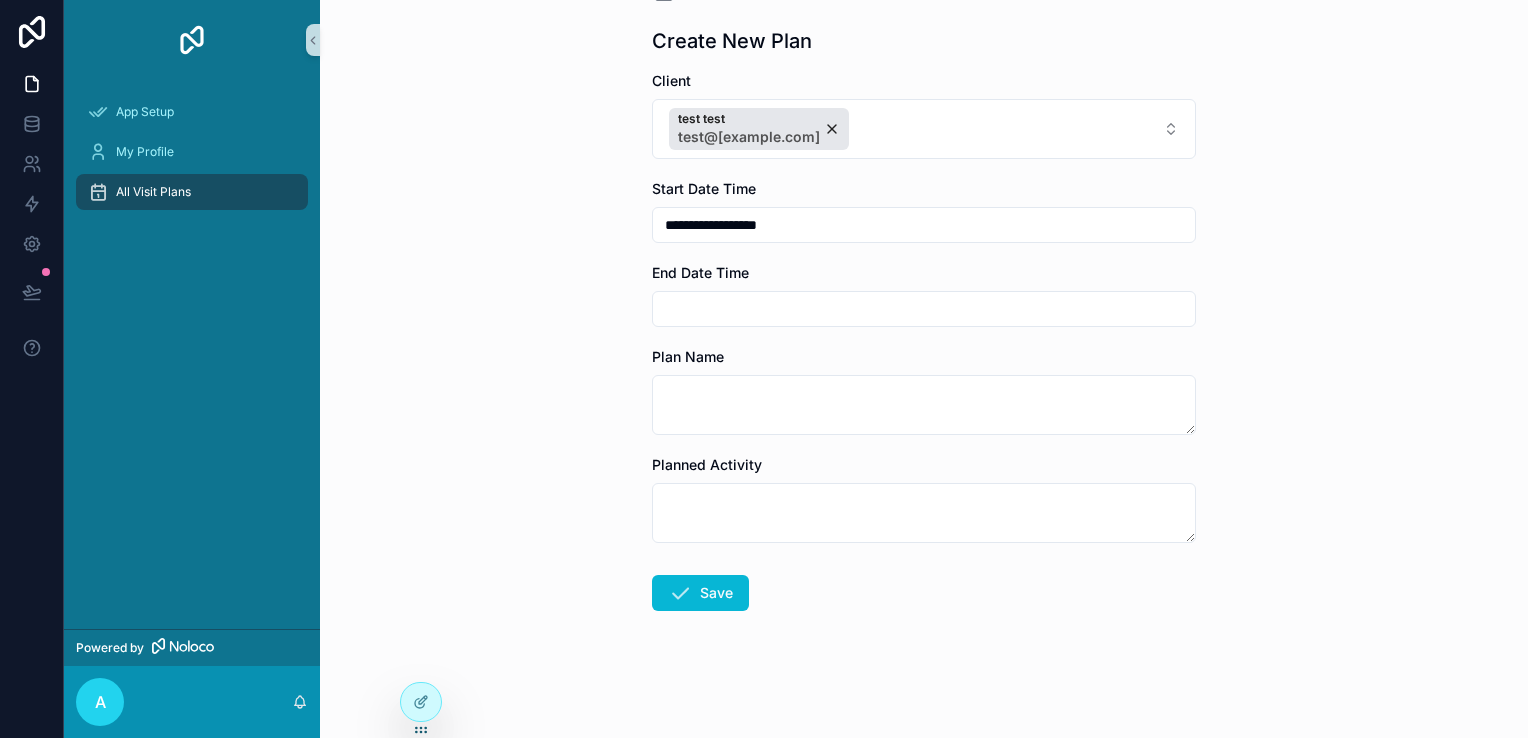 click at bounding box center (924, 309) 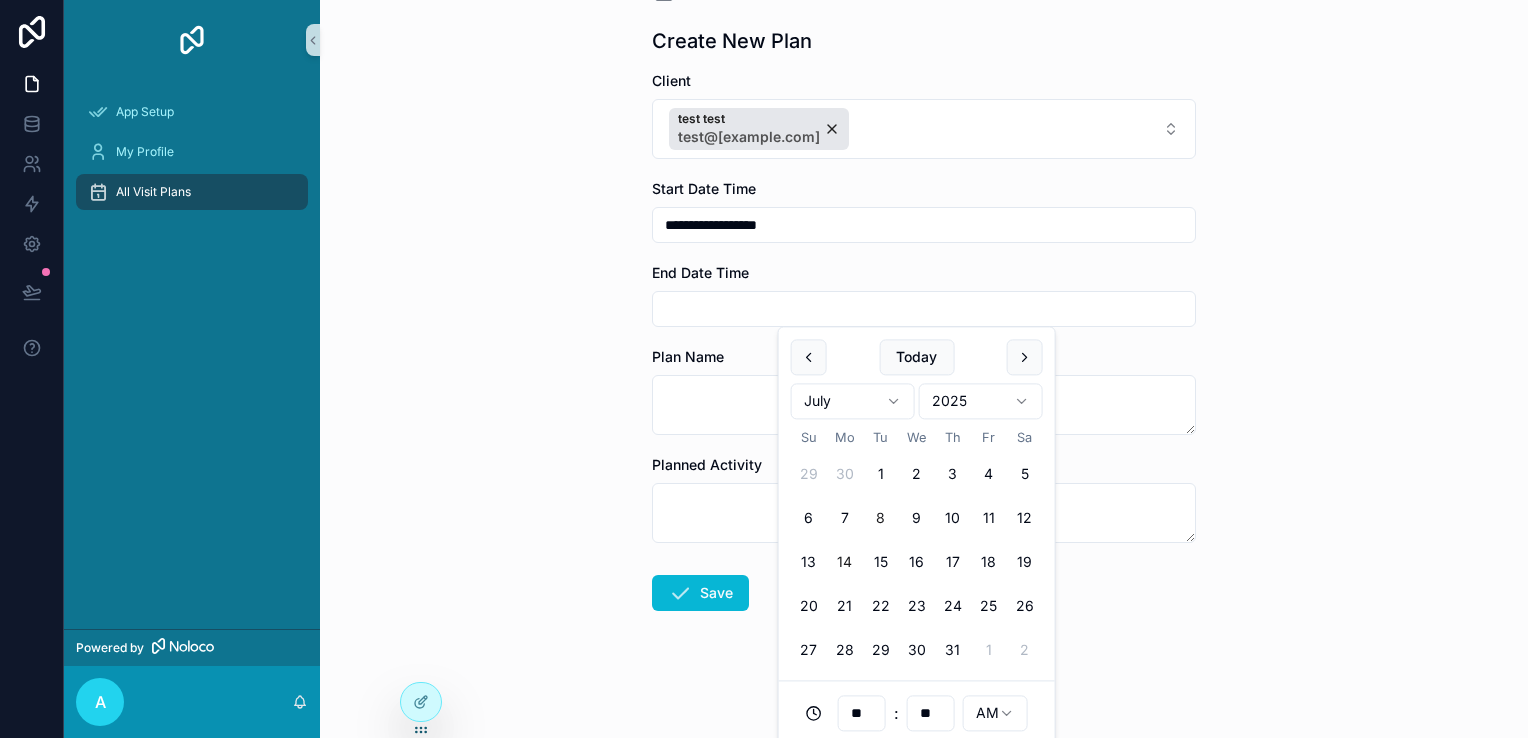 click on "8" at bounding box center [881, 519] 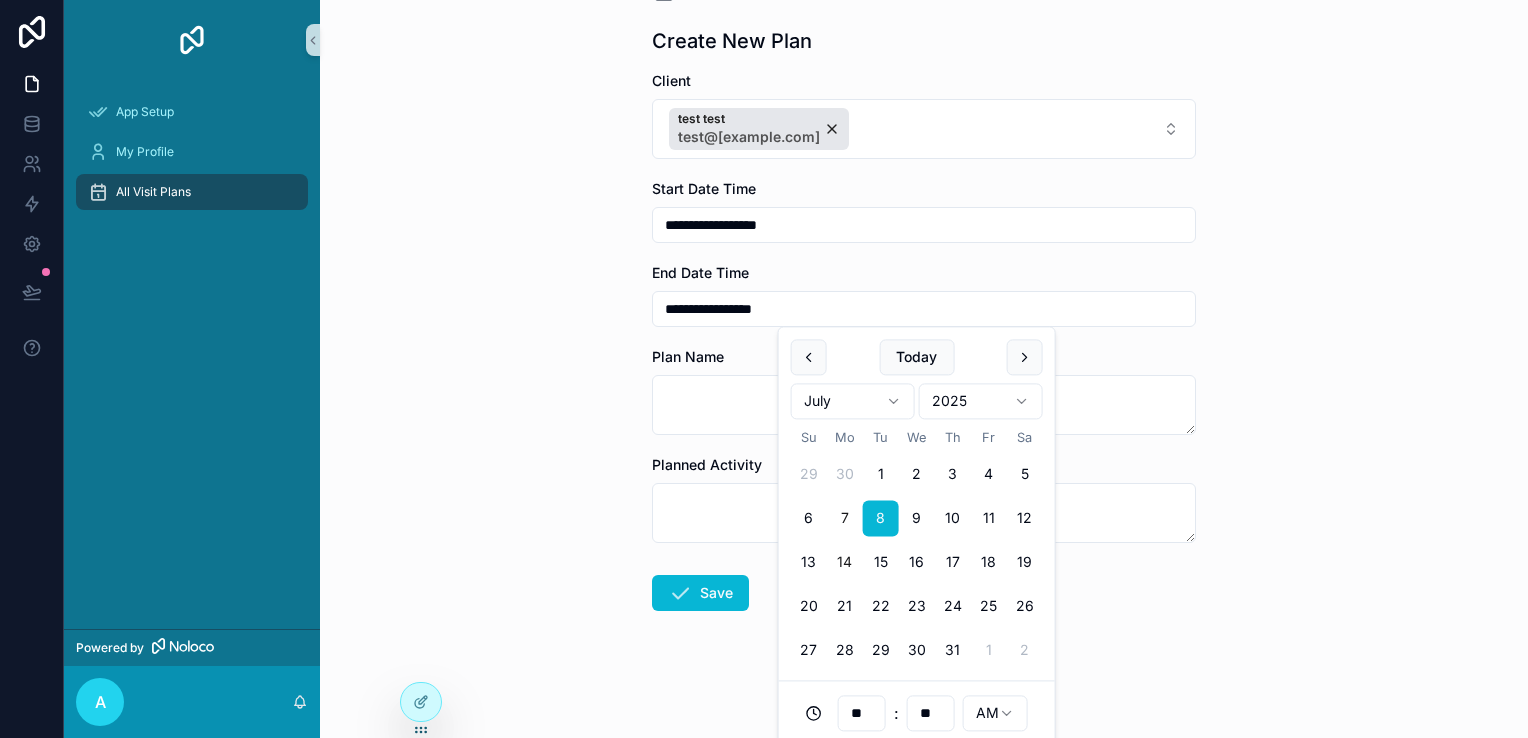 click on "7" at bounding box center (845, 519) 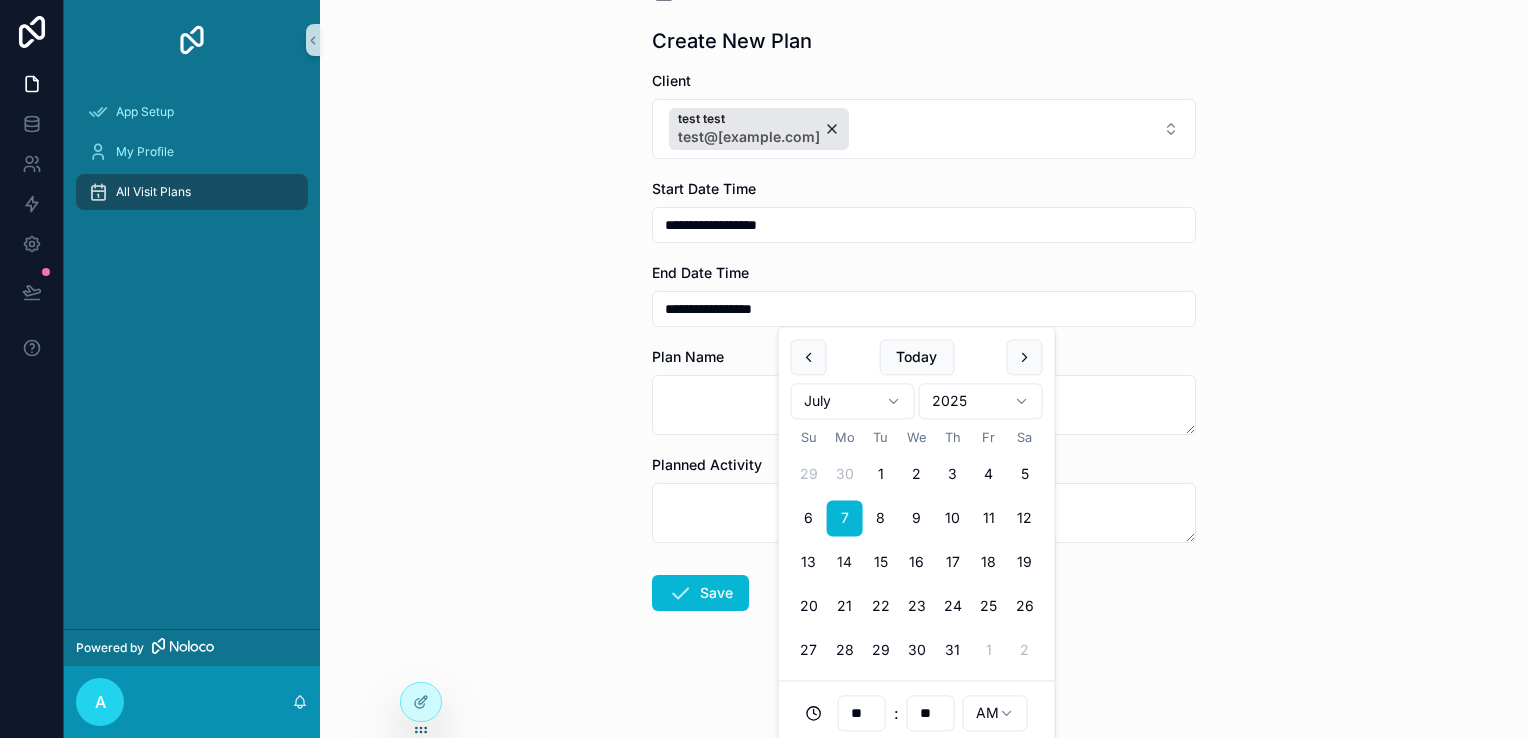 type on "**********" 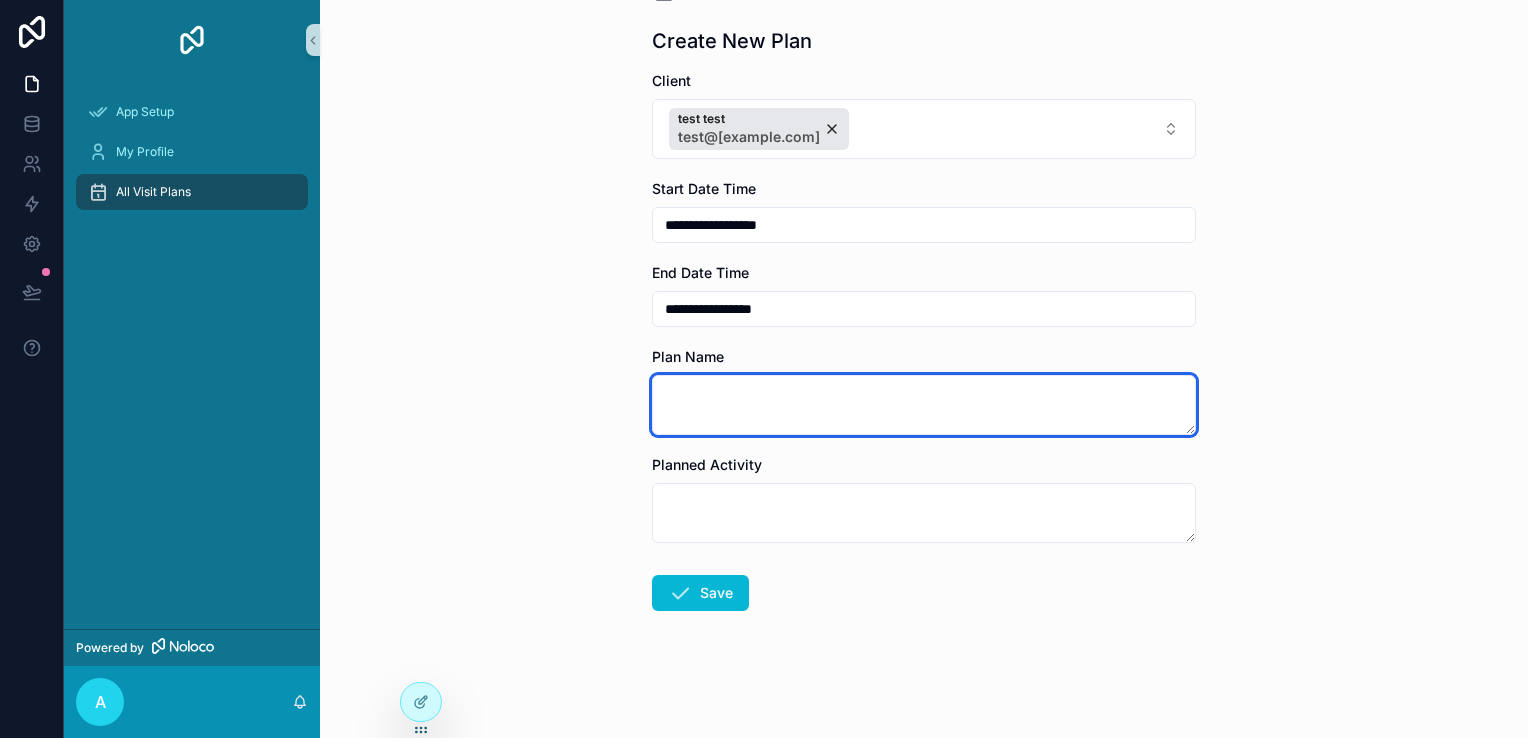 click at bounding box center [924, 405] 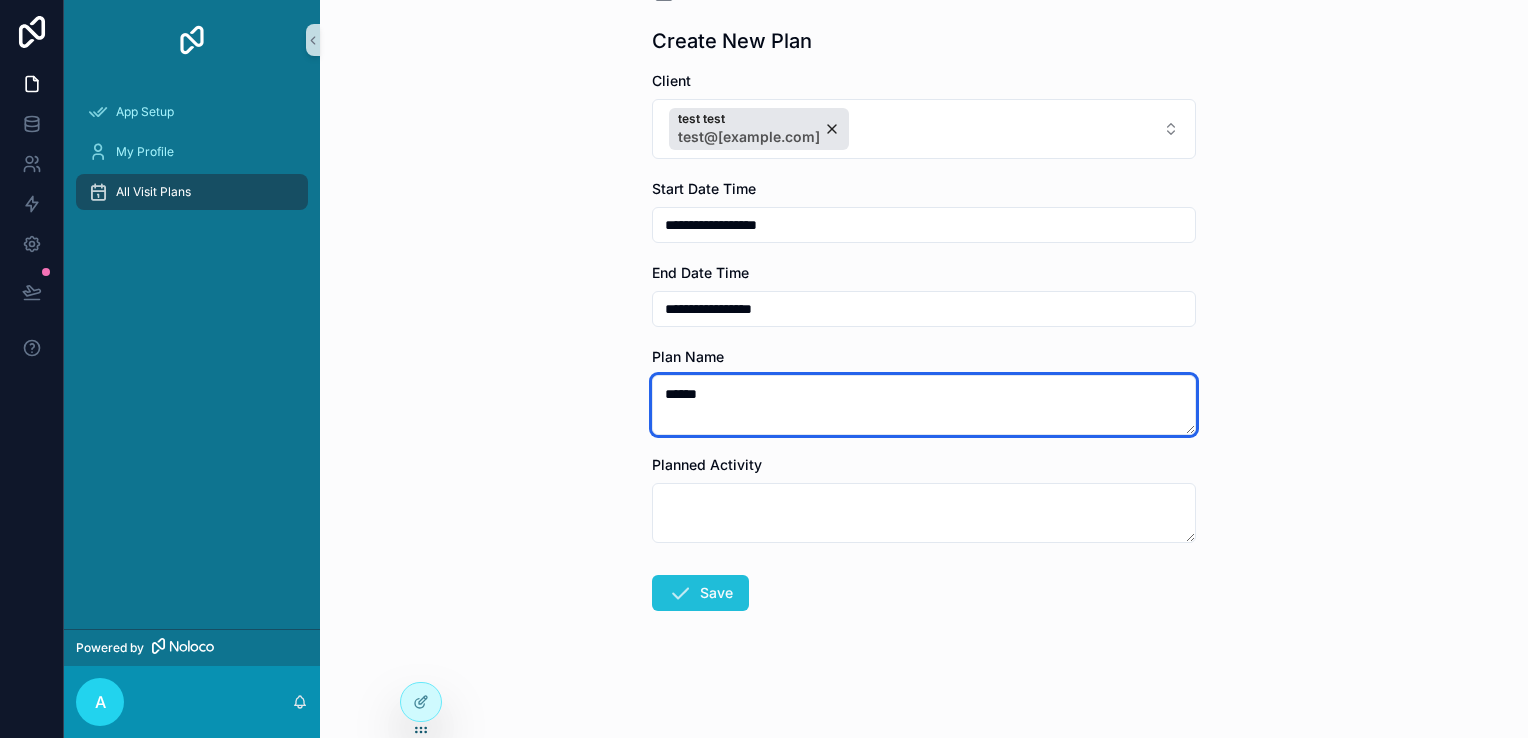 type on "******" 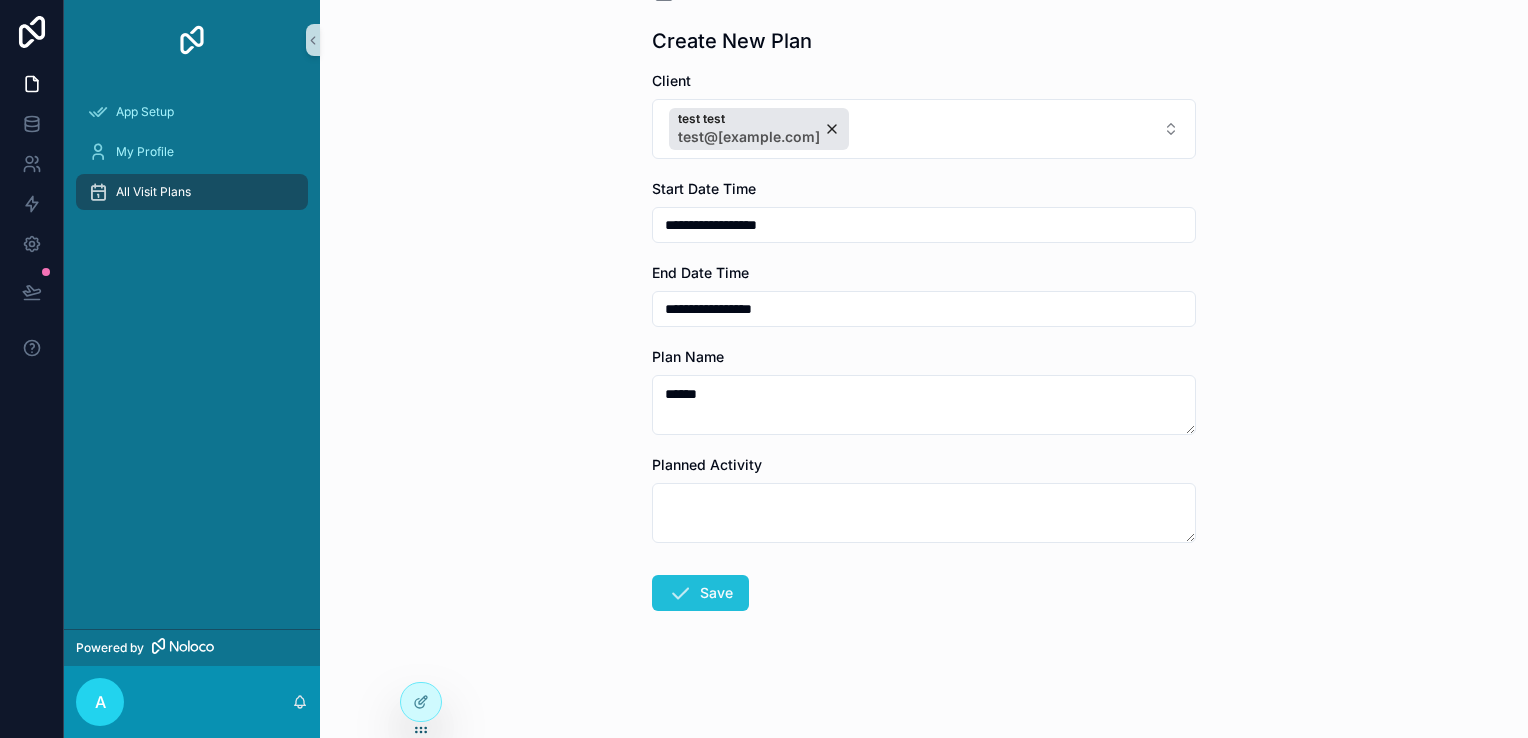 click at bounding box center [680, 593] 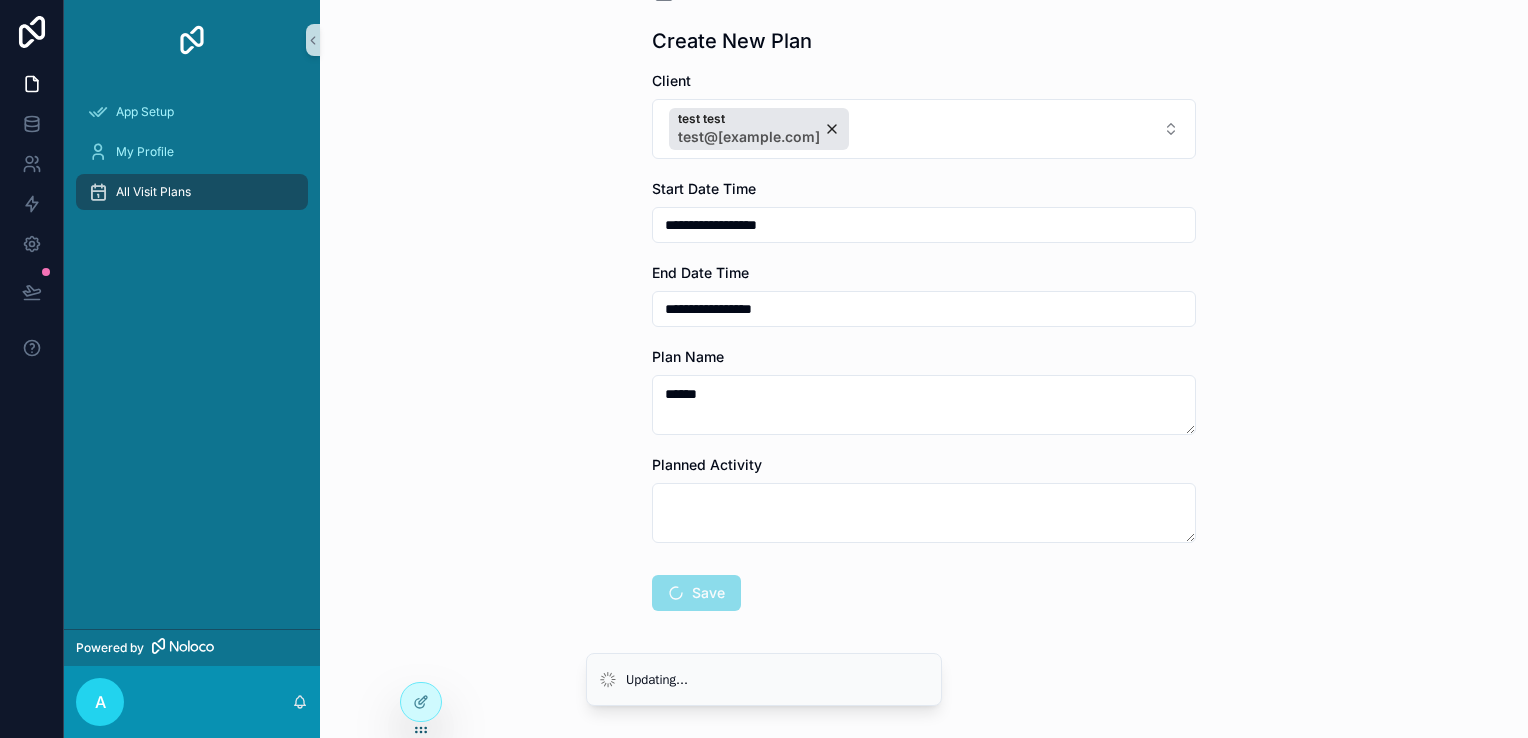 scroll, scrollTop: 0, scrollLeft: 0, axis: both 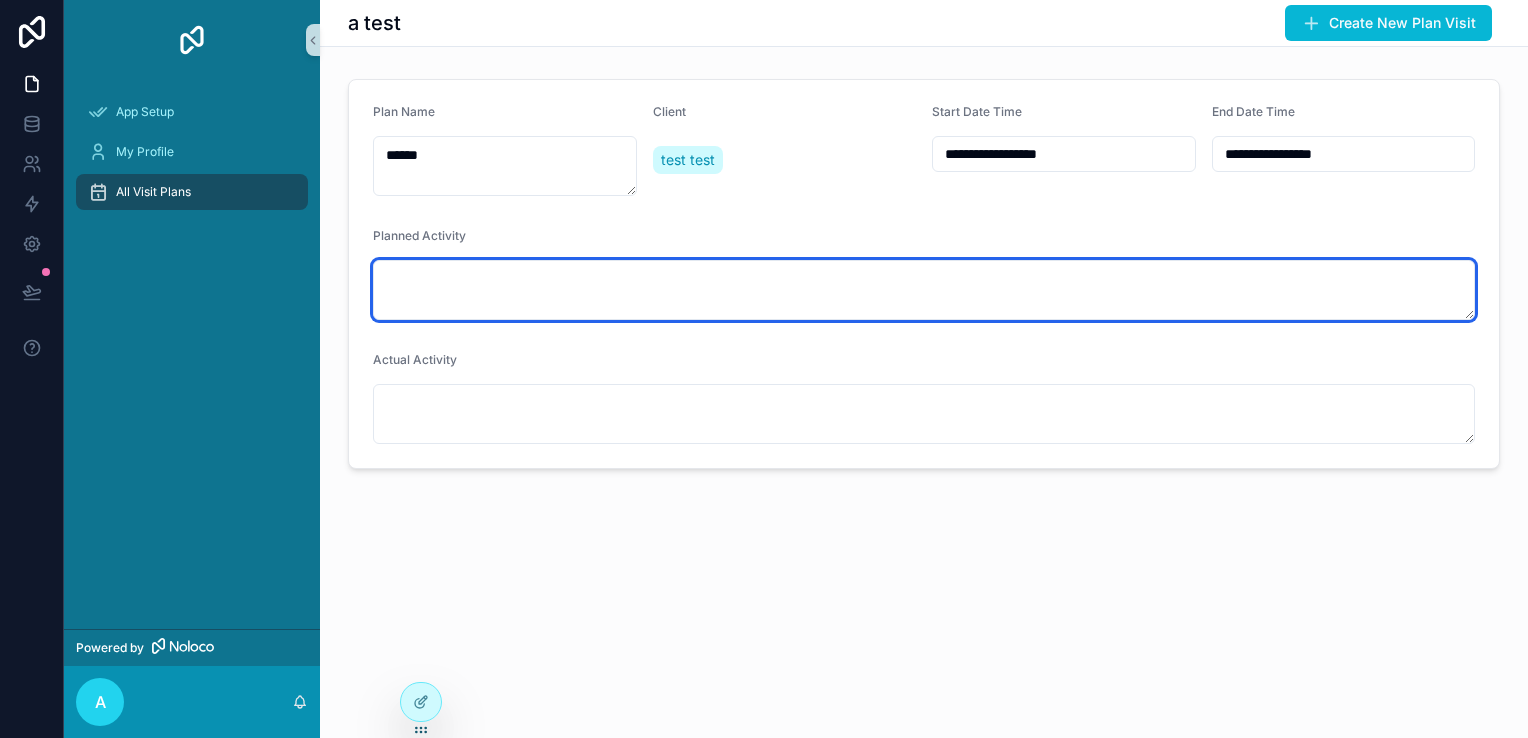 click at bounding box center (924, 290) 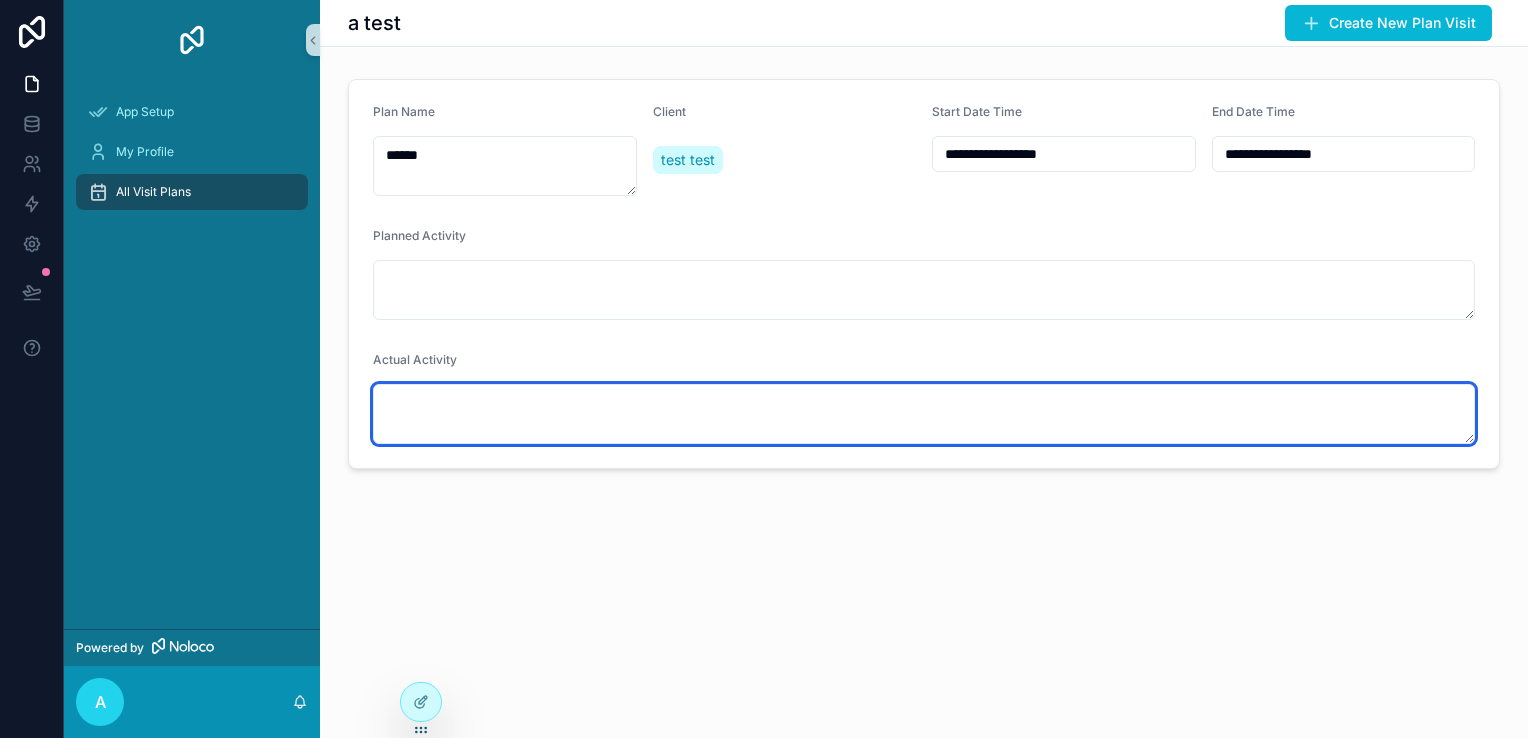 click at bounding box center (924, 414) 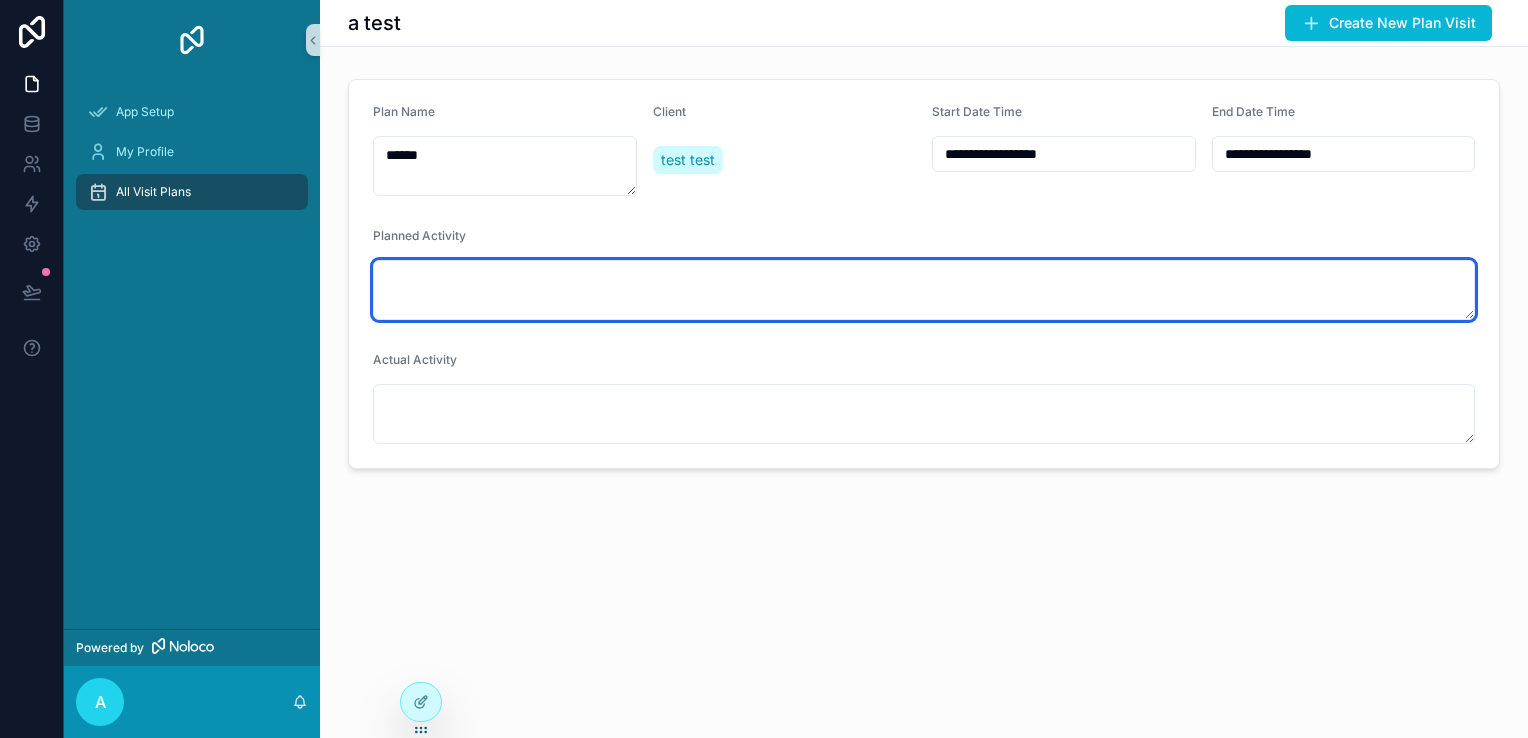 click at bounding box center [924, 290] 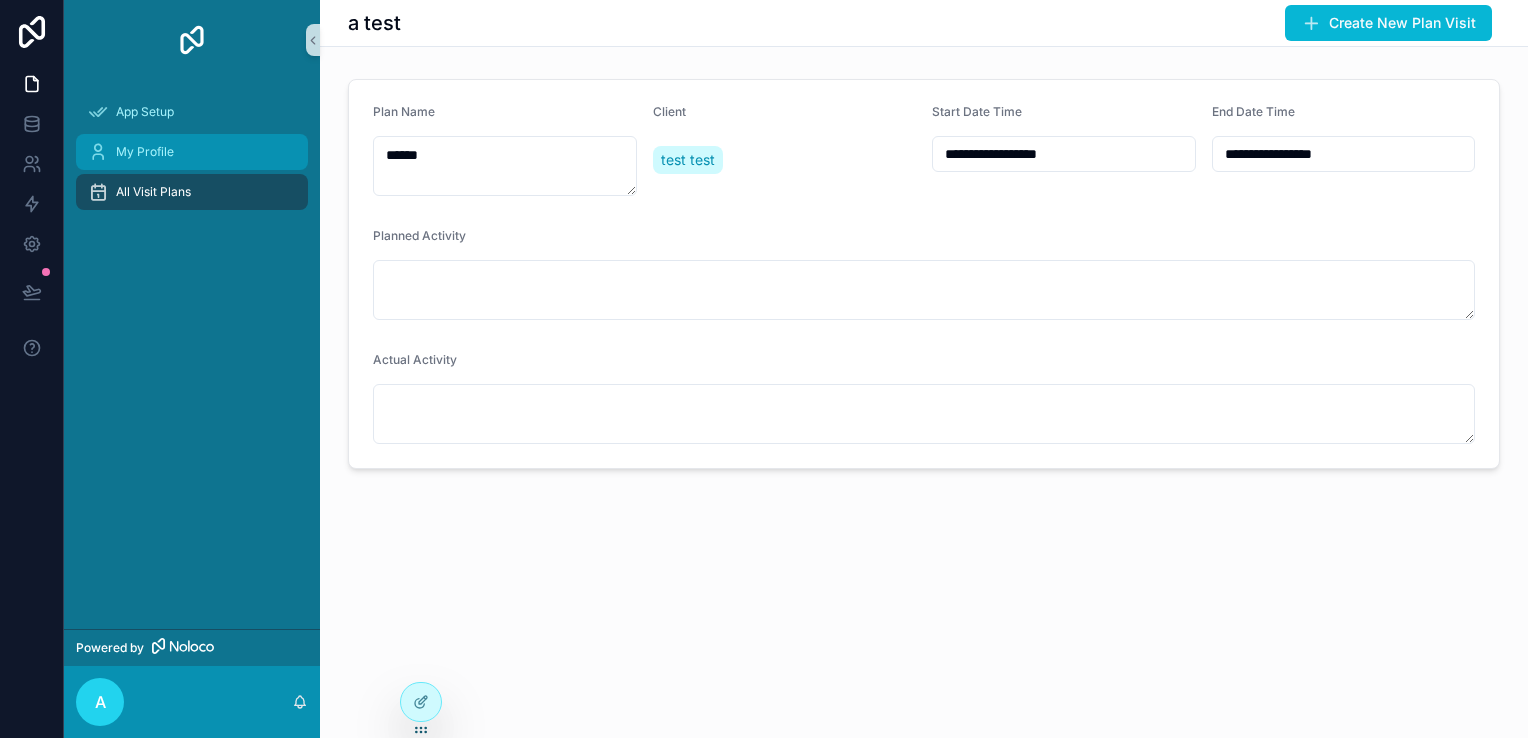 click on "My Profile" at bounding box center [192, 152] 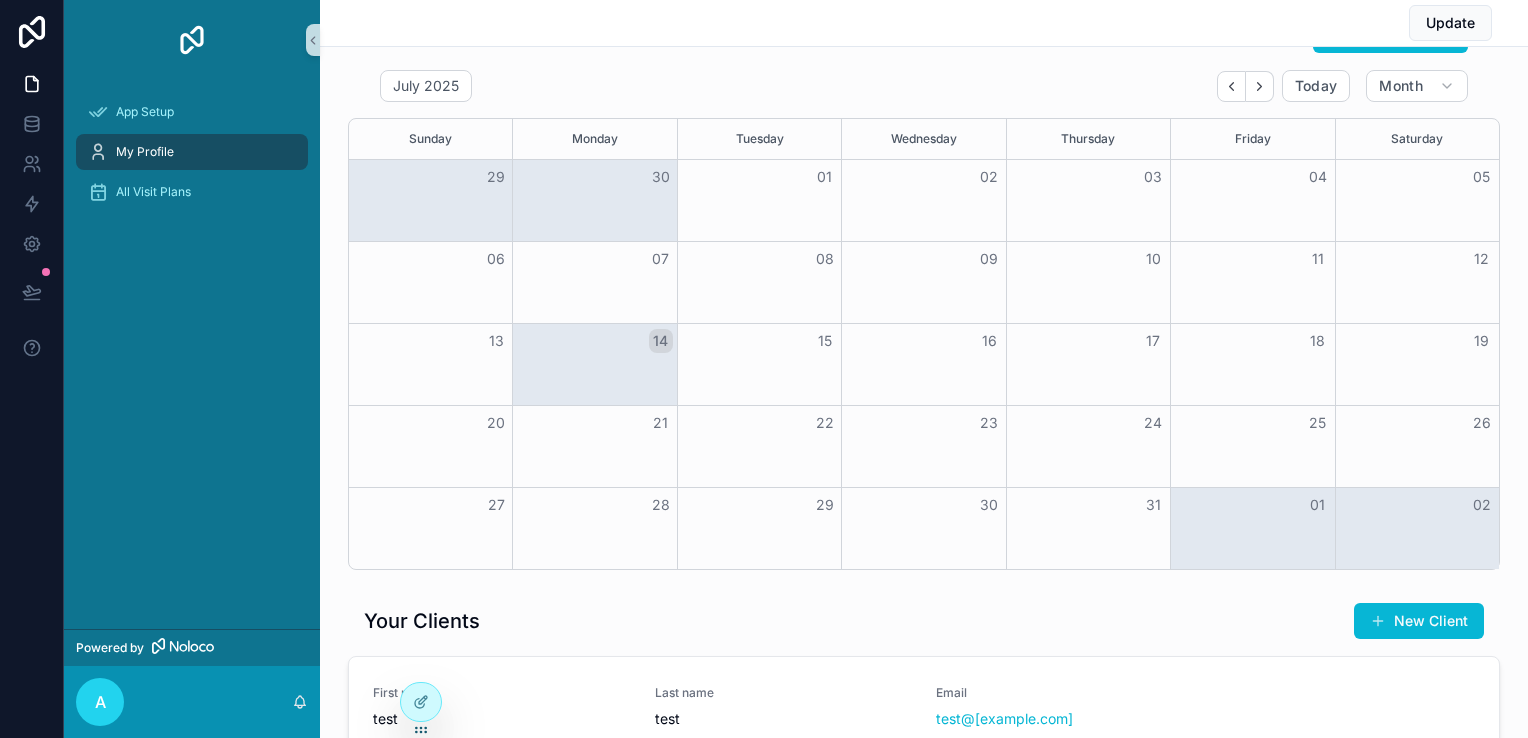 scroll, scrollTop: 278, scrollLeft: 0, axis: vertical 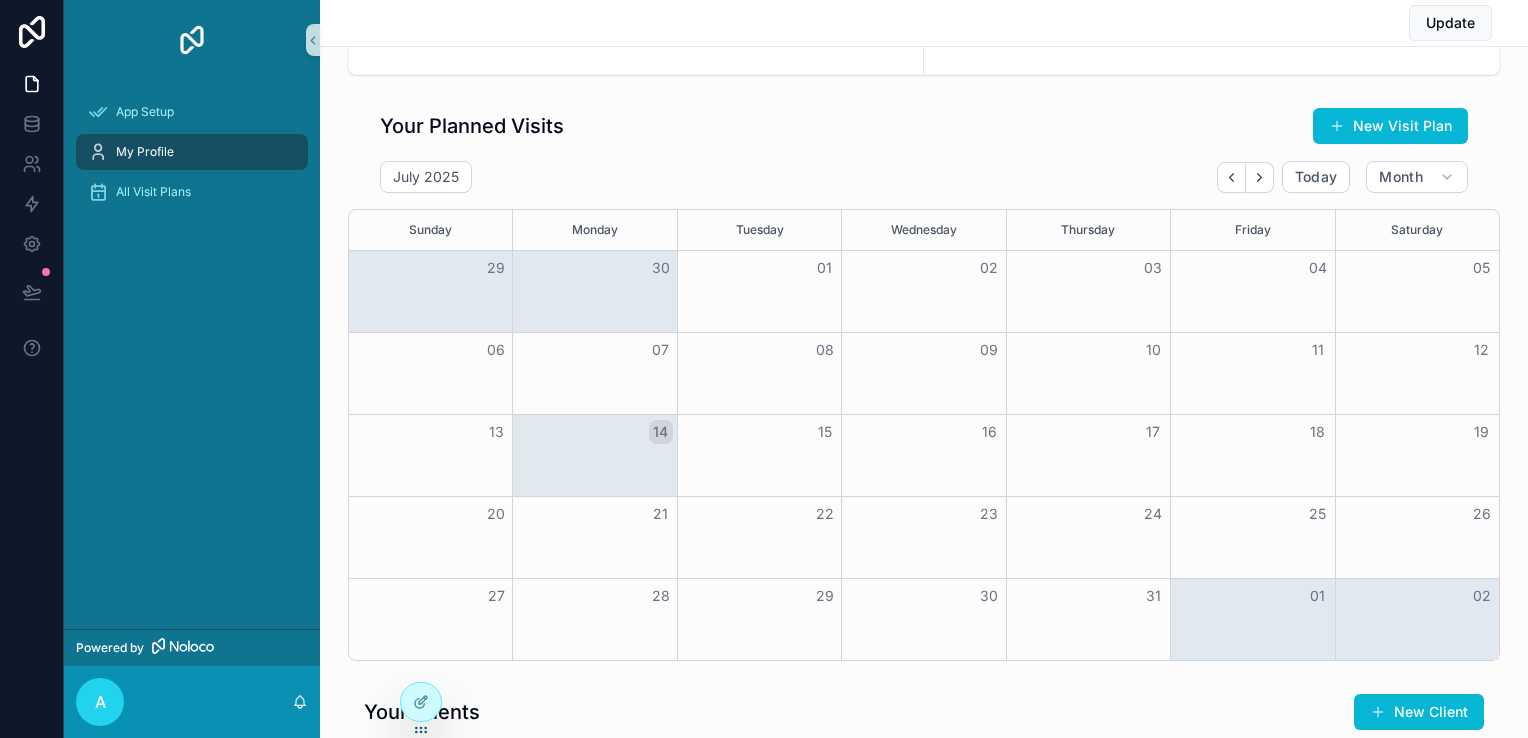 click at bounding box center [759, 373] 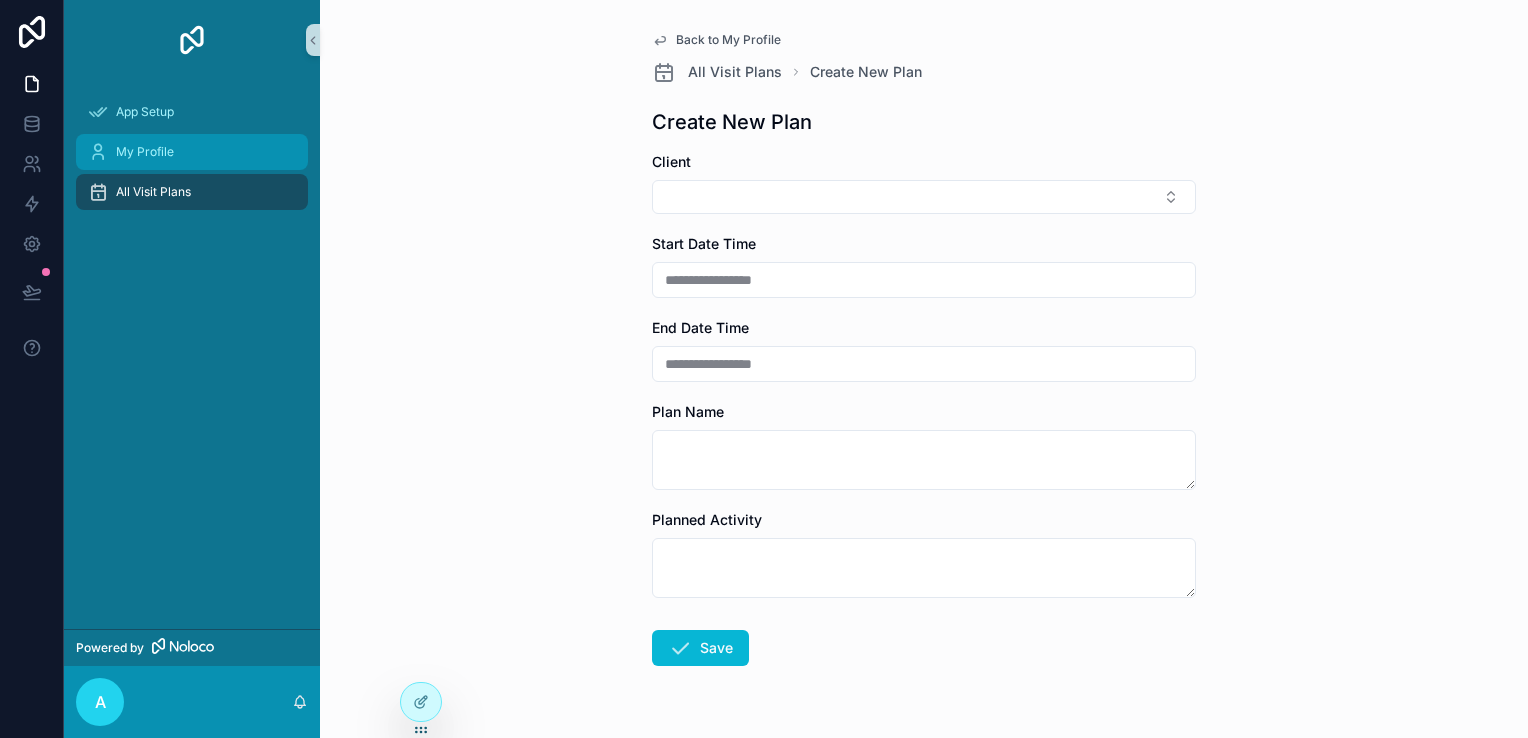 click on "My Profile" at bounding box center (145, 152) 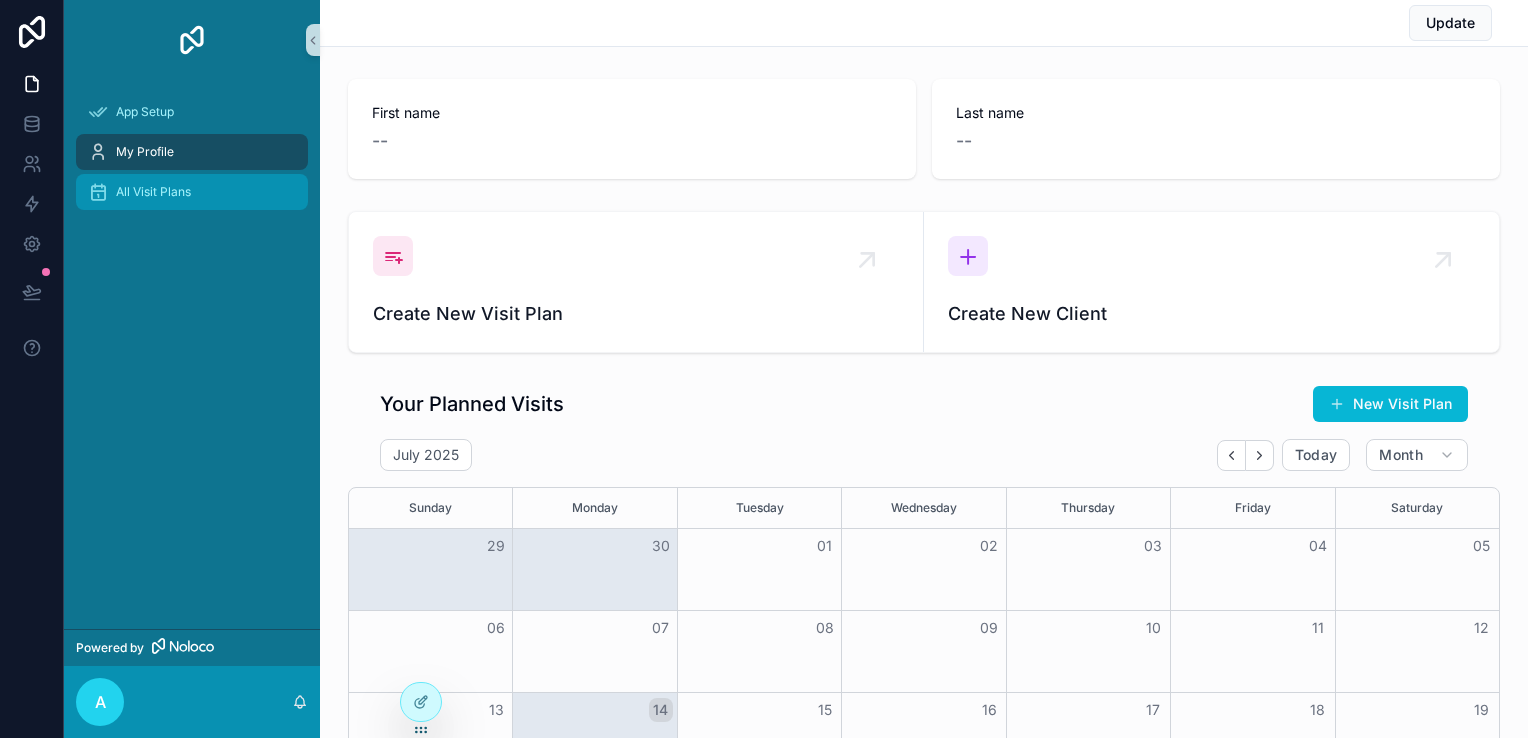 click on "All Visit Plans" at bounding box center (153, 192) 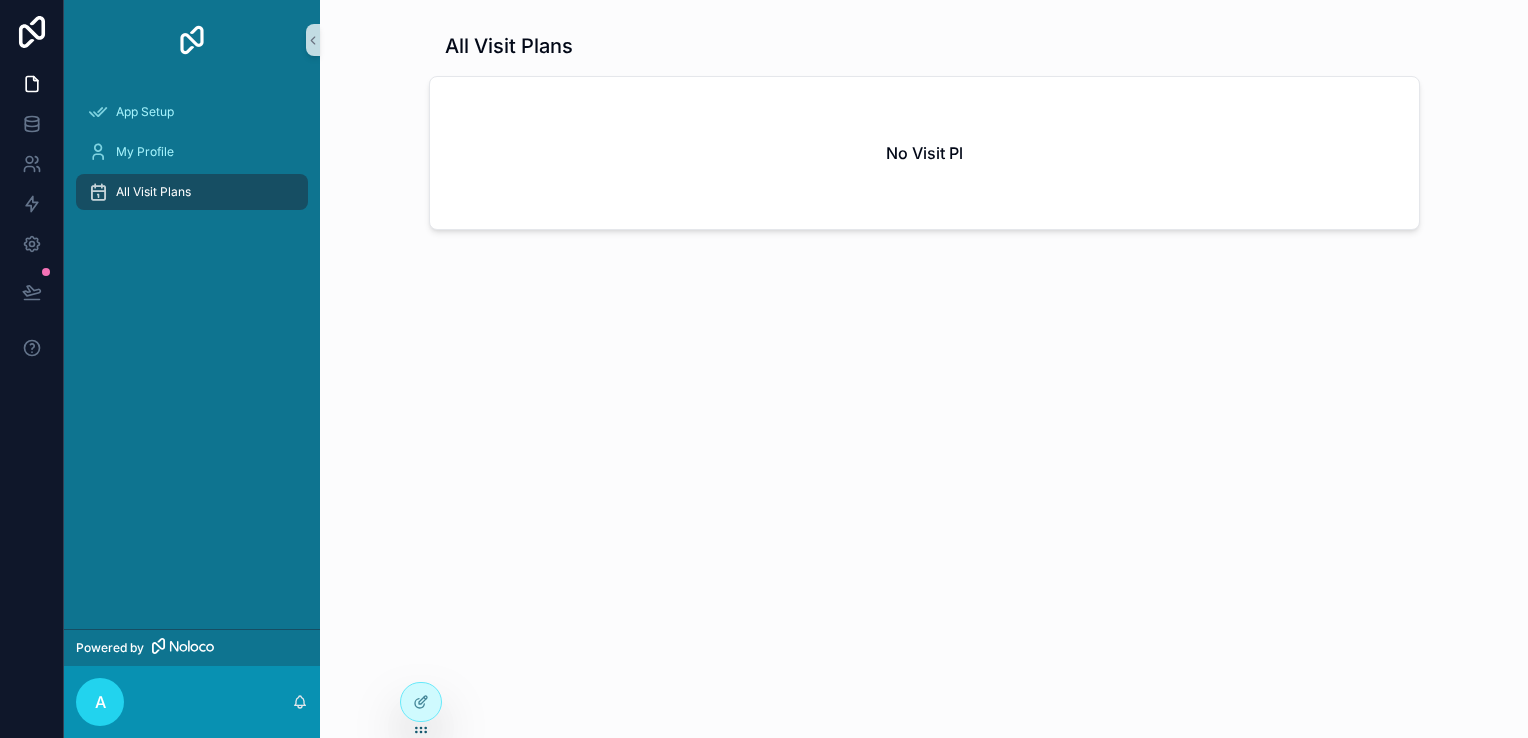 click on "No Visit Pl" at bounding box center (924, 153) 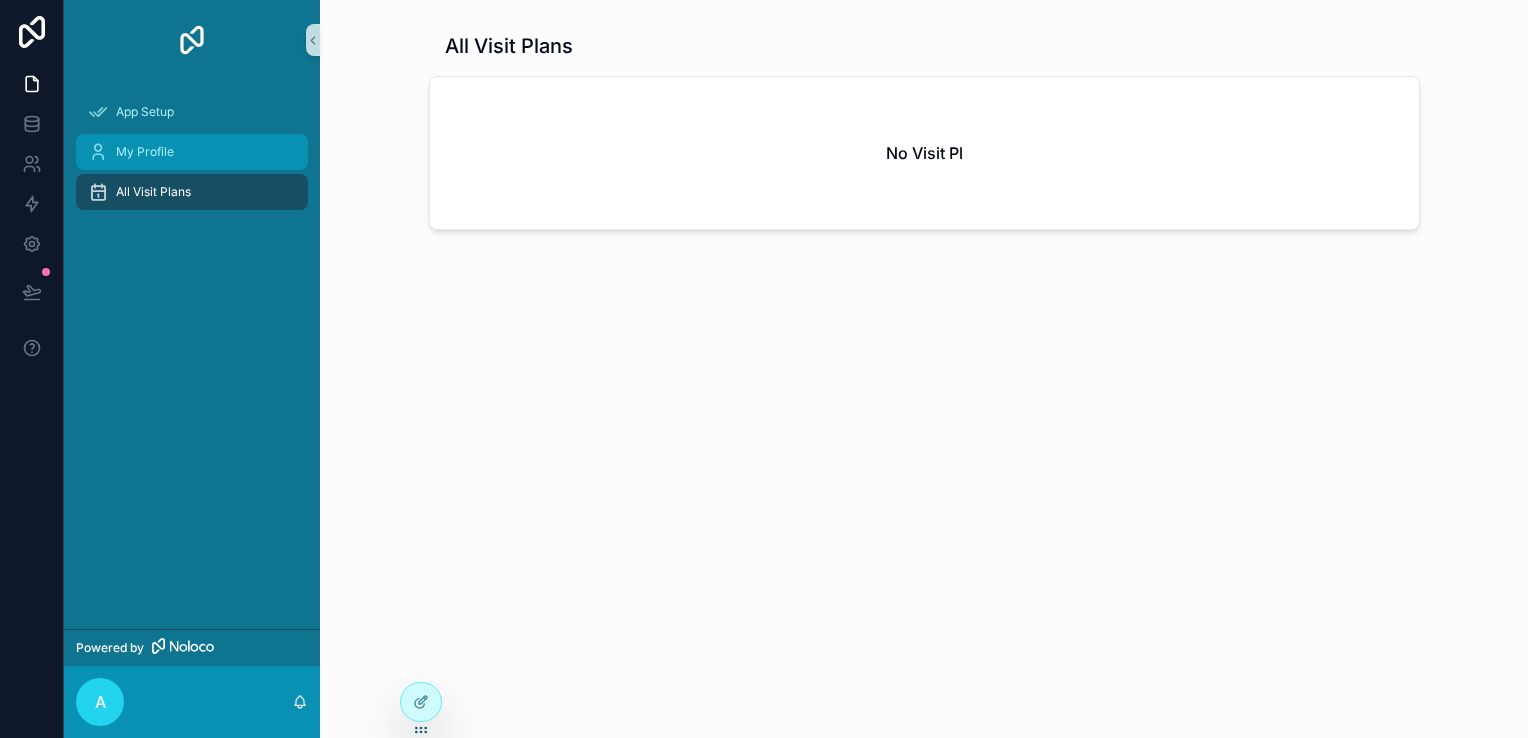 click on "My Profile" at bounding box center [145, 152] 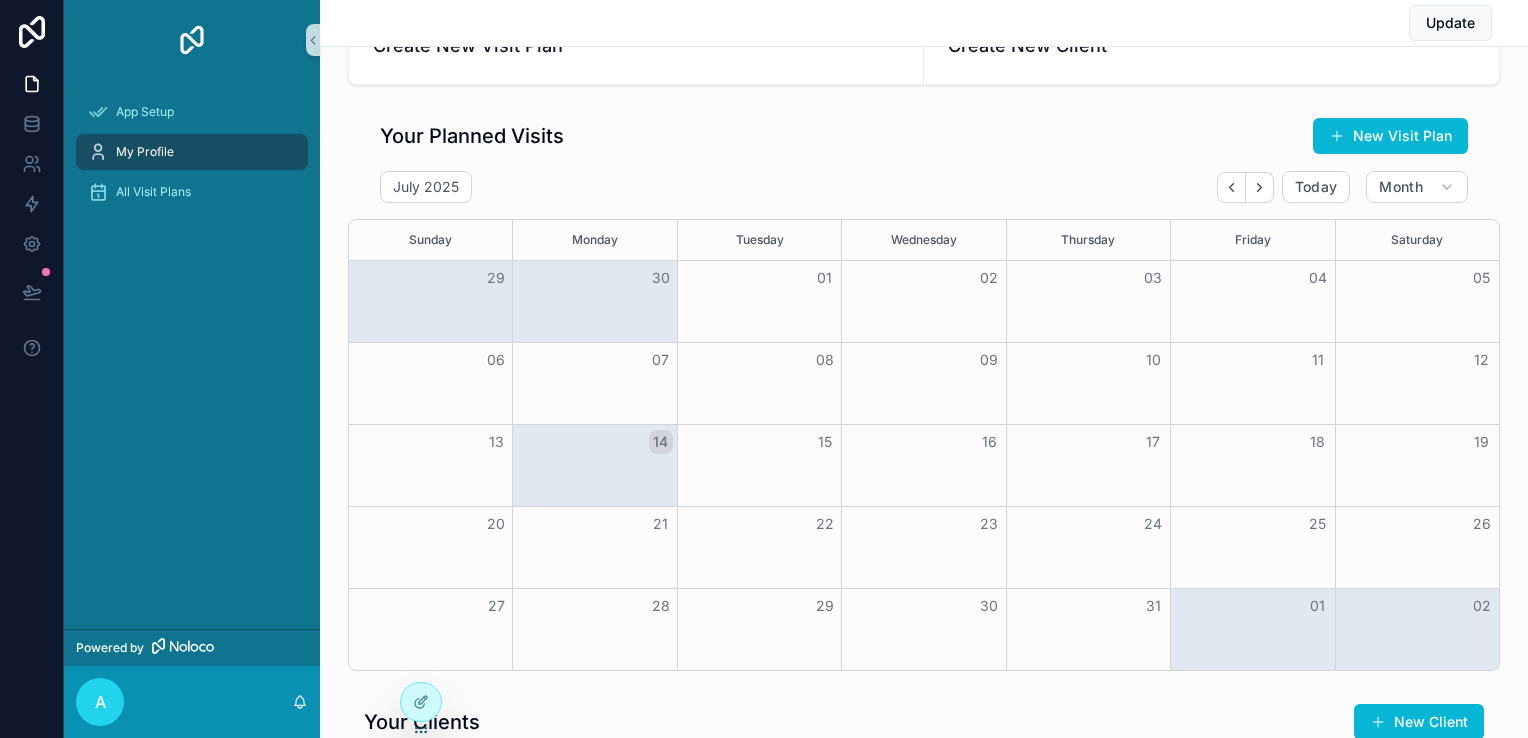 scroll, scrollTop: 400, scrollLeft: 0, axis: vertical 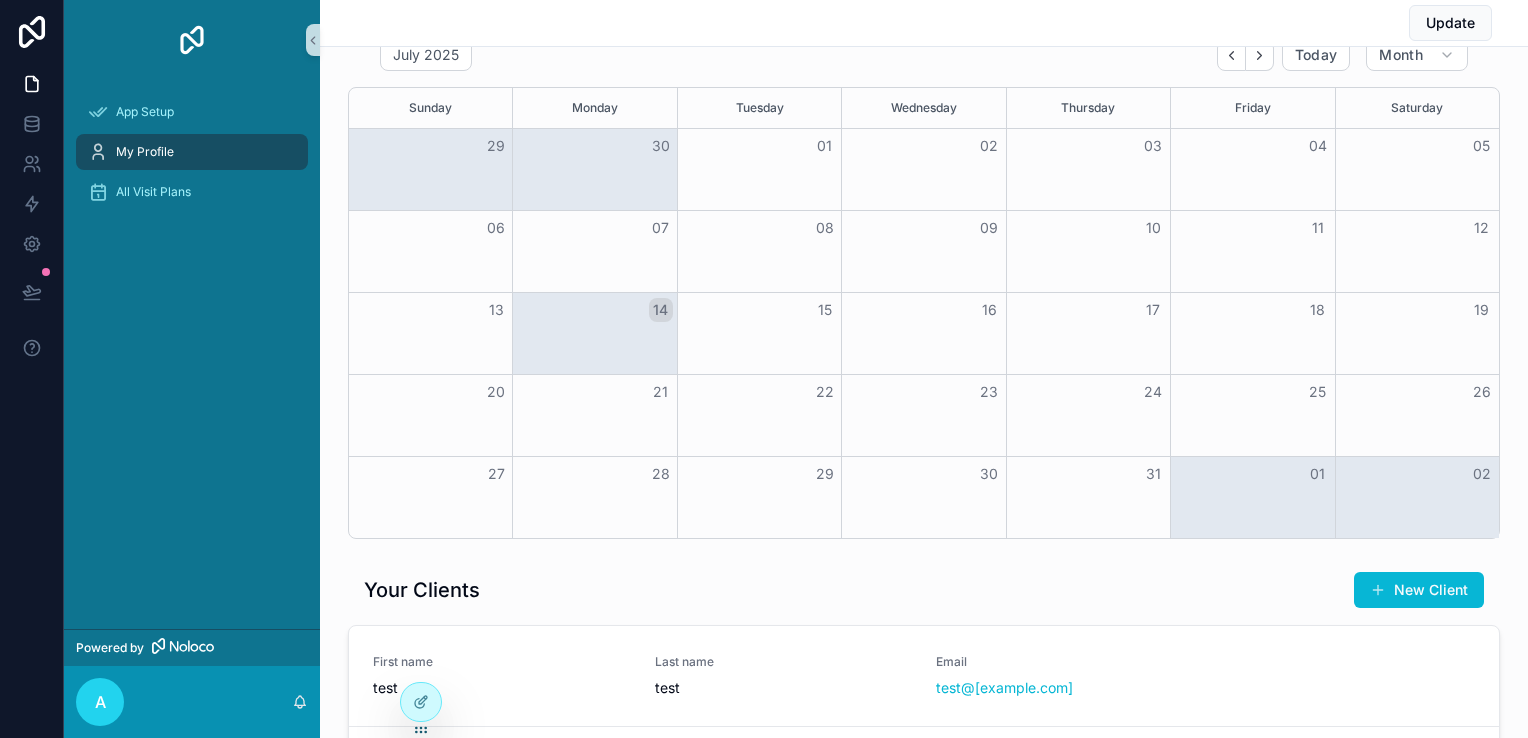 click at bounding box center (594, 251) 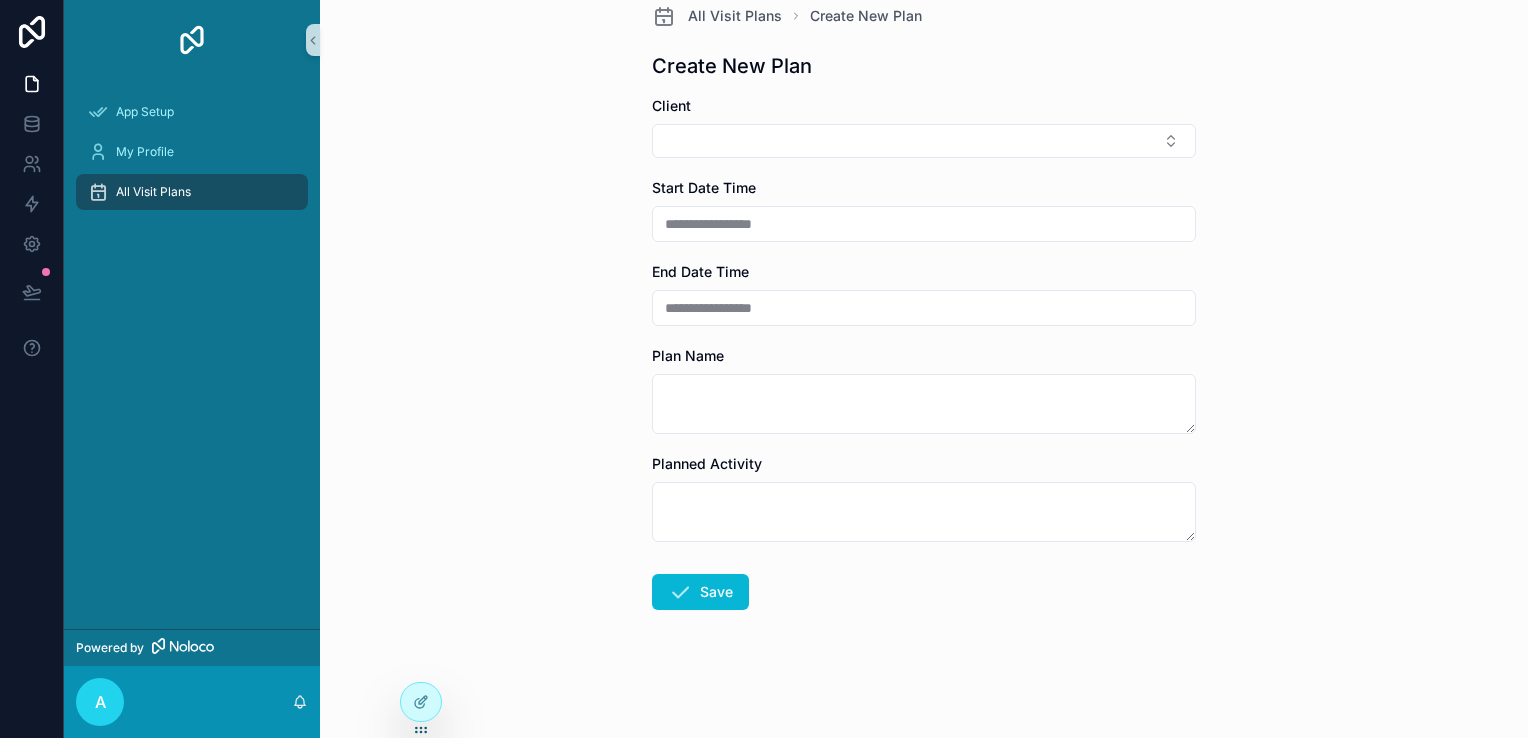 scroll, scrollTop: 0, scrollLeft: 0, axis: both 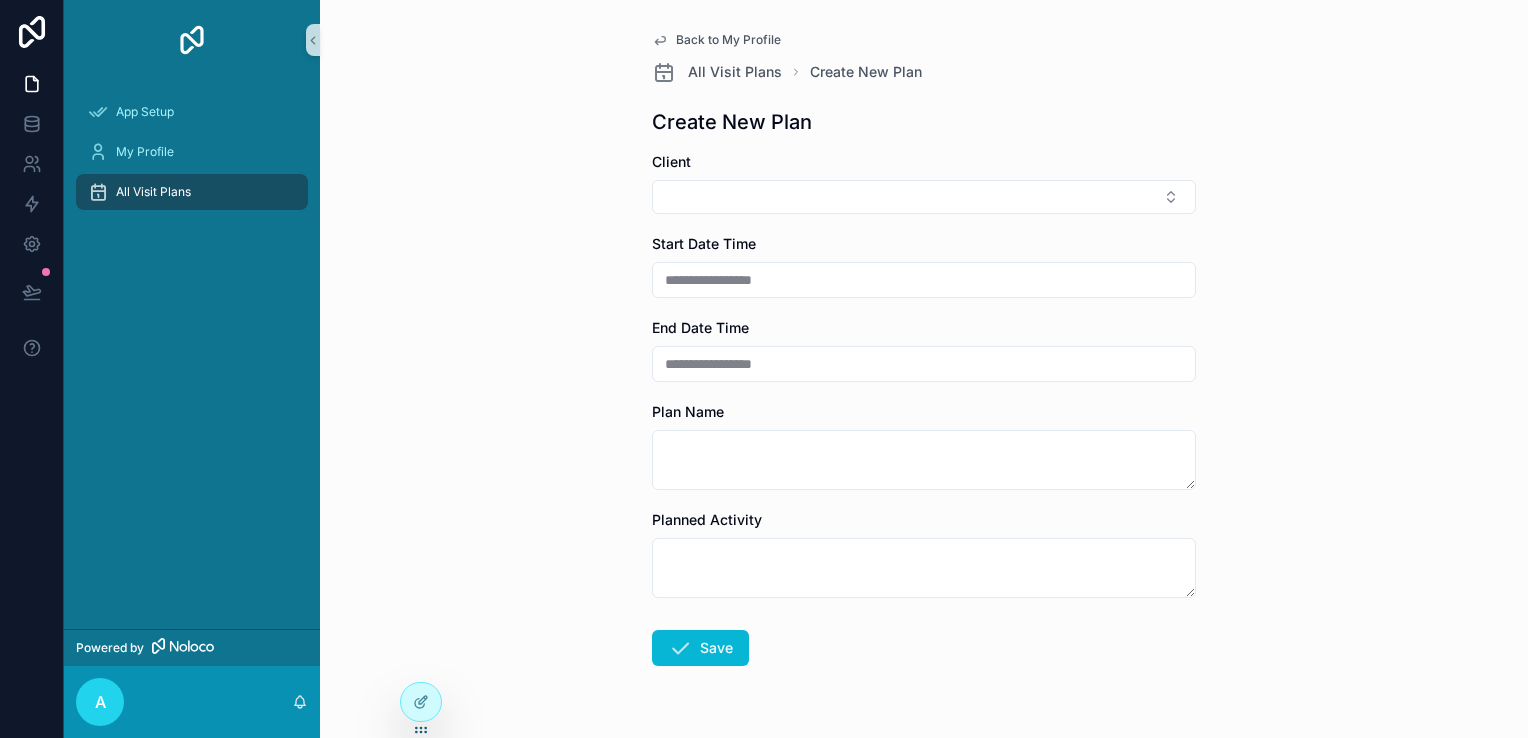click on "All Visit Plans" at bounding box center [192, 192] 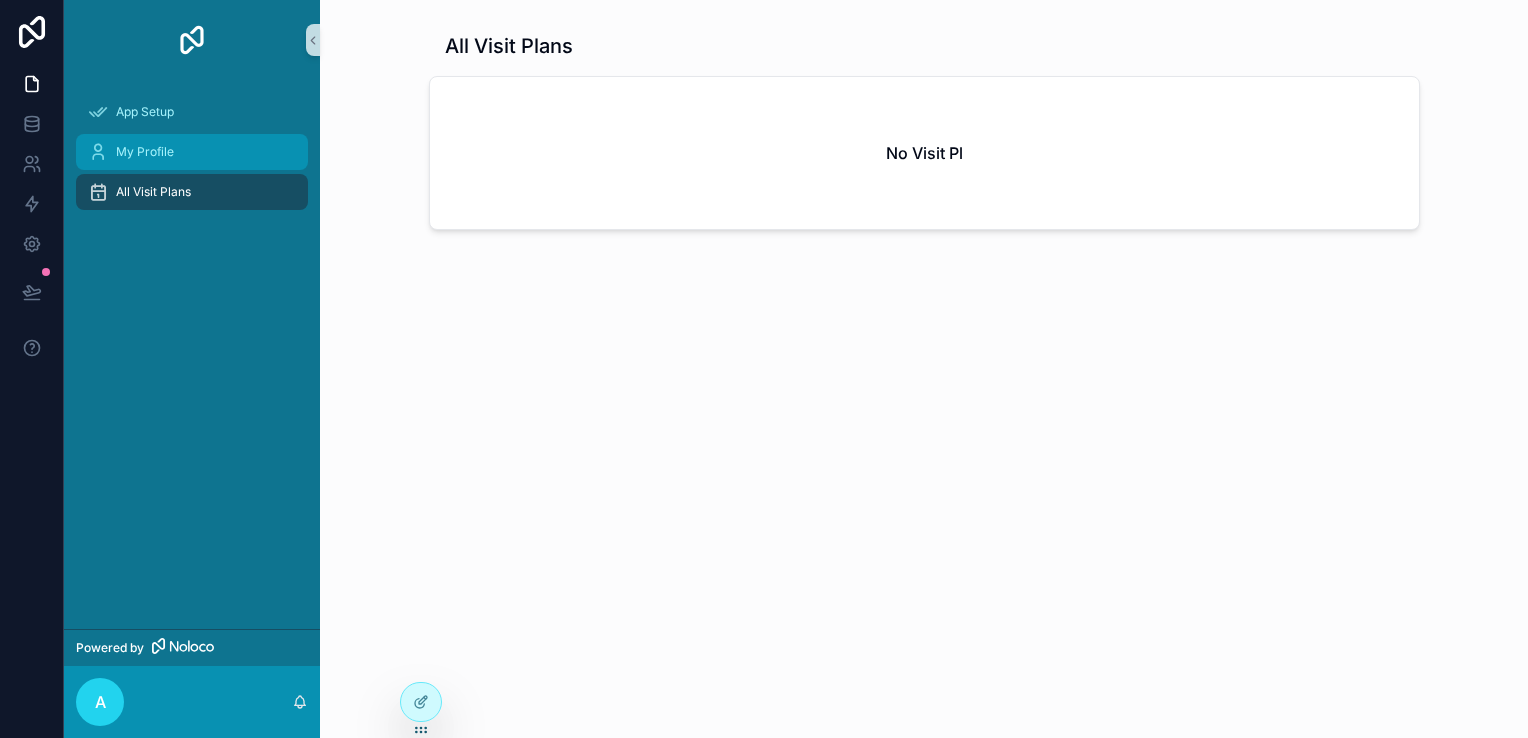 click on "My Profile" at bounding box center (192, 152) 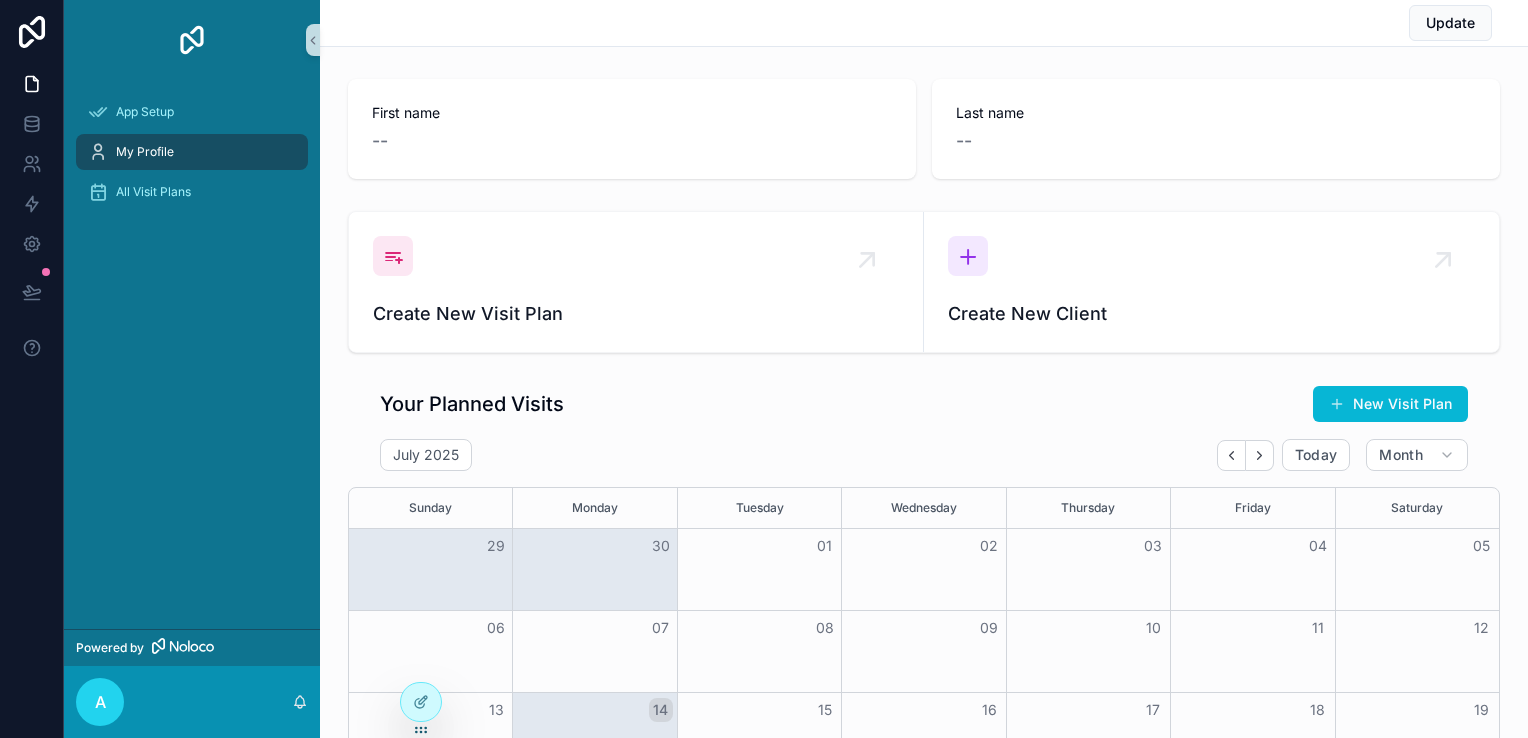 click at bounding box center [1252, 569] 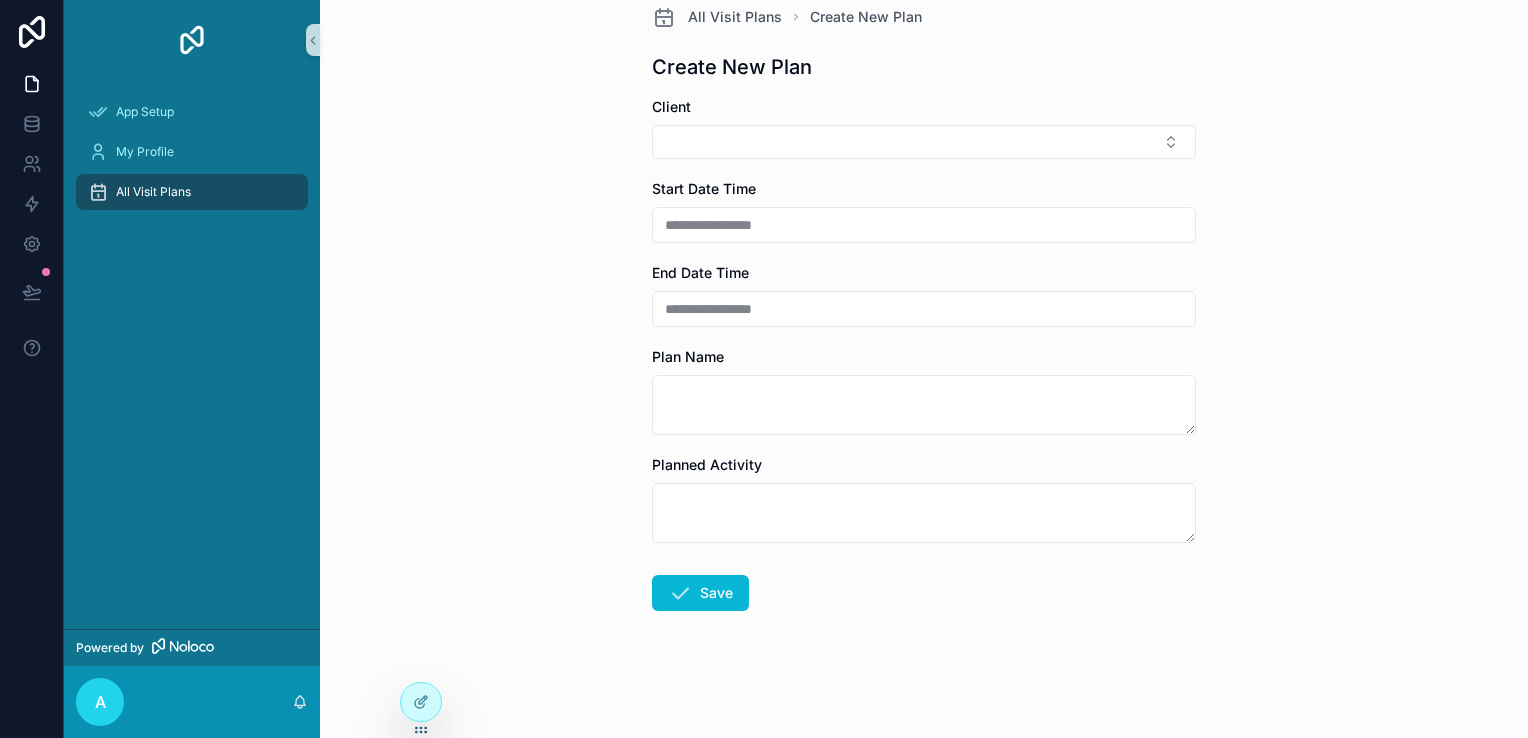 scroll, scrollTop: 0, scrollLeft: 0, axis: both 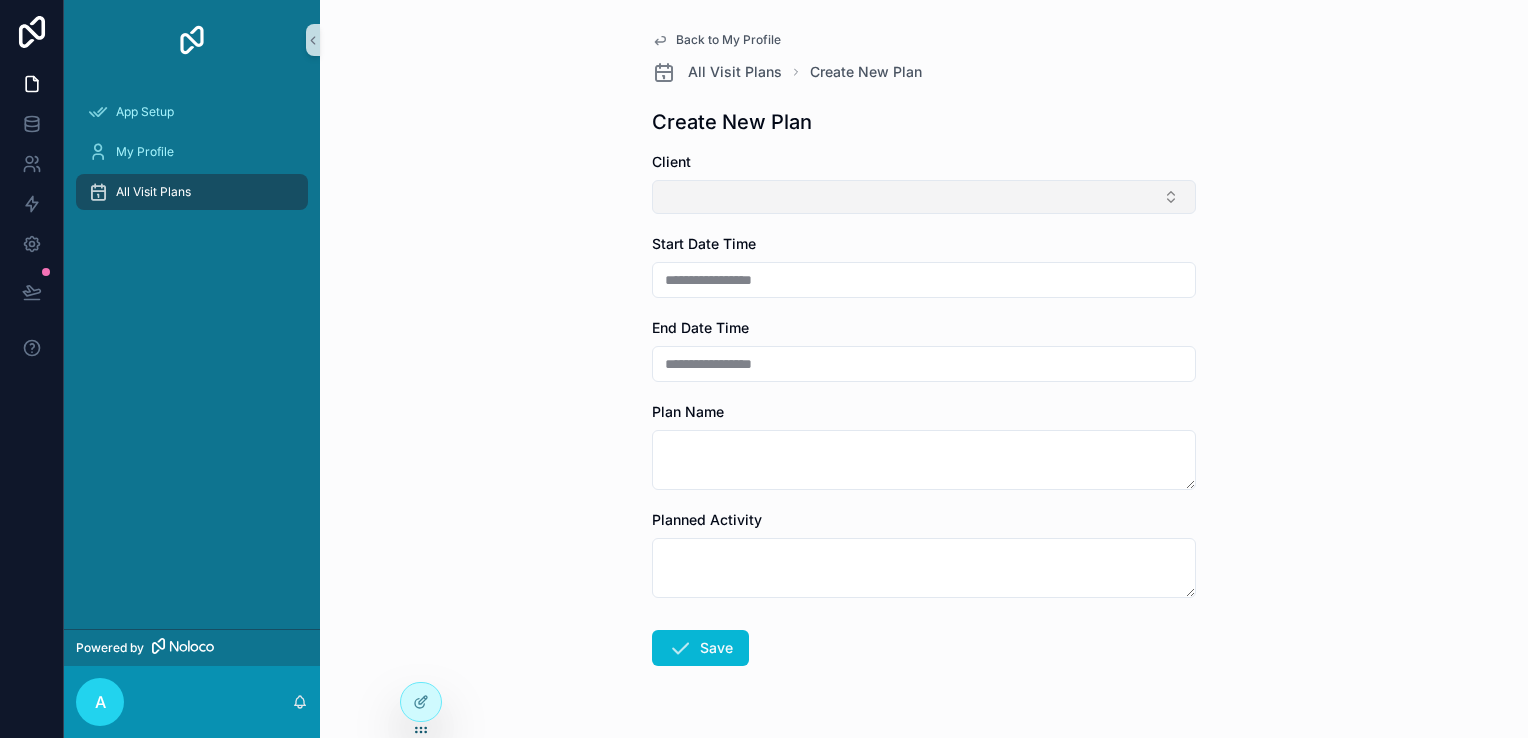 click at bounding box center [924, 197] 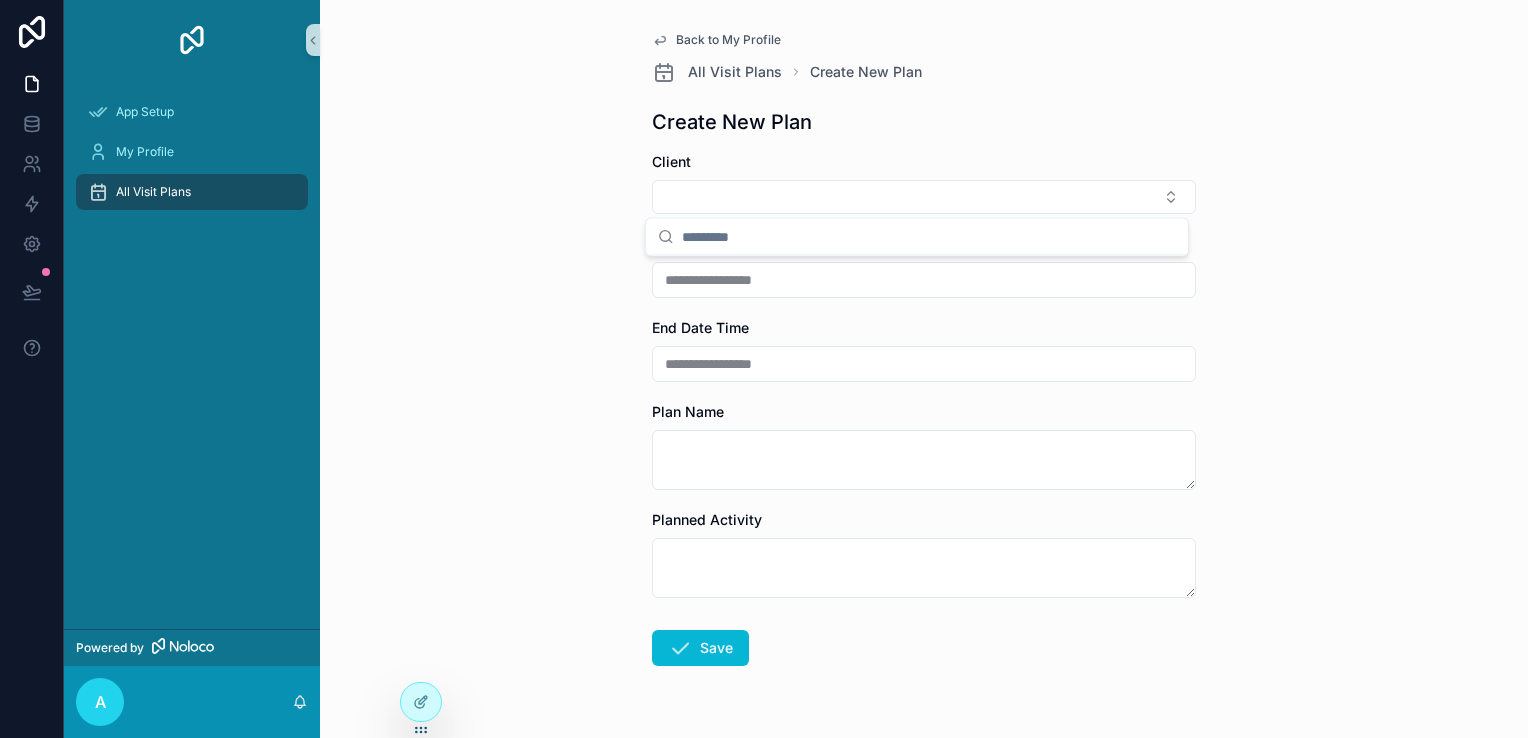 click on "**********" at bounding box center [924, 369] 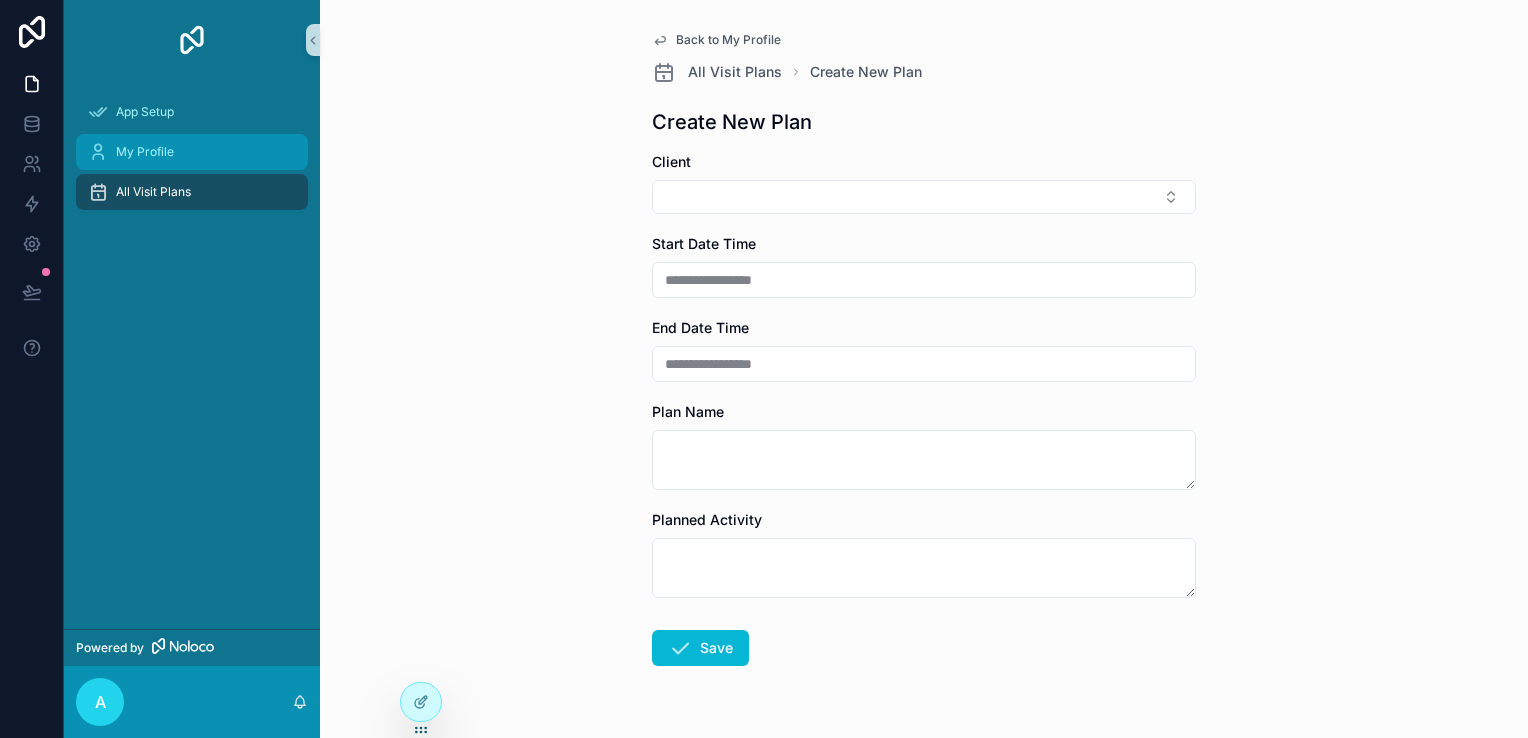 click on "My Profile" at bounding box center (192, 152) 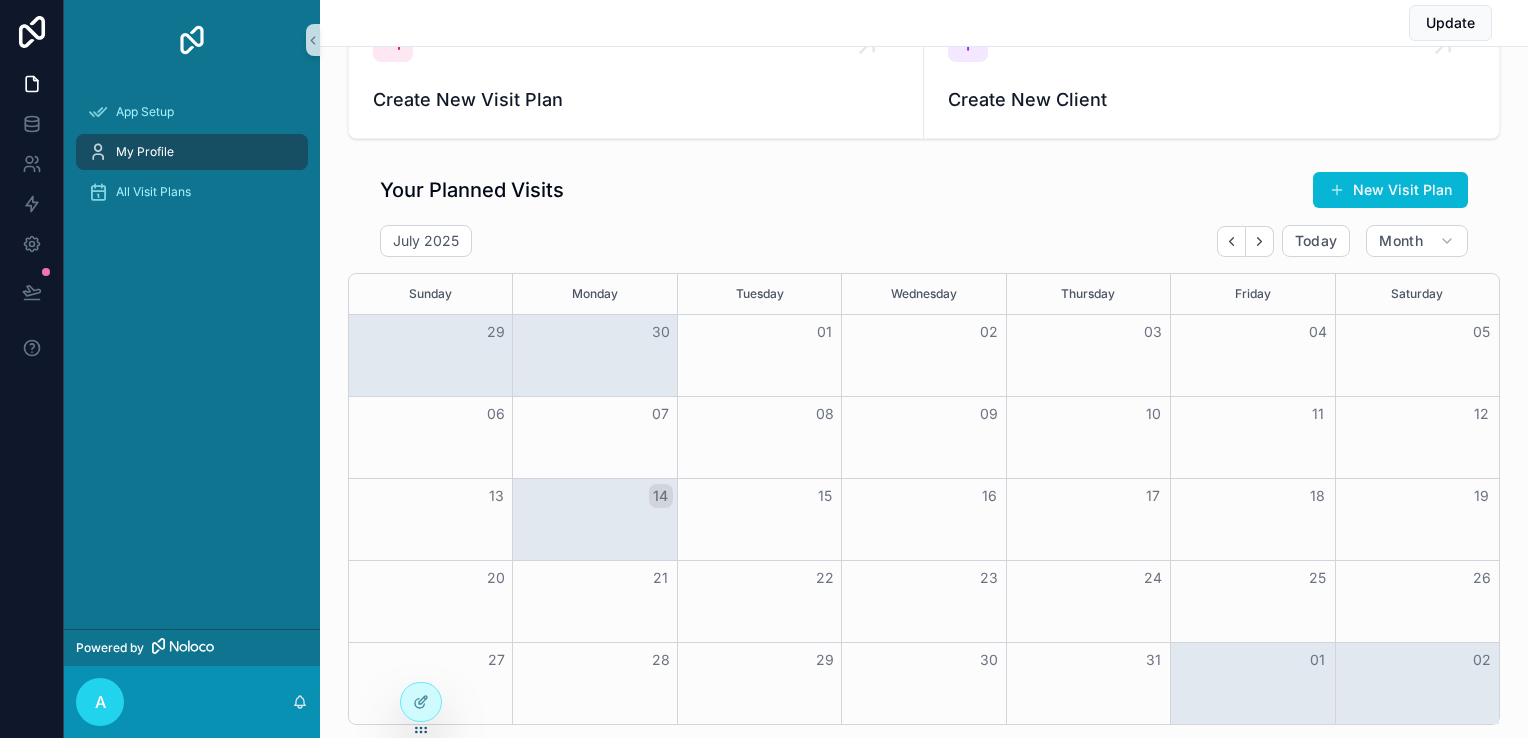 scroll, scrollTop: 178, scrollLeft: 0, axis: vertical 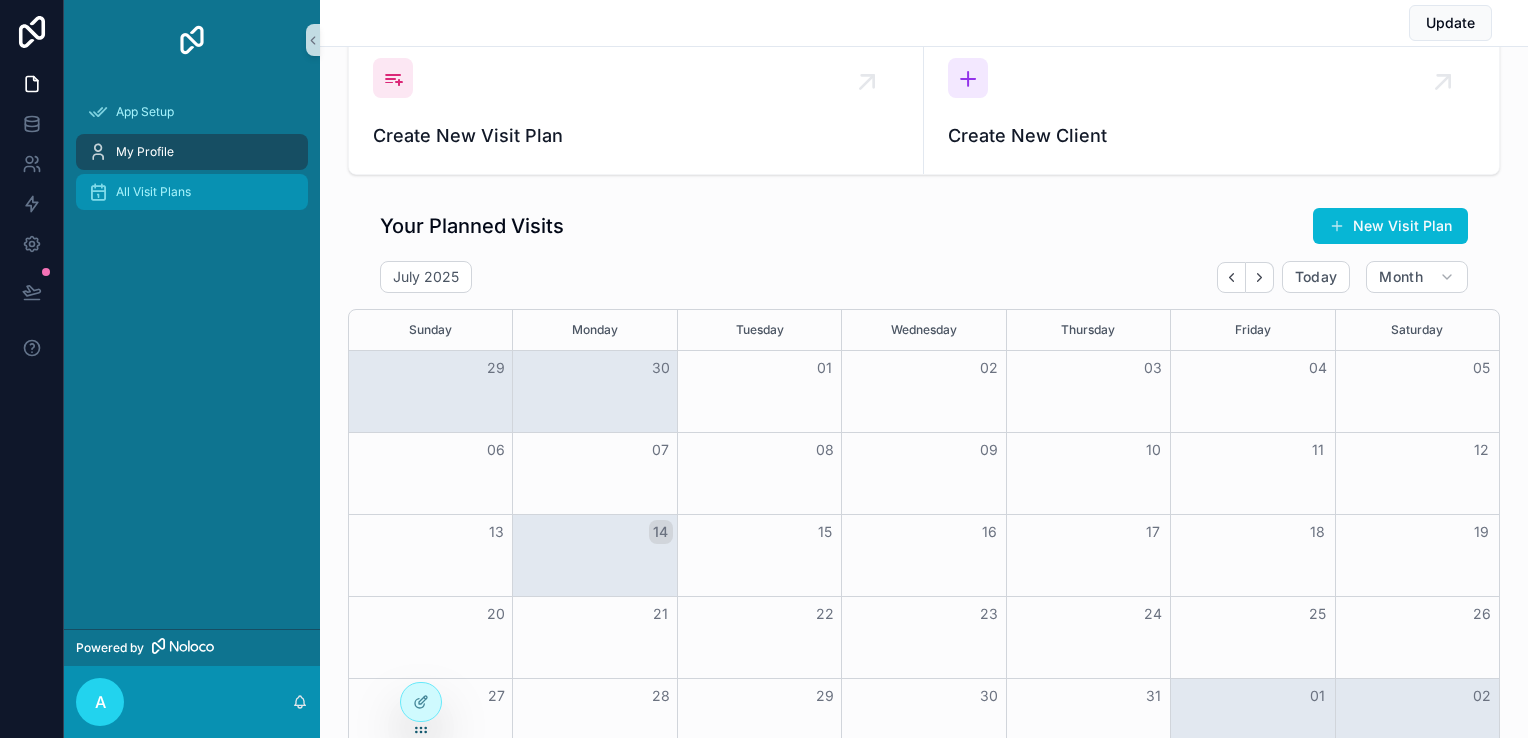click on "All Visit Plans" at bounding box center (153, 192) 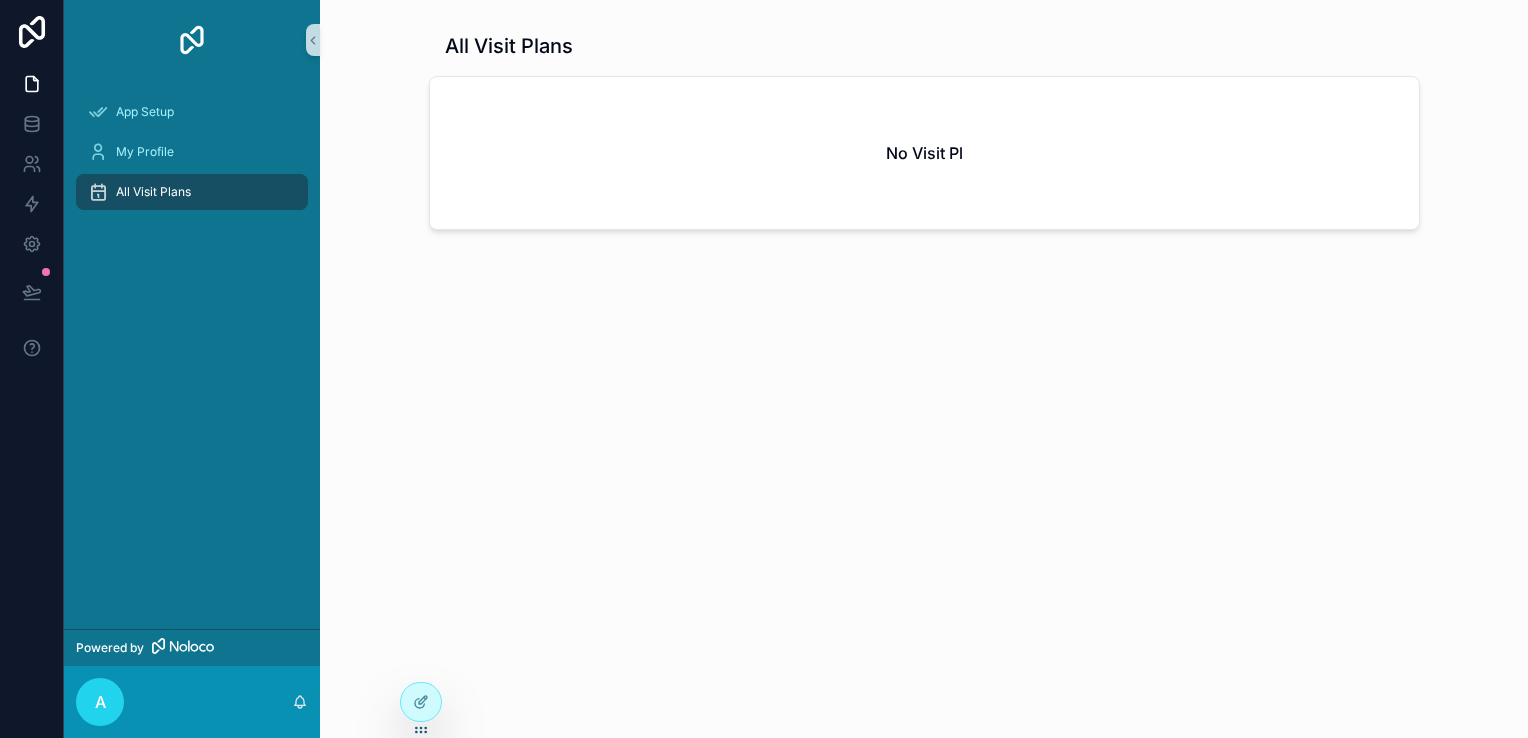 click on "My Profile" at bounding box center [192, 152] 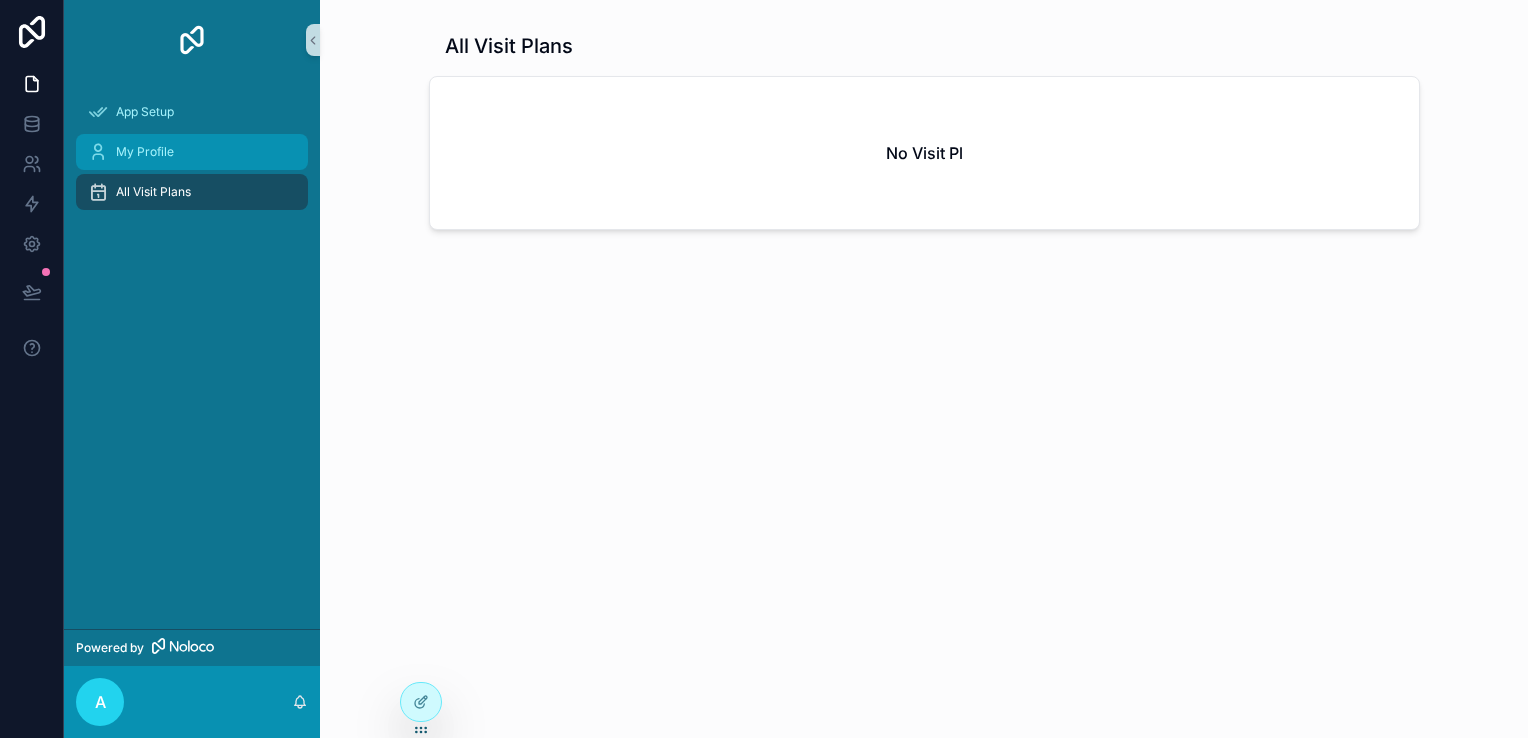 click on "My Profile" at bounding box center [145, 152] 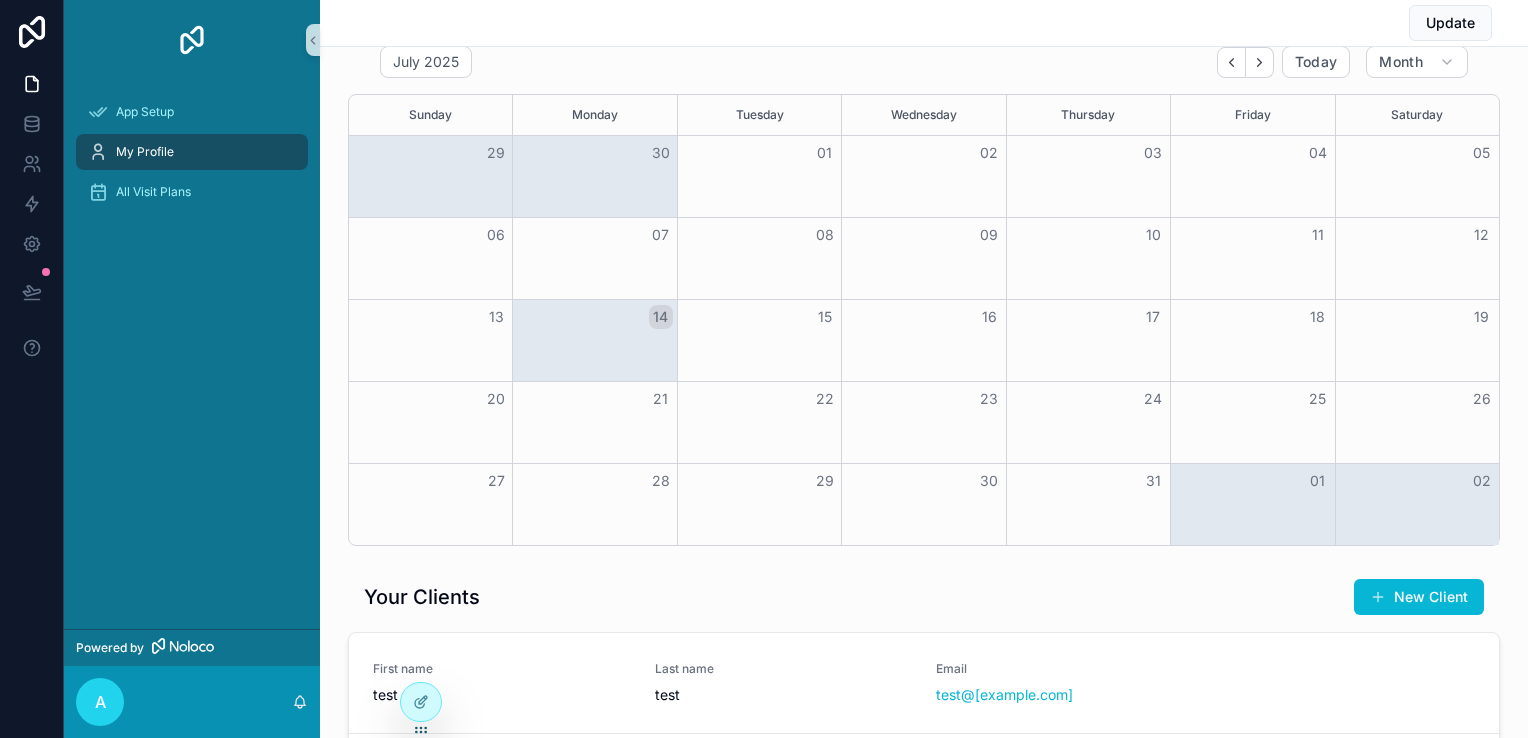 scroll, scrollTop: 0, scrollLeft: 0, axis: both 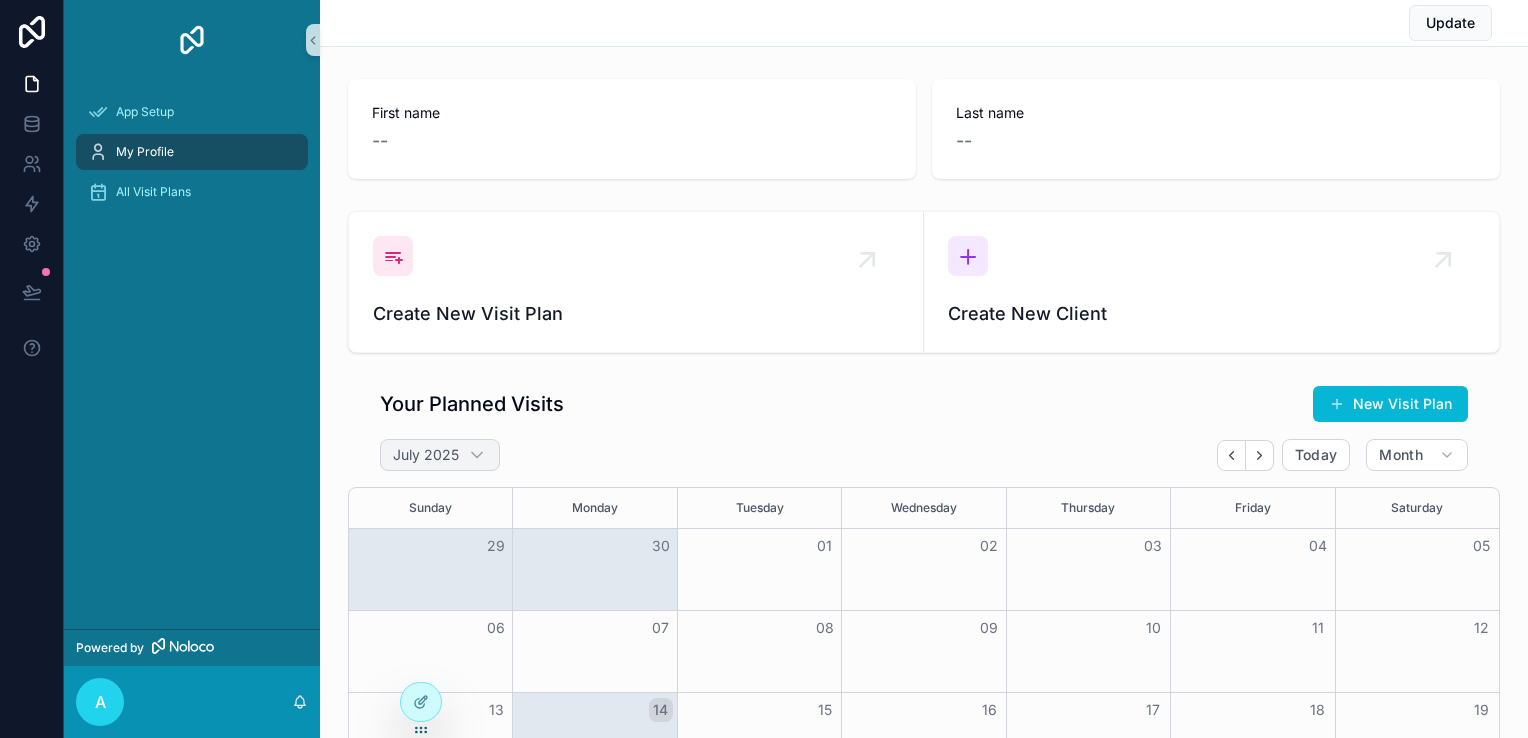 click on "July 2025" at bounding box center [426, 455] 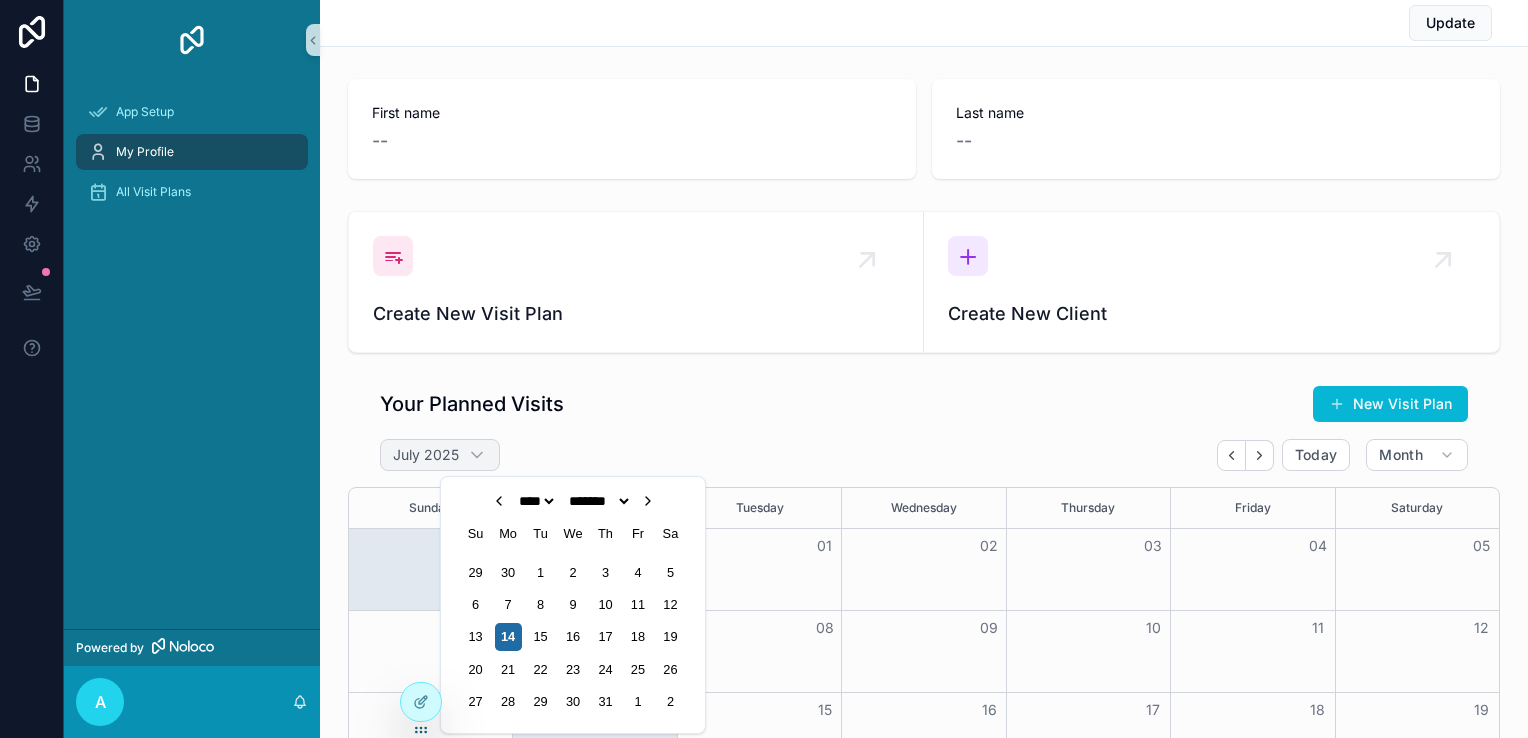 click on "July 2025" at bounding box center (426, 455) 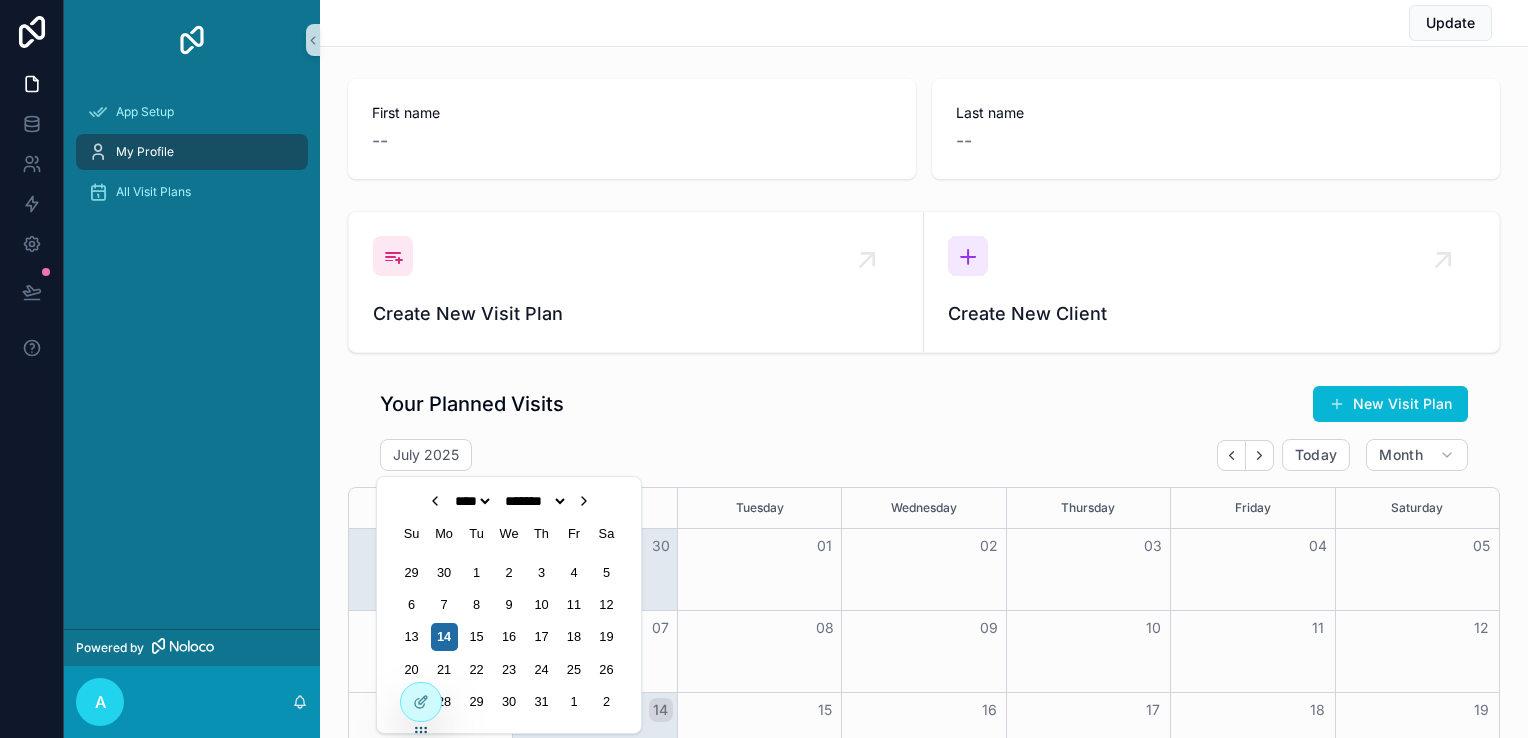 click on "Your Planned Visits New Visit Plan" at bounding box center (924, 404) 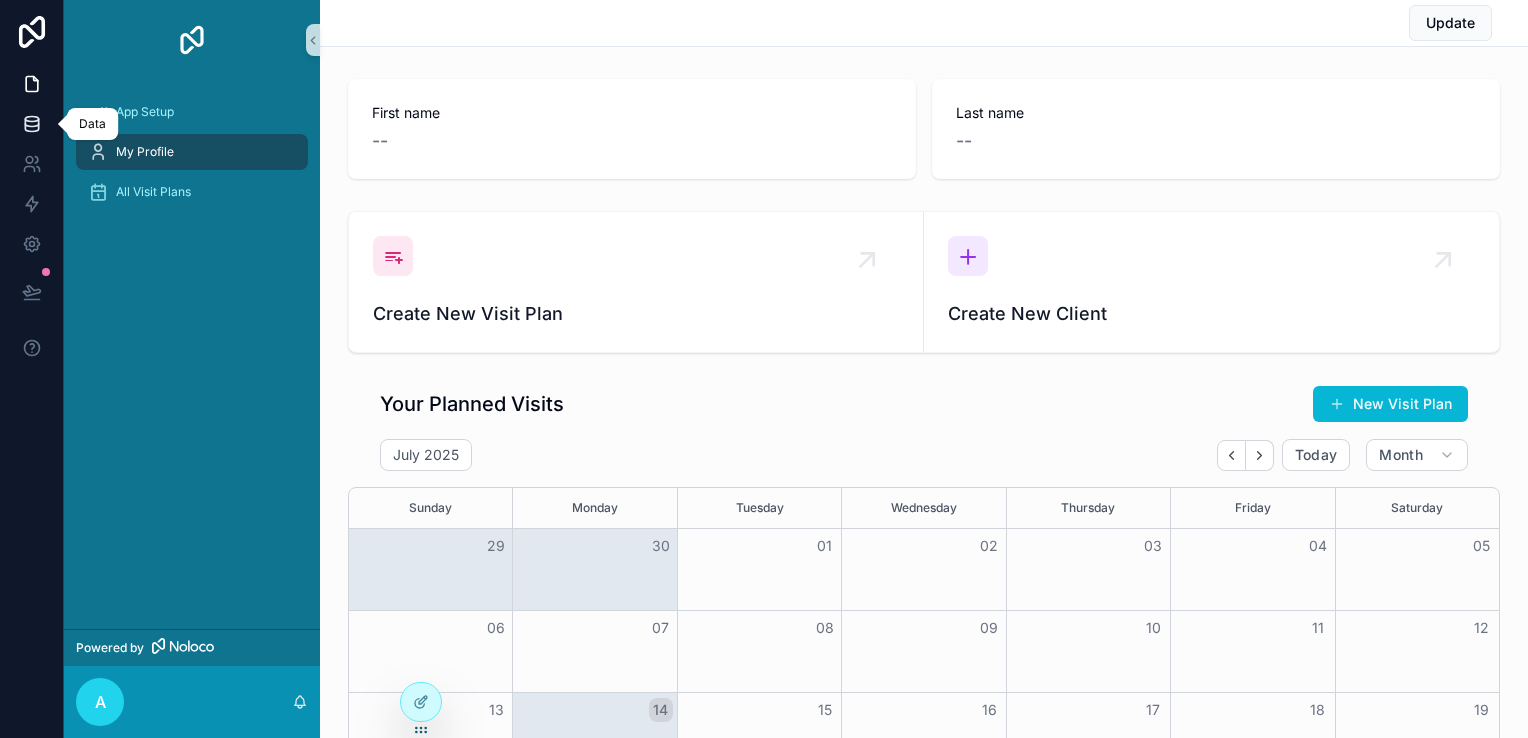 click 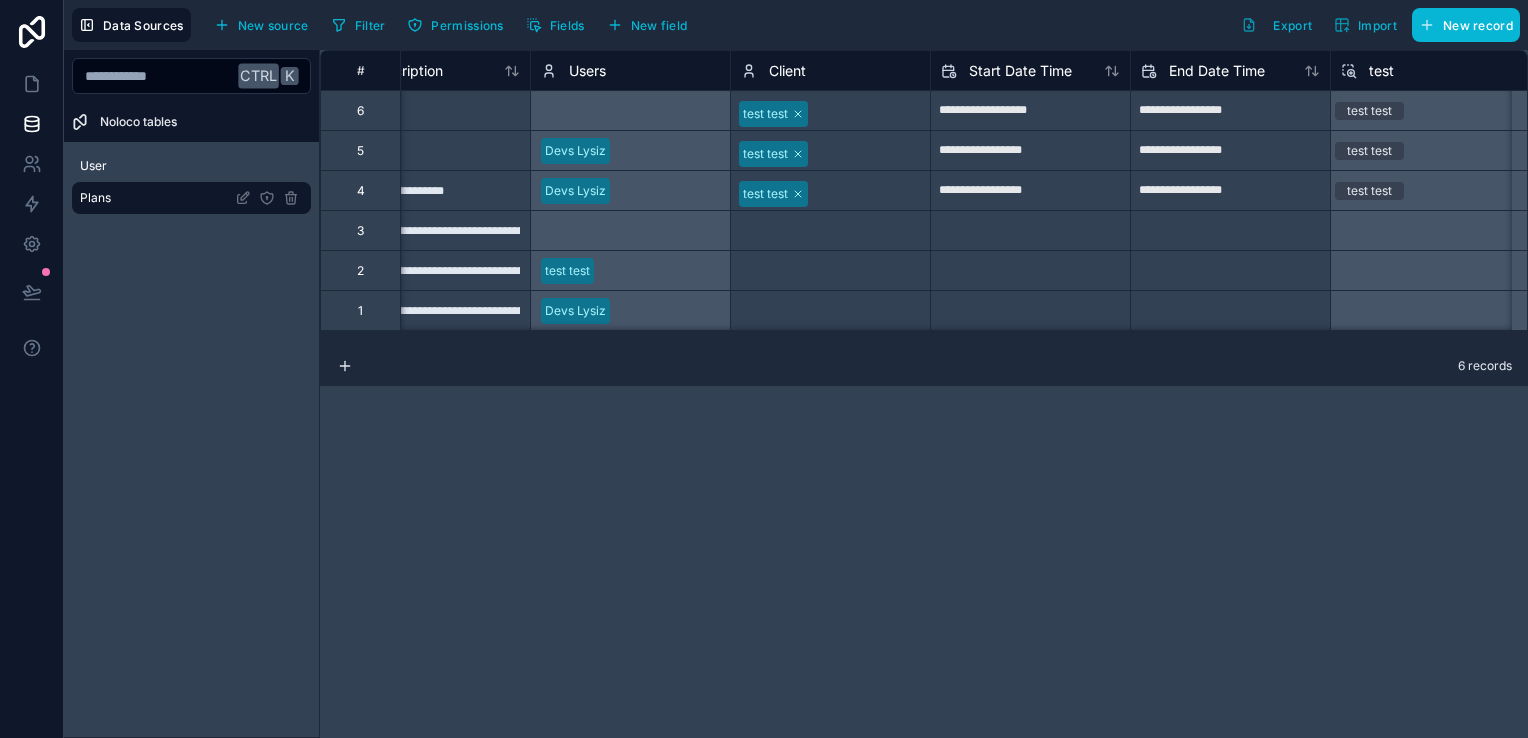 scroll, scrollTop: 0, scrollLeft: 0, axis: both 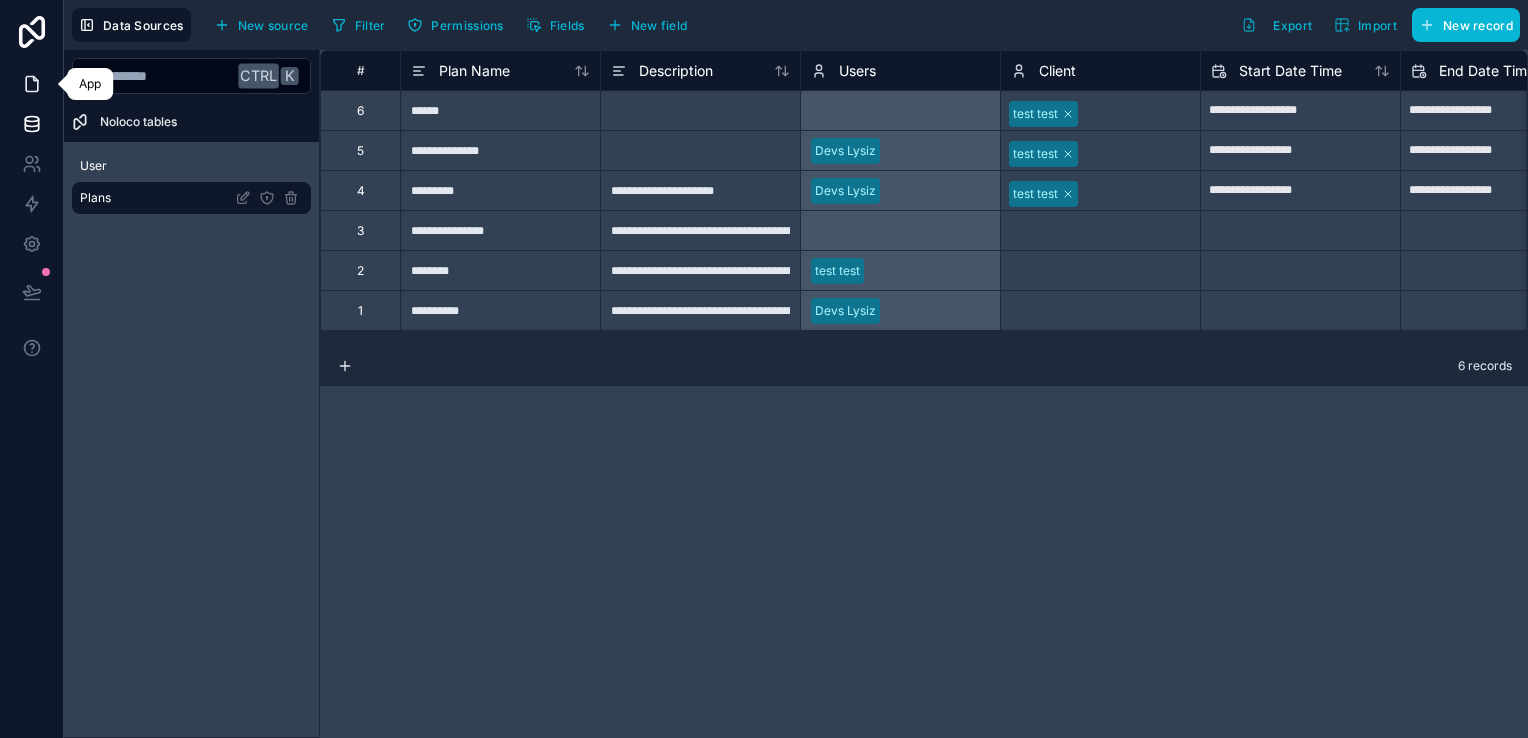 click 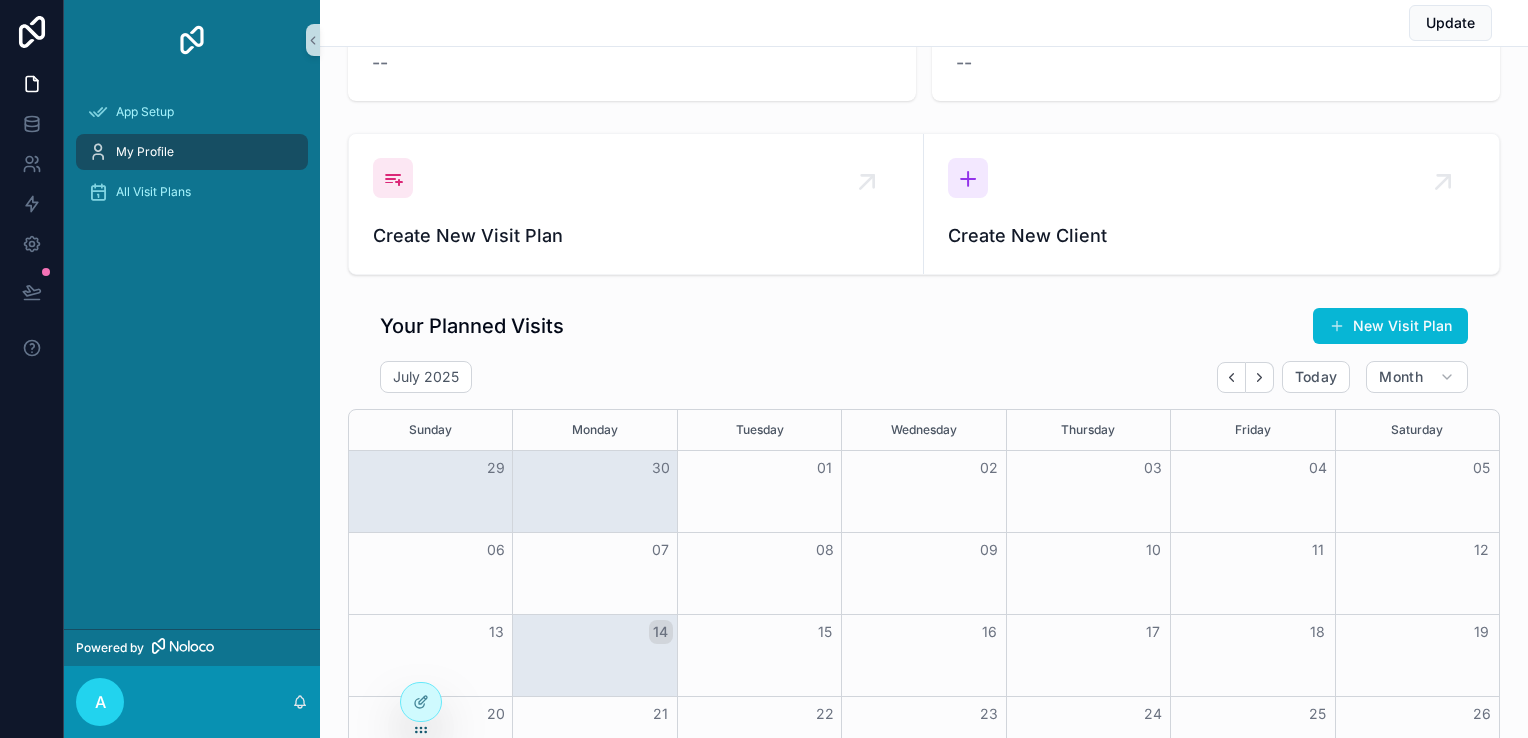scroll, scrollTop: 0, scrollLeft: 0, axis: both 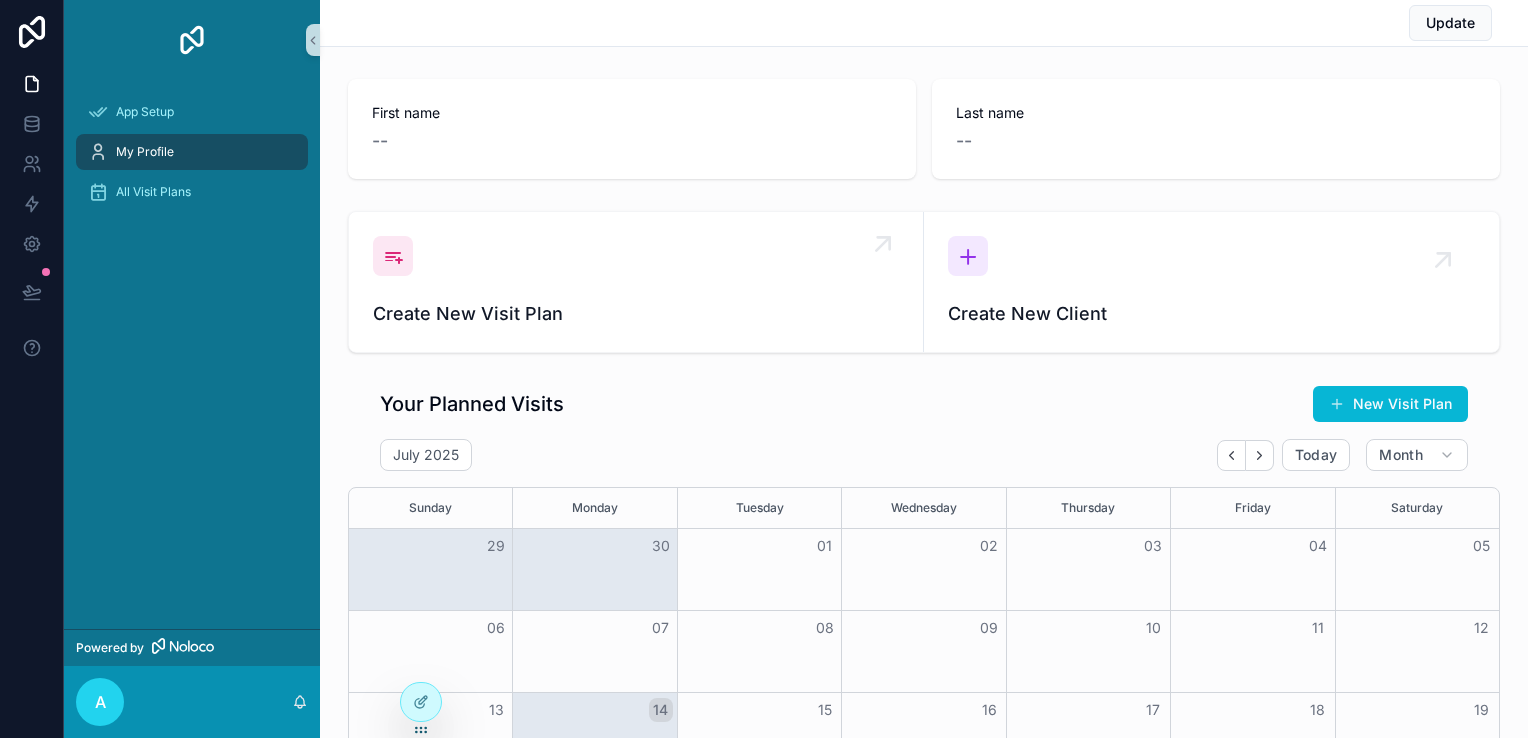 click on "Create New Visit Plan" at bounding box center (636, 282) 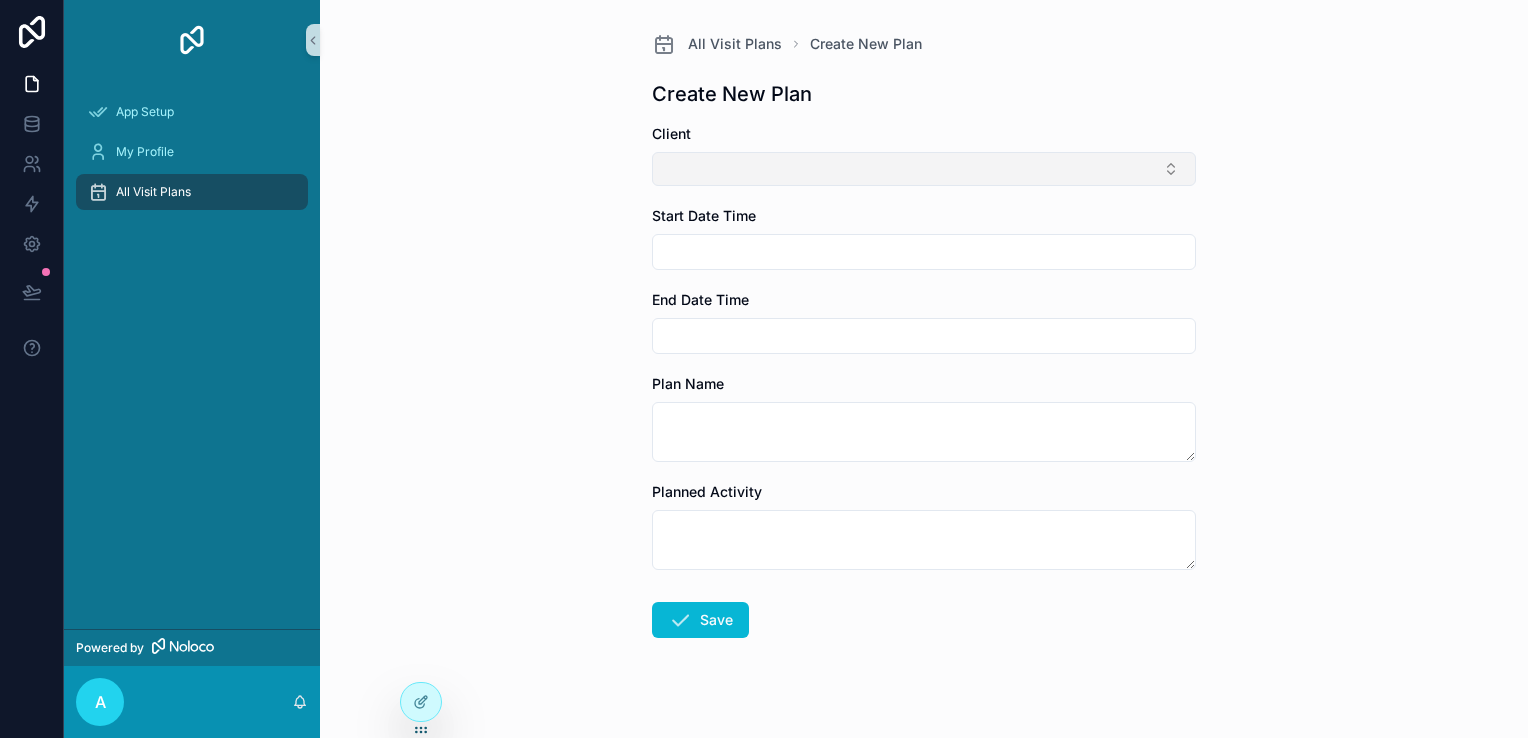 click at bounding box center [924, 169] 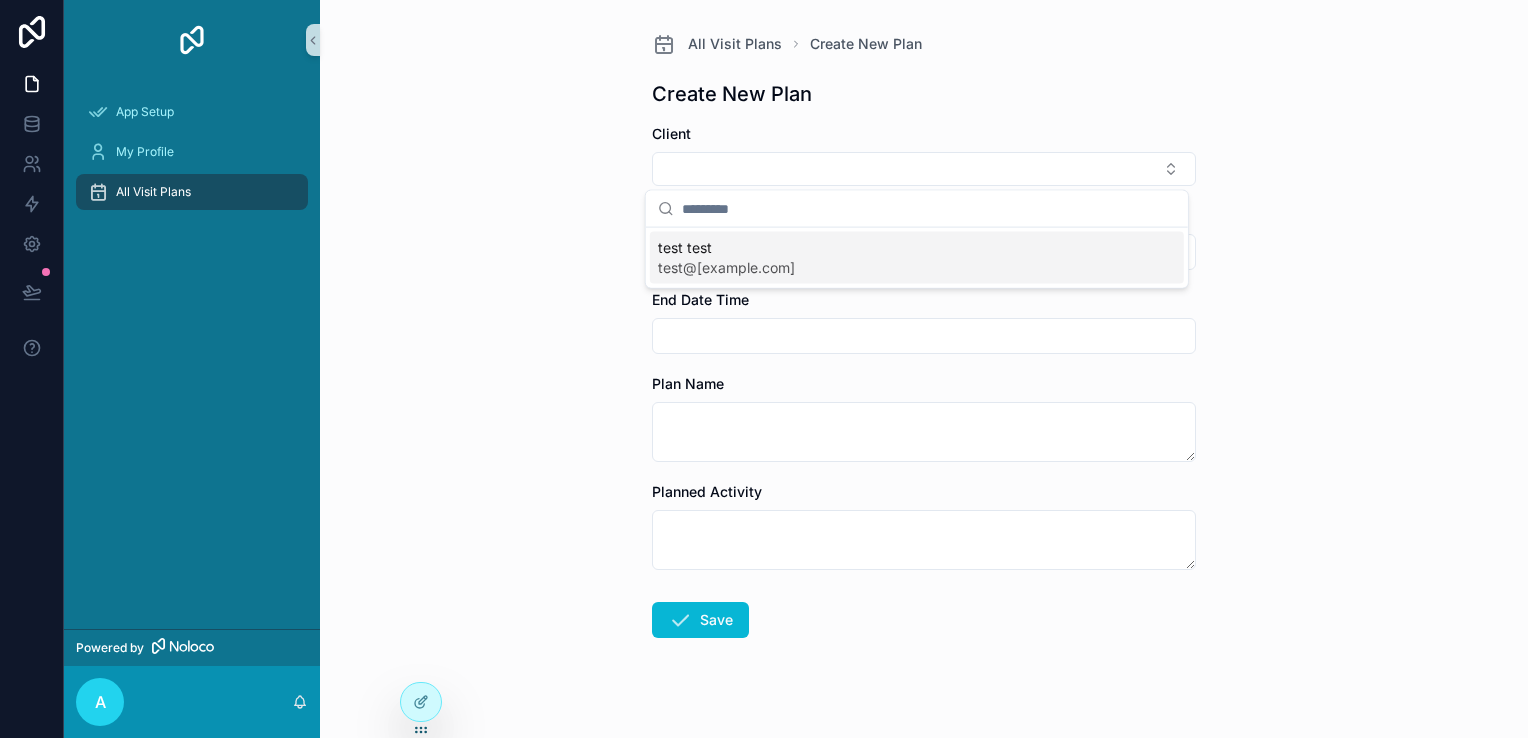 click on "[EMAIL]" at bounding box center (726, 268) 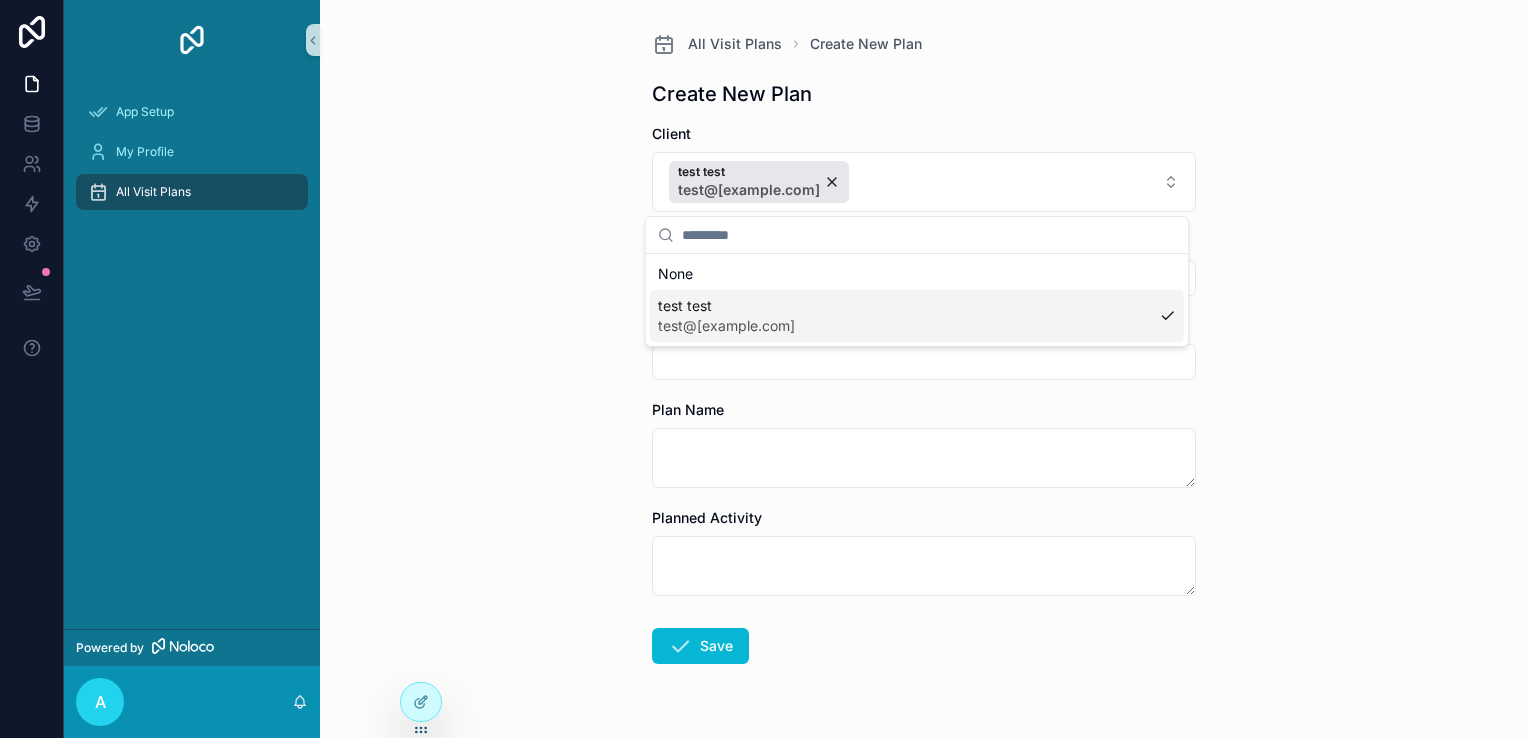 click on "All Visit Plans Create New Plan Create New Plan Client test test [EMAIL] Start Date Time End Date Time Plan Name Planned Activity Save" at bounding box center [924, 369] 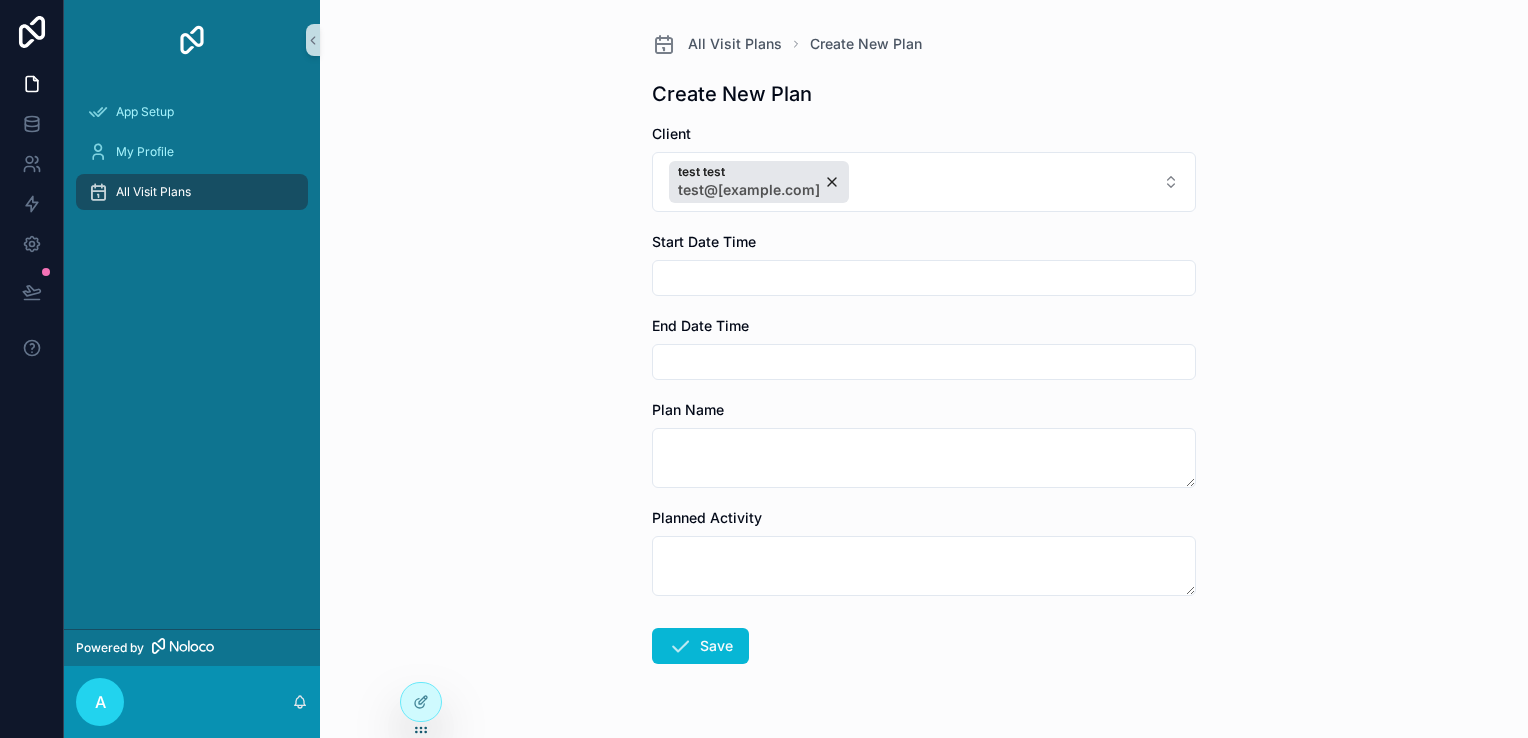 click at bounding box center [924, 278] 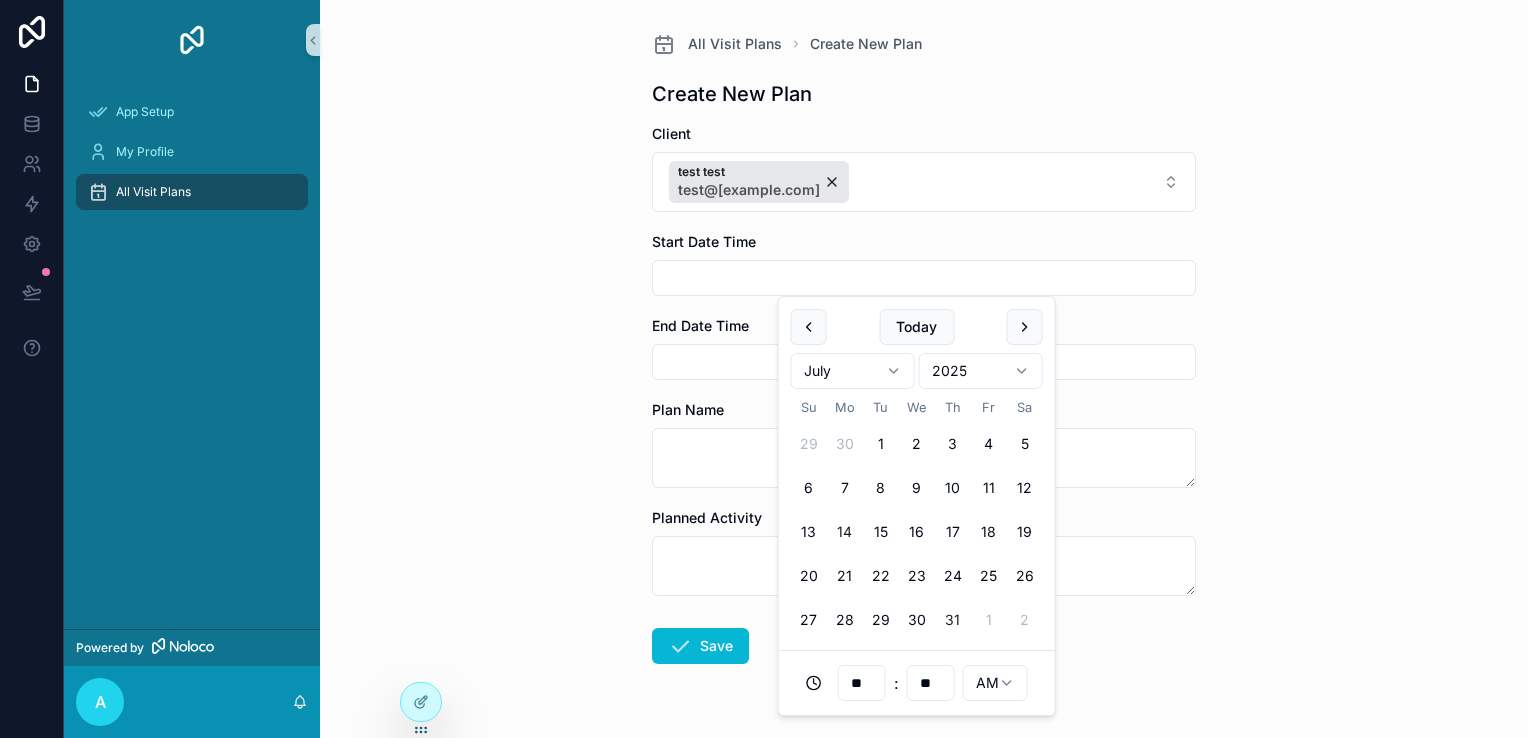click on "31" at bounding box center [953, 620] 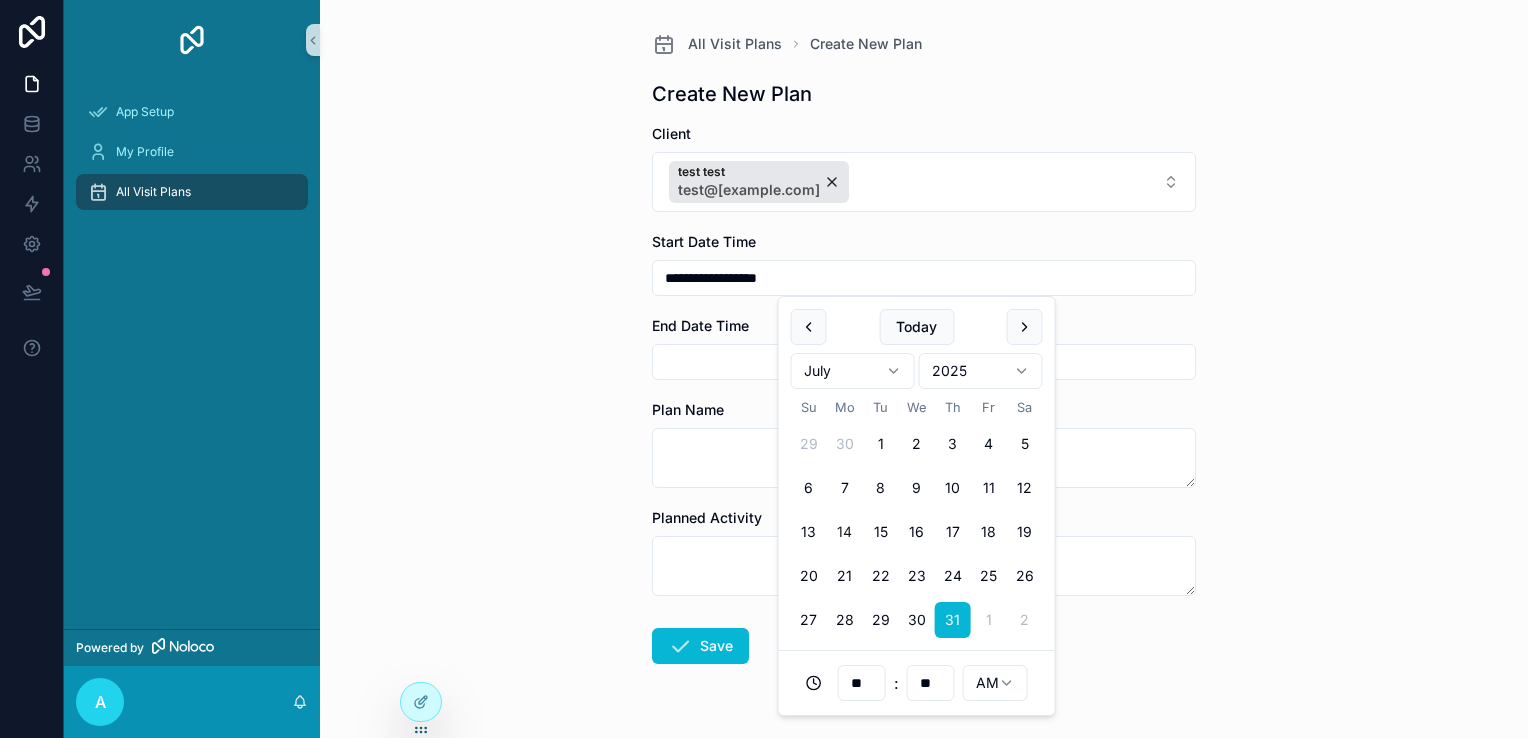 type on "**********" 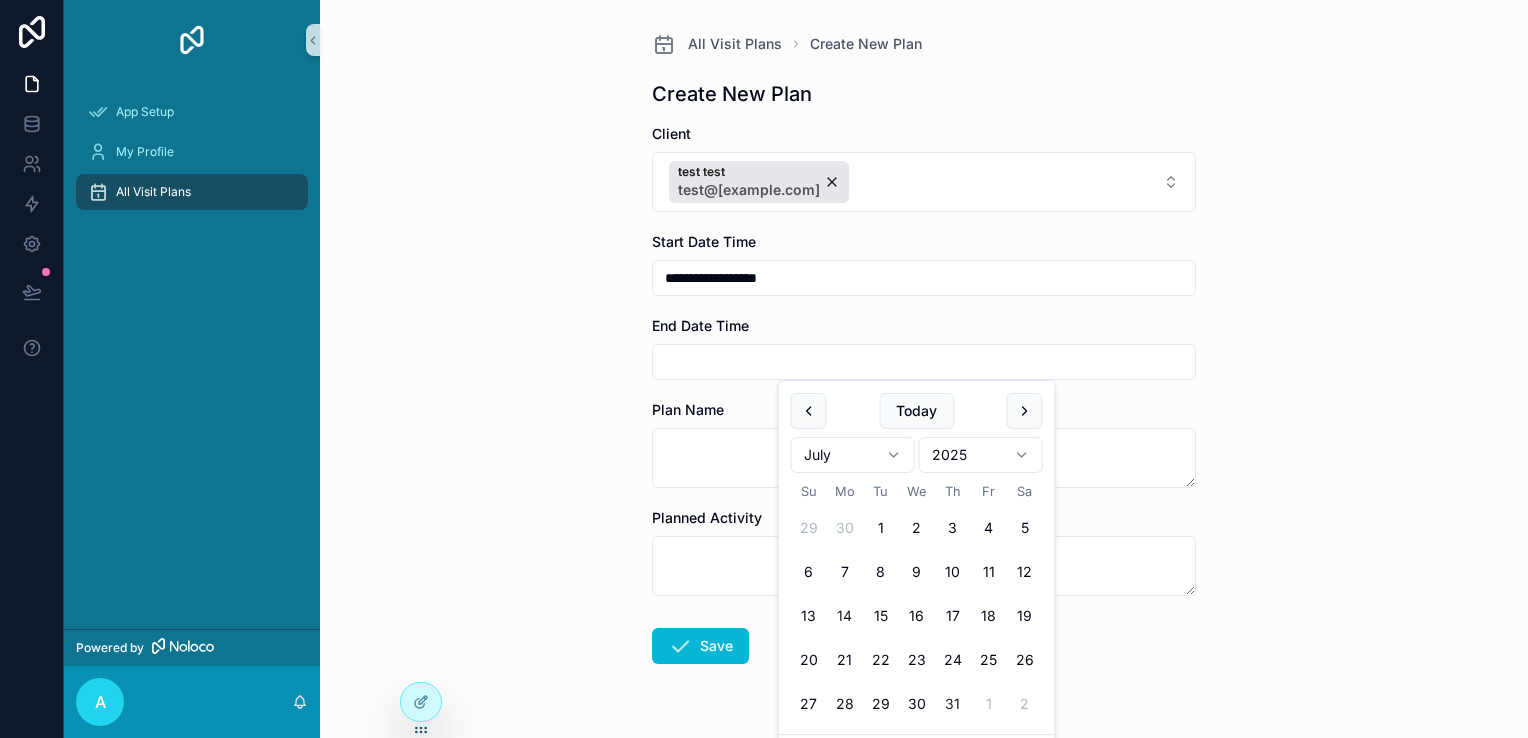click on "31" at bounding box center (953, 704) 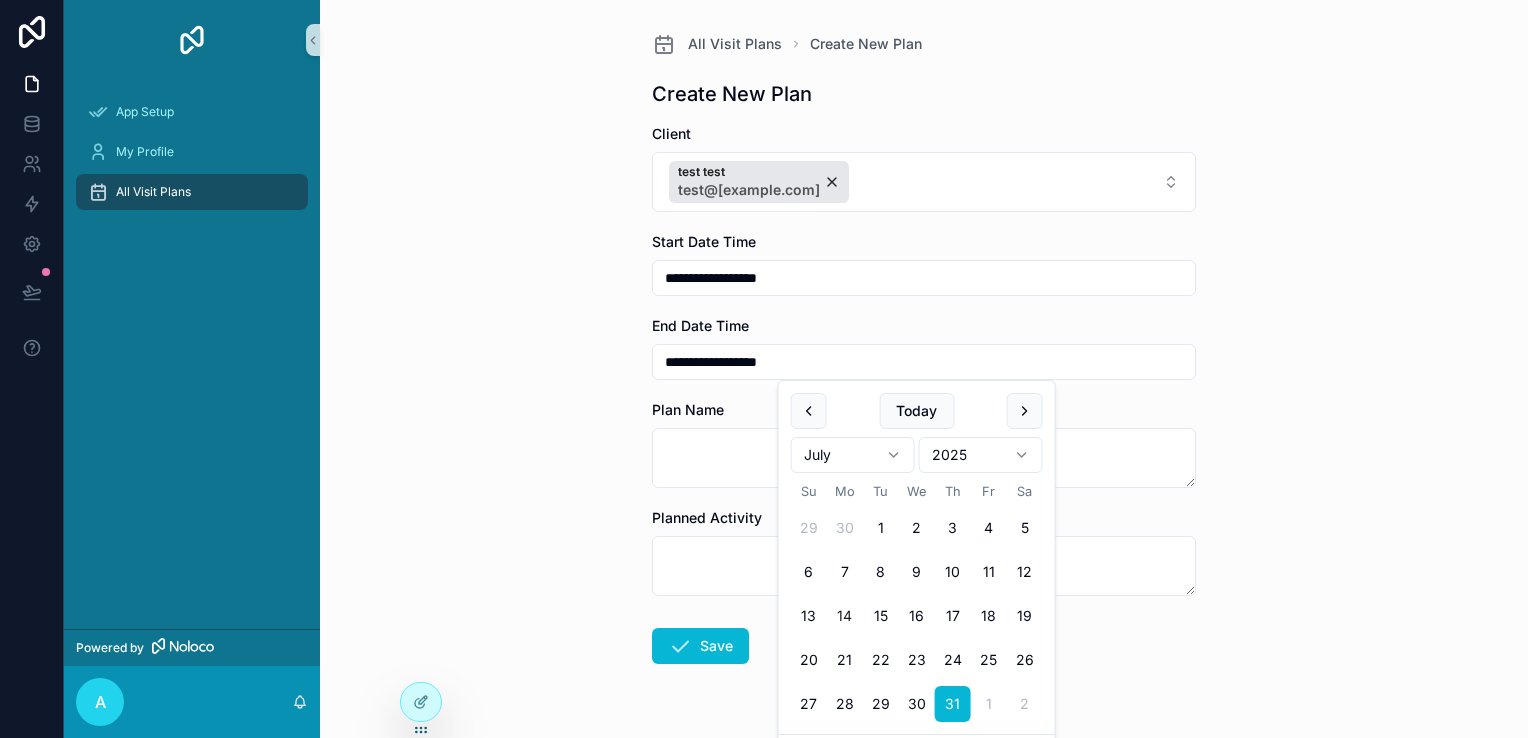 type on "**********" 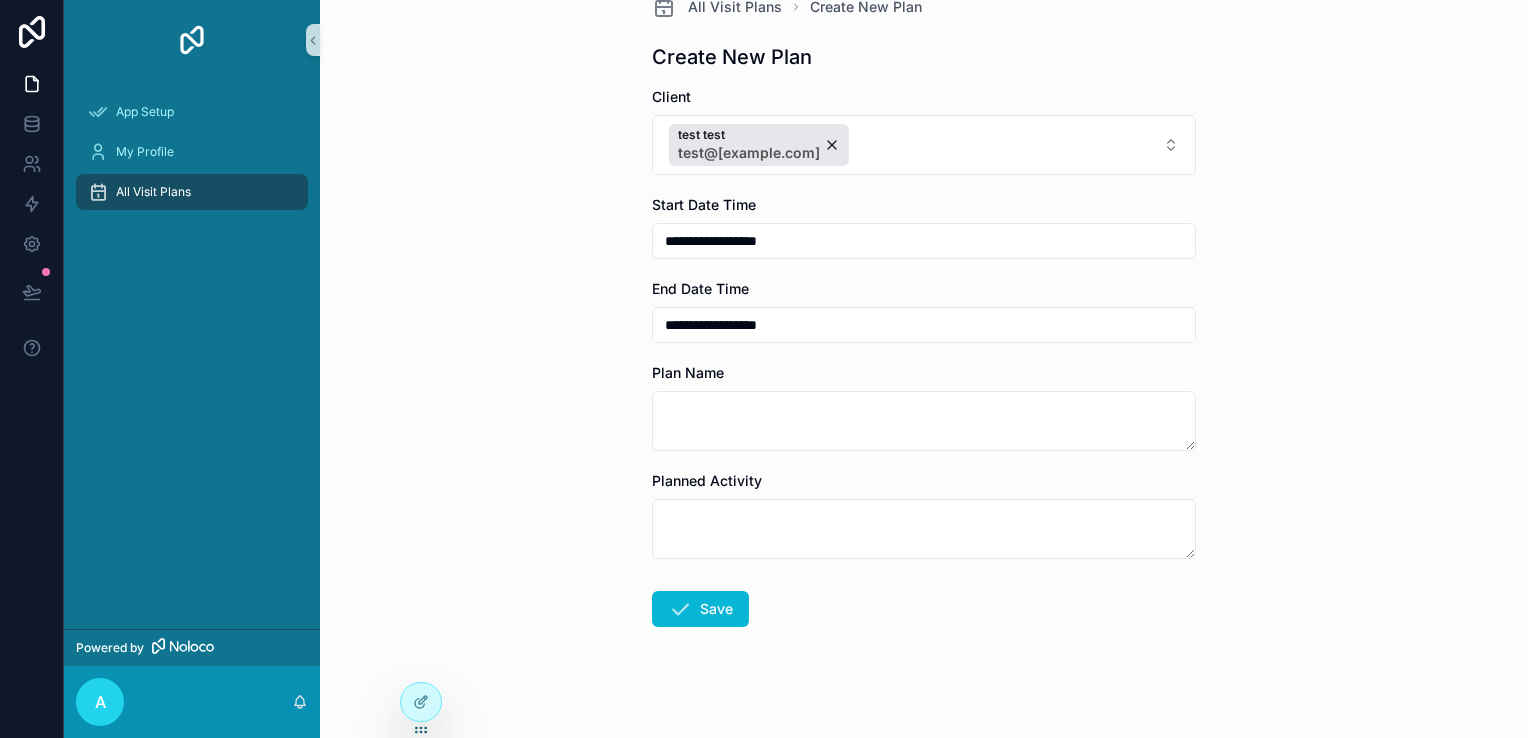 scroll, scrollTop: 53, scrollLeft: 0, axis: vertical 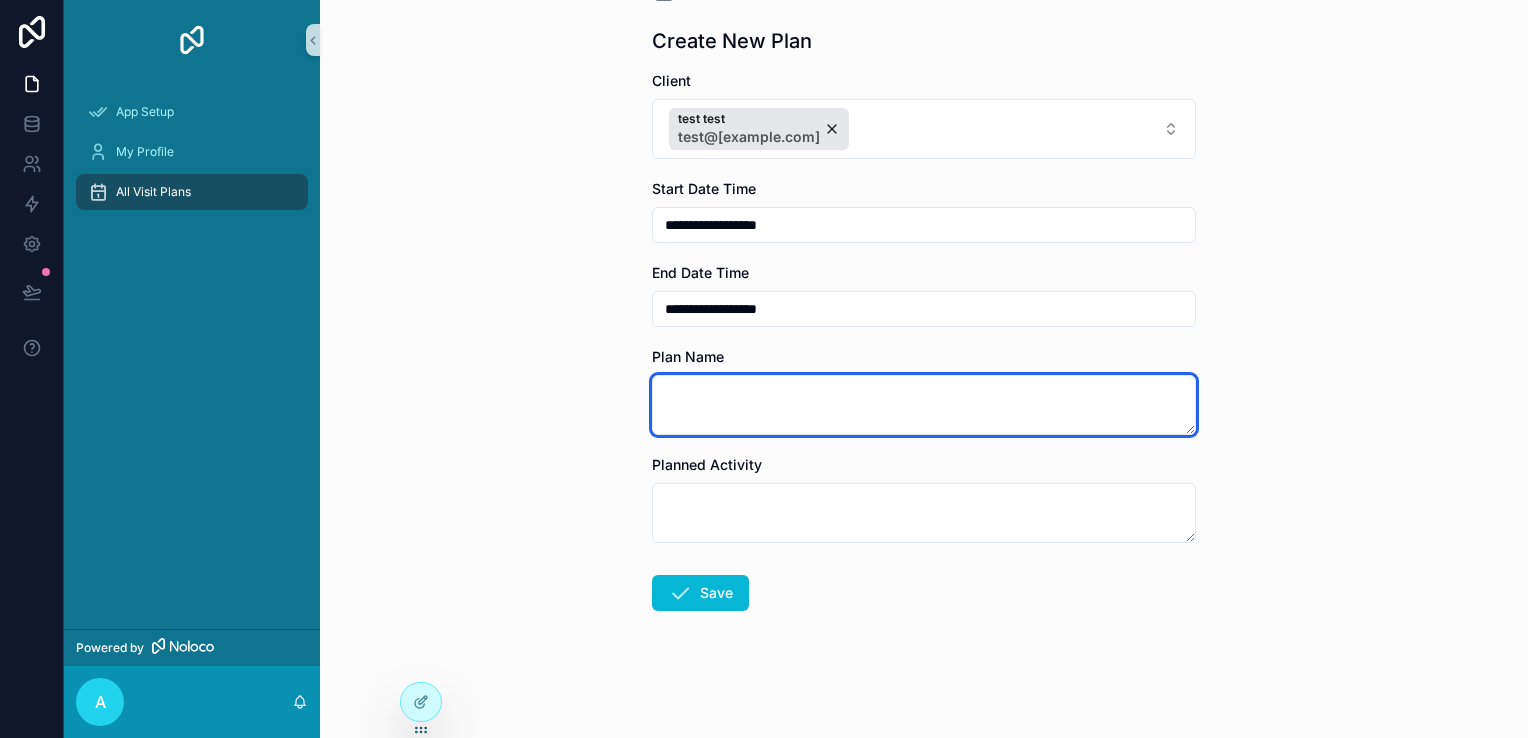 click at bounding box center (924, 405) 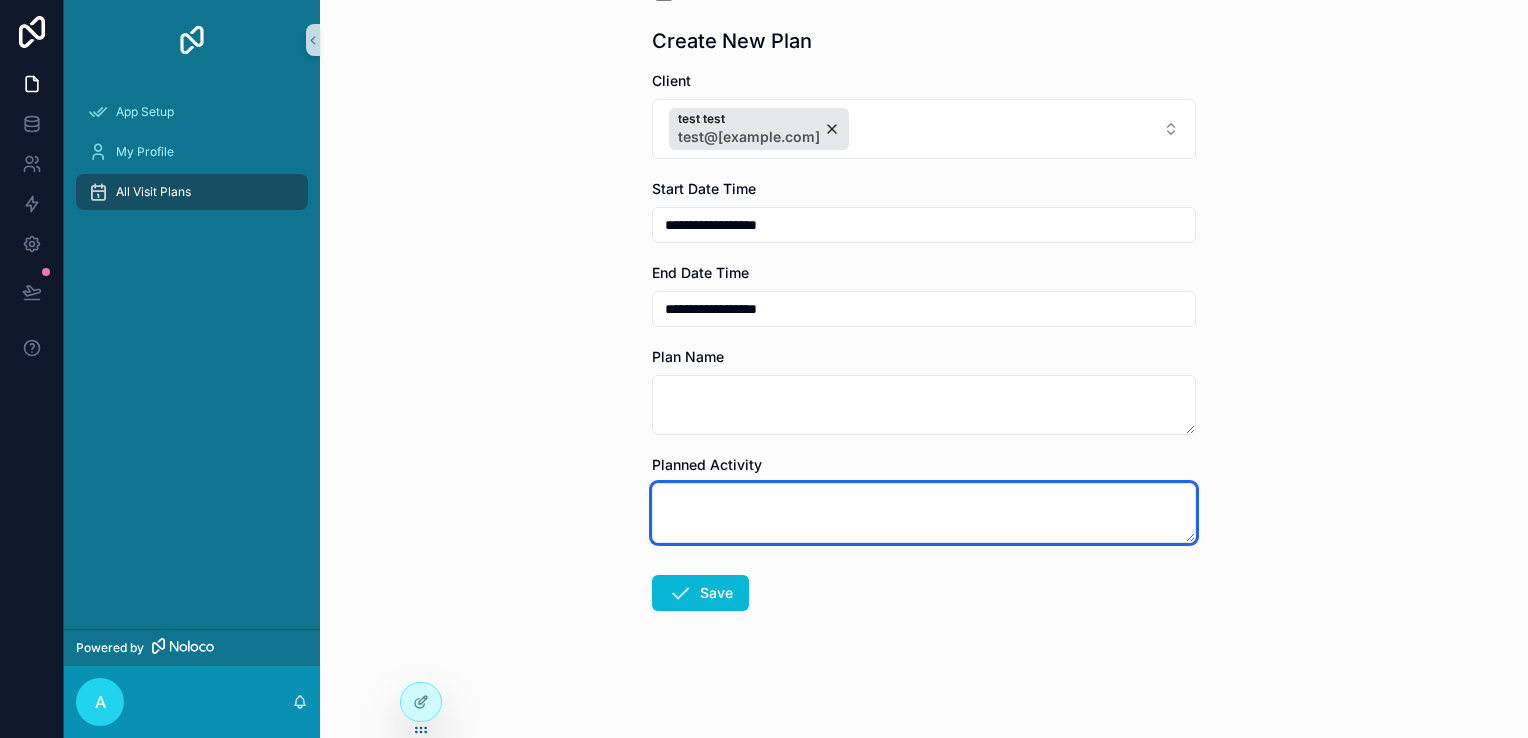 click at bounding box center (924, 513) 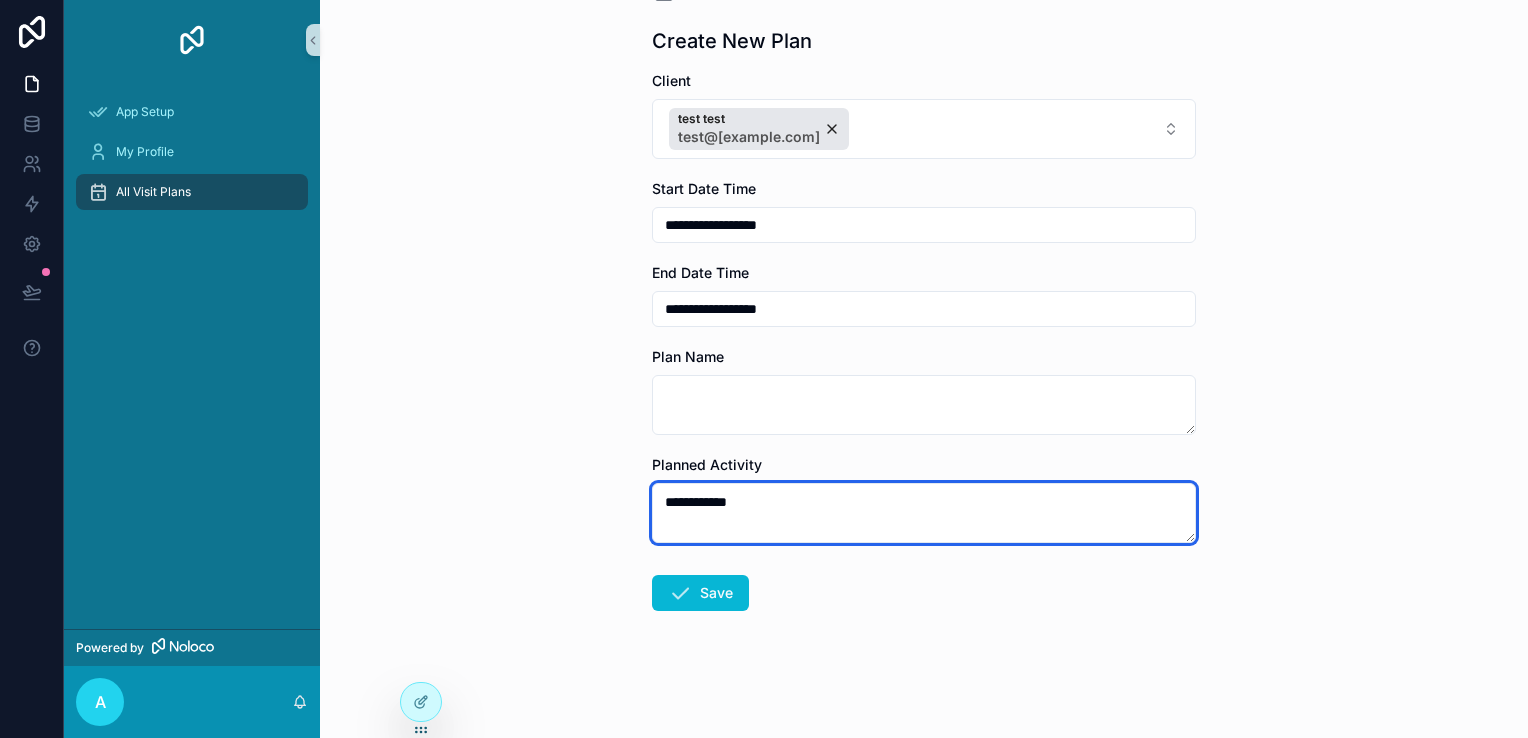 type on "**********" 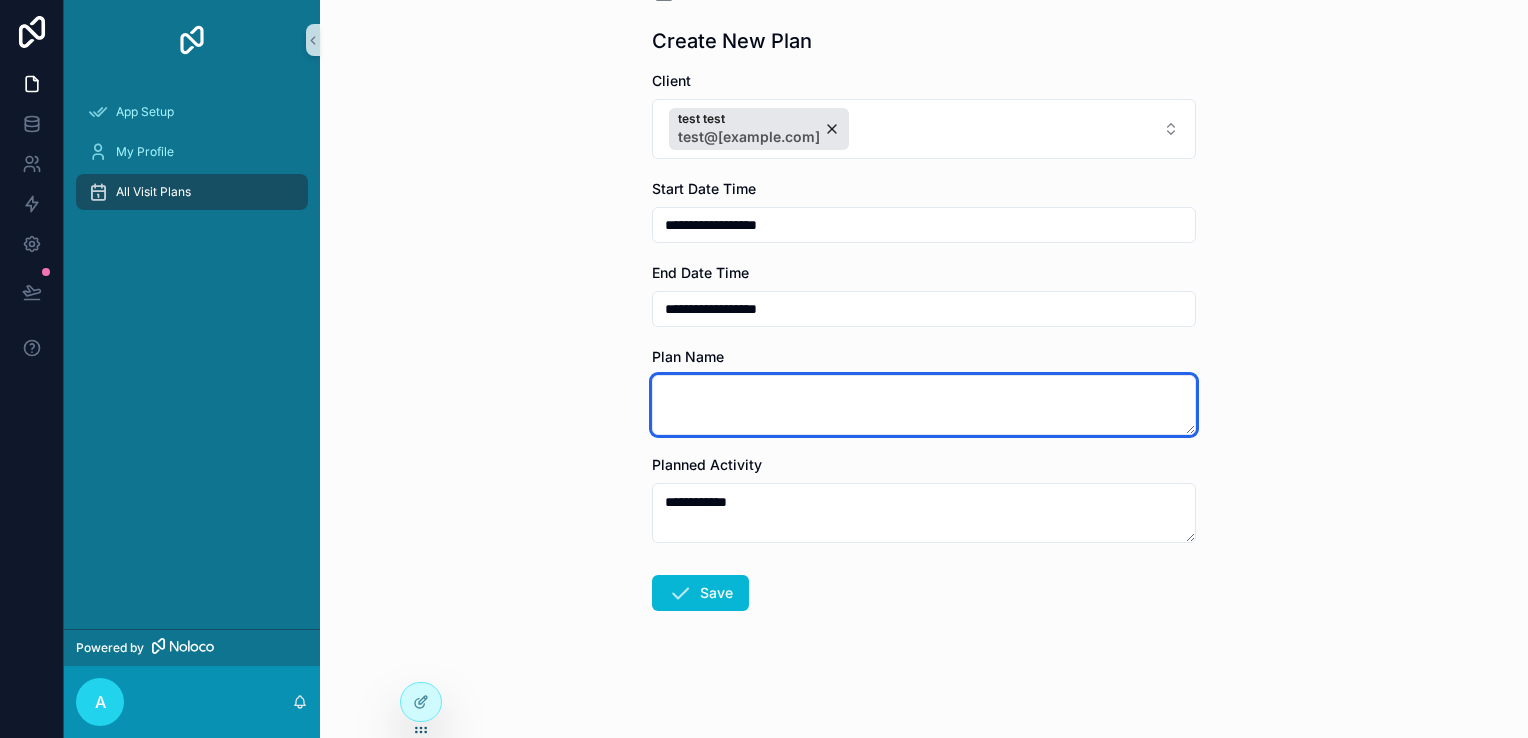 click at bounding box center [924, 405] 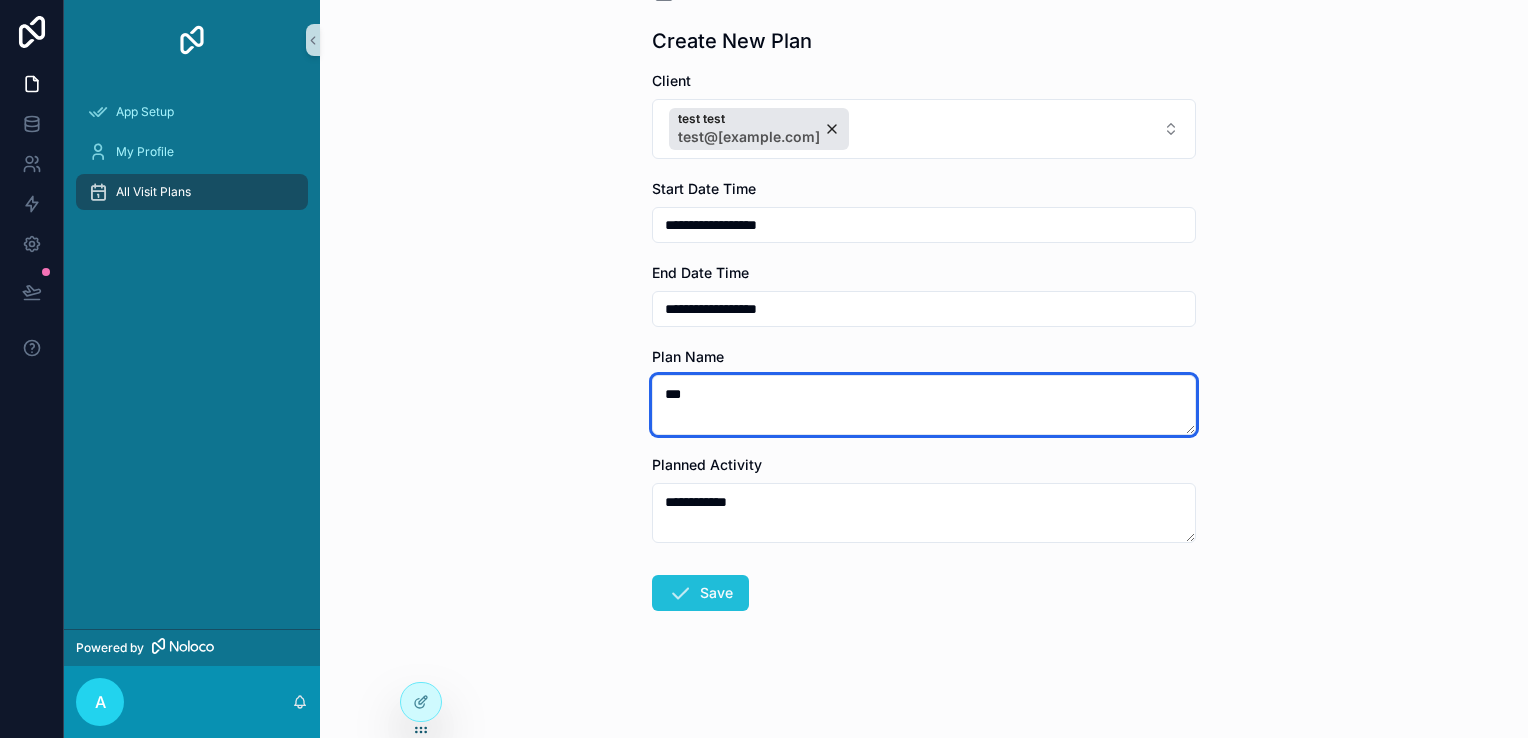 type on "***" 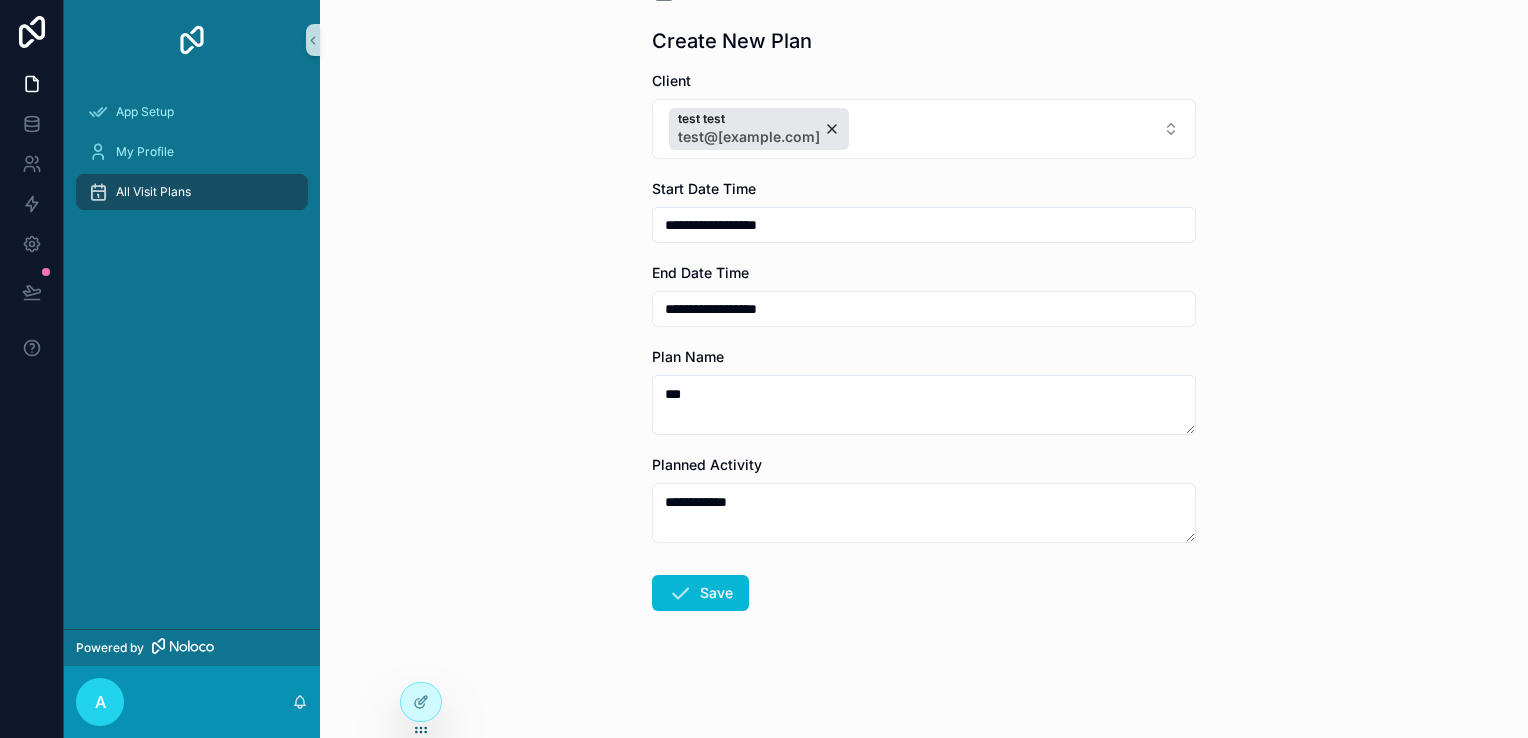 click on "Save" at bounding box center (700, 593) 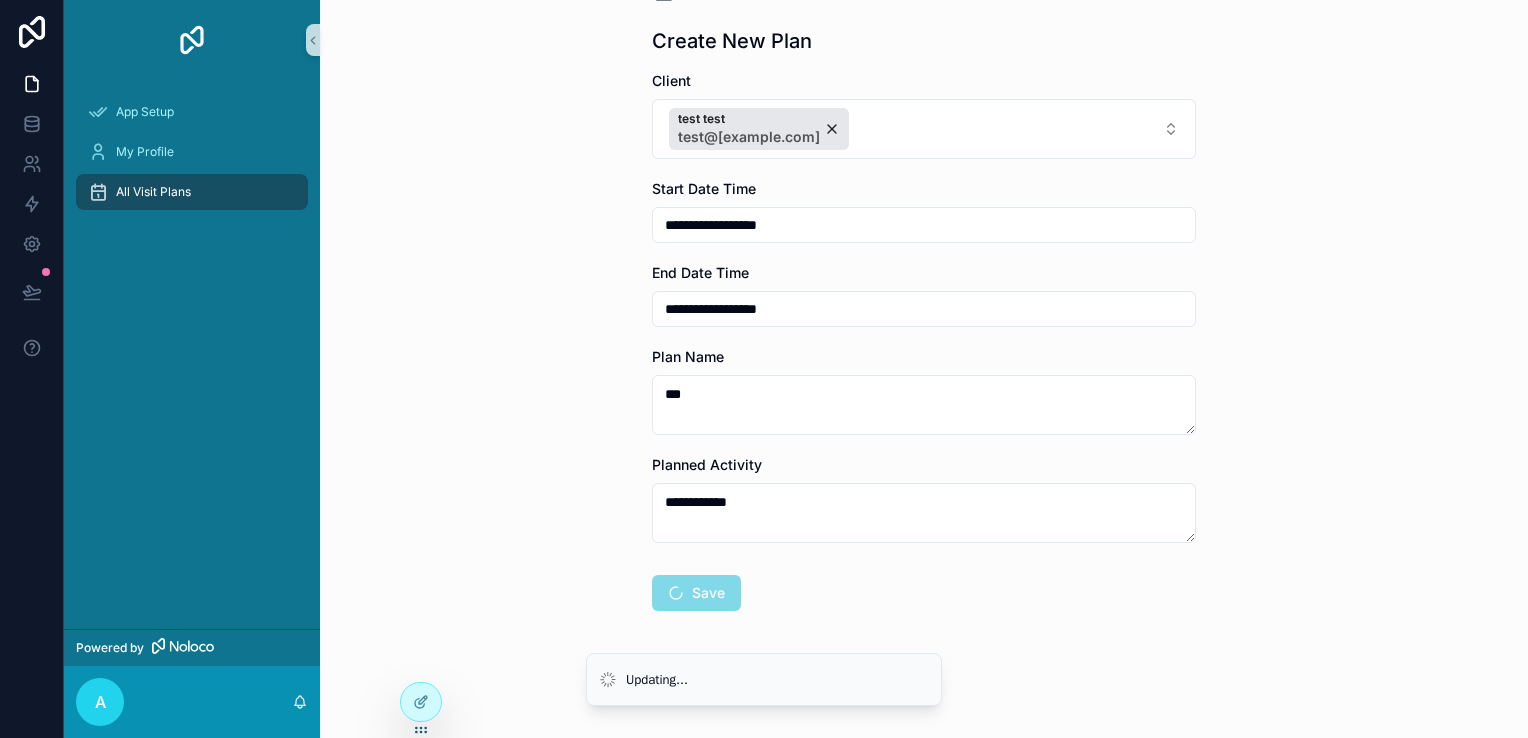 scroll, scrollTop: 0, scrollLeft: 0, axis: both 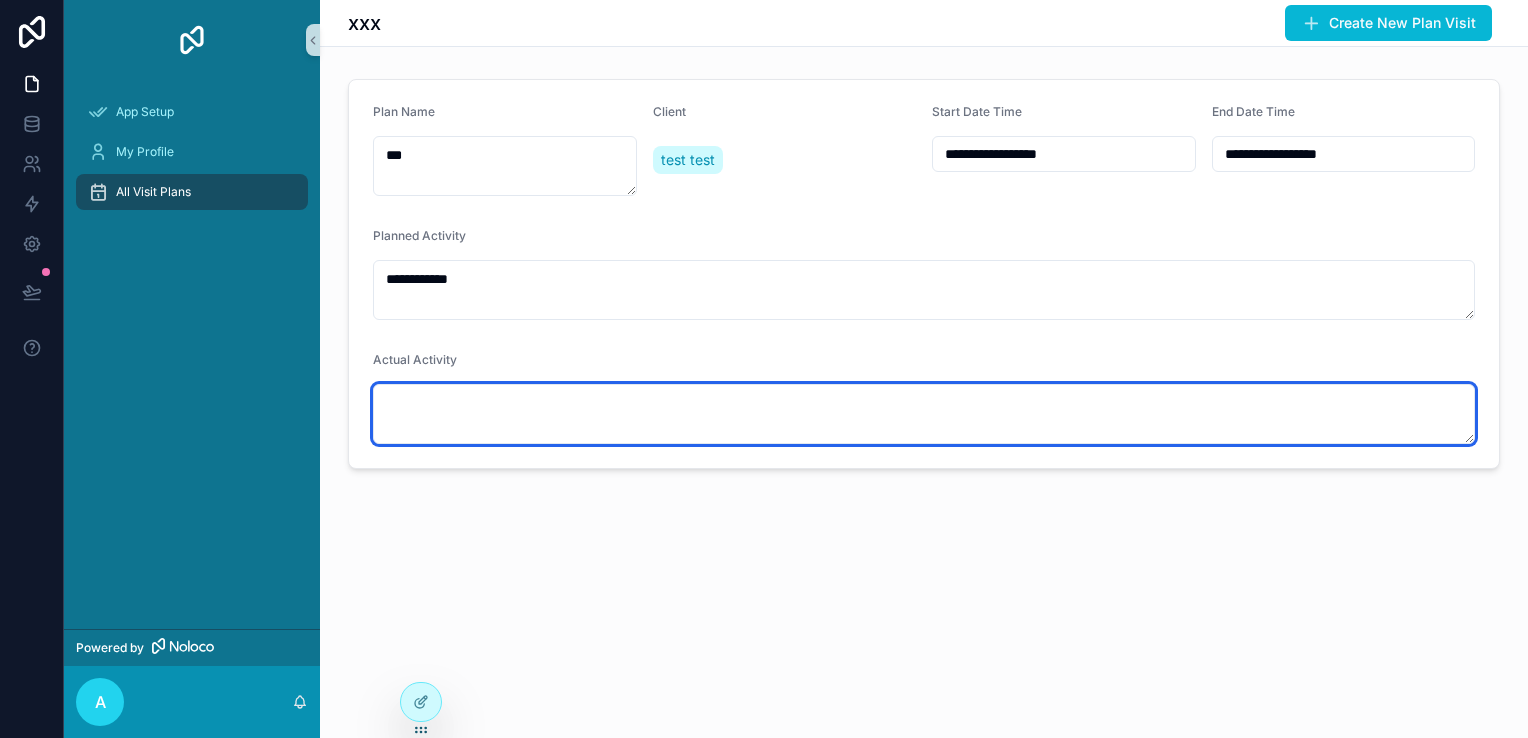 click at bounding box center [924, 414] 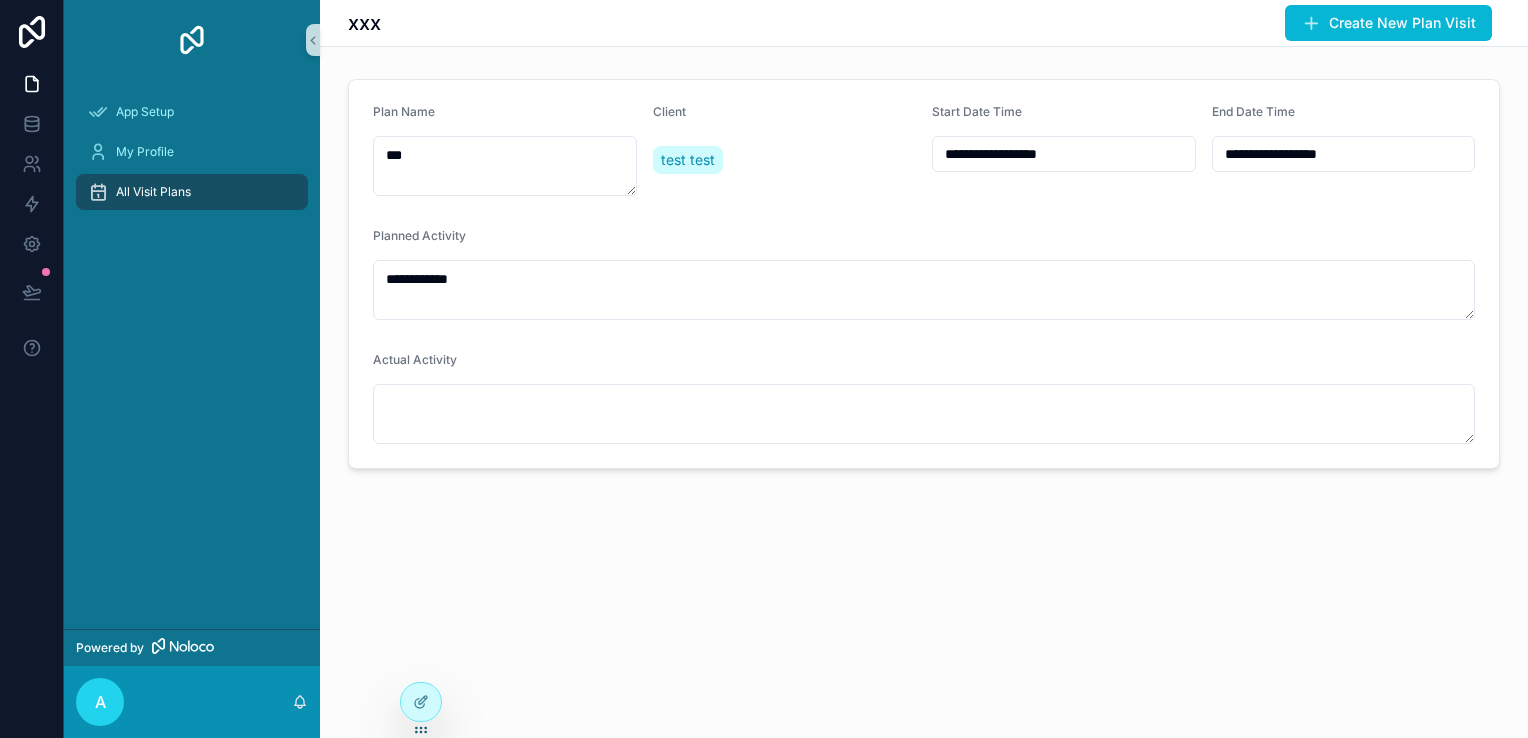 click on "**********" at bounding box center [924, 302] 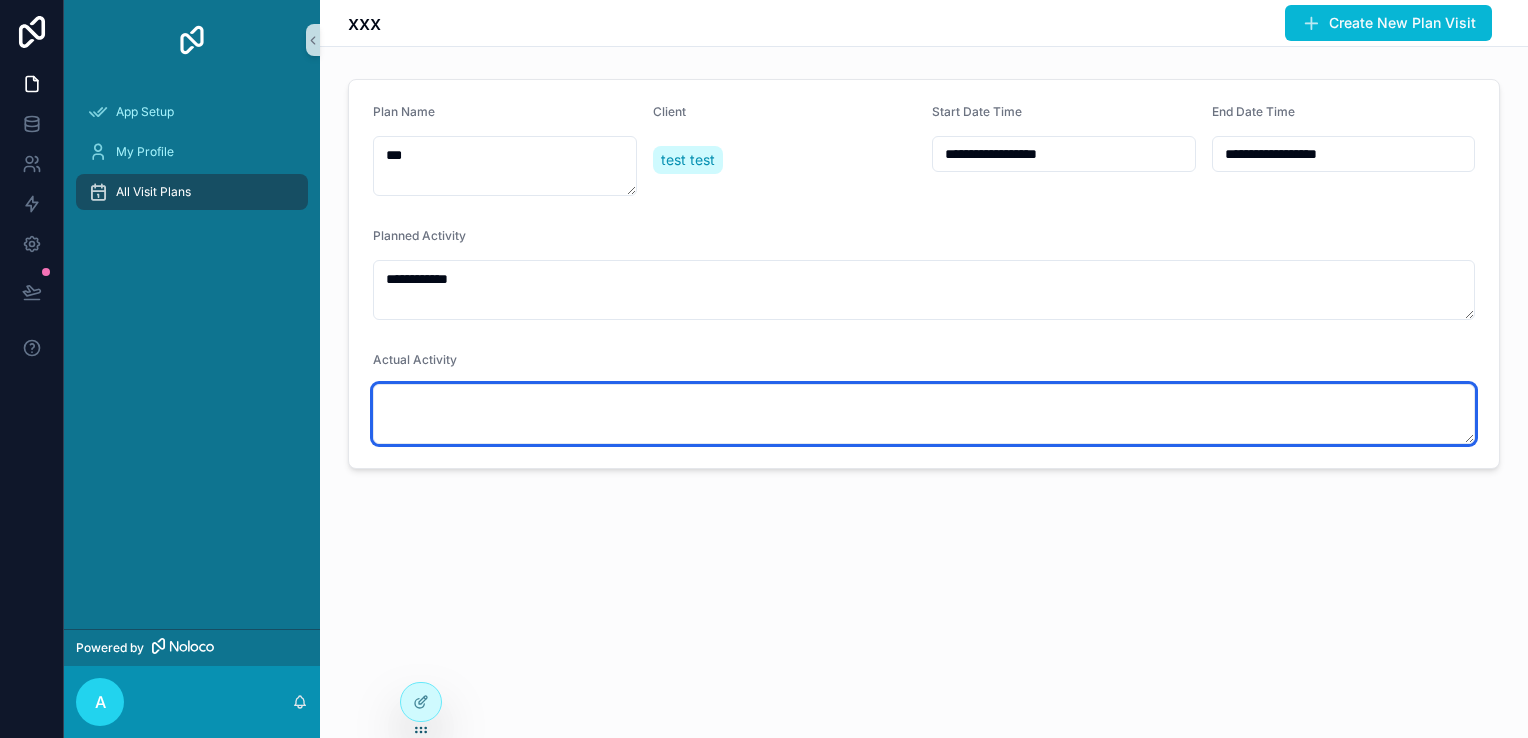 click at bounding box center [924, 414] 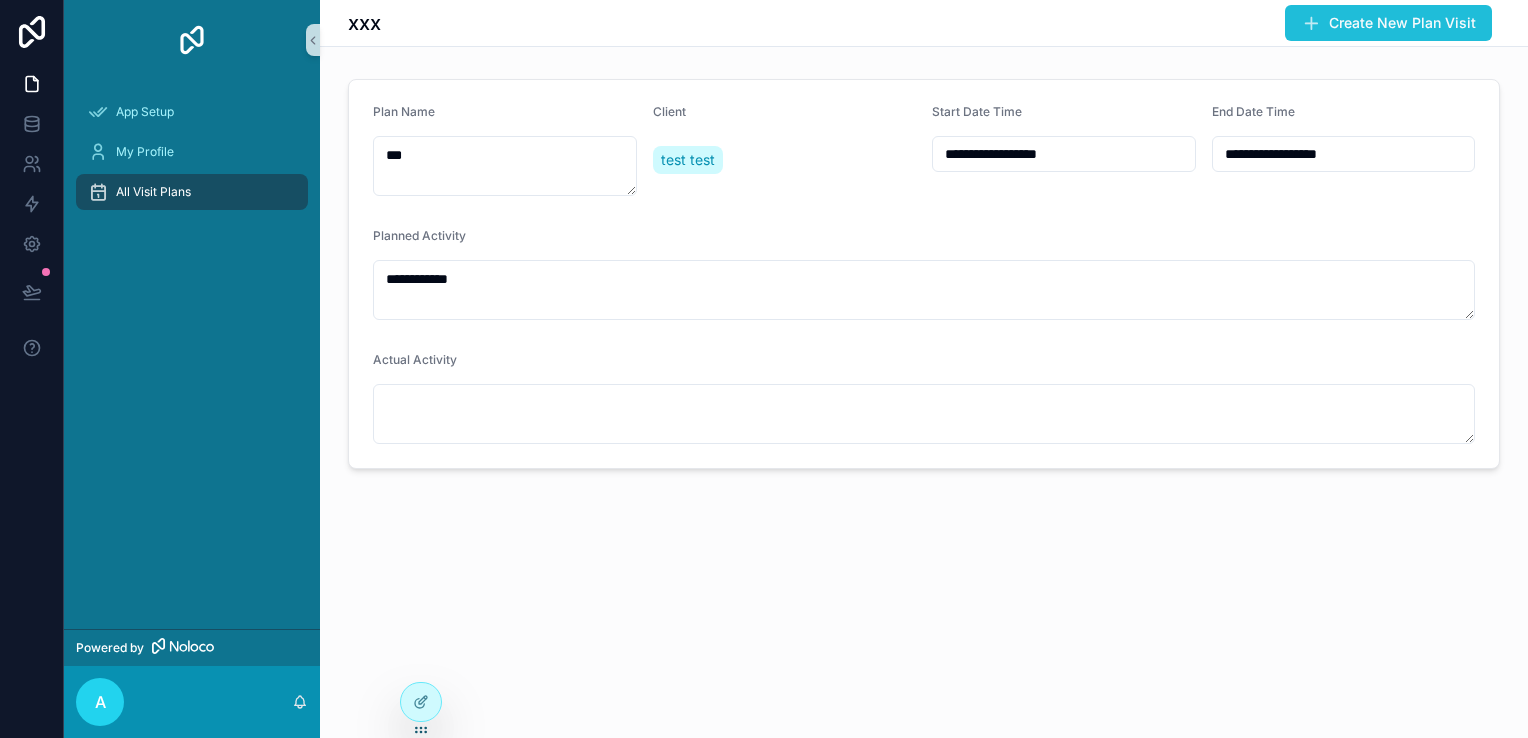 click on "Create New Plan Visit" at bounding box center (1402, 23) 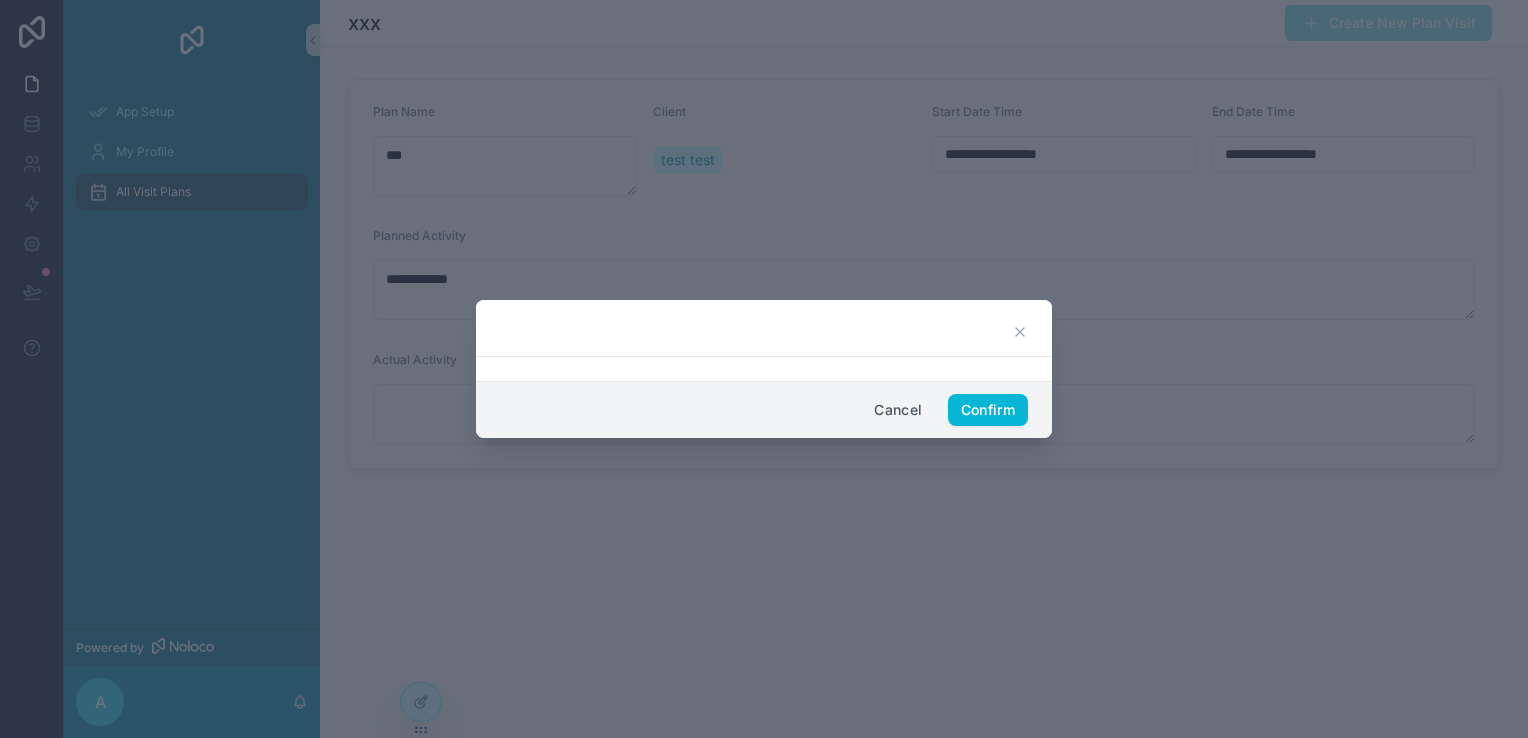 click on "Cancel" at bounding box center (898, 410) 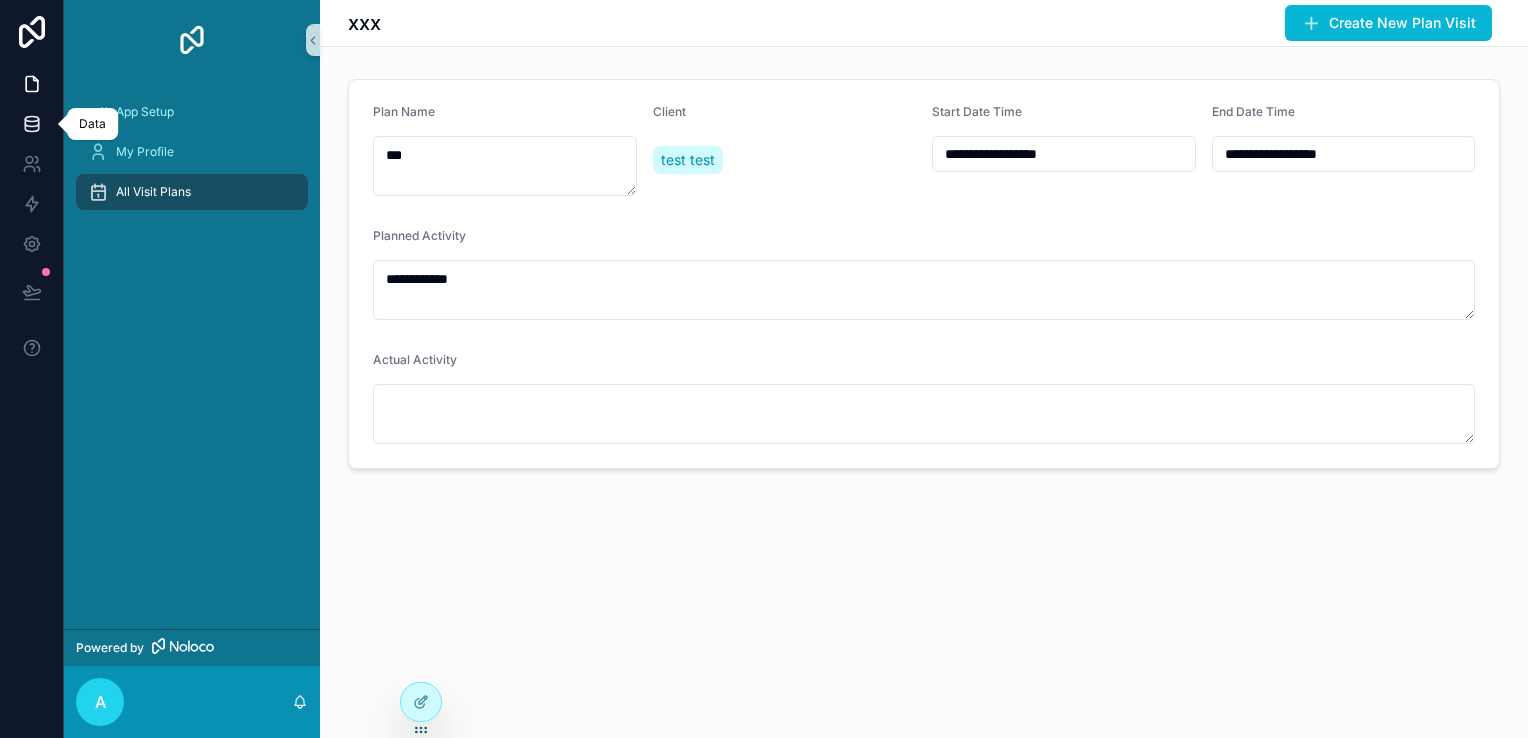 click 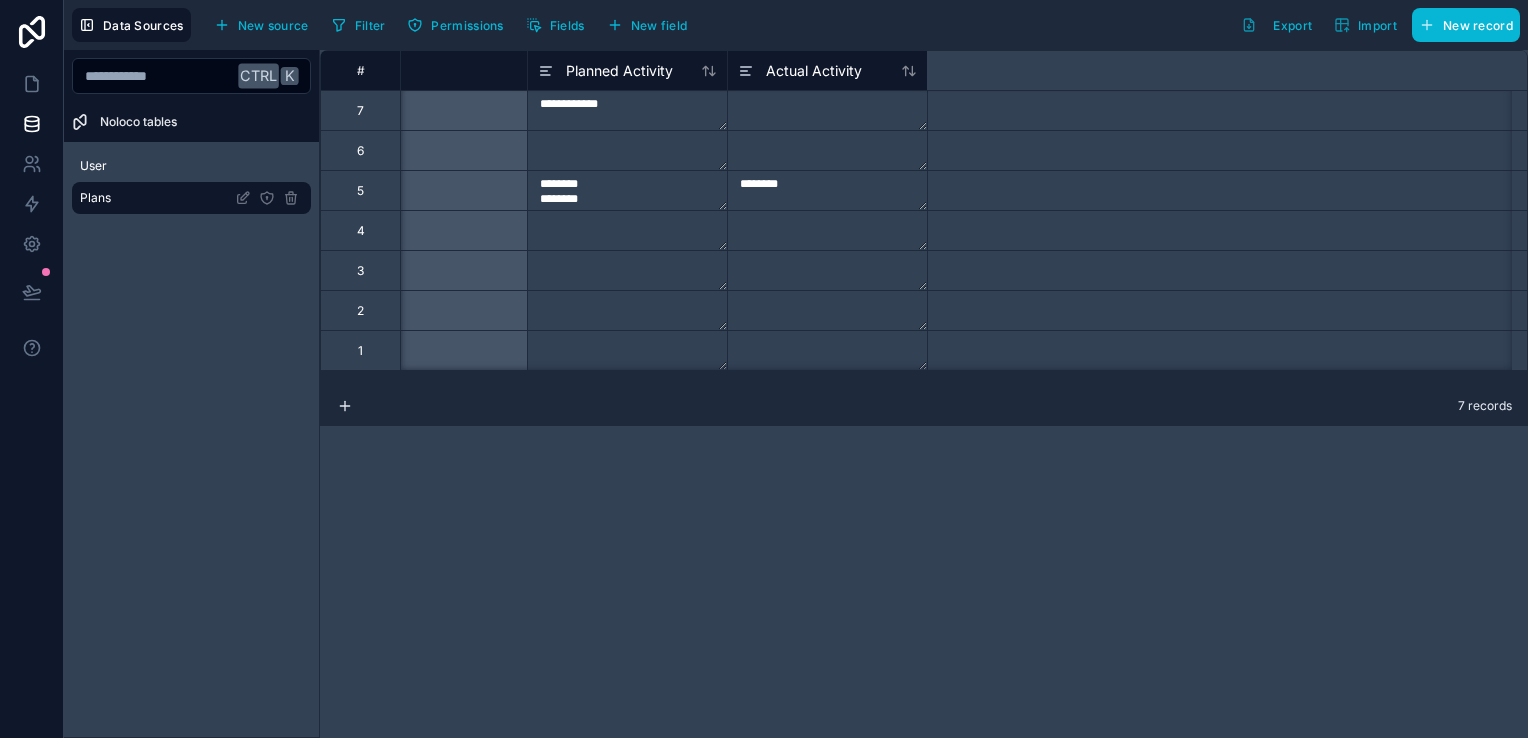 scroll, scrollTop: 0, scrollLeft: 0, axis: both 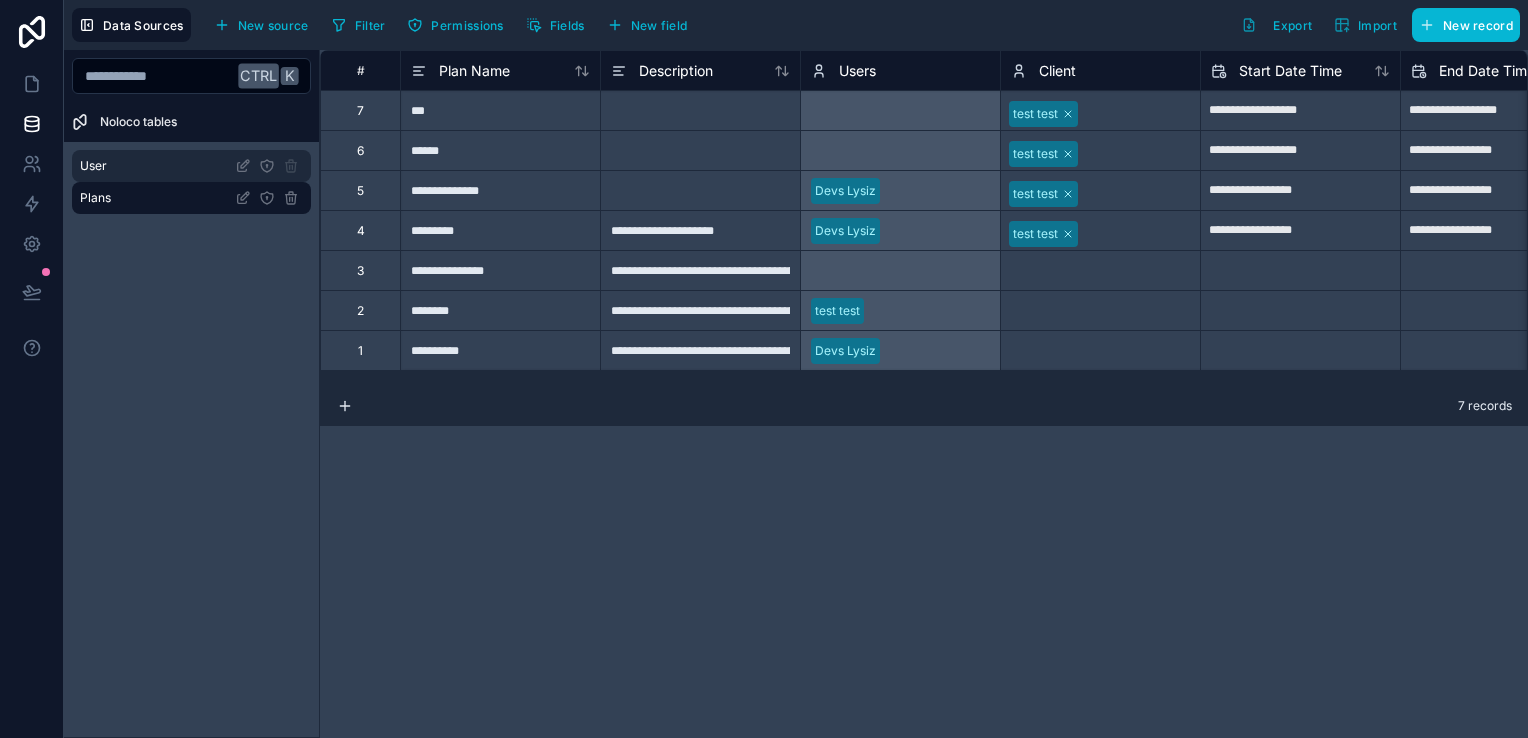click on "User" at bounding box center (191, 166) 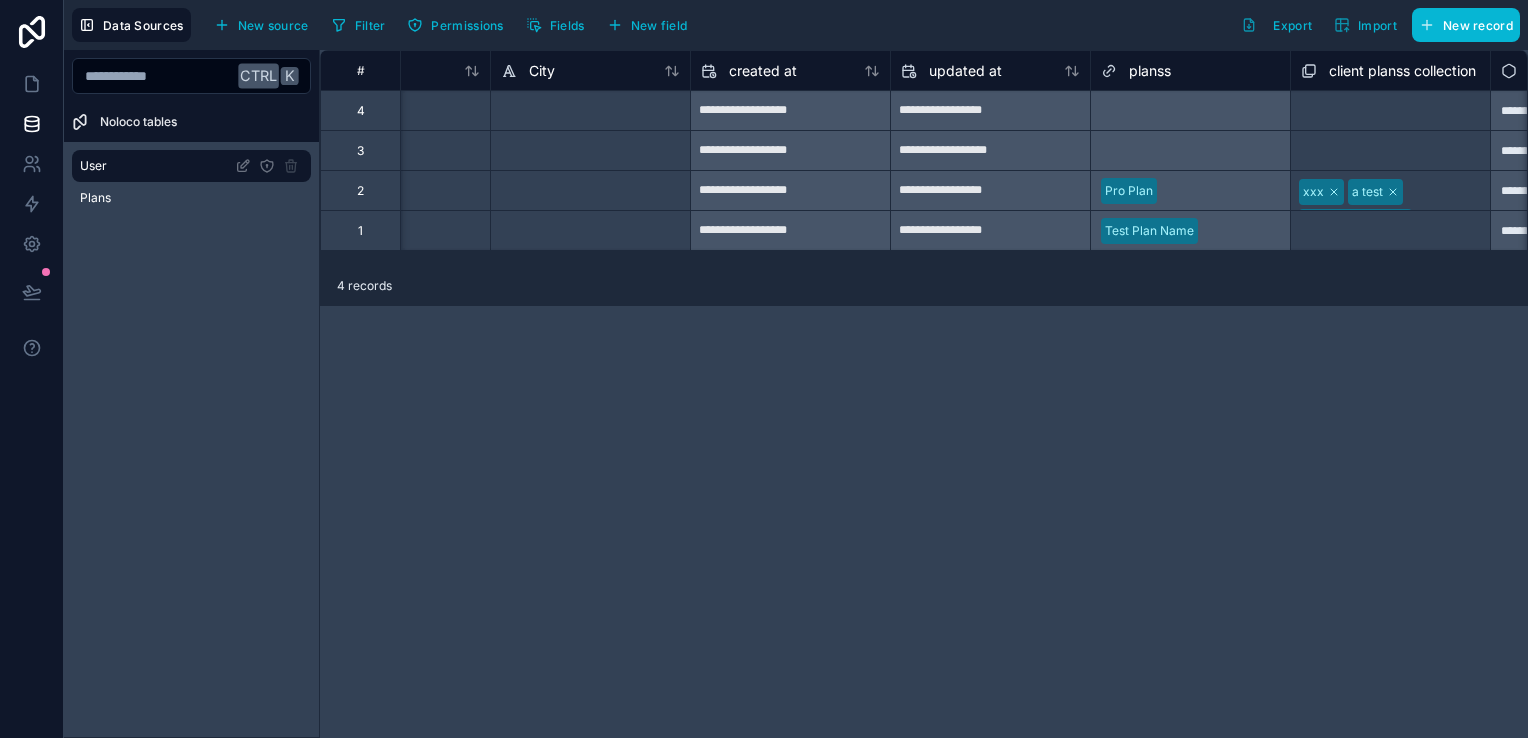 scroll, scrollTop: 0, scrollLeft: 2472, axis: horizontal 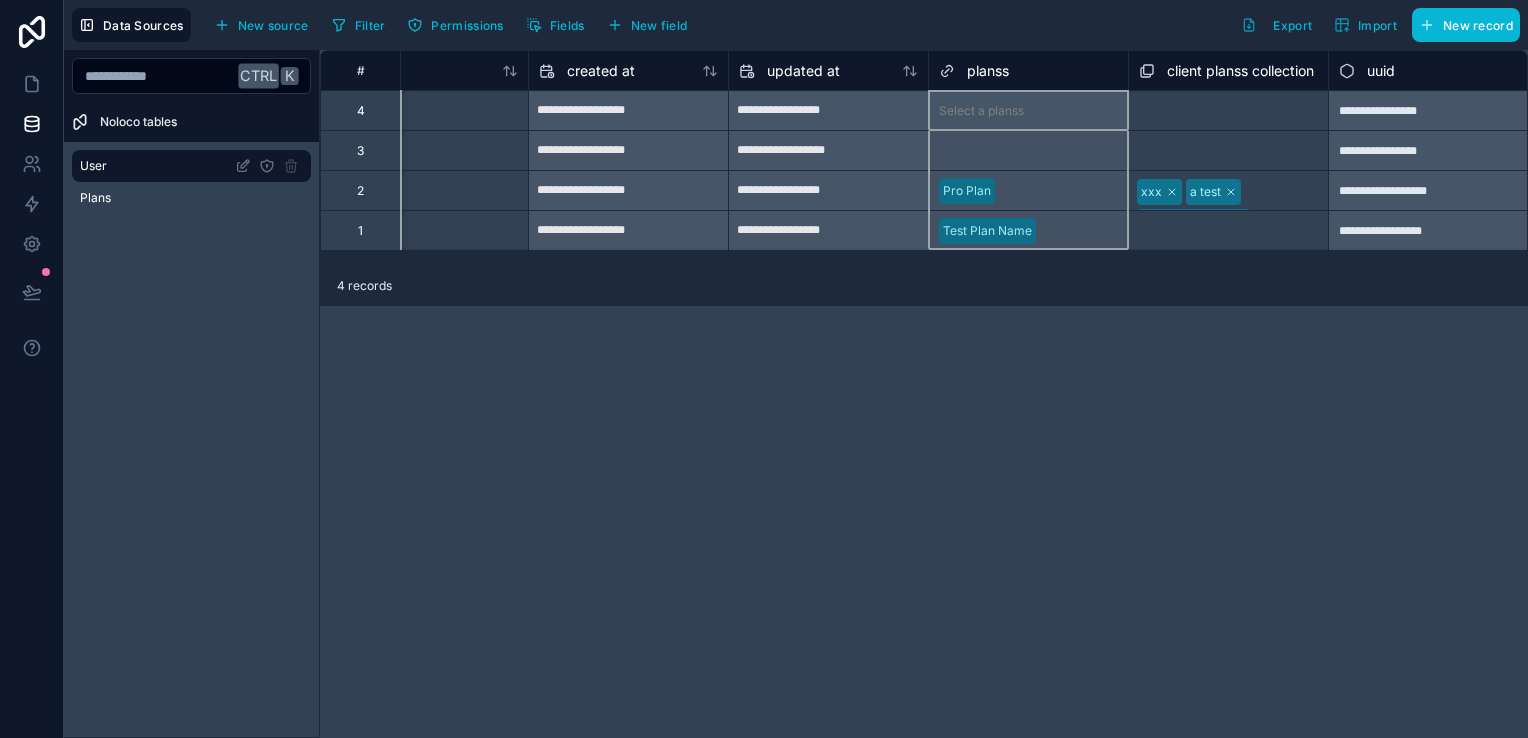 click on "planss" at bounding box center (988, 71) 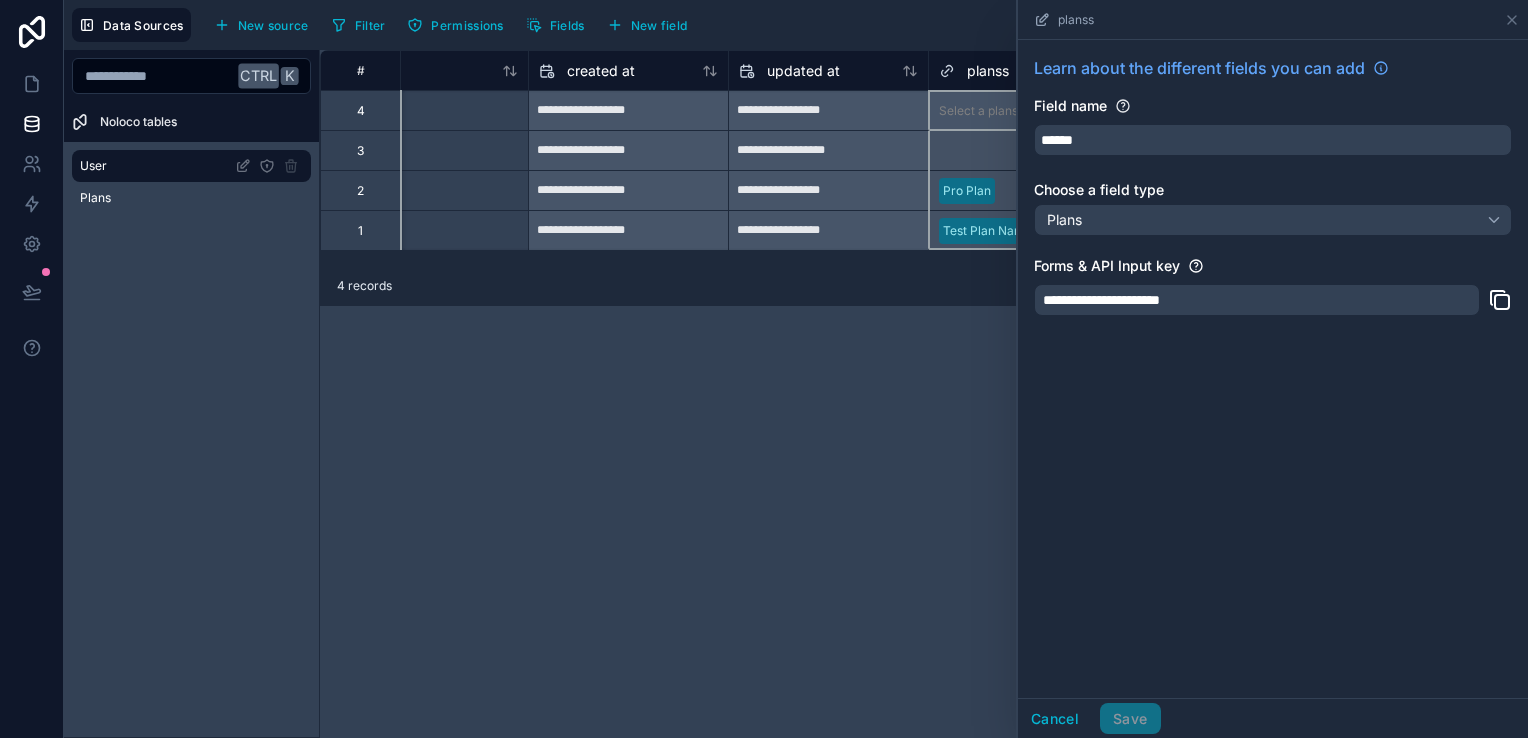 click on "**********" at bounding box center [924, 394] 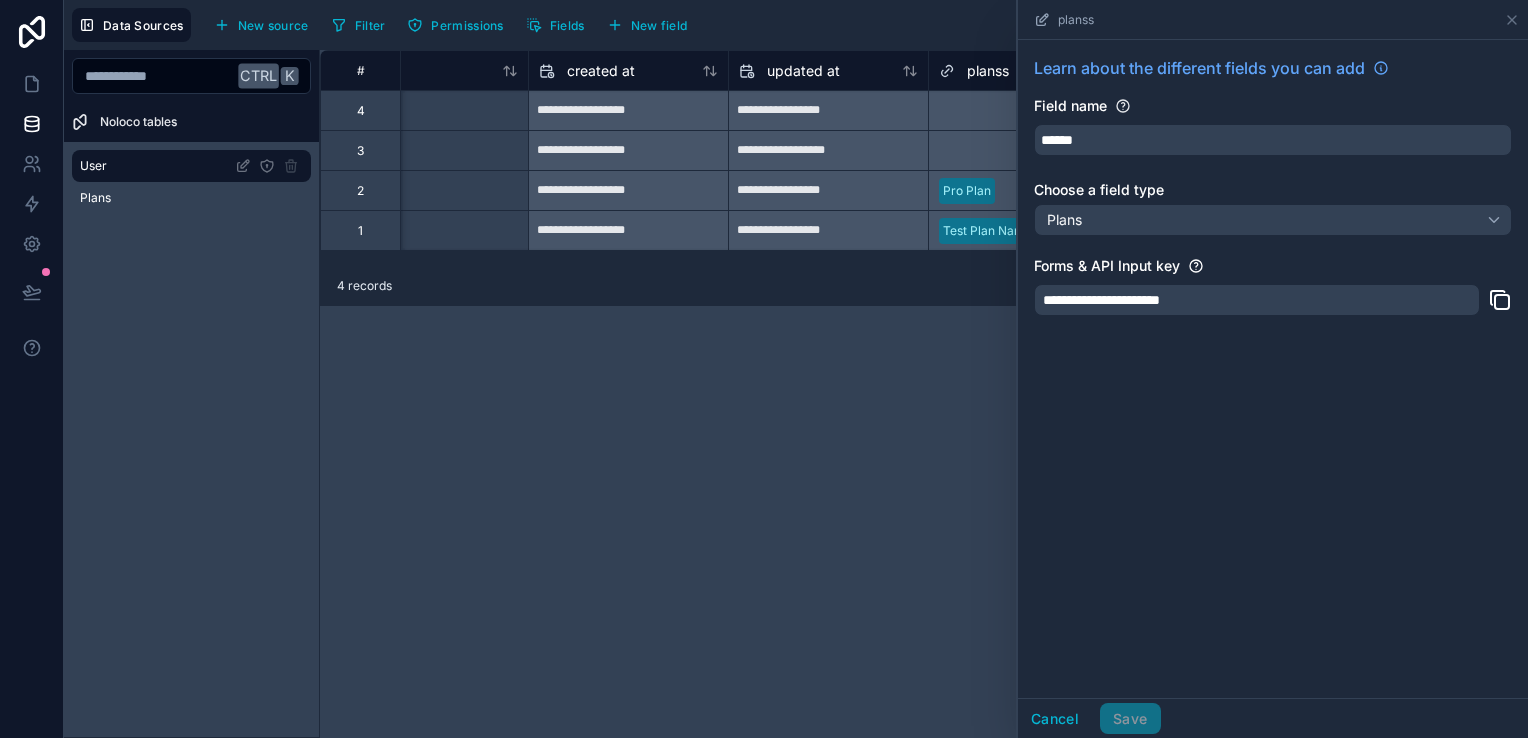 click on "**********" at bounding box center (924, 394) 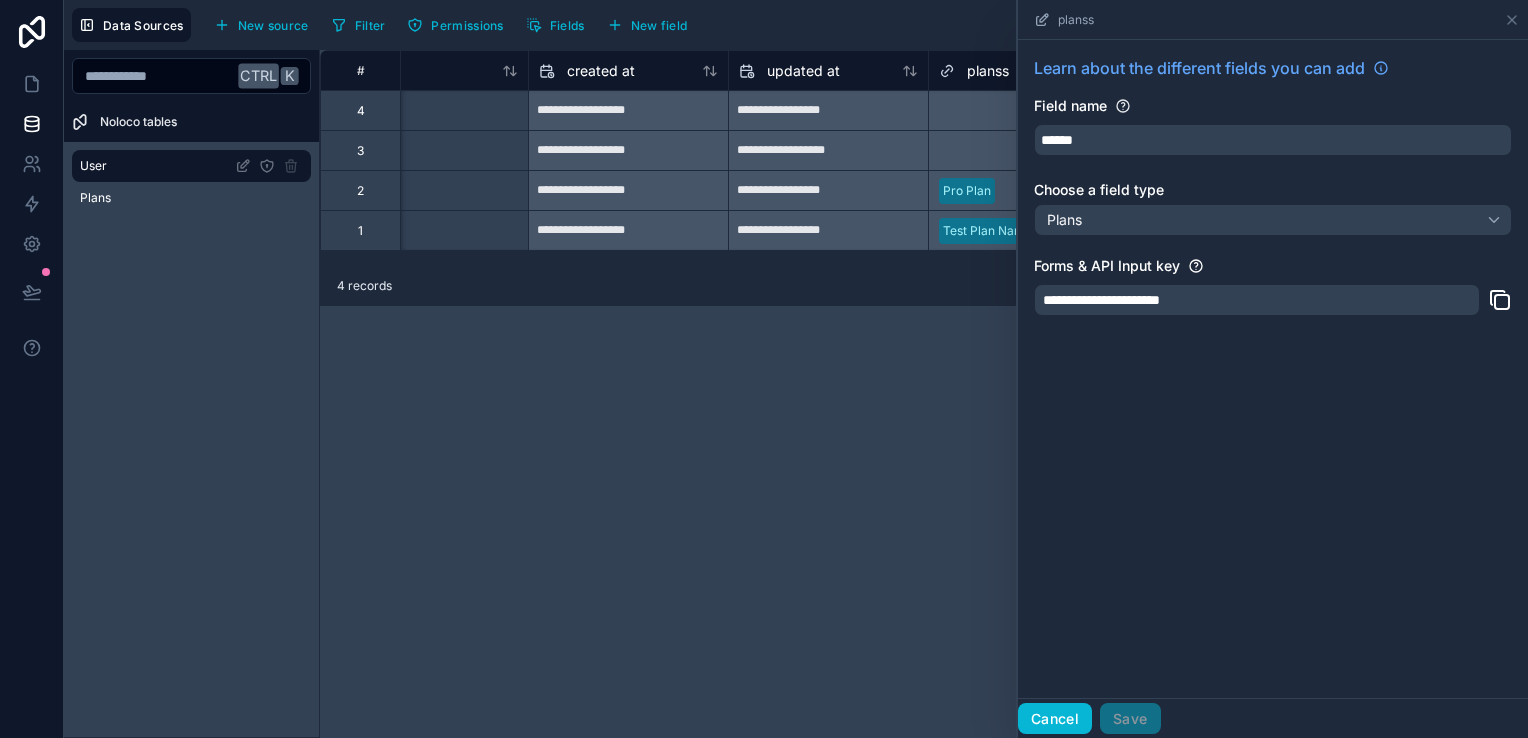 click on "Cancel" at bounding box center (1055, 719) 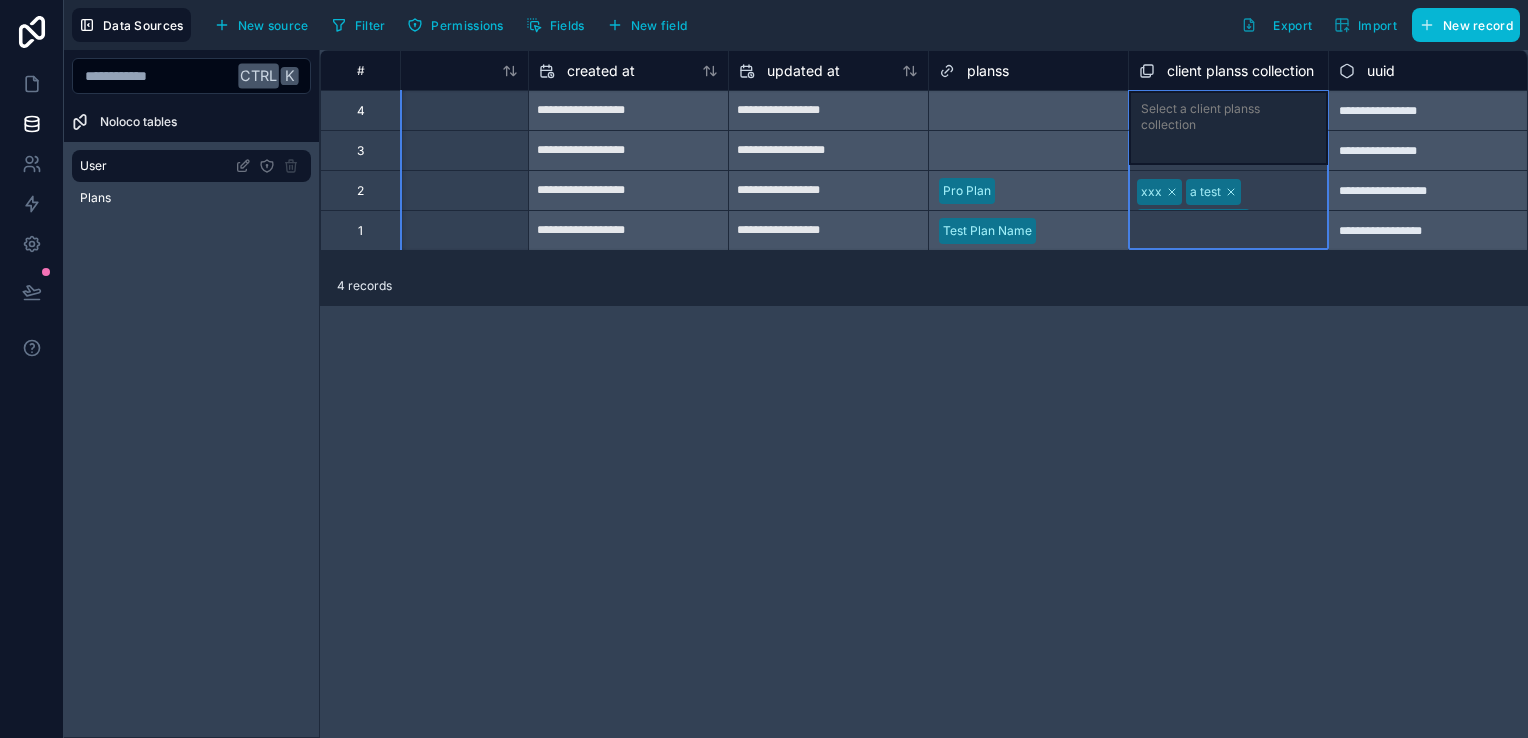 click on "client planss collection" at bounding box center [1240, 71] 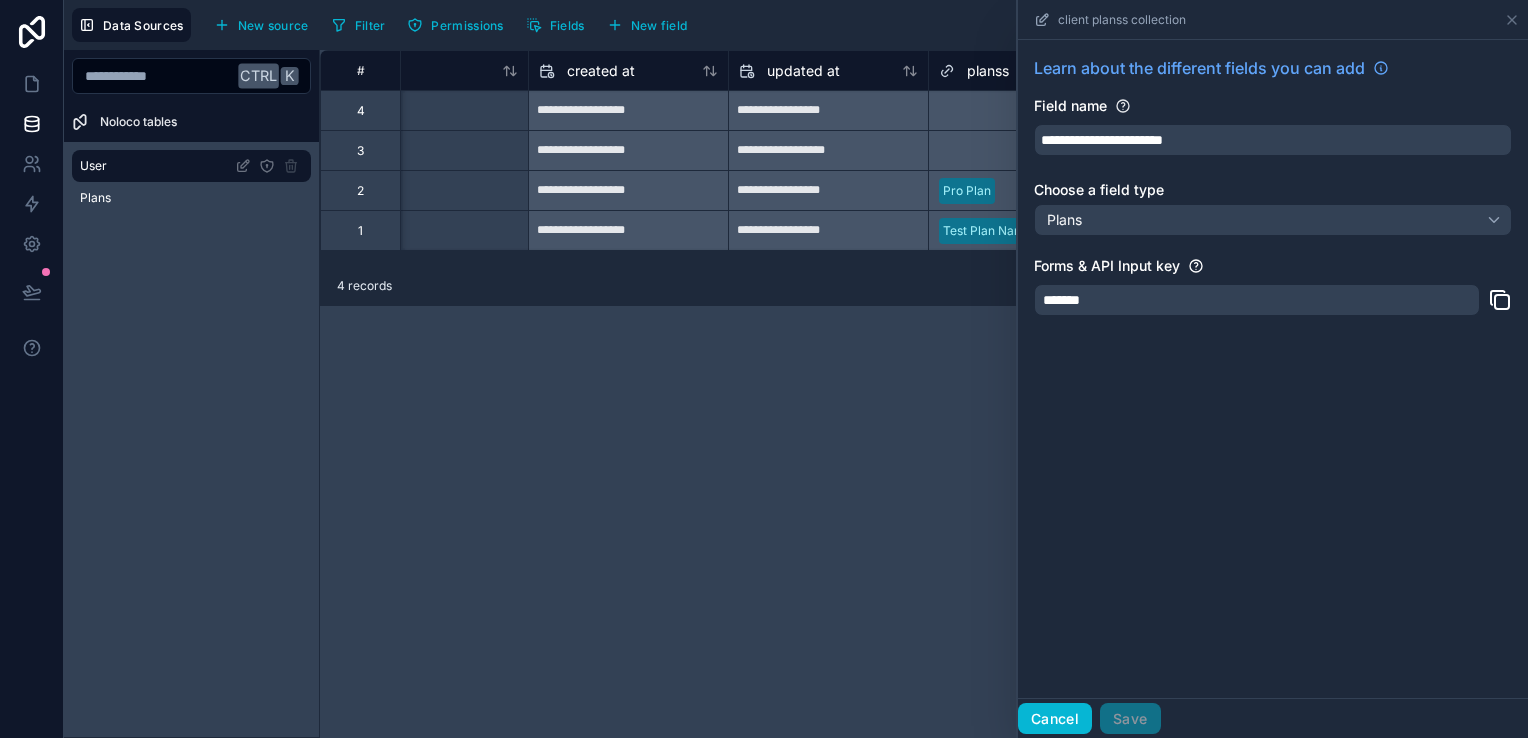click on "Cancel" at bounding box center (1055, 719) 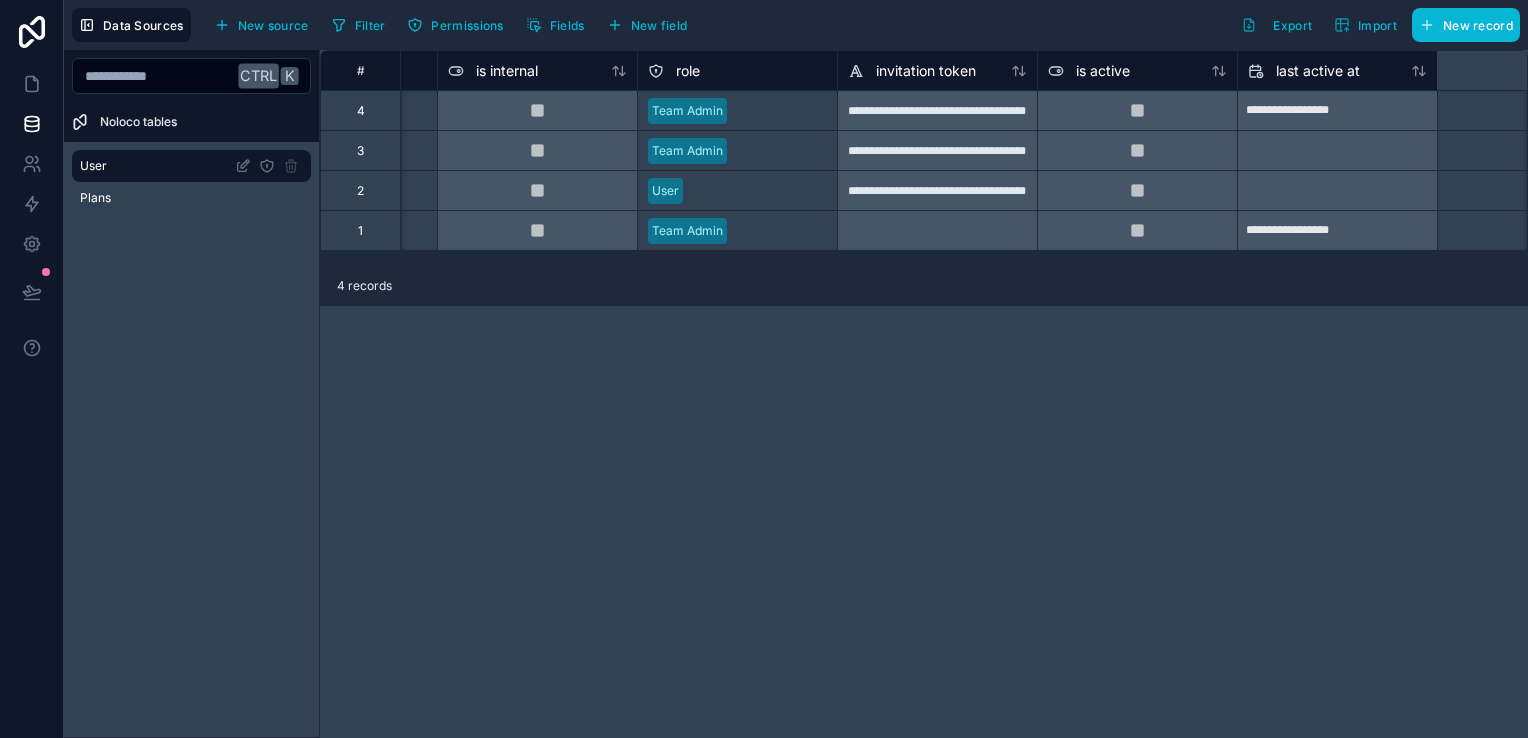 scroll, scrollTop: 0, scrollLeft: 0, axis: both 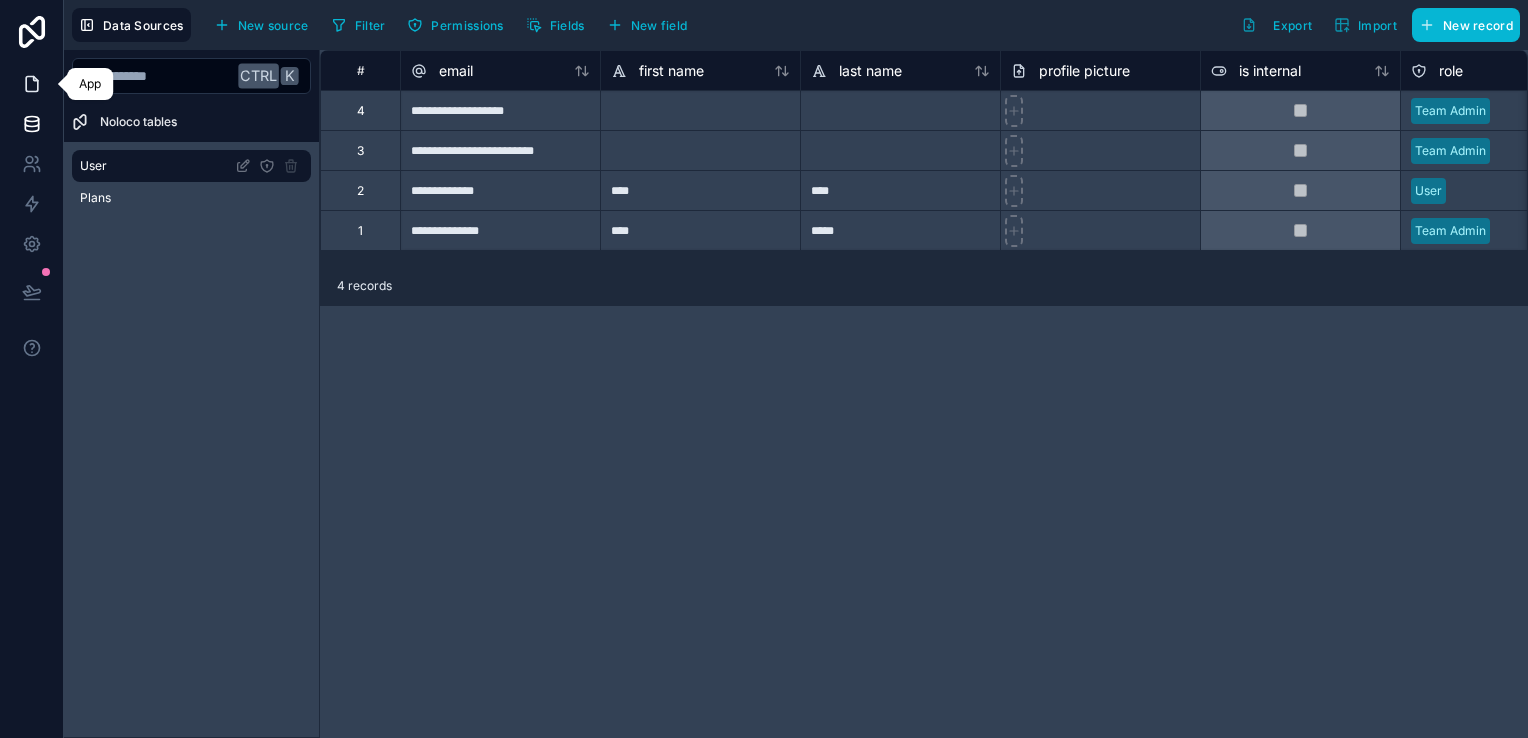 click 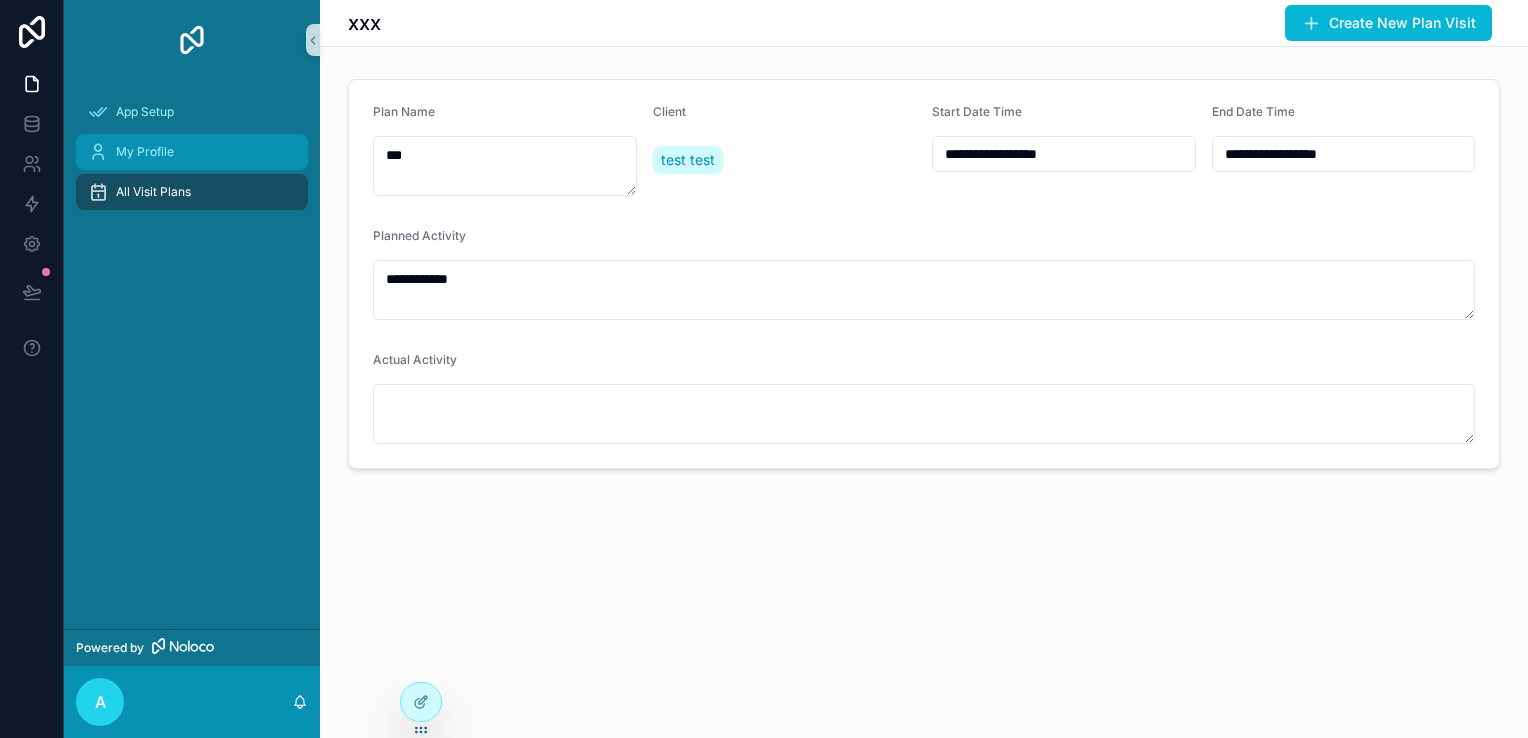 click on "My Profile" at bounding box center [192, 152] 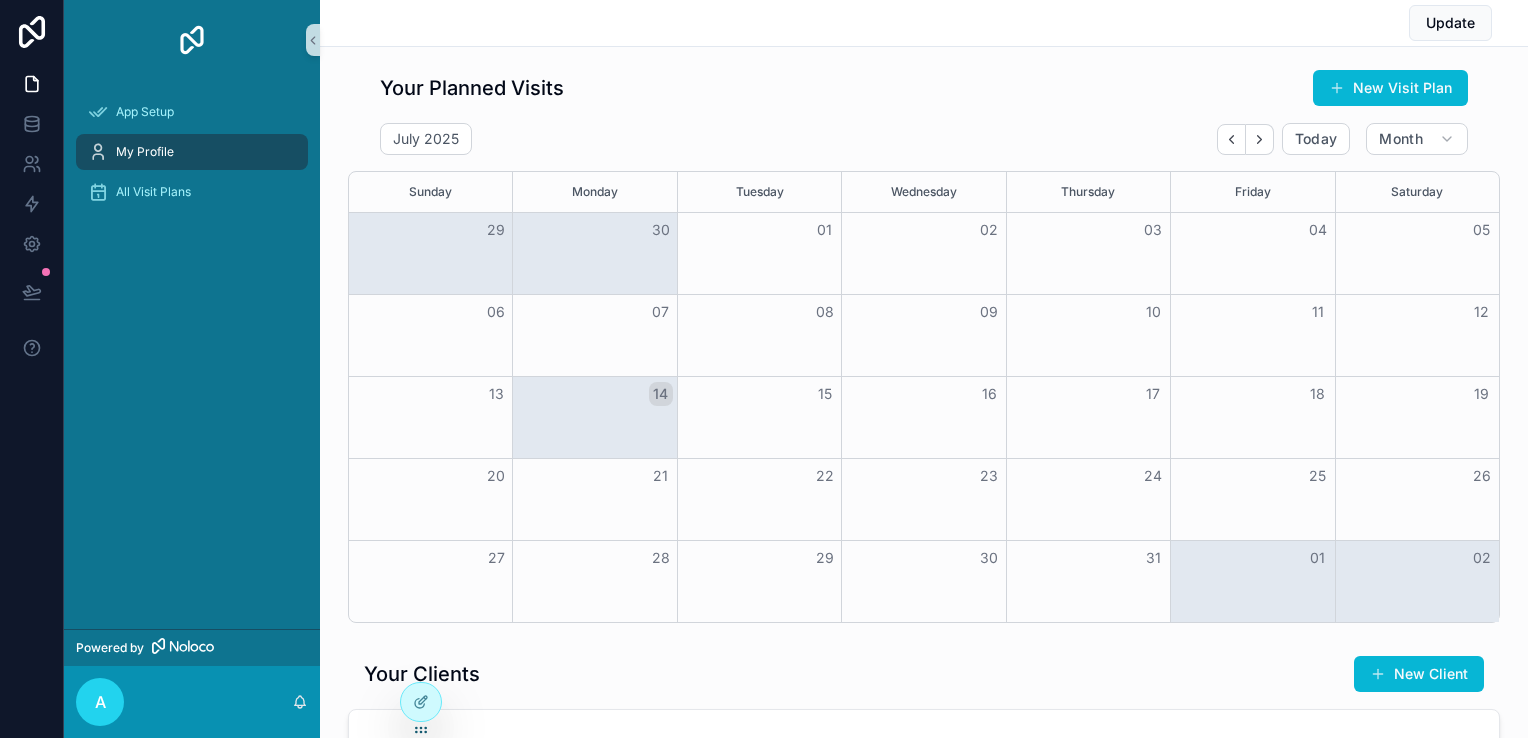 scroll, scrollTop: 400, scrollLeft: 0, axis: vertical 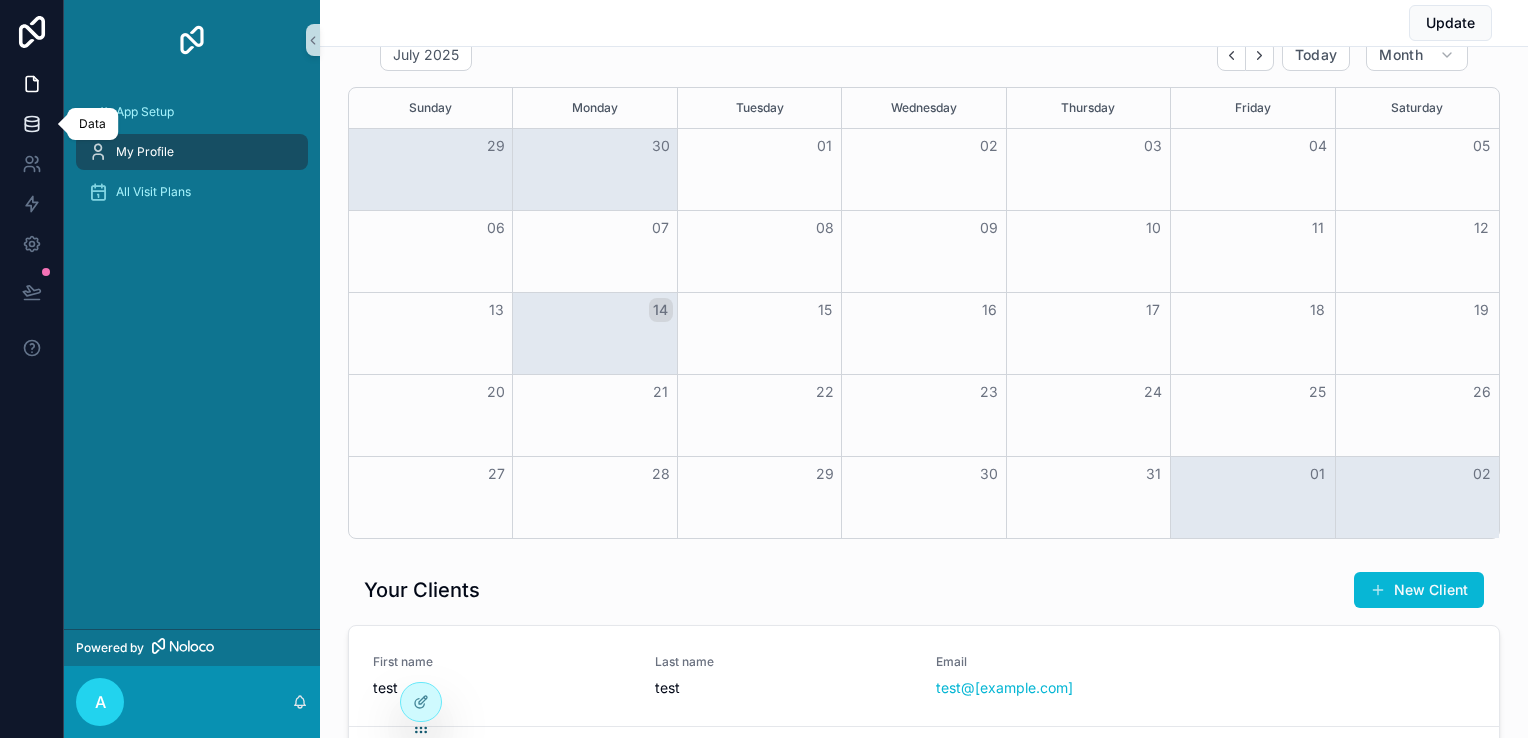 click 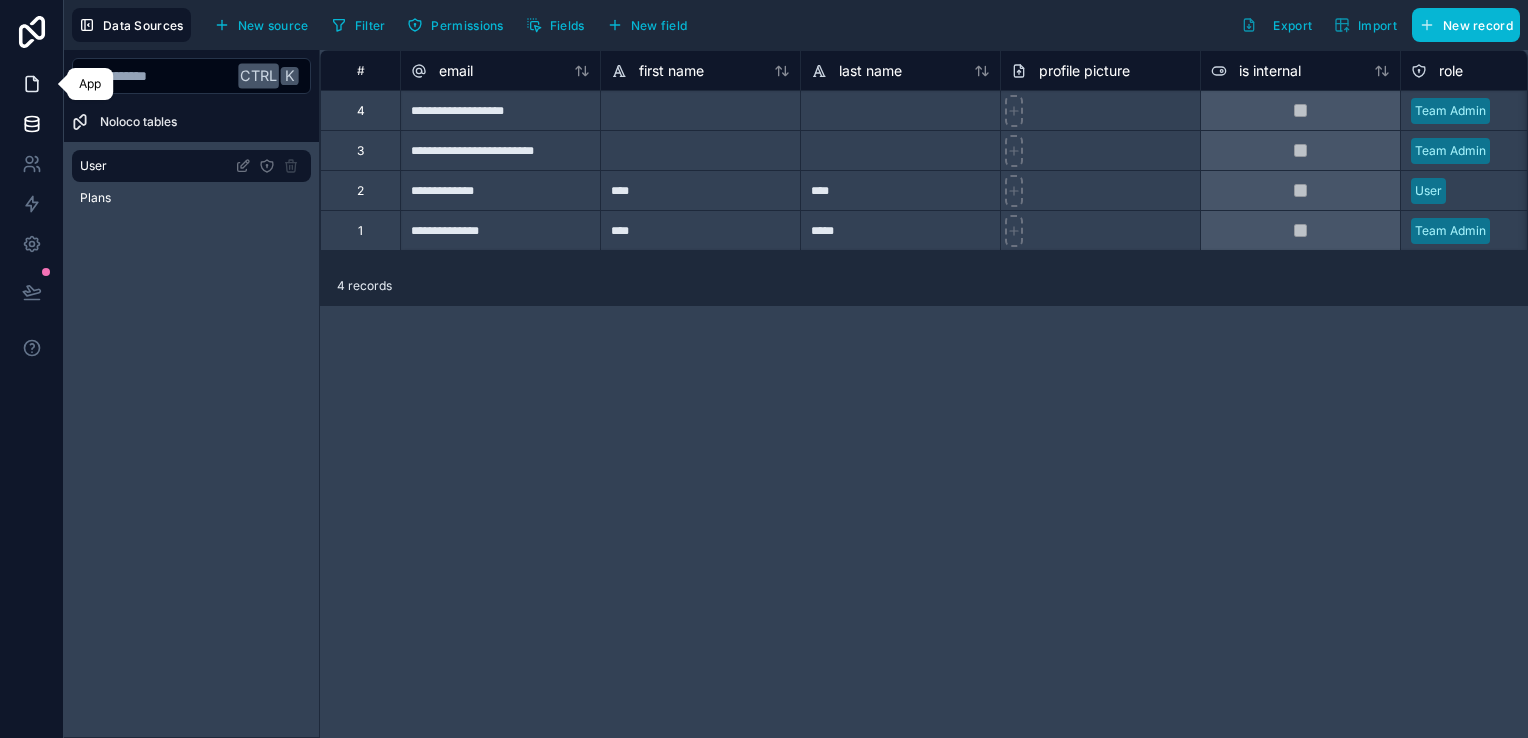 click 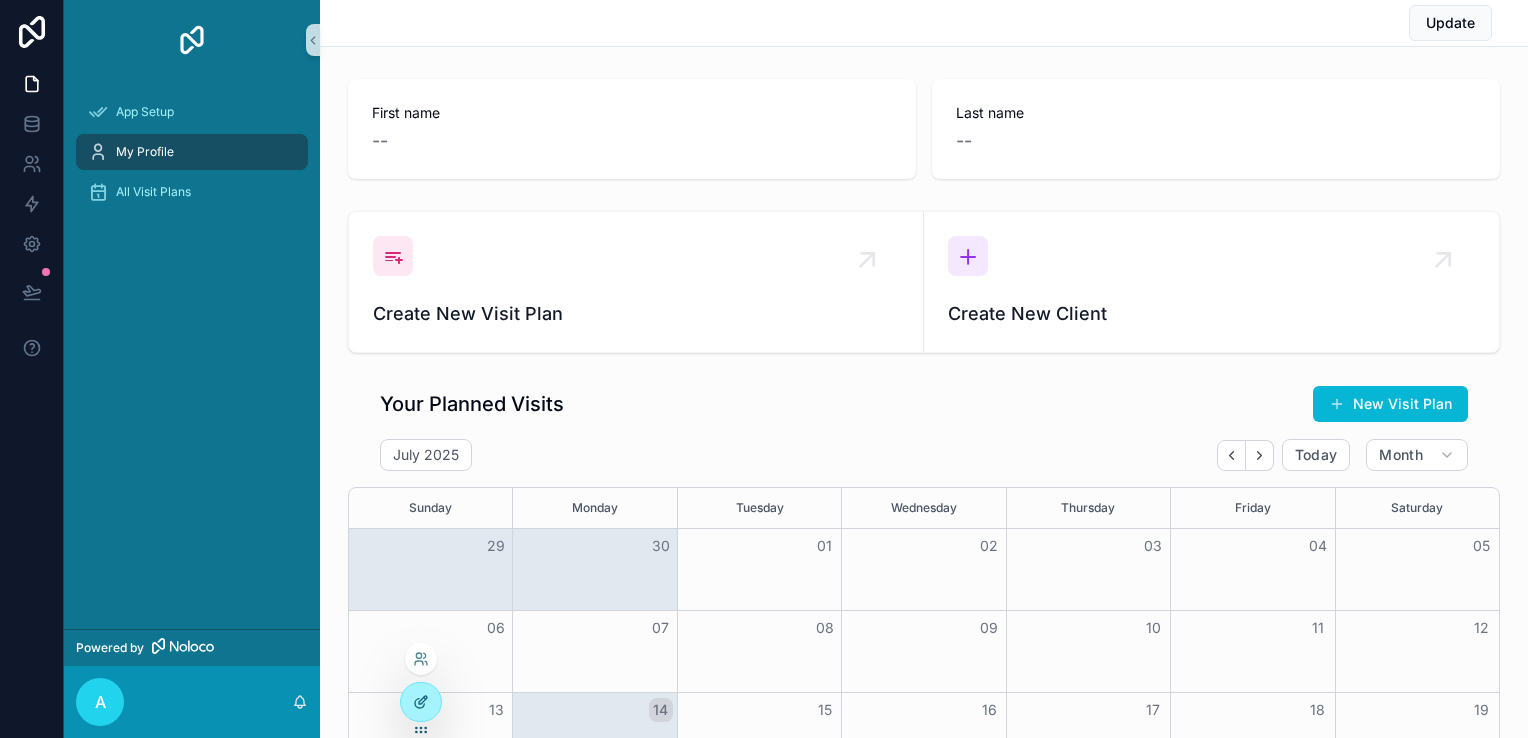 click 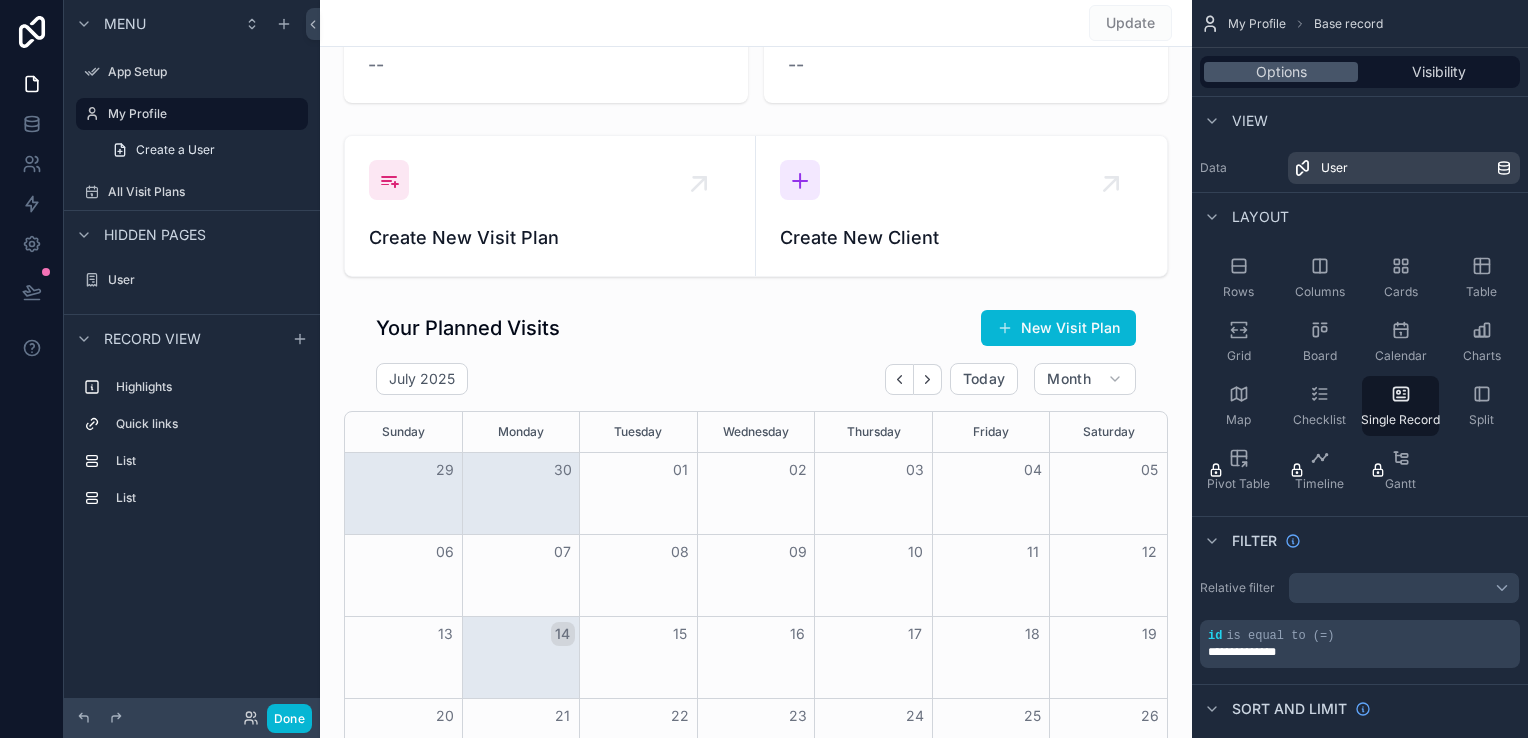 scroll, scrollTop: 200, scrollLeft: 0, axis: vertical 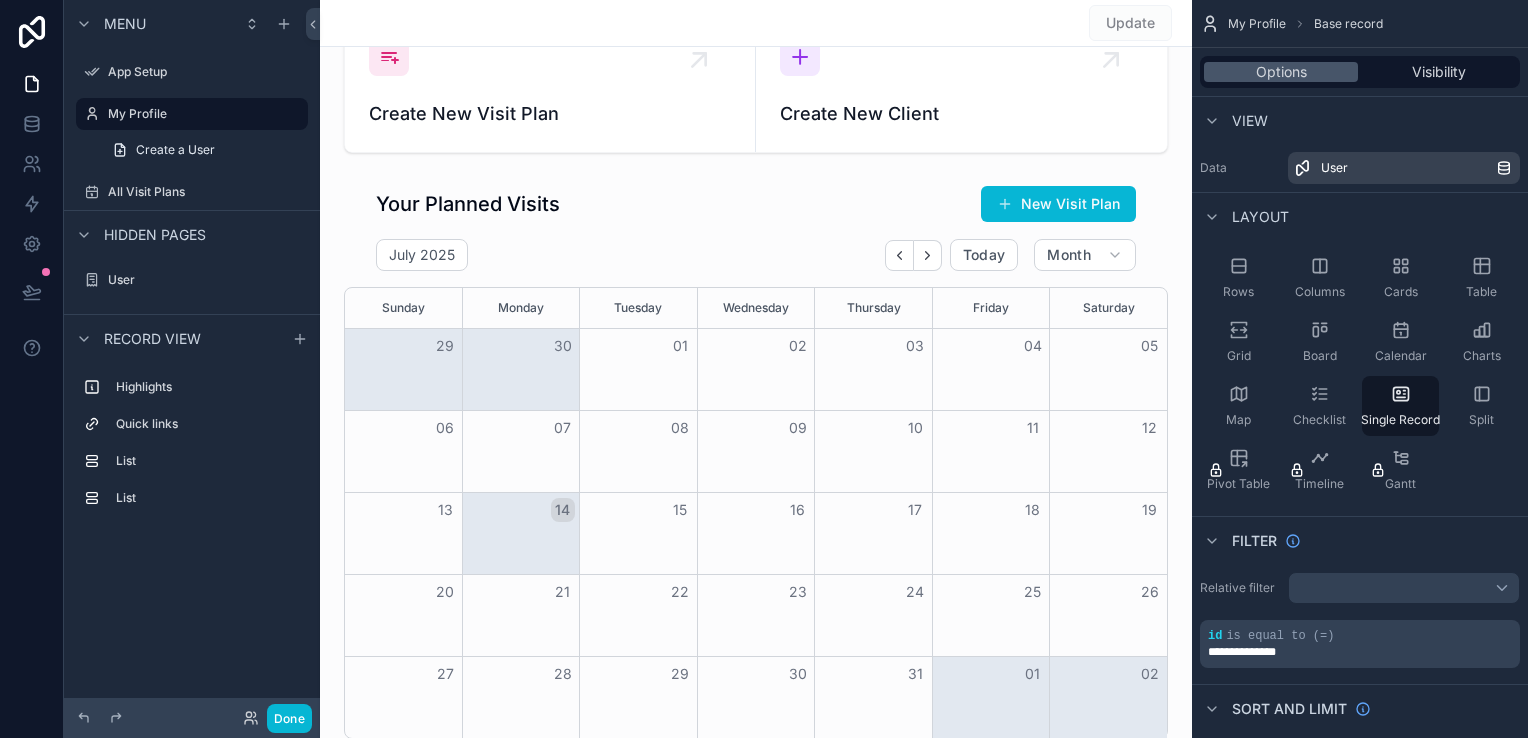 click at bounding box center (756, 847) 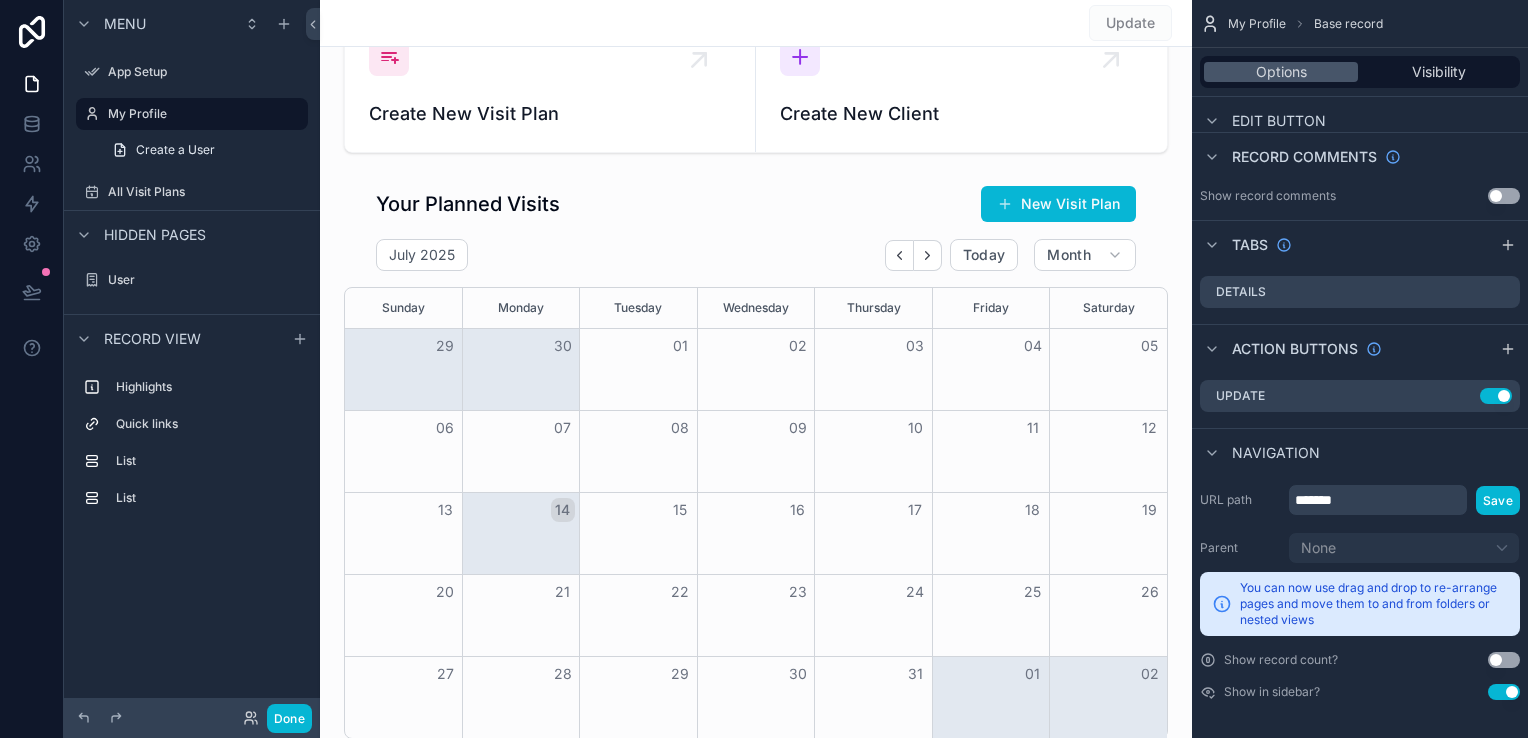 scroll, scrollTop: 1201, scrollLeft: 0, axis: vertical 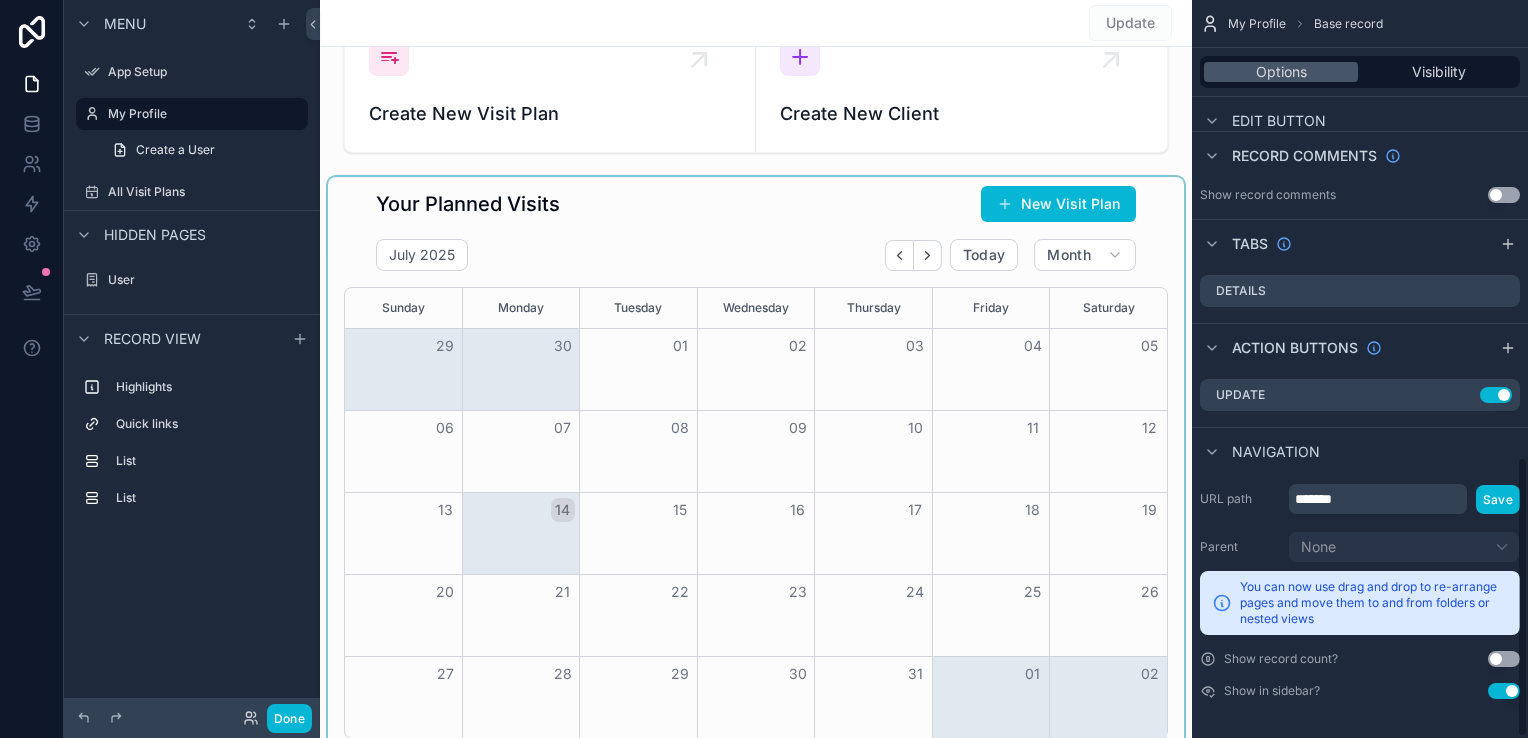 click at bounding box center [756, 462] 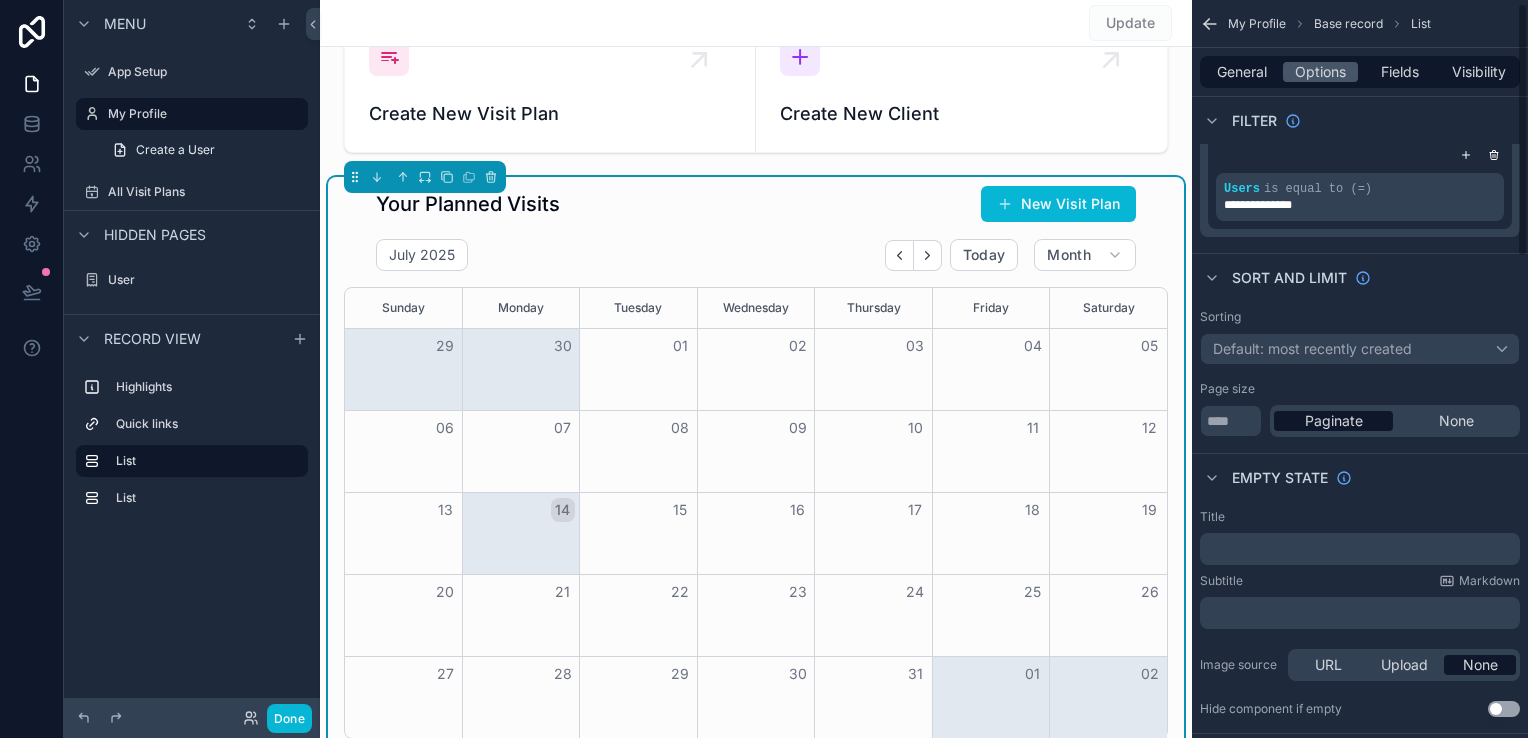 scroll, scrollTop: 0, scrollLeft: 0, axis: both 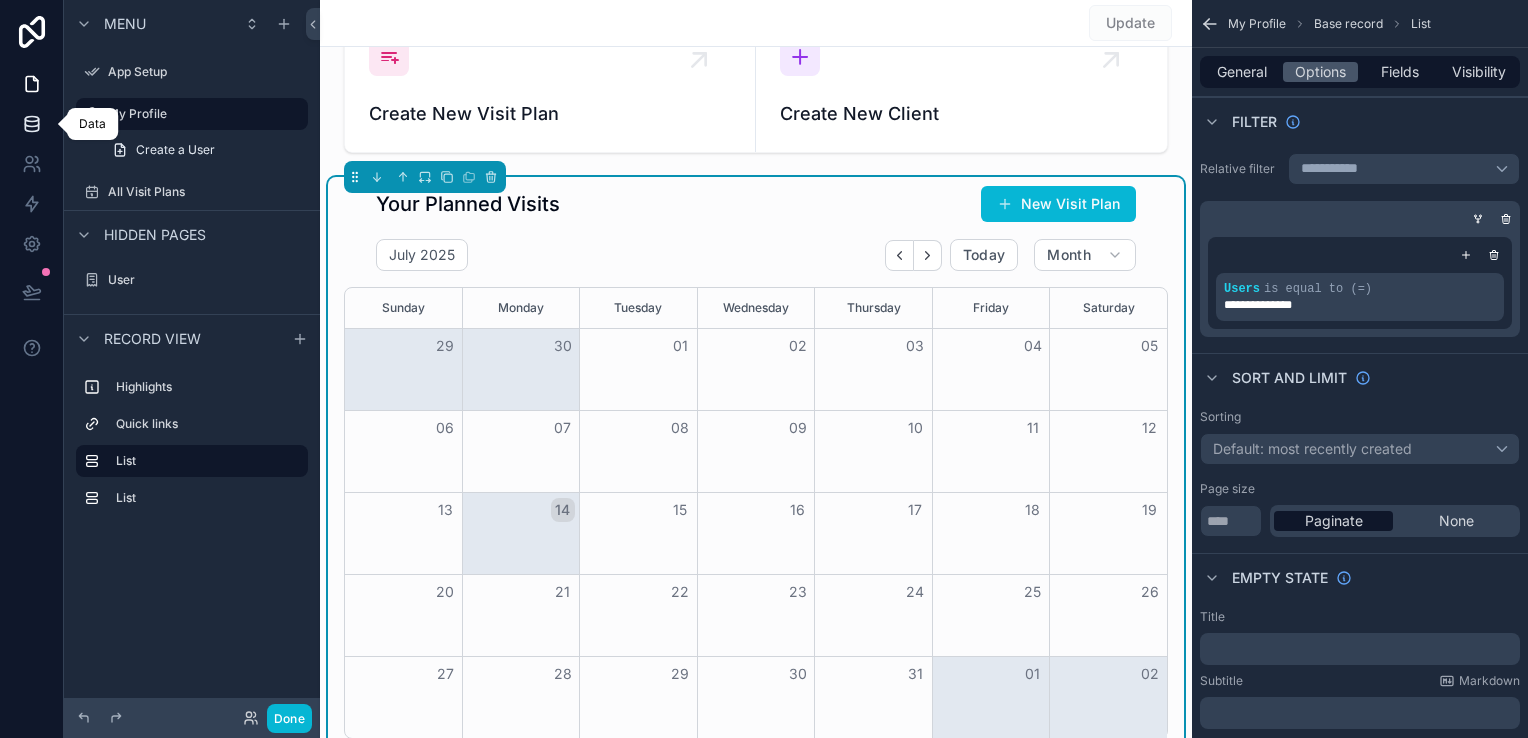click at bounding box center (31, 124) 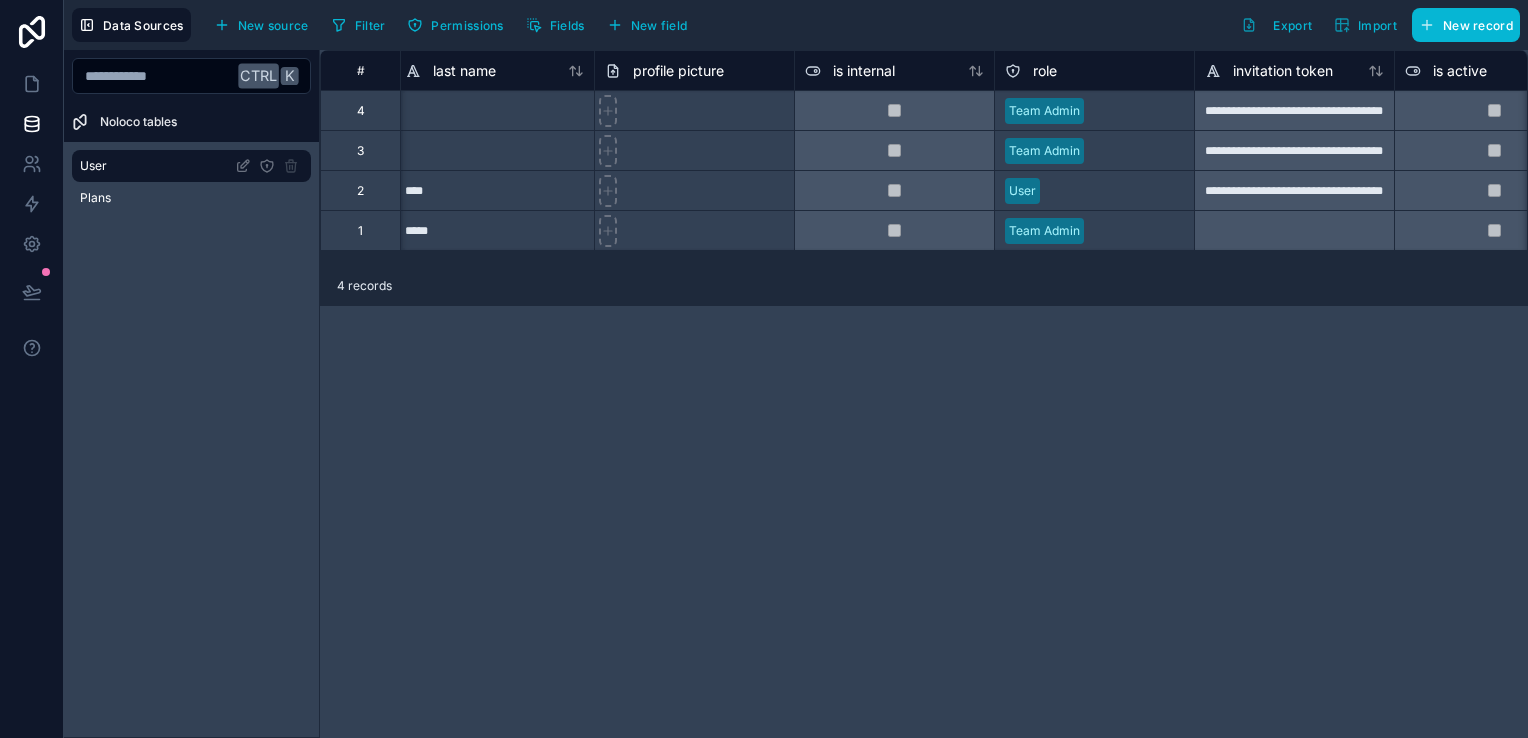 scroll, scrollTop: 0, scrollLeft: 0, axis: both 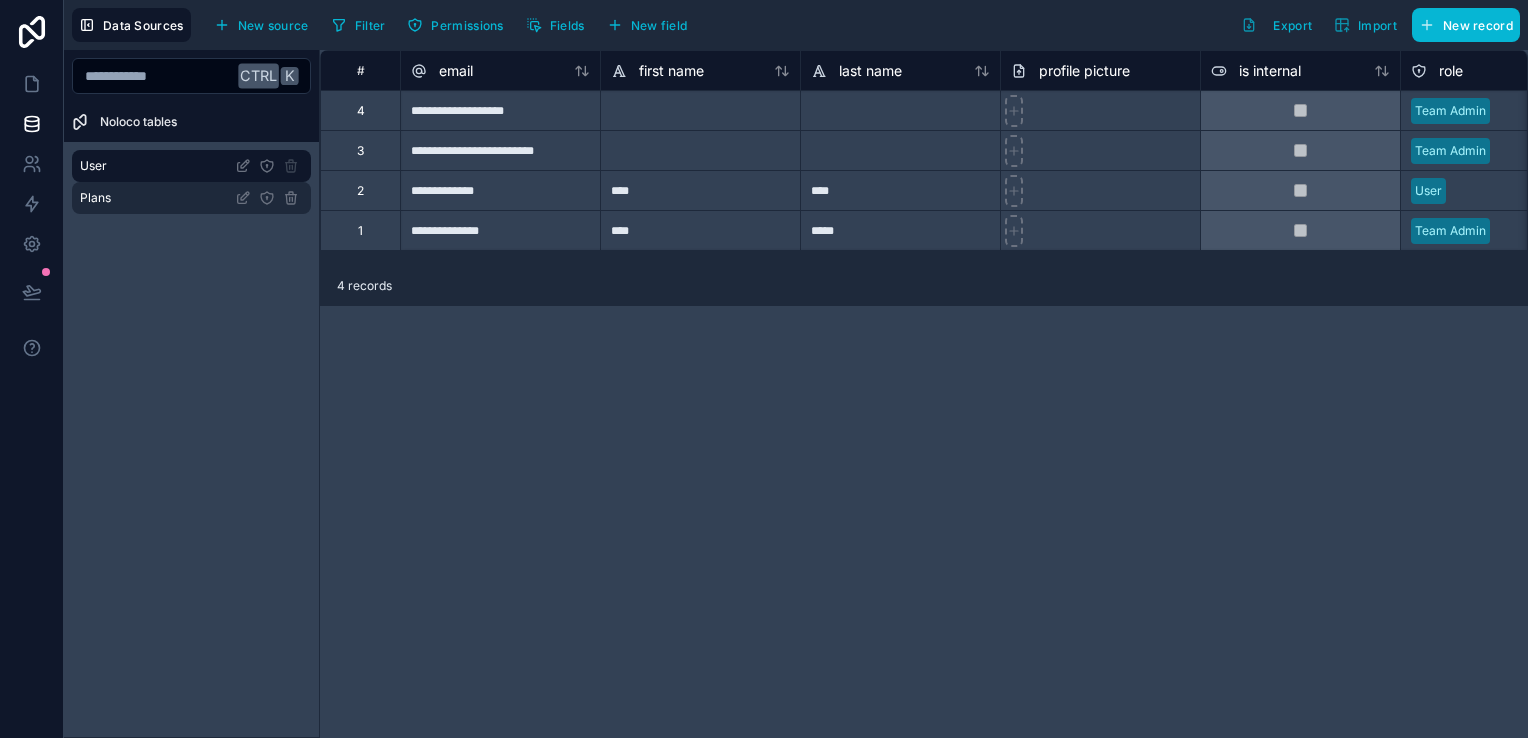 click on "Plans" at bounding box center (191, 198) 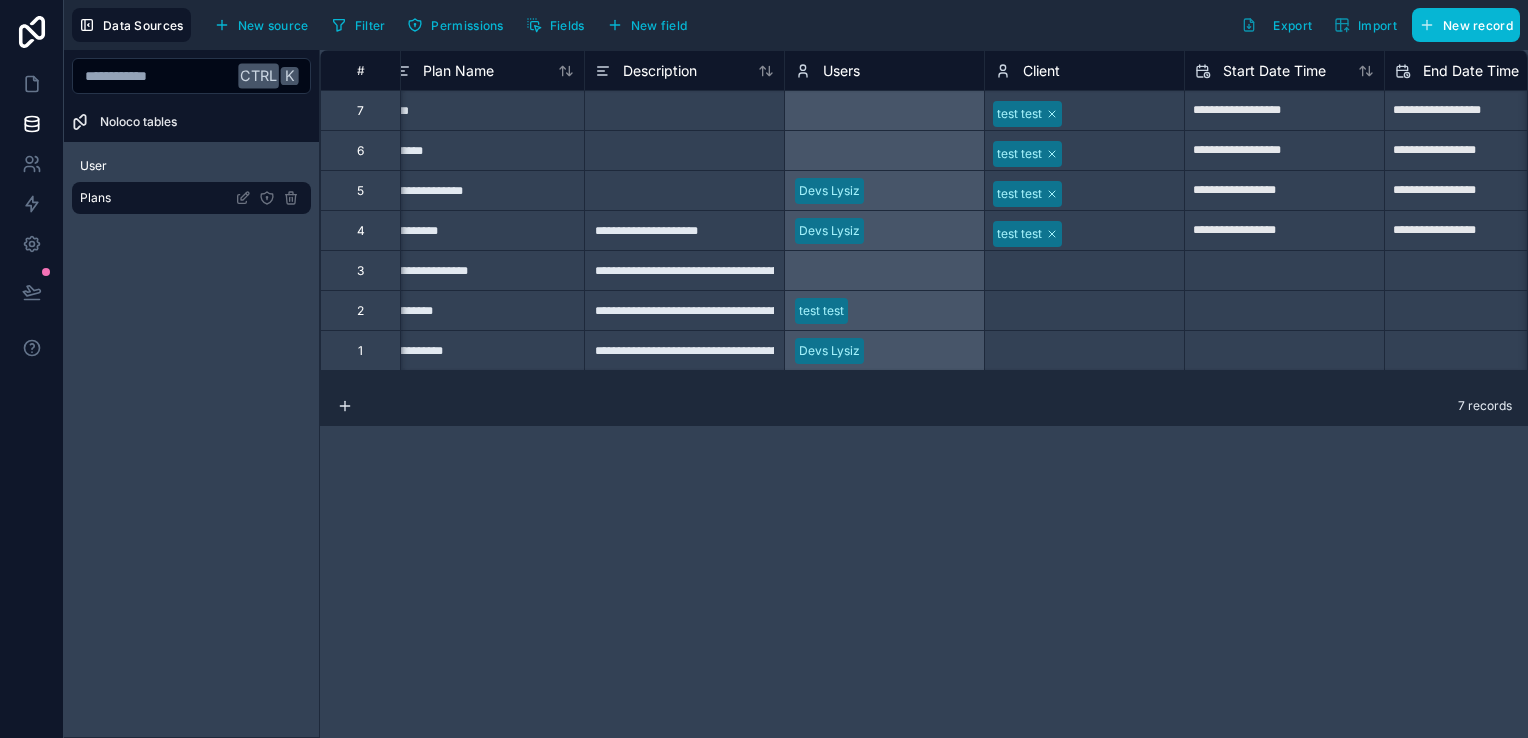 scroll, scrollTop: 0, scrollLeft: 0, axis: both 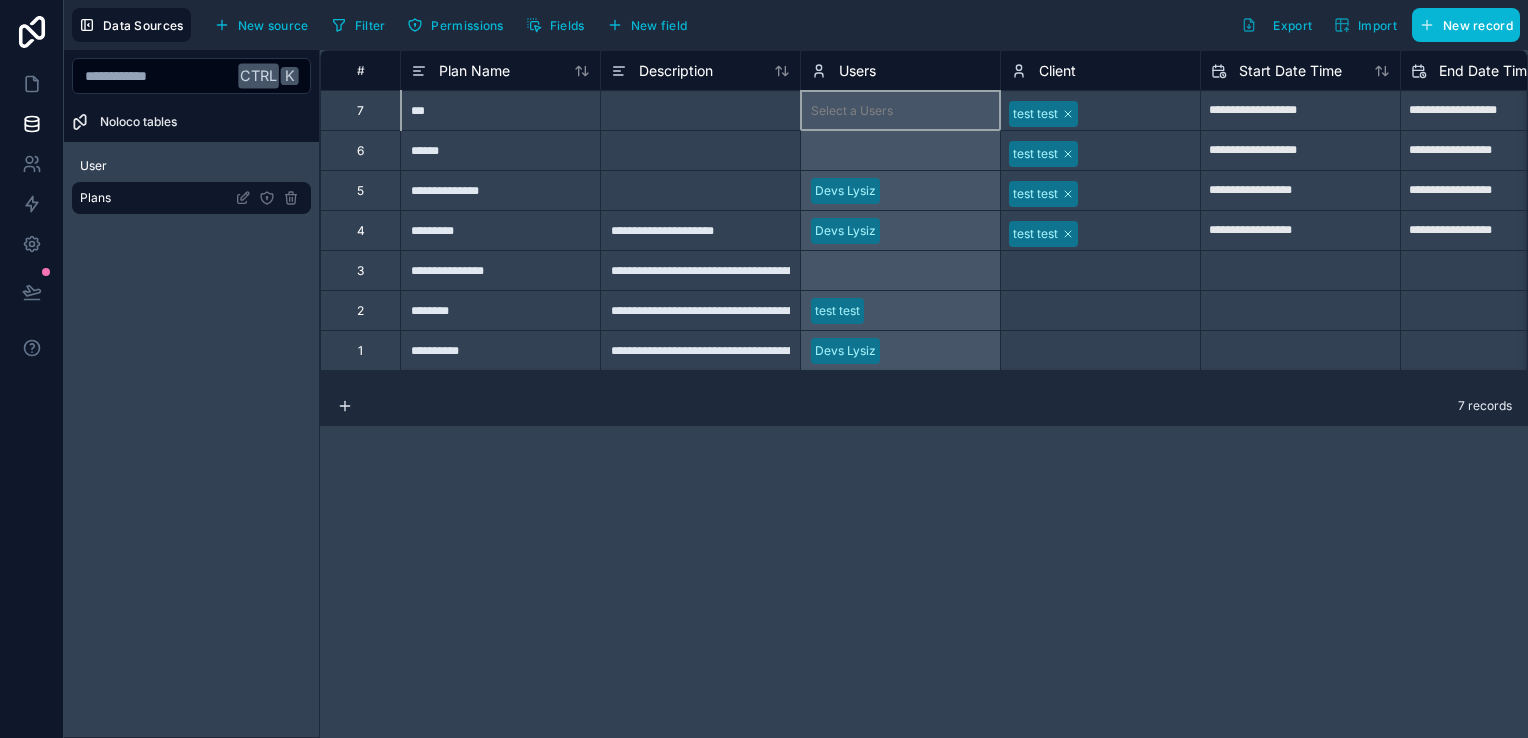 click on "Select a Users" at bounding box center (900, 110) 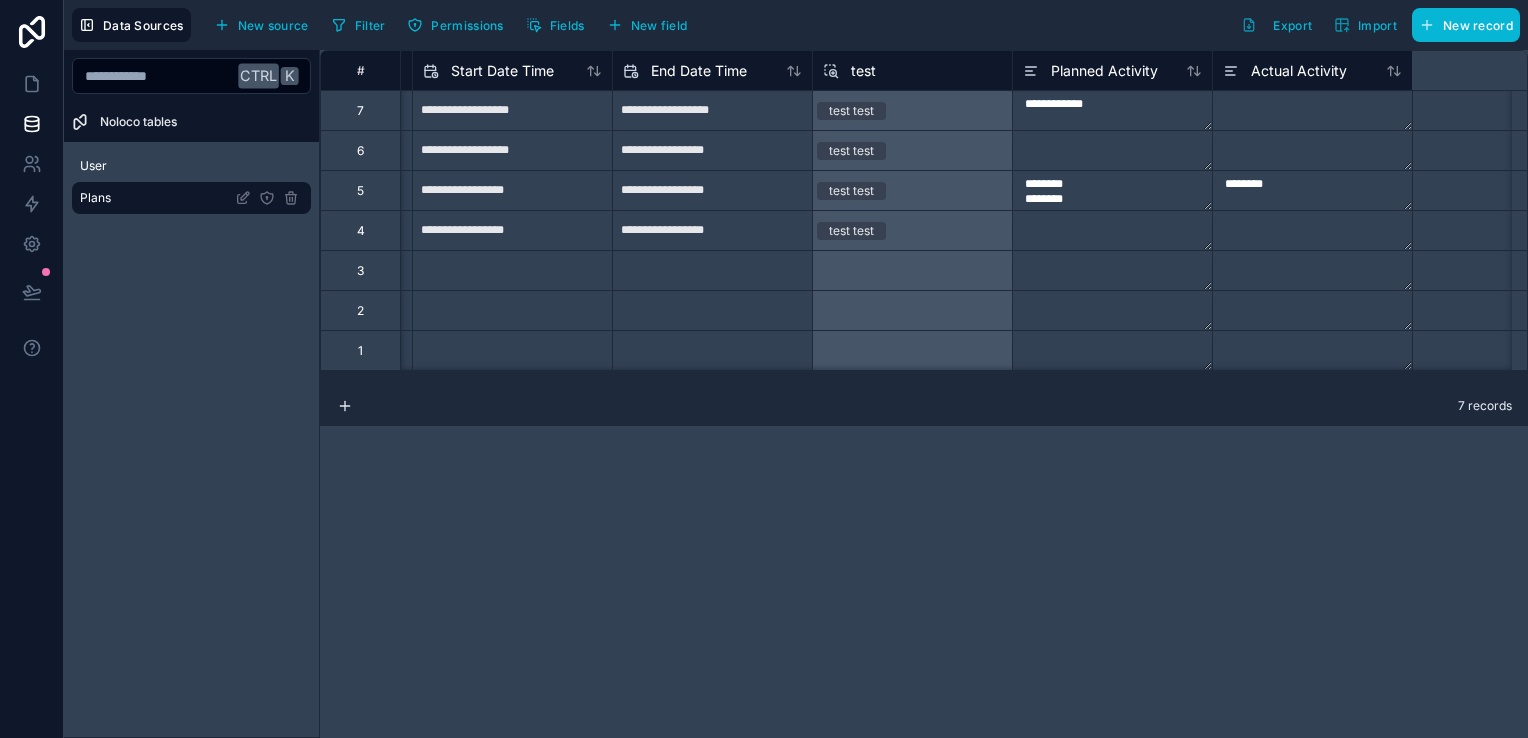 scroll, scrollTop: 0, scrollLeft: 0, axis: both 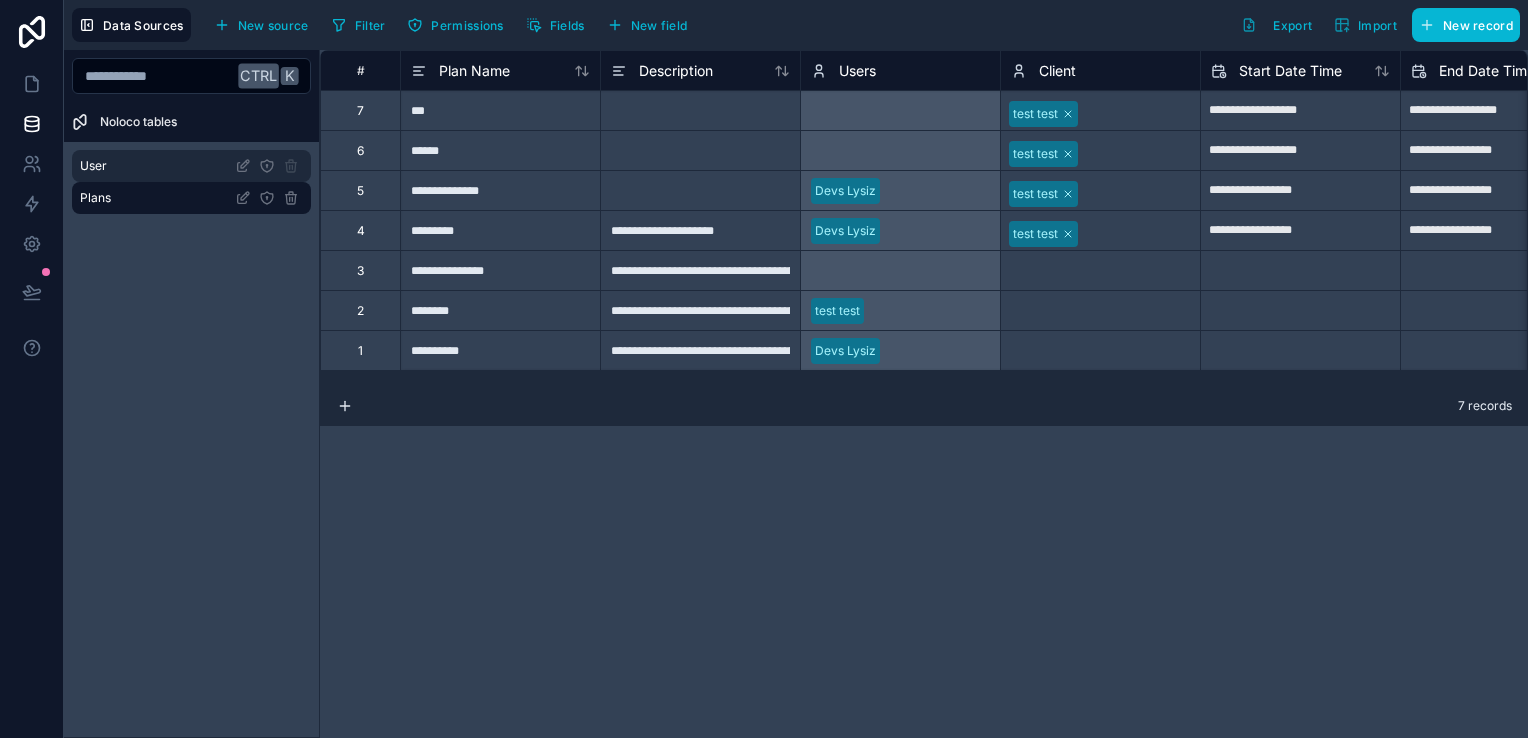 click on "User" at bounding box center (191, 166) 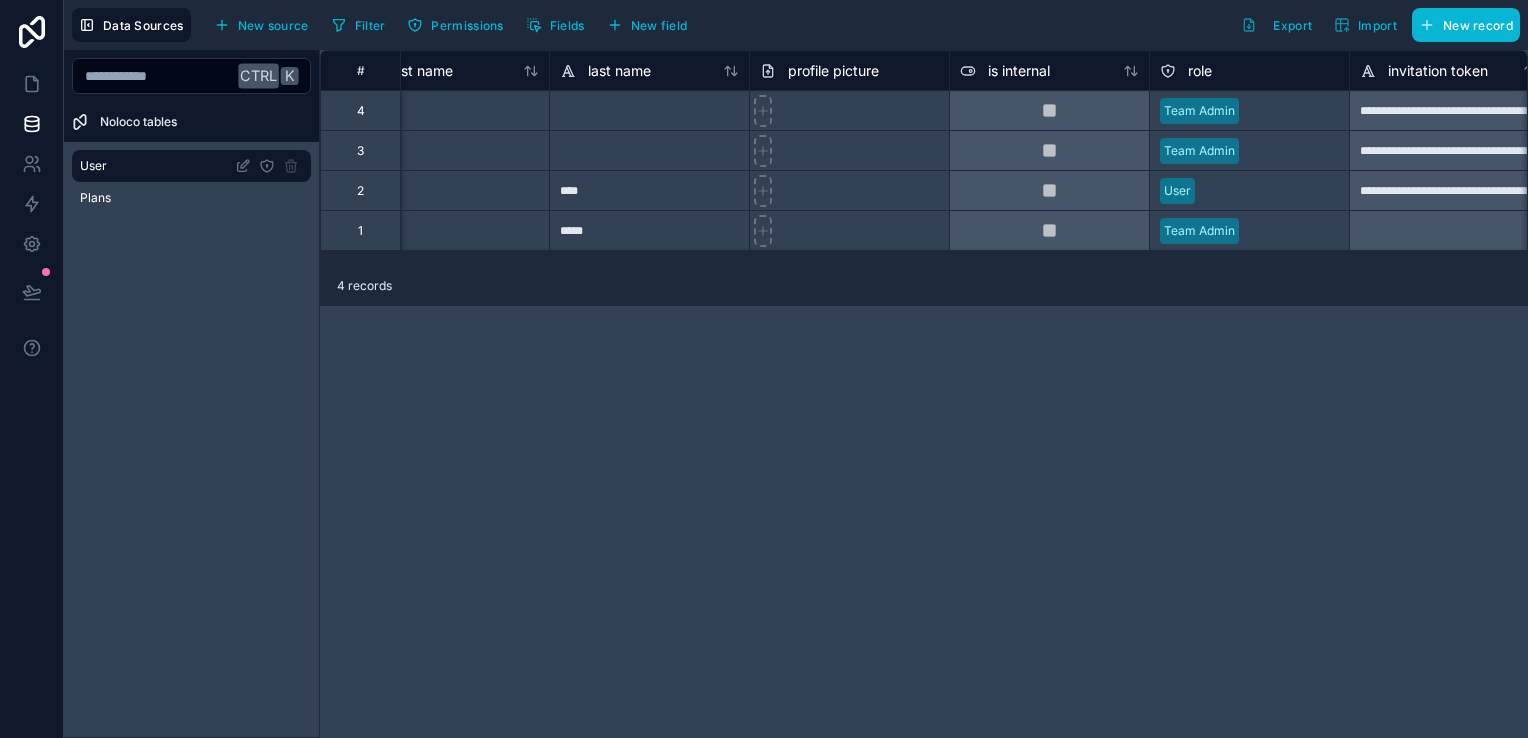 scroll, scrollTop: 0, scrollLeft: 0, axis: both 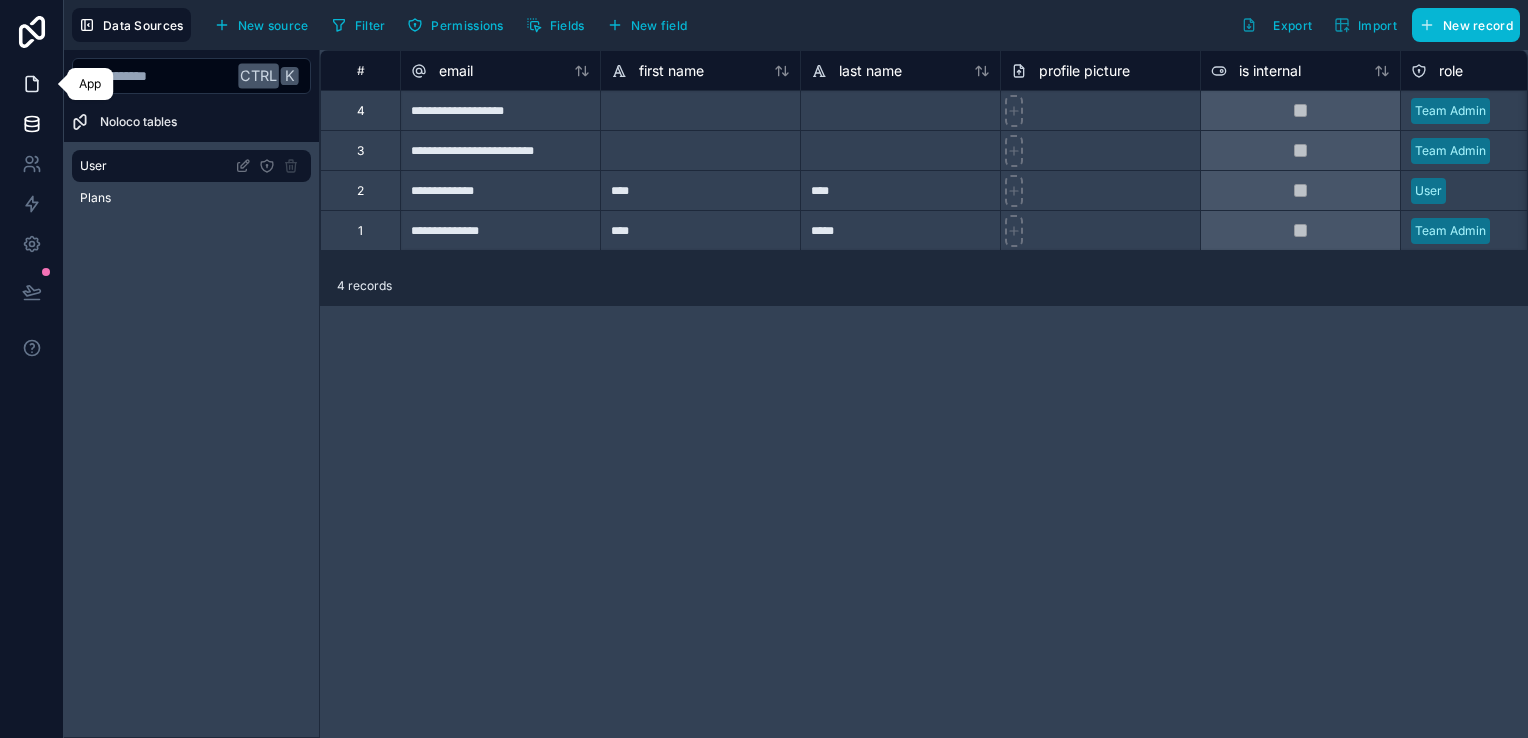 click 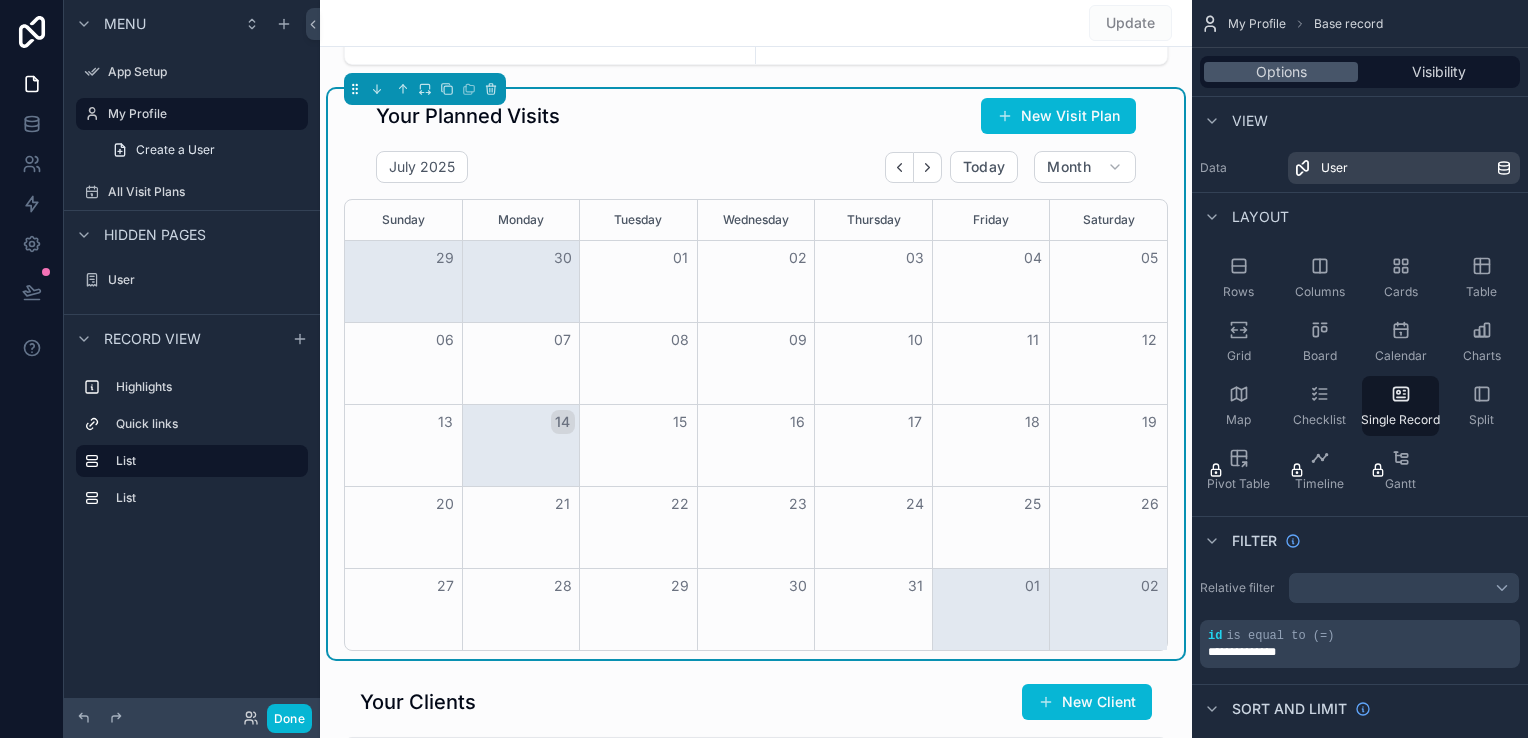 scroll, scrollTop: 300, scrollLeft: 0, axis: vertical 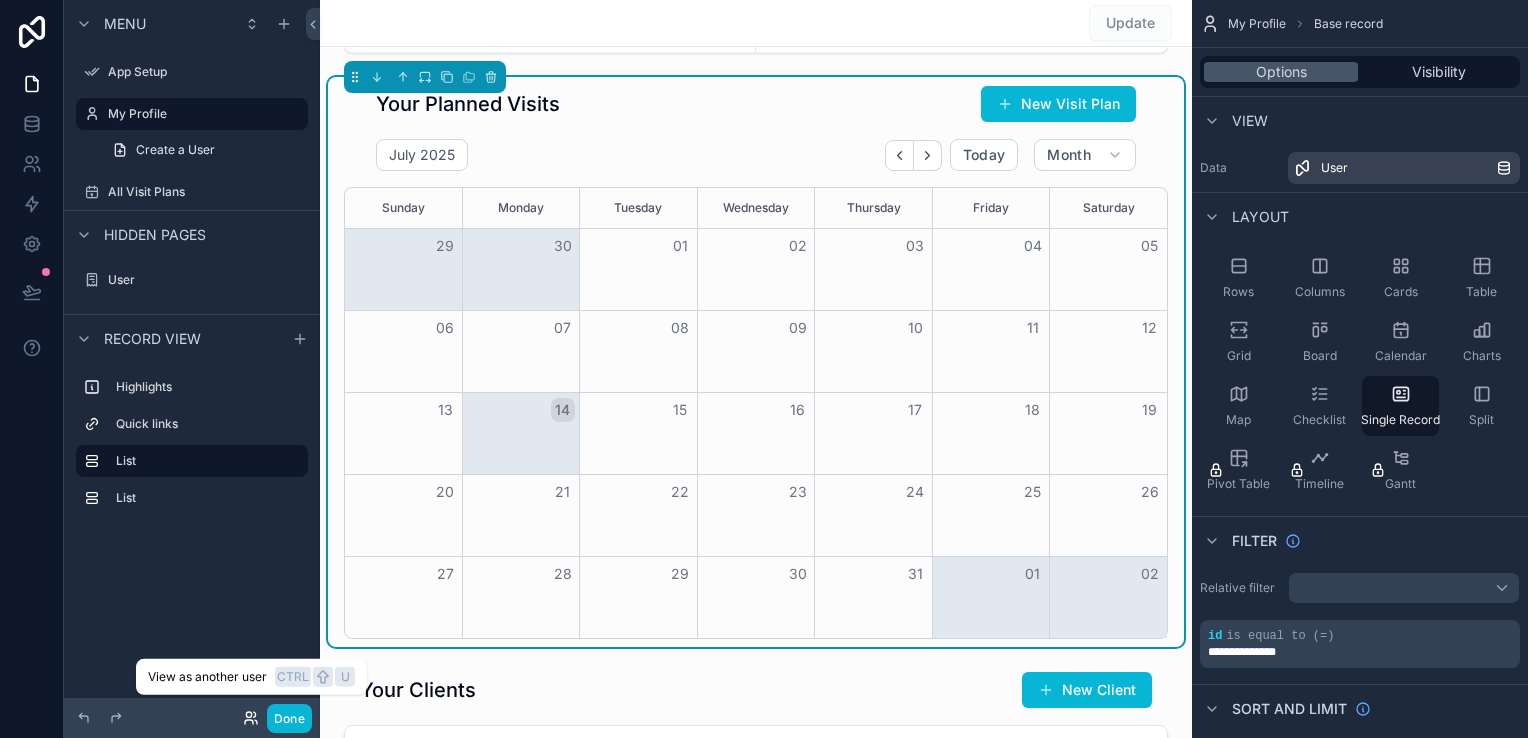 click 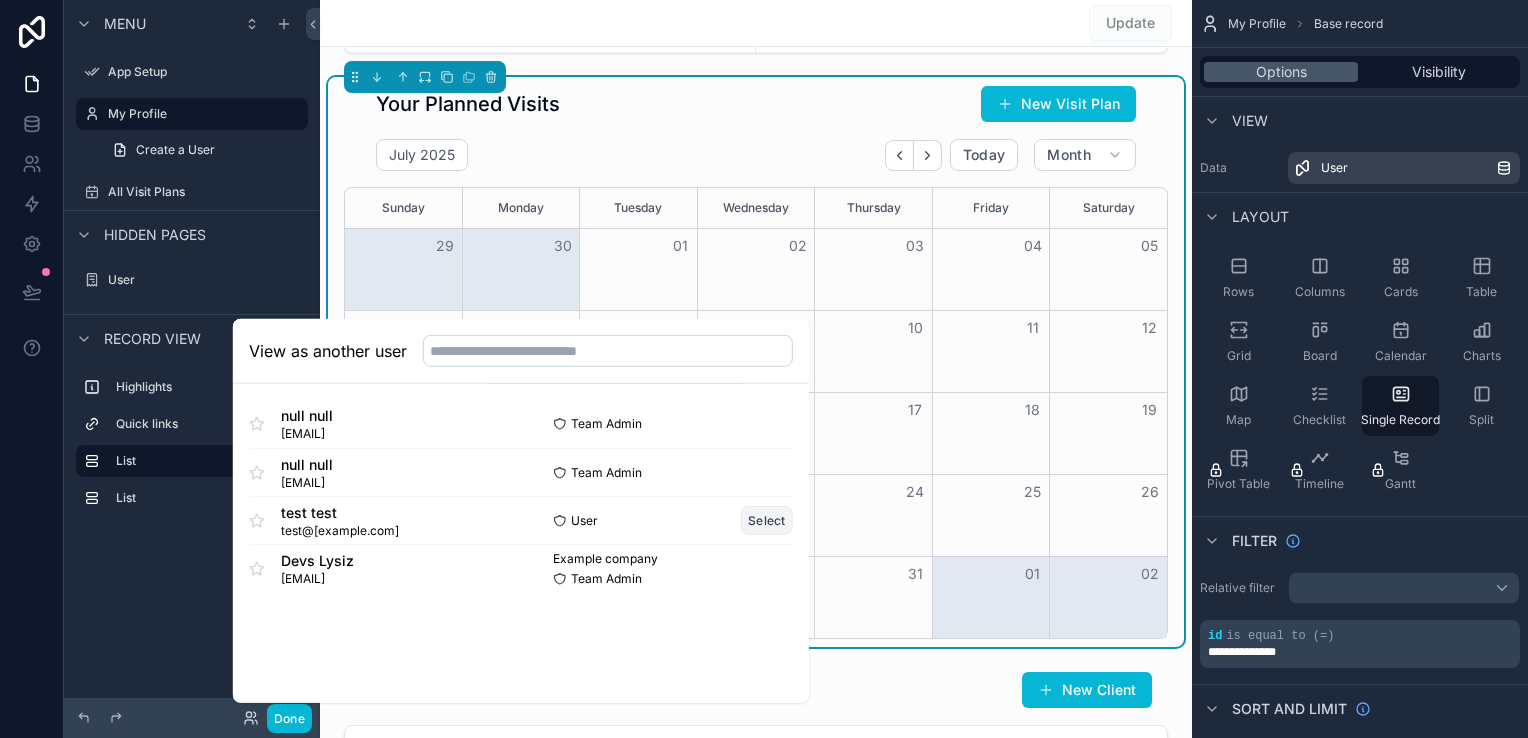 click on "Select" at bounding box center (767, 520) 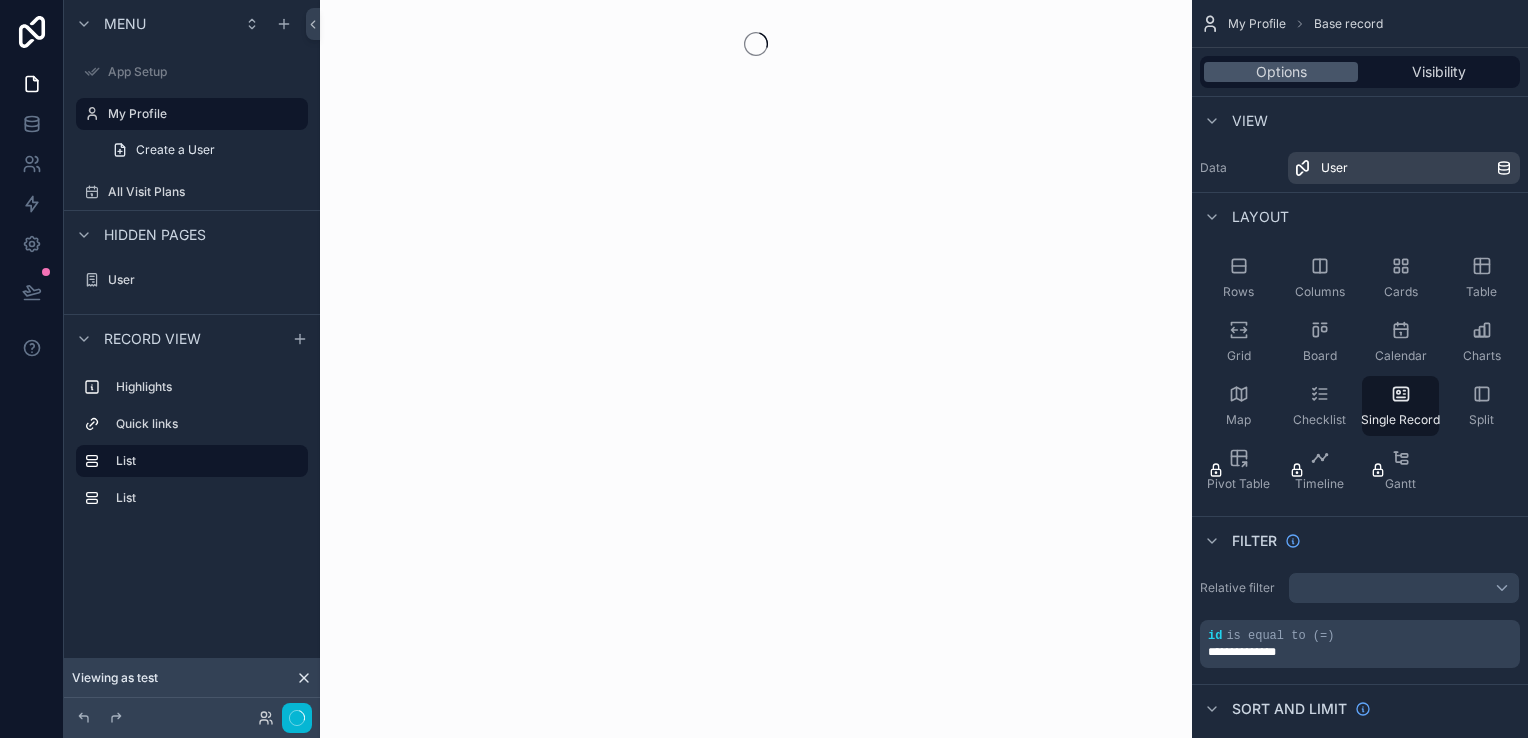 scroll, scrollTop: 0, scrollLeft: 0, axis: both 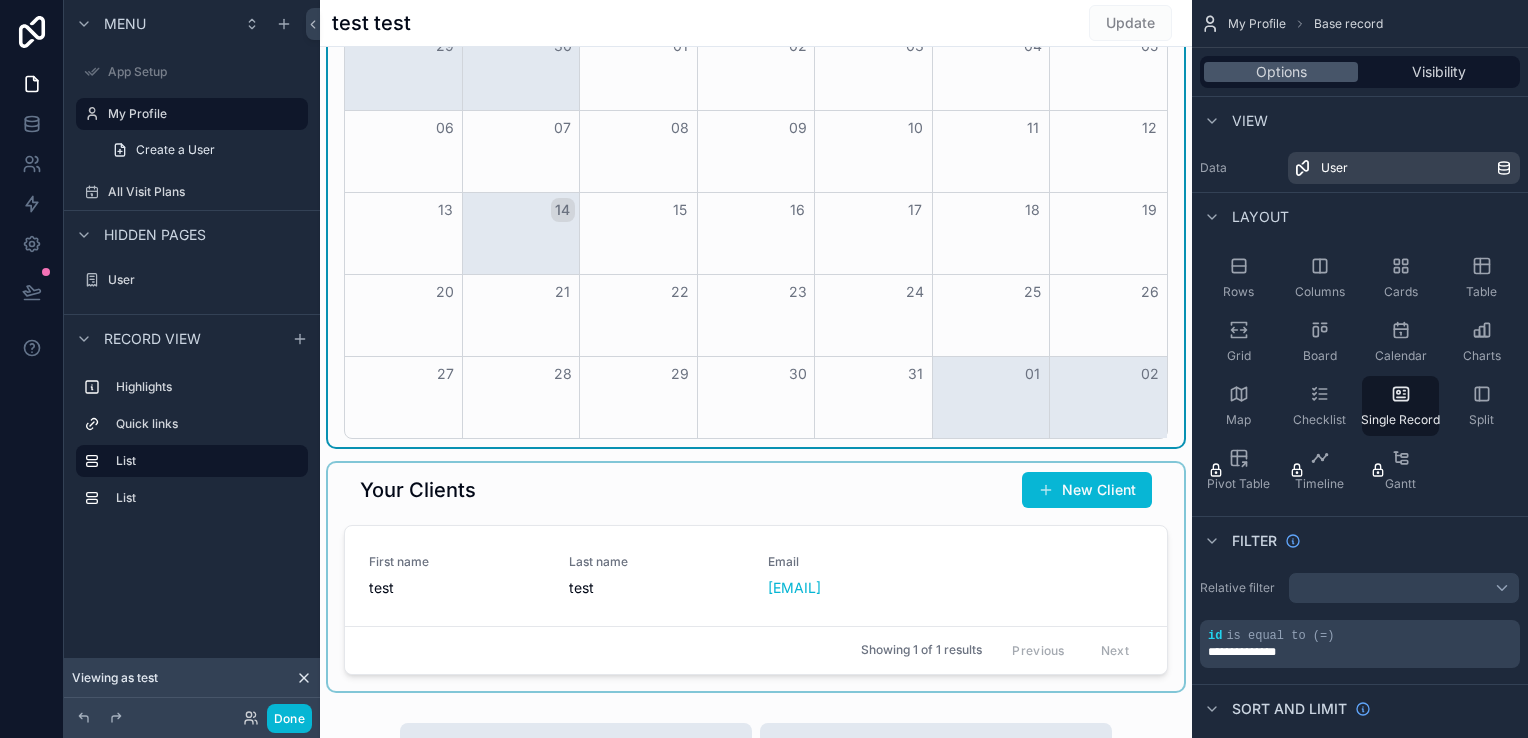click at bounding box center (756, 577) 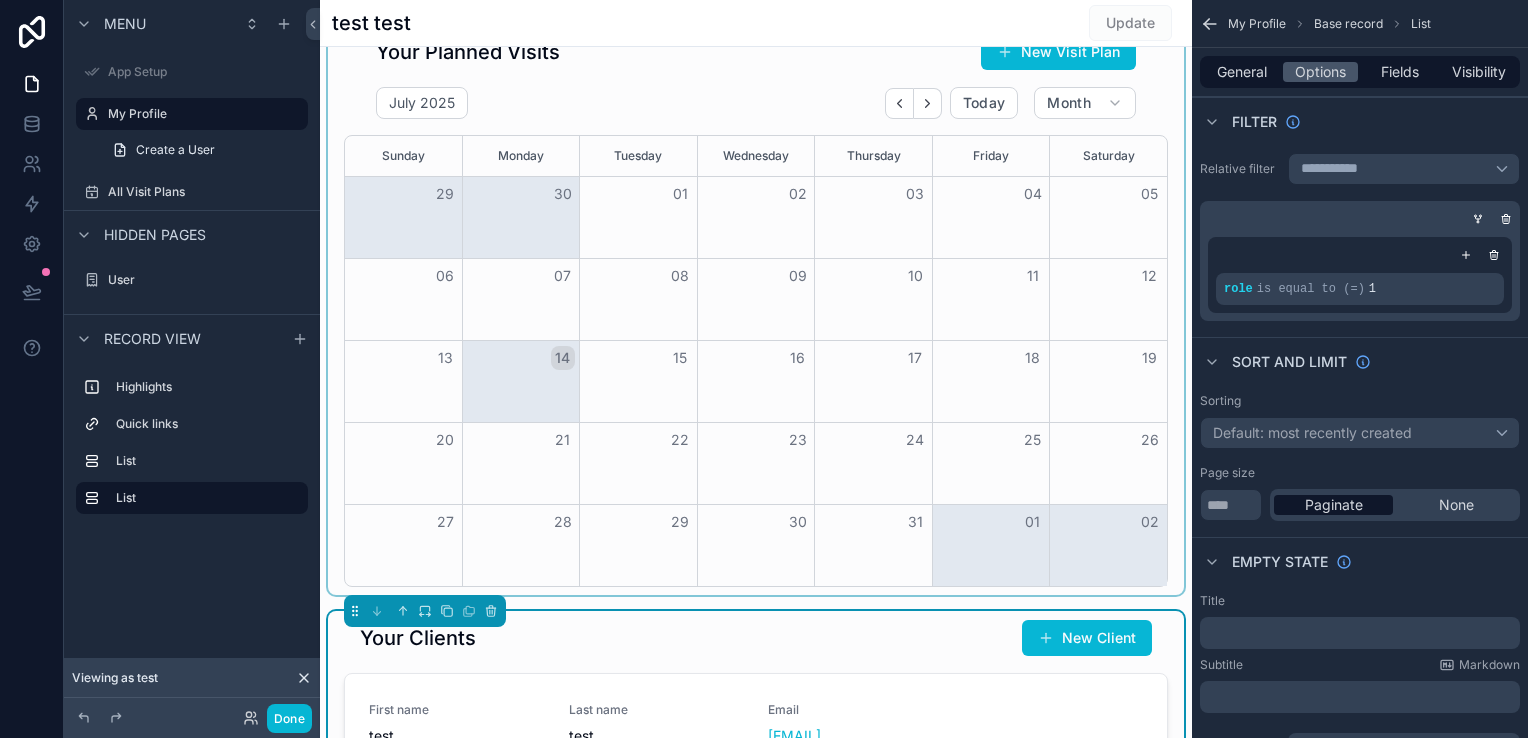 scroll, scrollTop: 300, scrollLeft: 0, axis: vertical 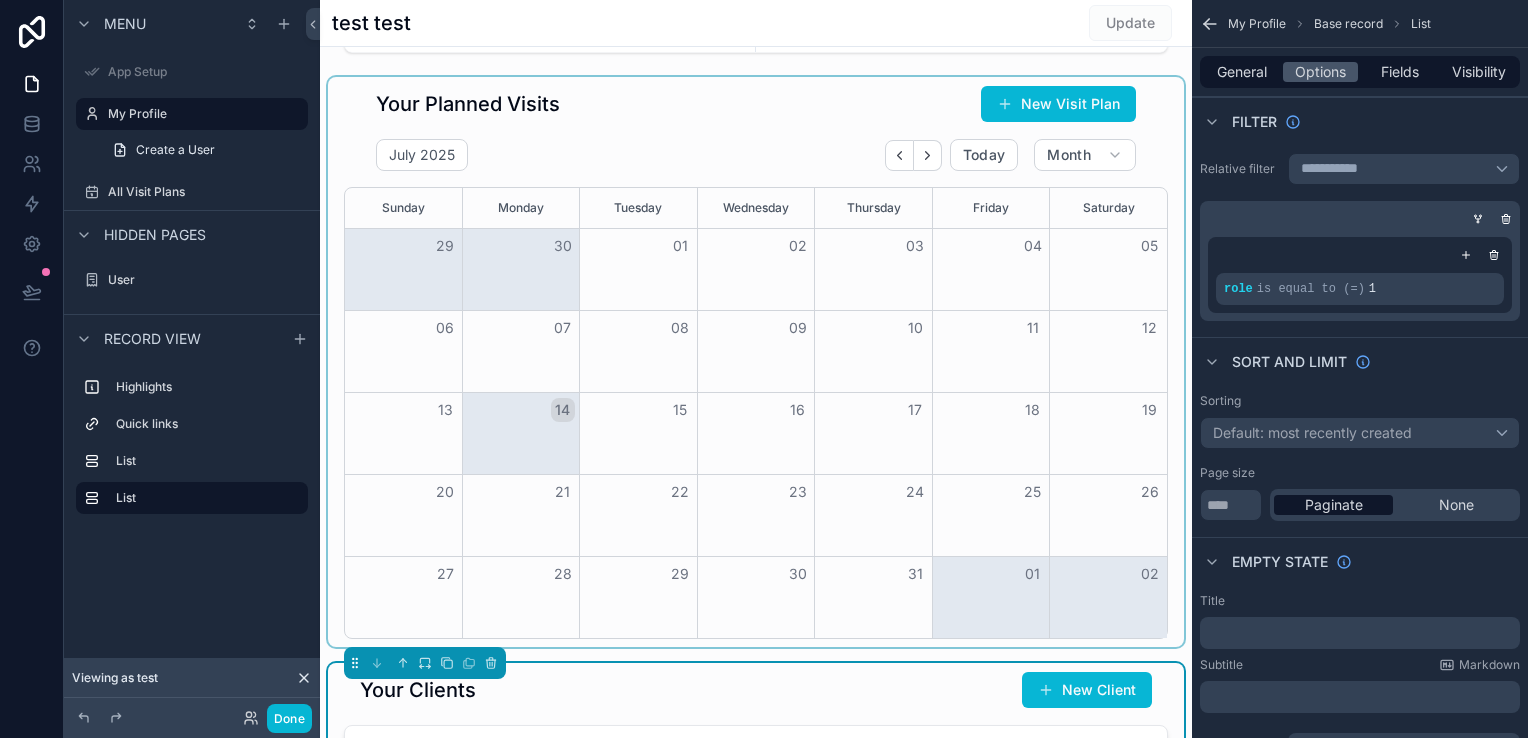 click at bounding box center (756, 362) 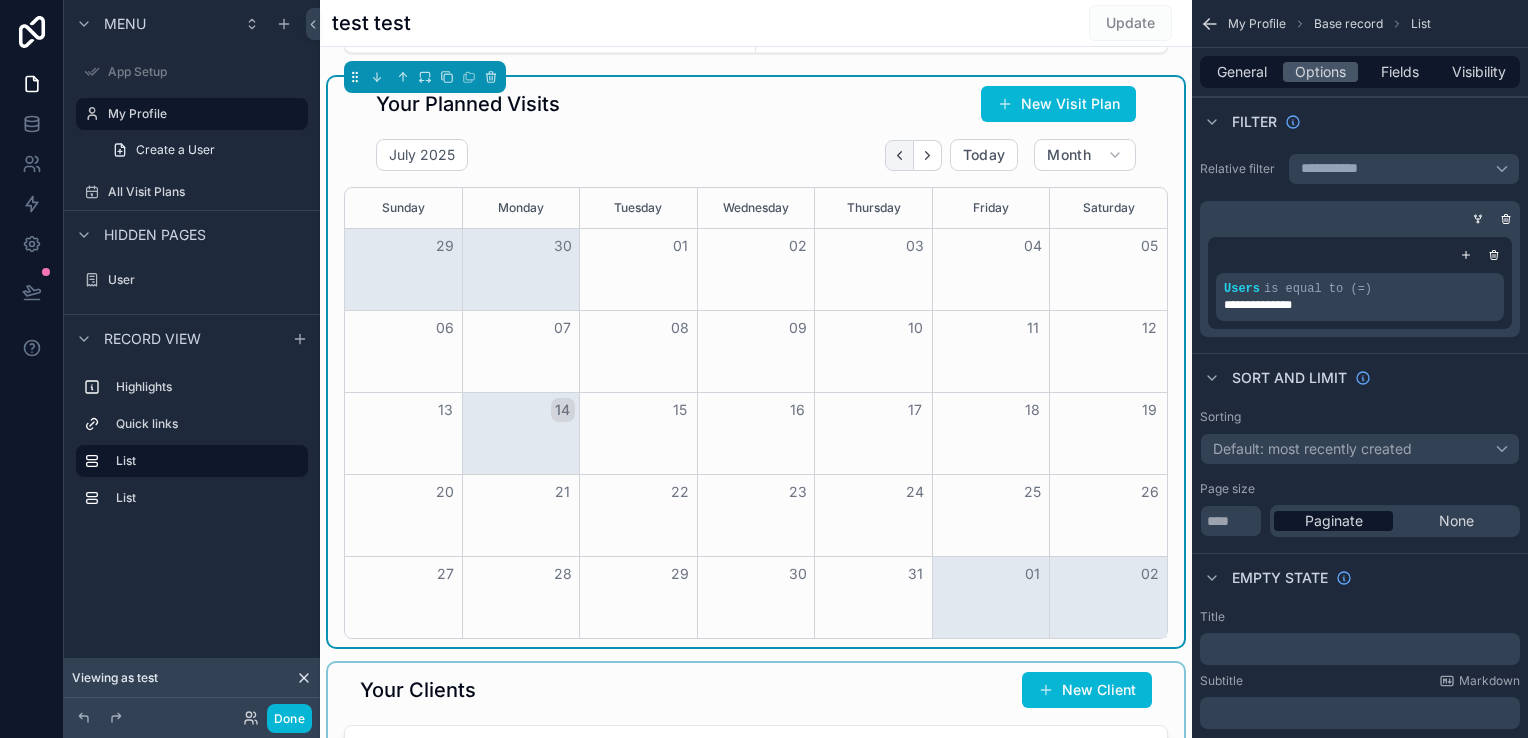 click 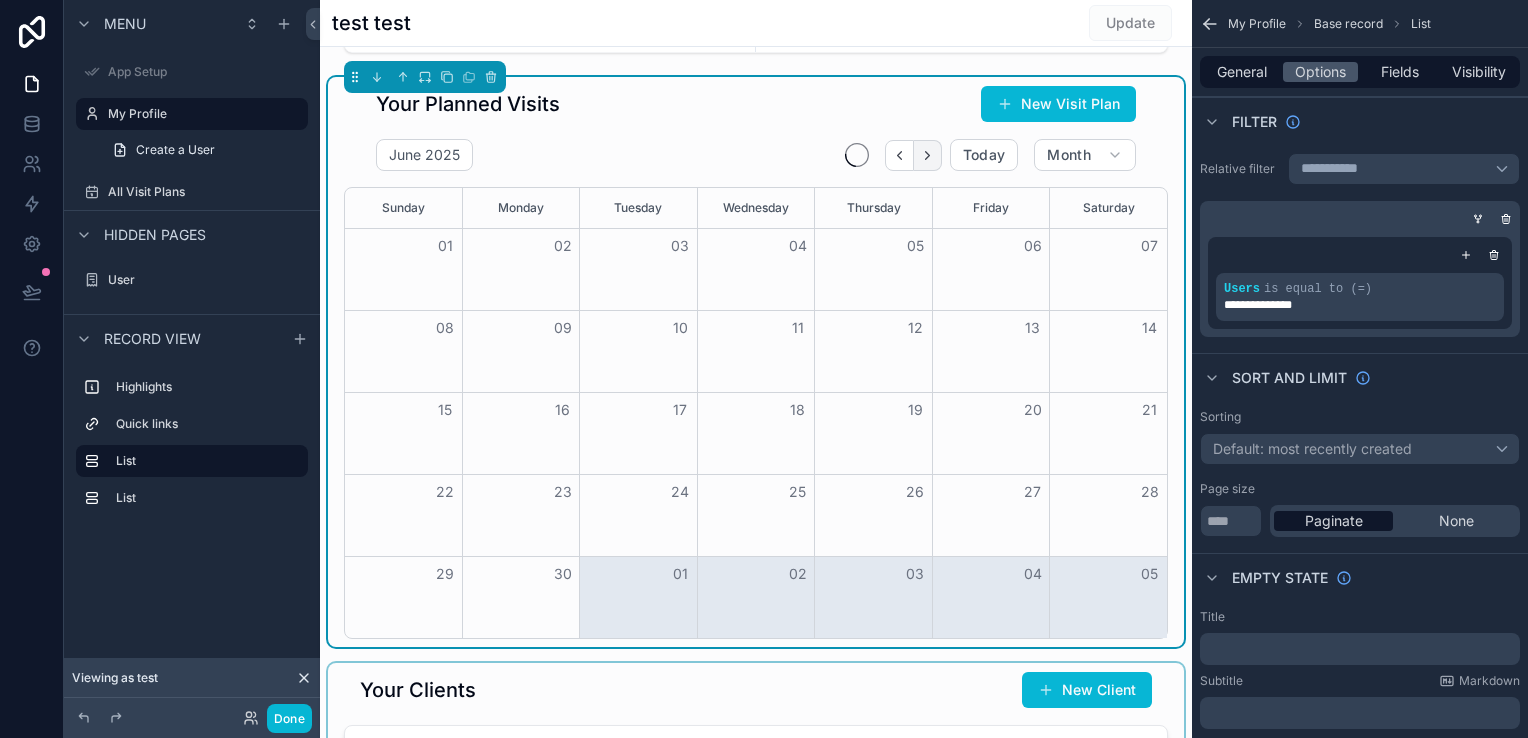 click 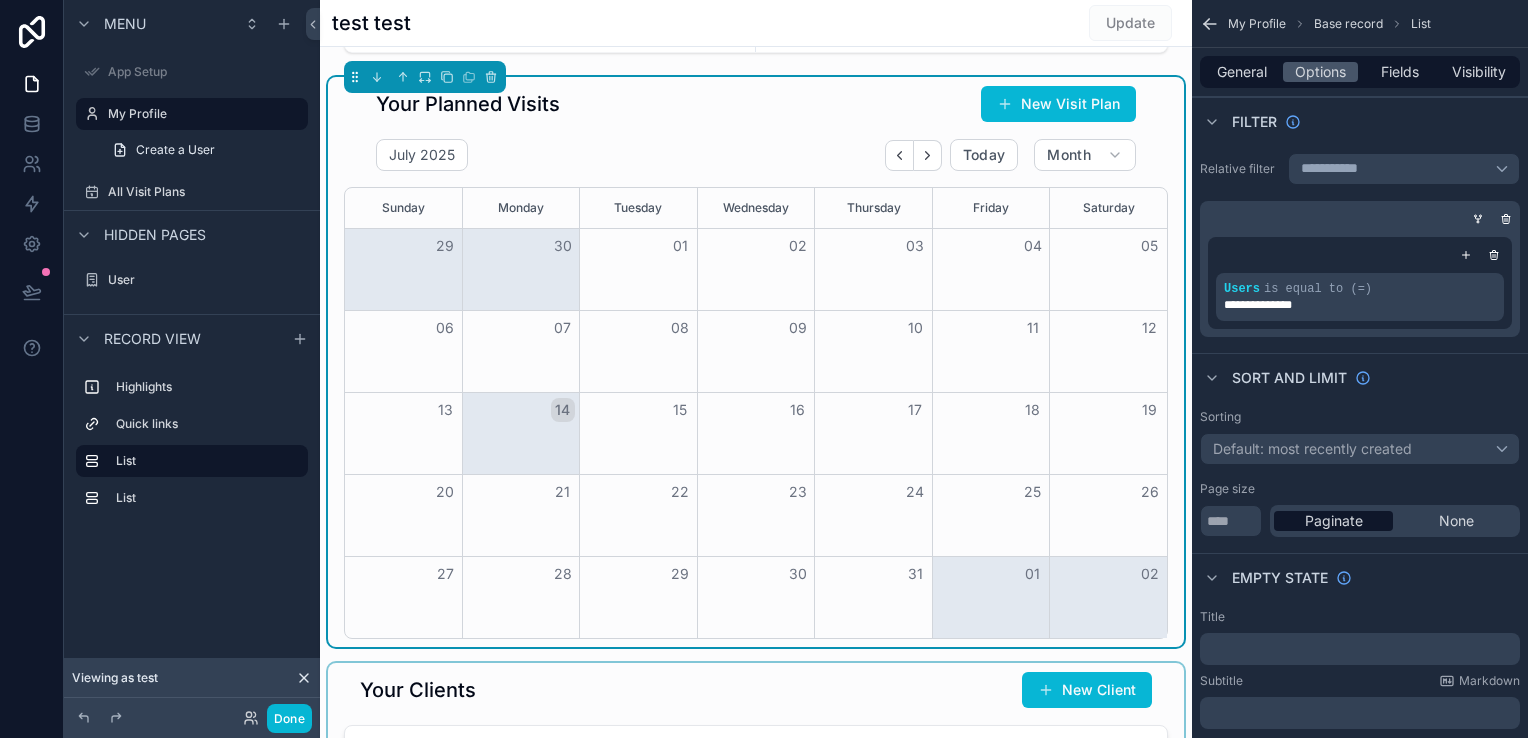 click at bounding box center [521, 269] 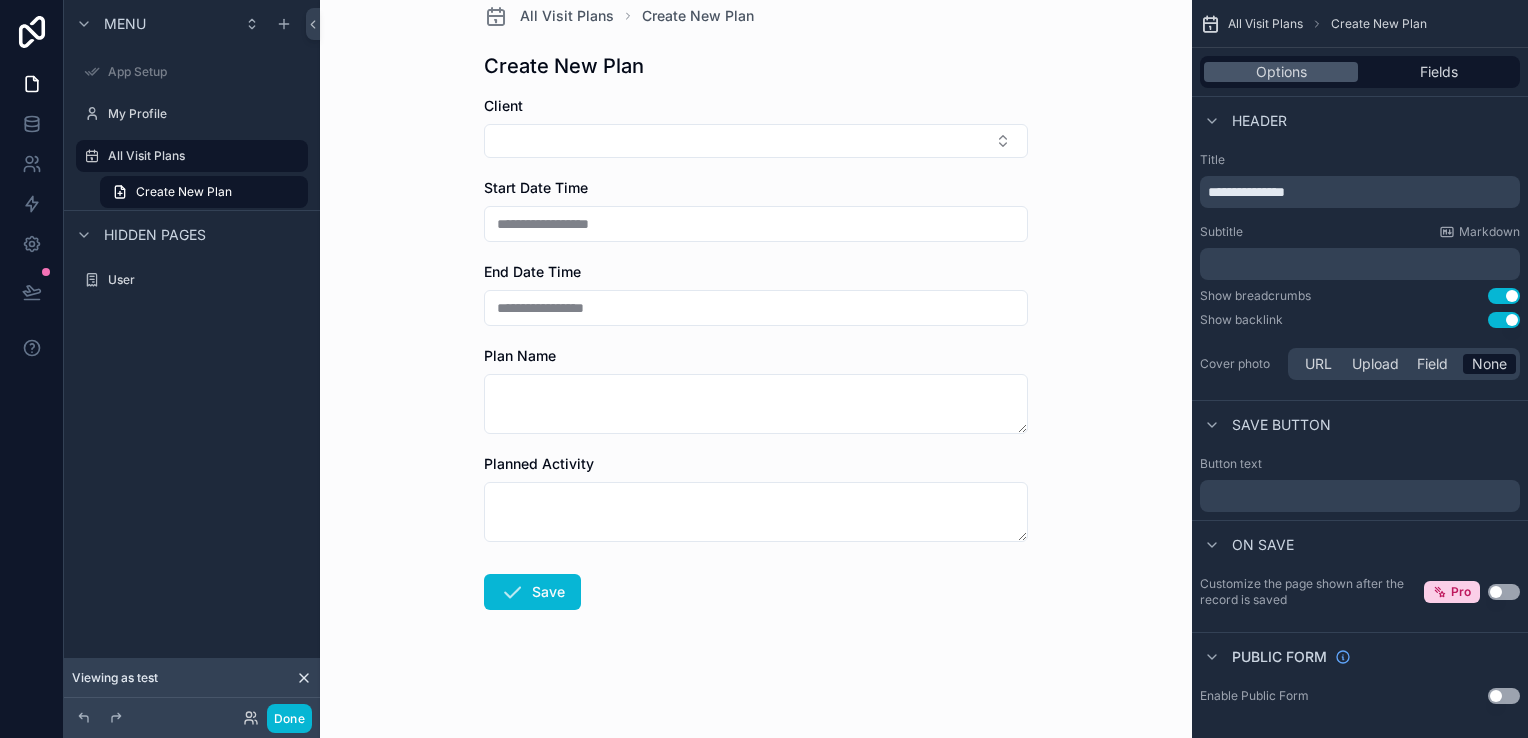 scroll, scrollTop: 0, scrollLeft: 0, axis: both 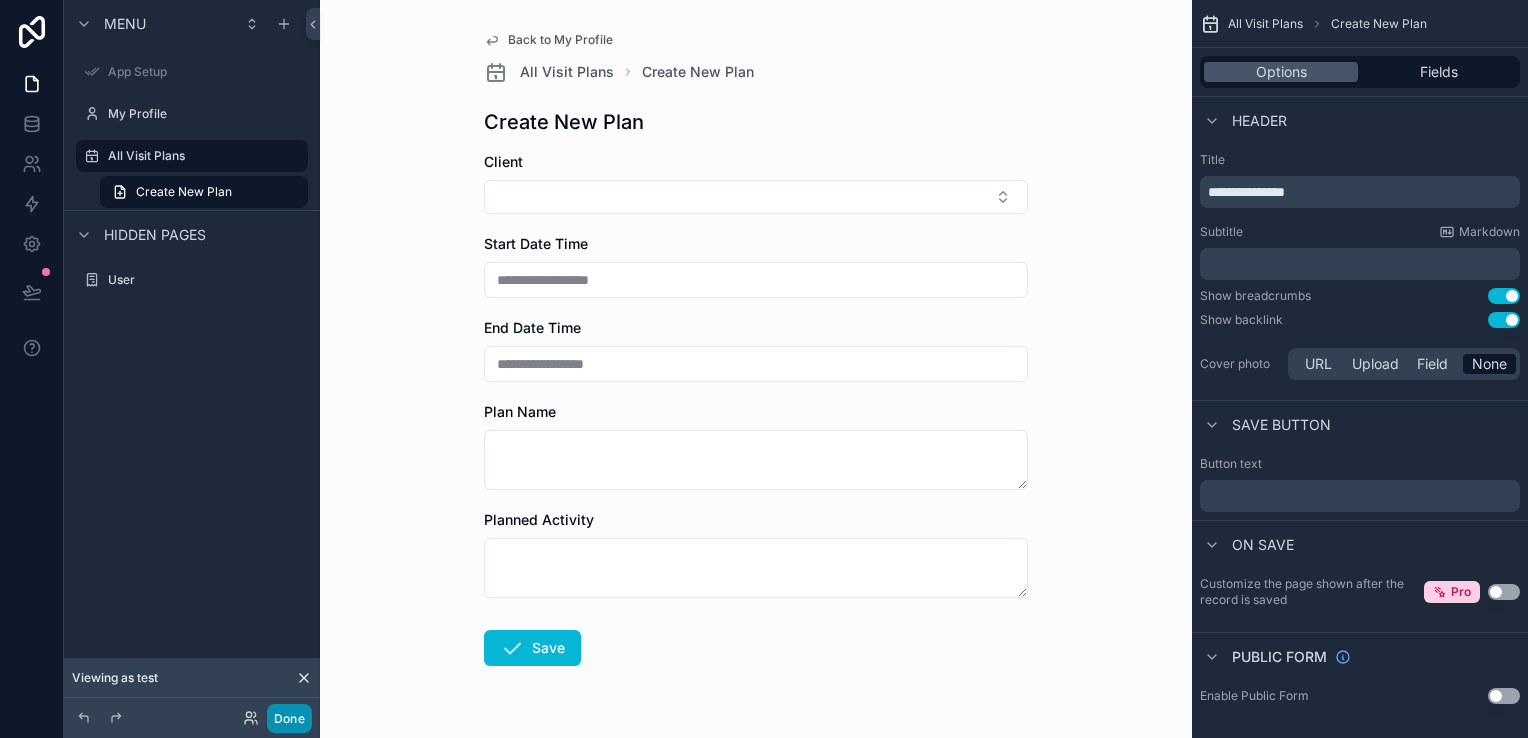 click on "Done" at bounding box center [289, 718] 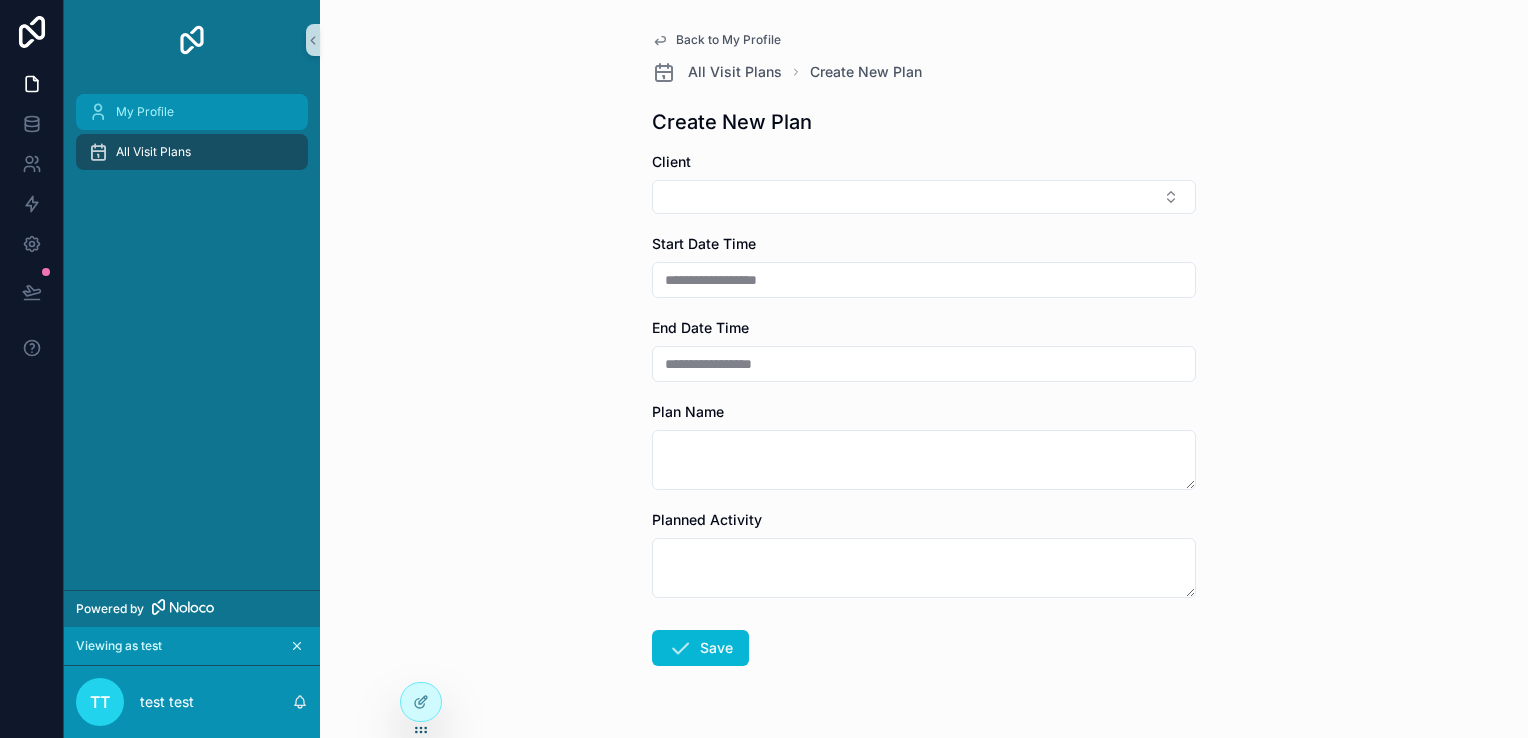 drag, startPoint x: 160, startPoint y: 125, endPoint x: 168, endPoint y: 158, distance: 33.955853 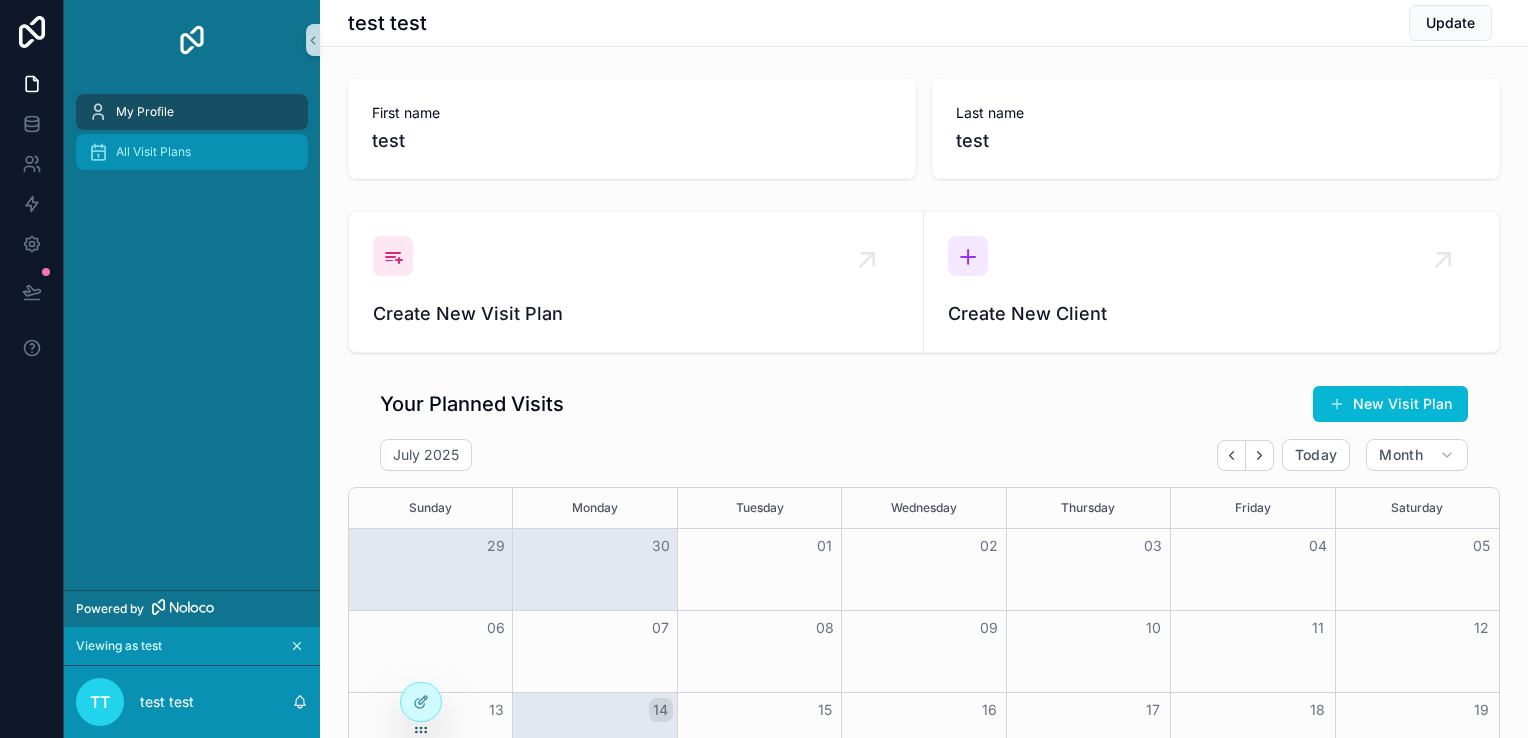 click on "All Visit Plans" at bounding box center (192, 152) 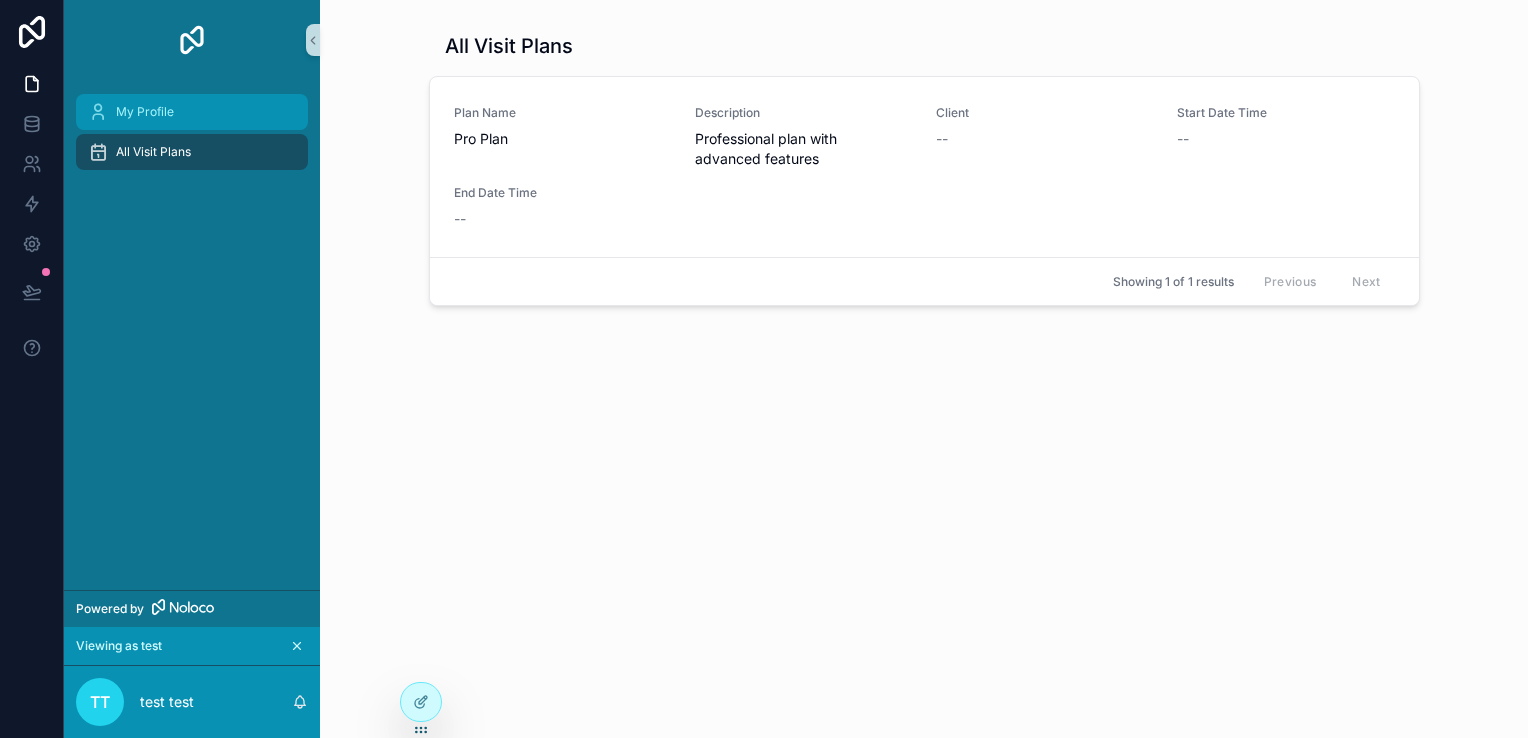click on "My Profile" at bounding box center (192, 112) 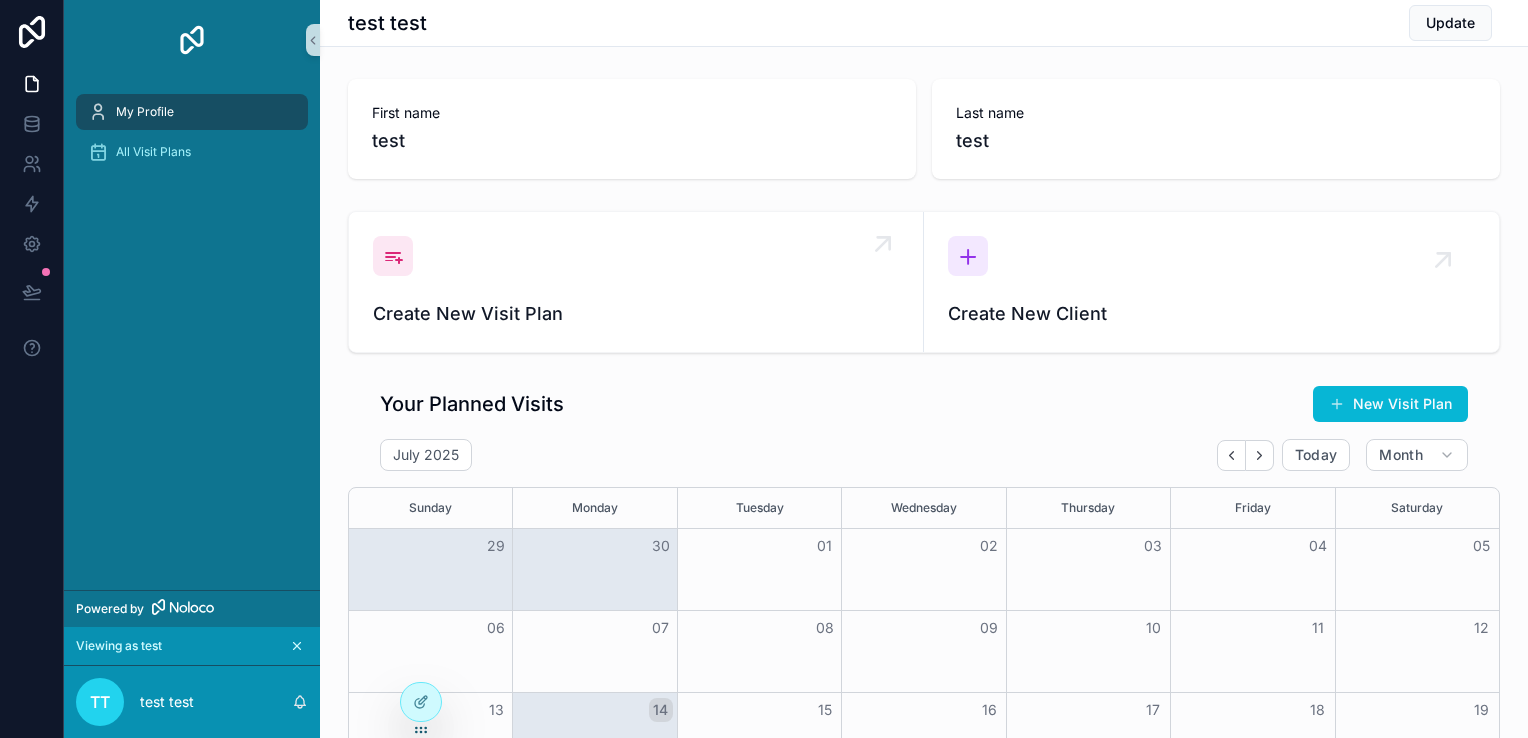 click on "Create New Visit Plan" at bounding box center [636, 282] 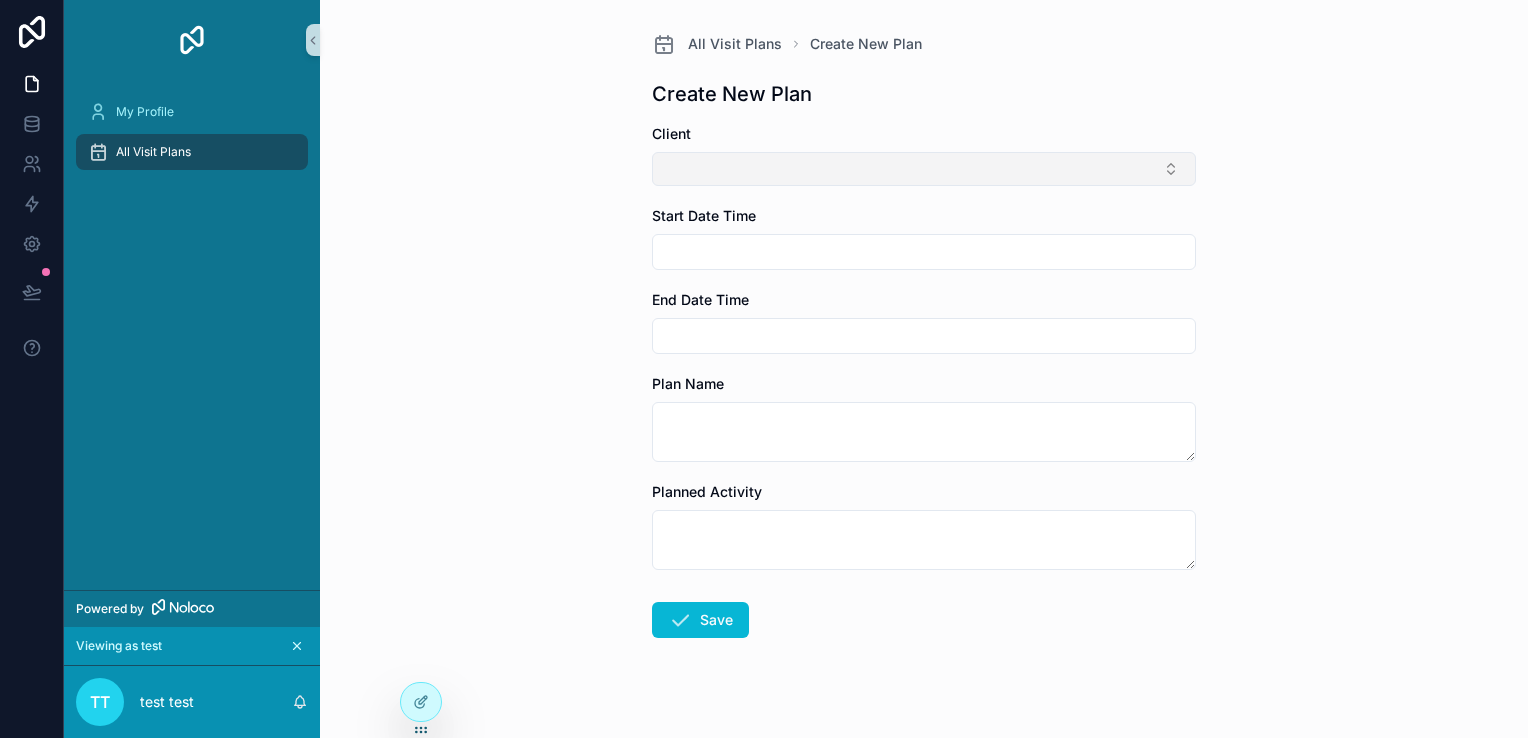 click at bounding box center (924, 169) 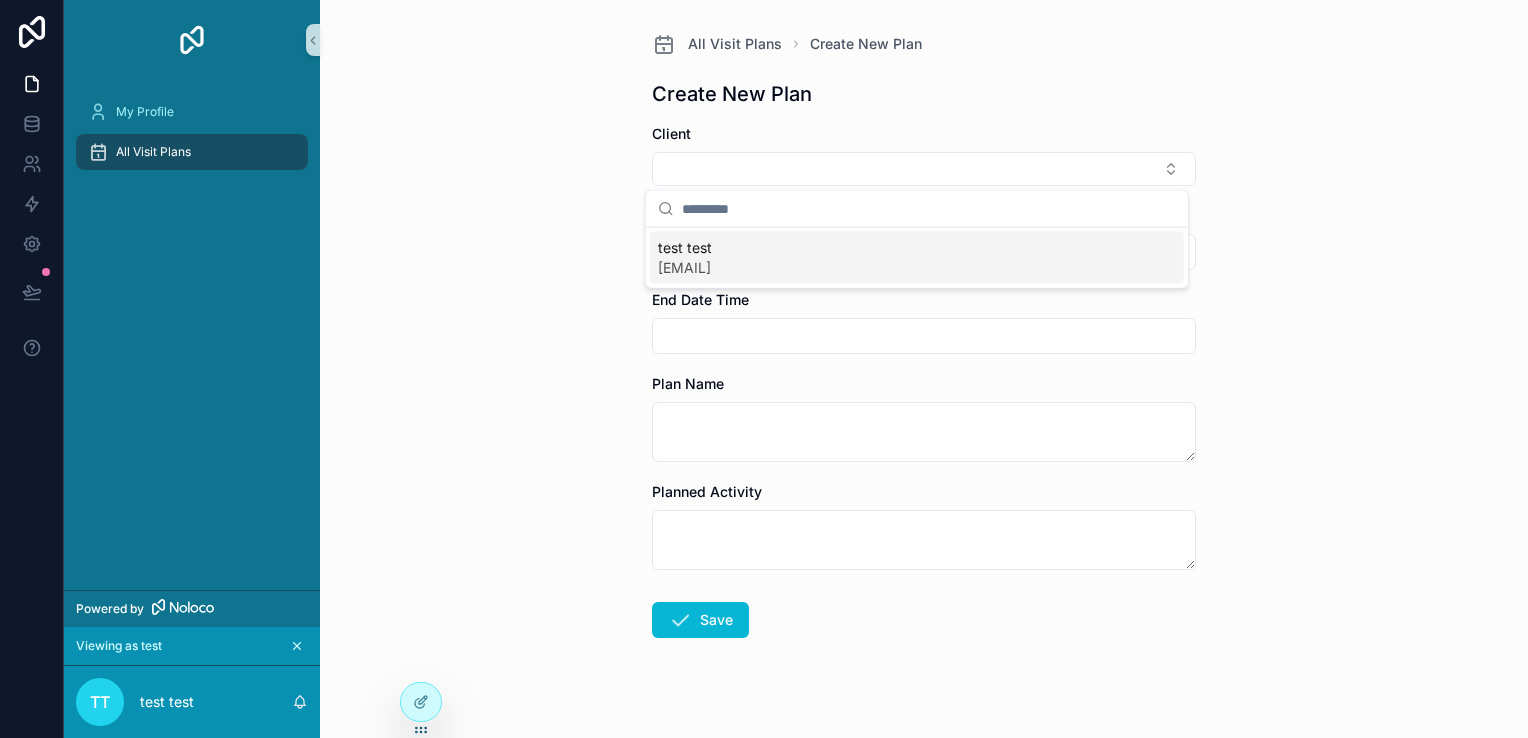 click on "test test" at bounding box center [685, 248] 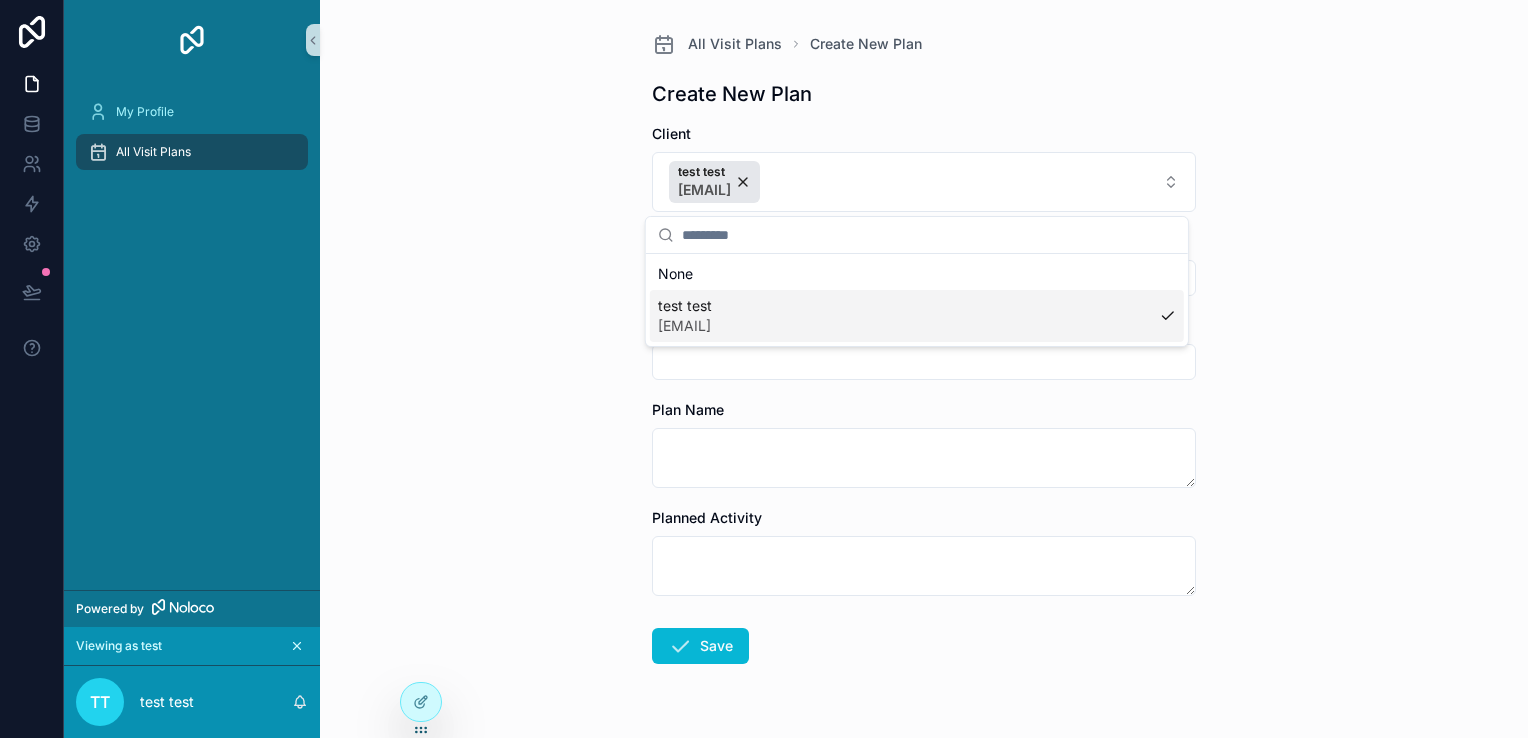 click on "All Visit Plans Create New Plan Create New Plan Client test test [EMAIL] Start Date Time End Date Time Plan Name Planned Activity Save" at bounding box center [924, 369] 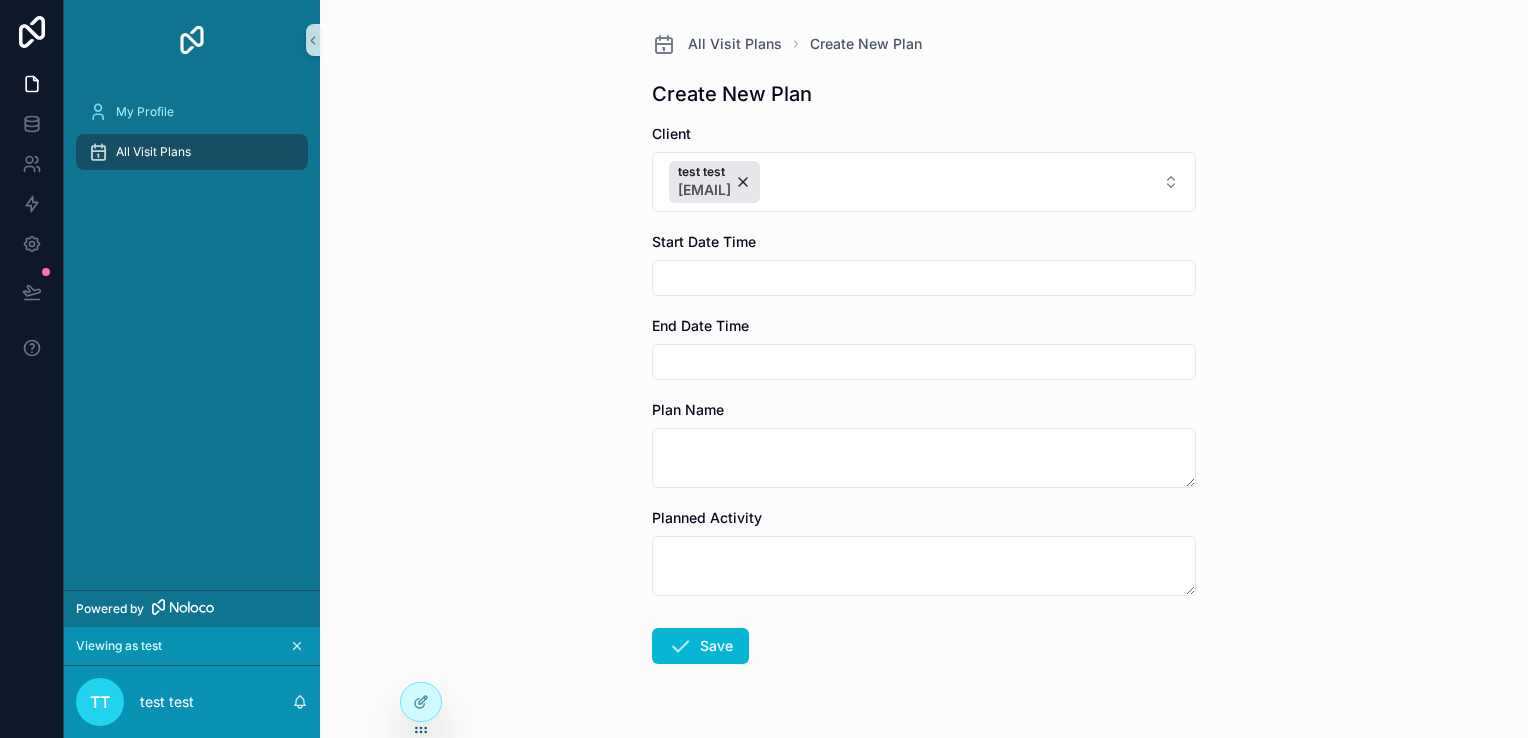 click at bounding box center [924, 278] 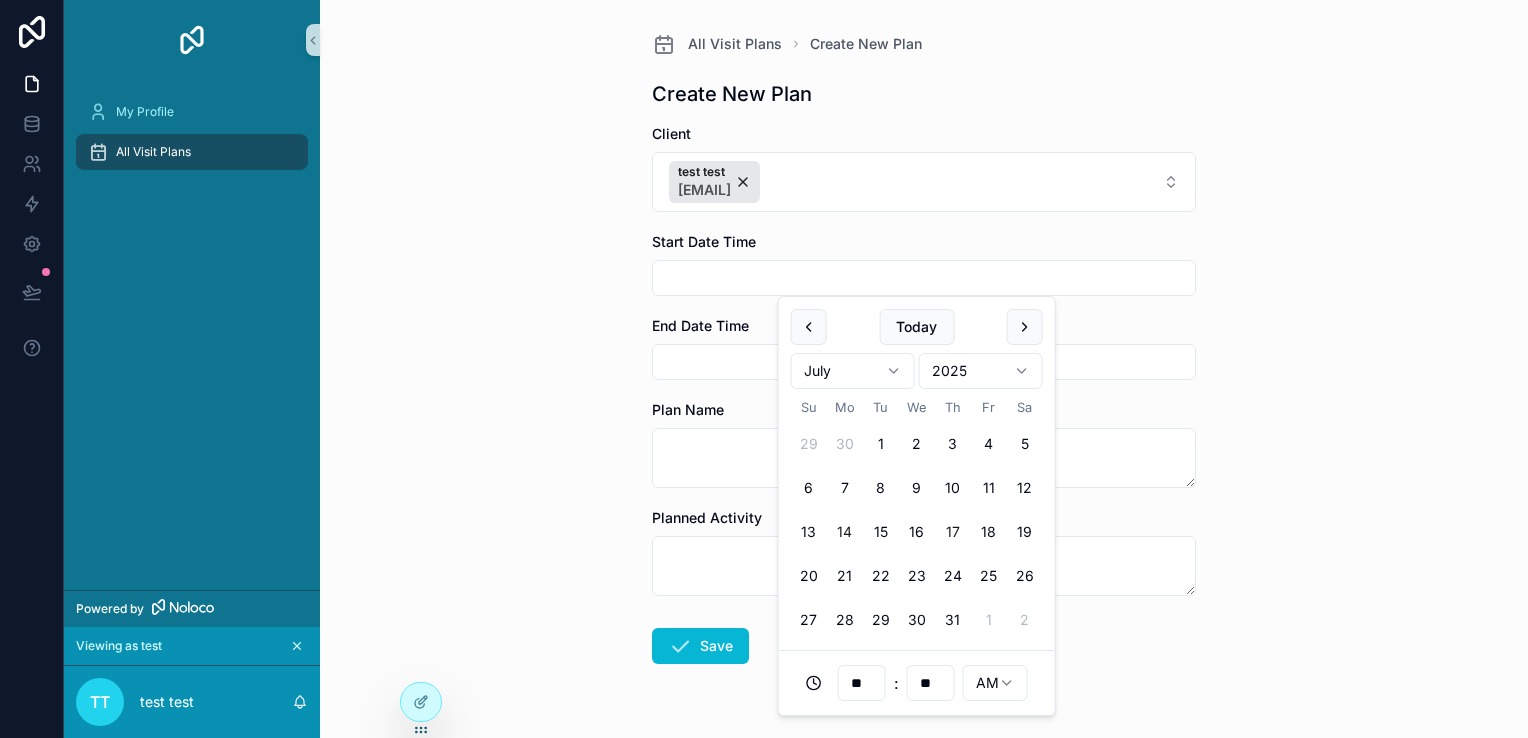 click on "17" at bounding box center (953, 532) 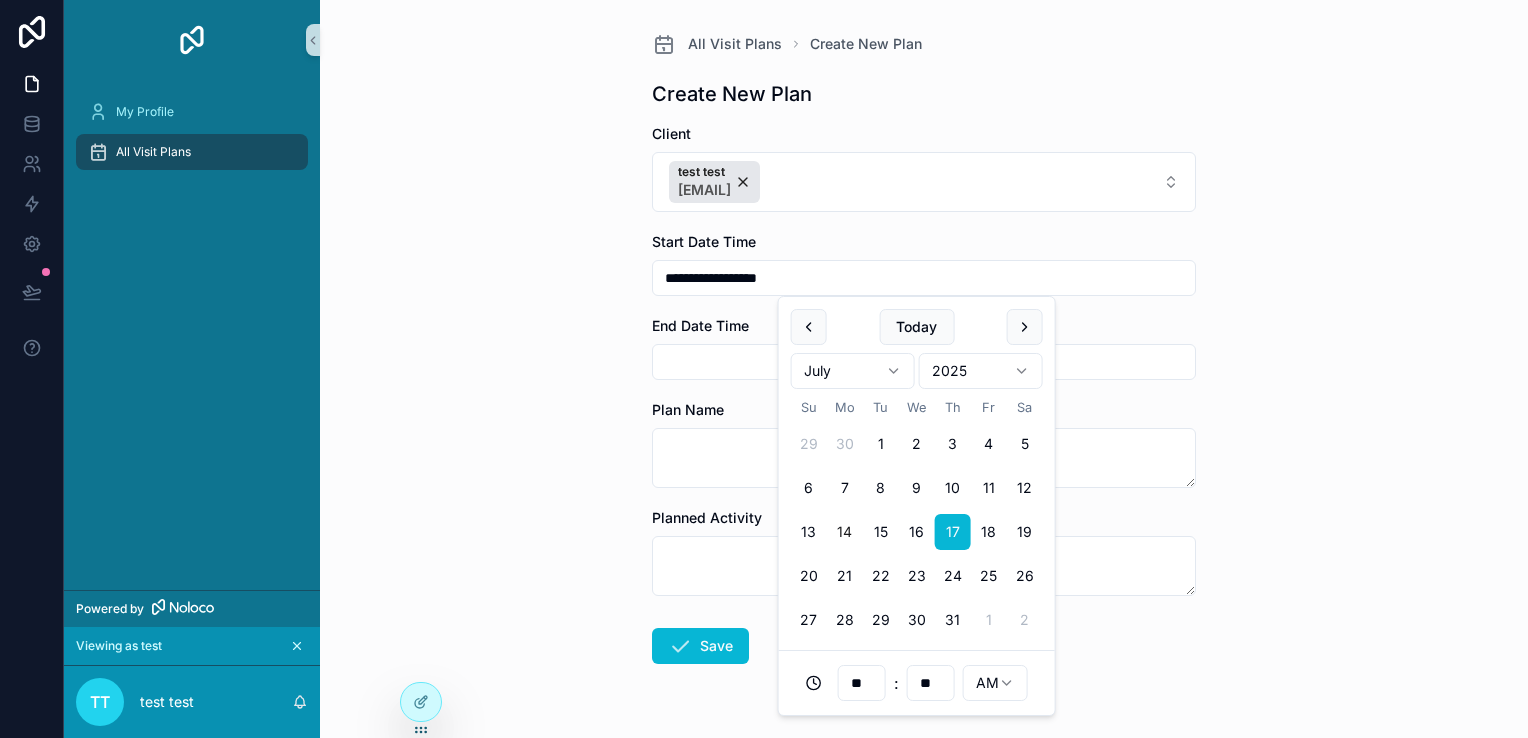 type on "**********" 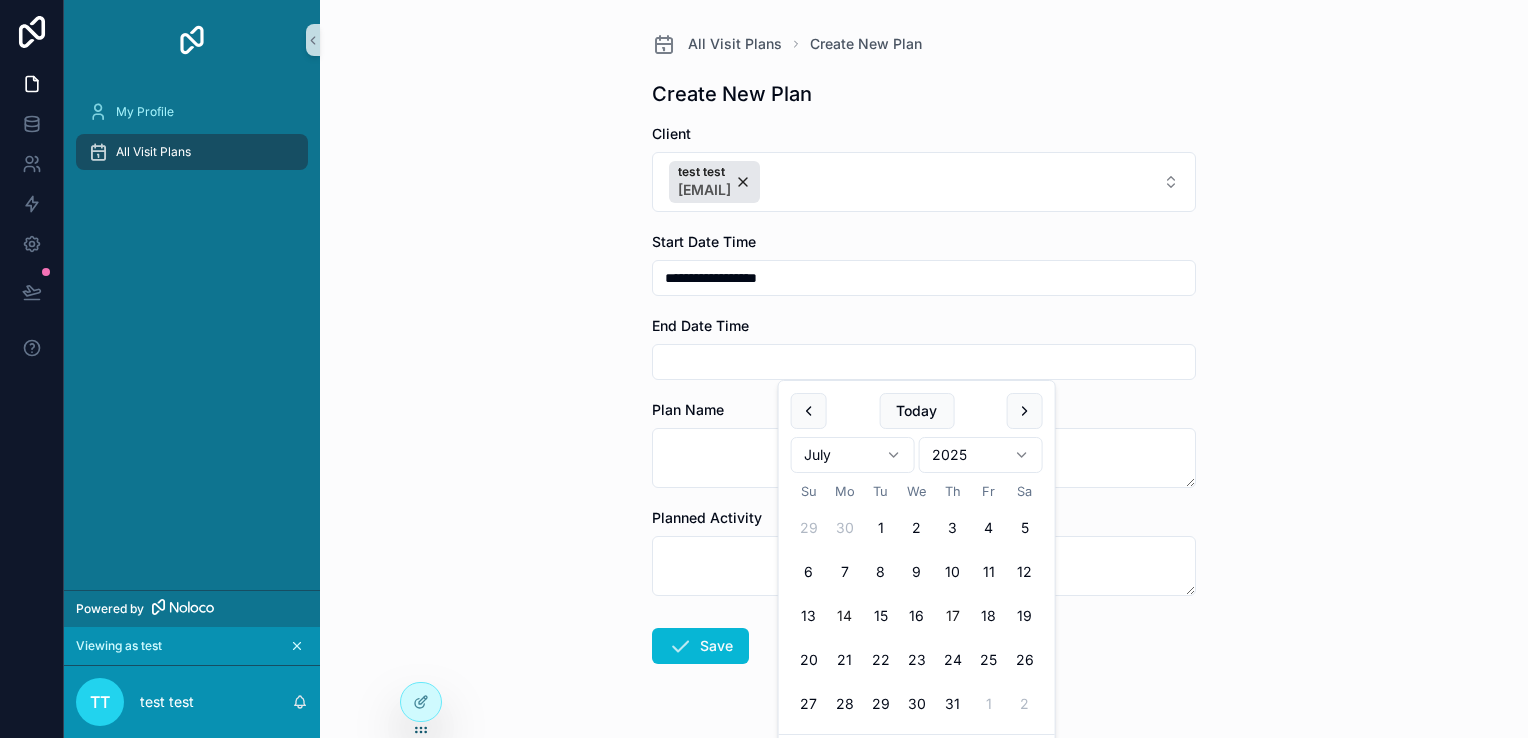 click on "17" at bounding box center (953, 616) 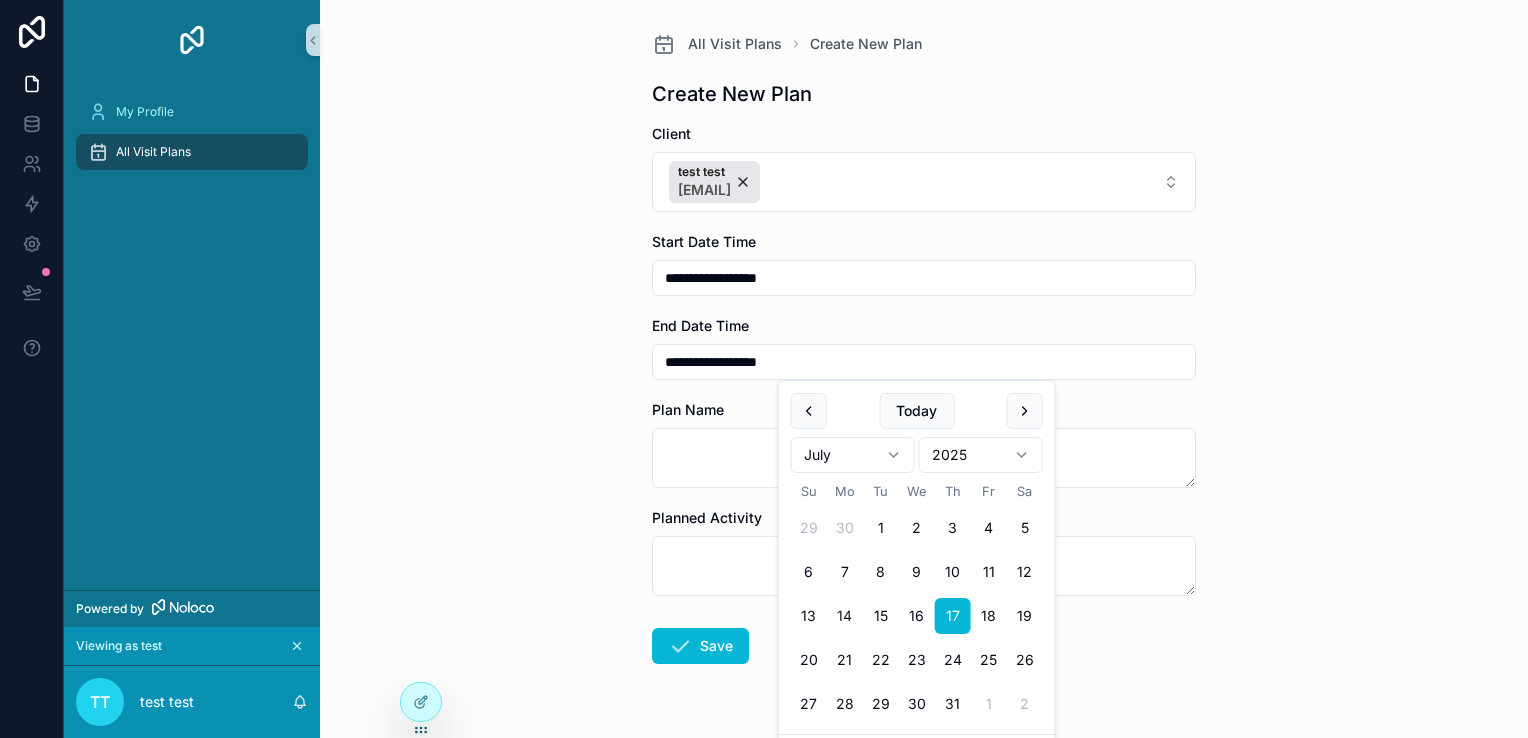 type on "**********" 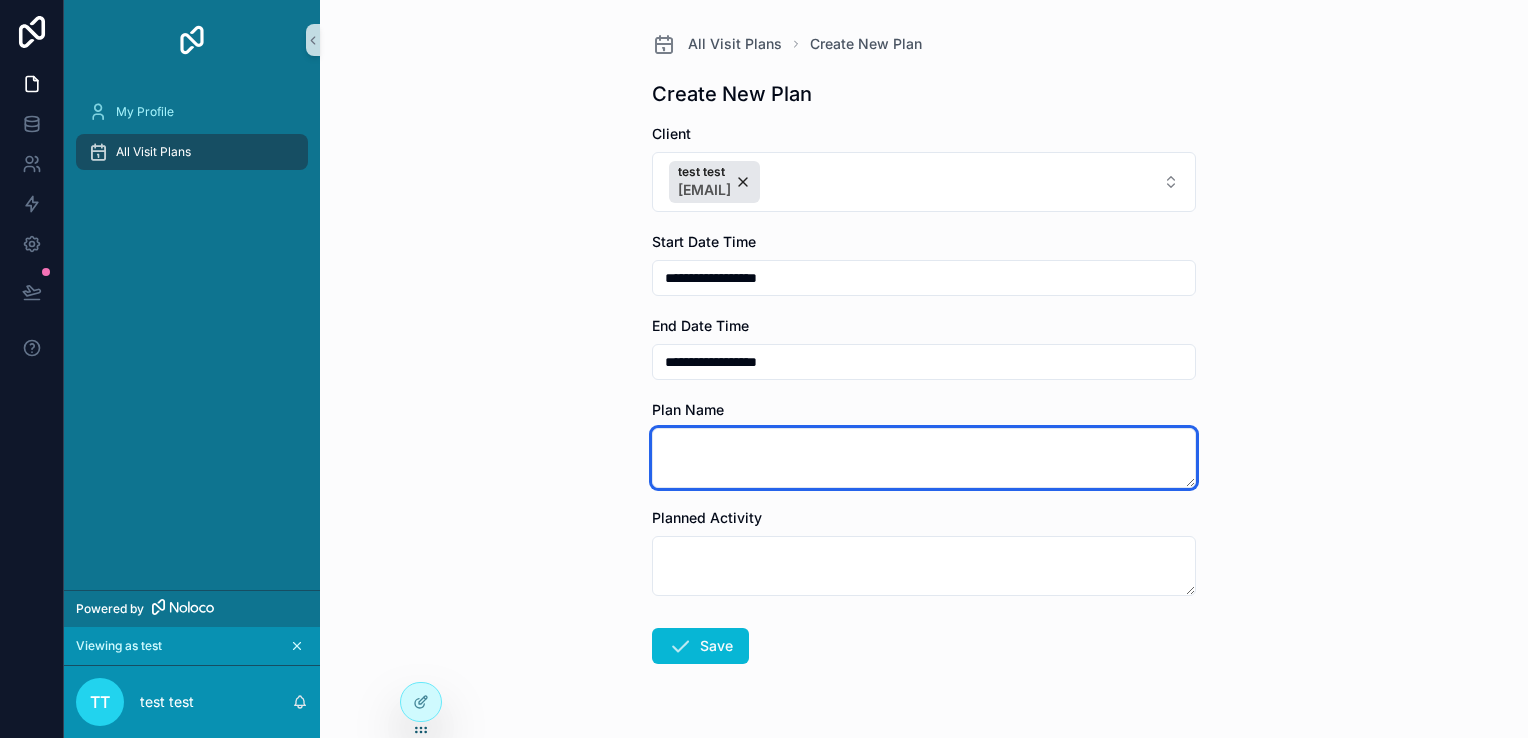 click at bounding box center (924, 458) 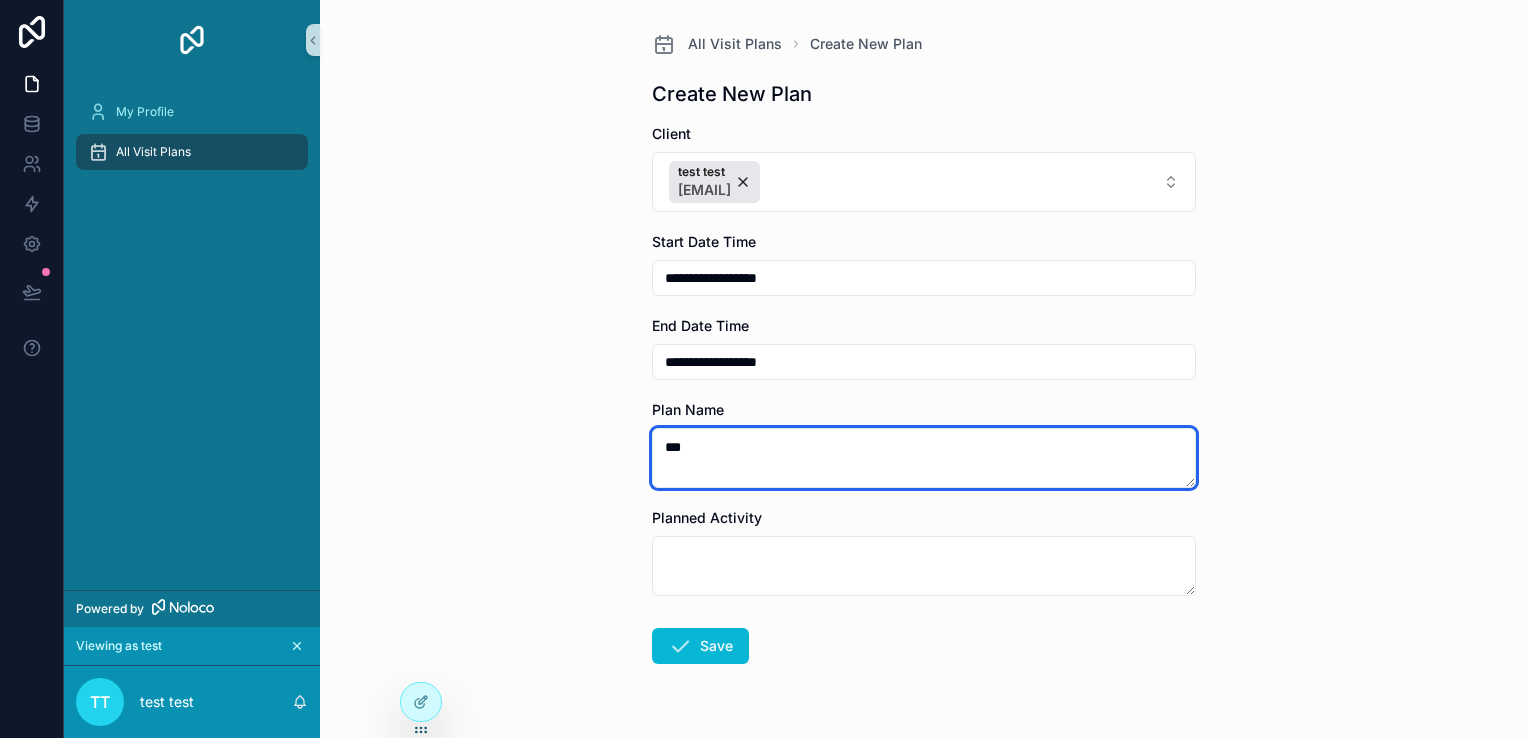 type on "***" 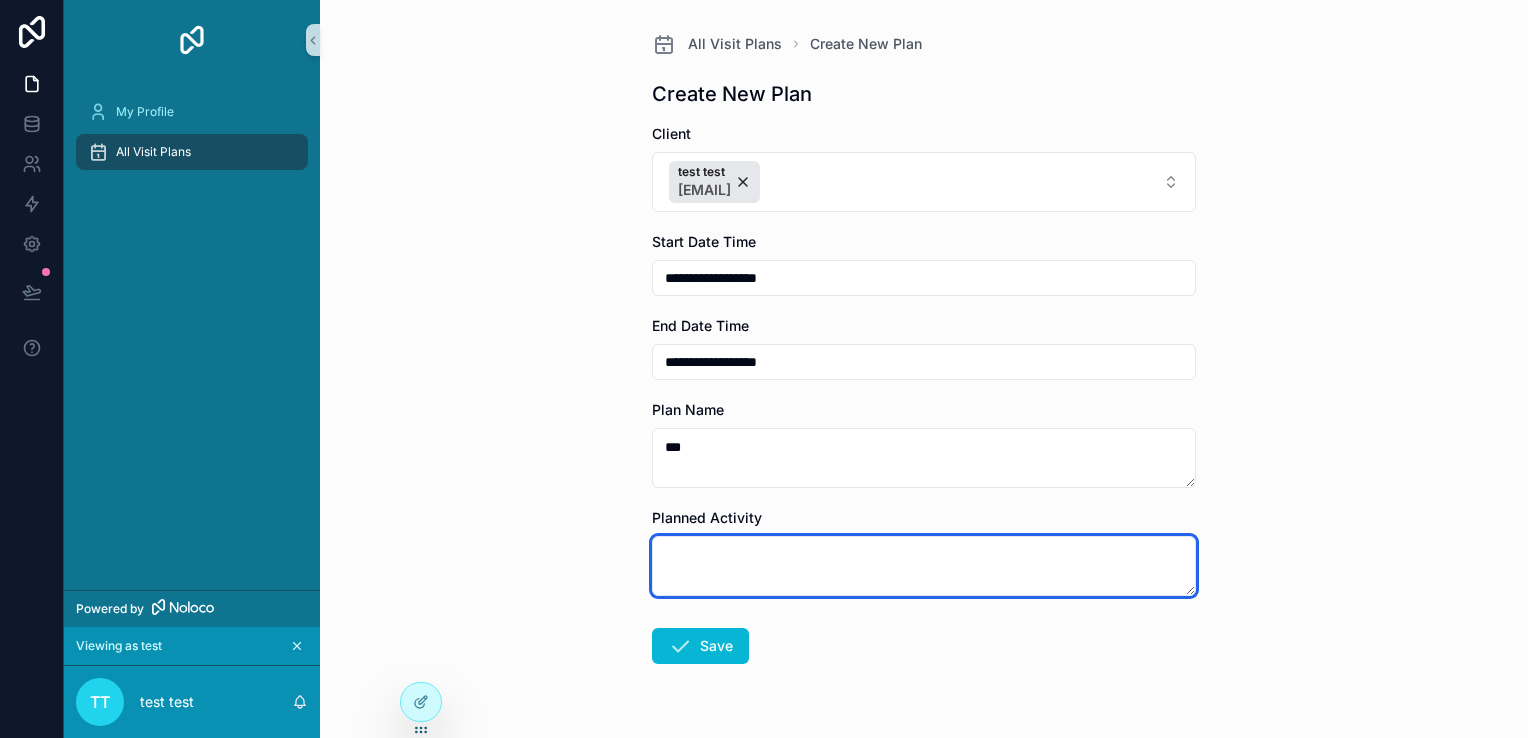 click at bounding box center [924, 566] 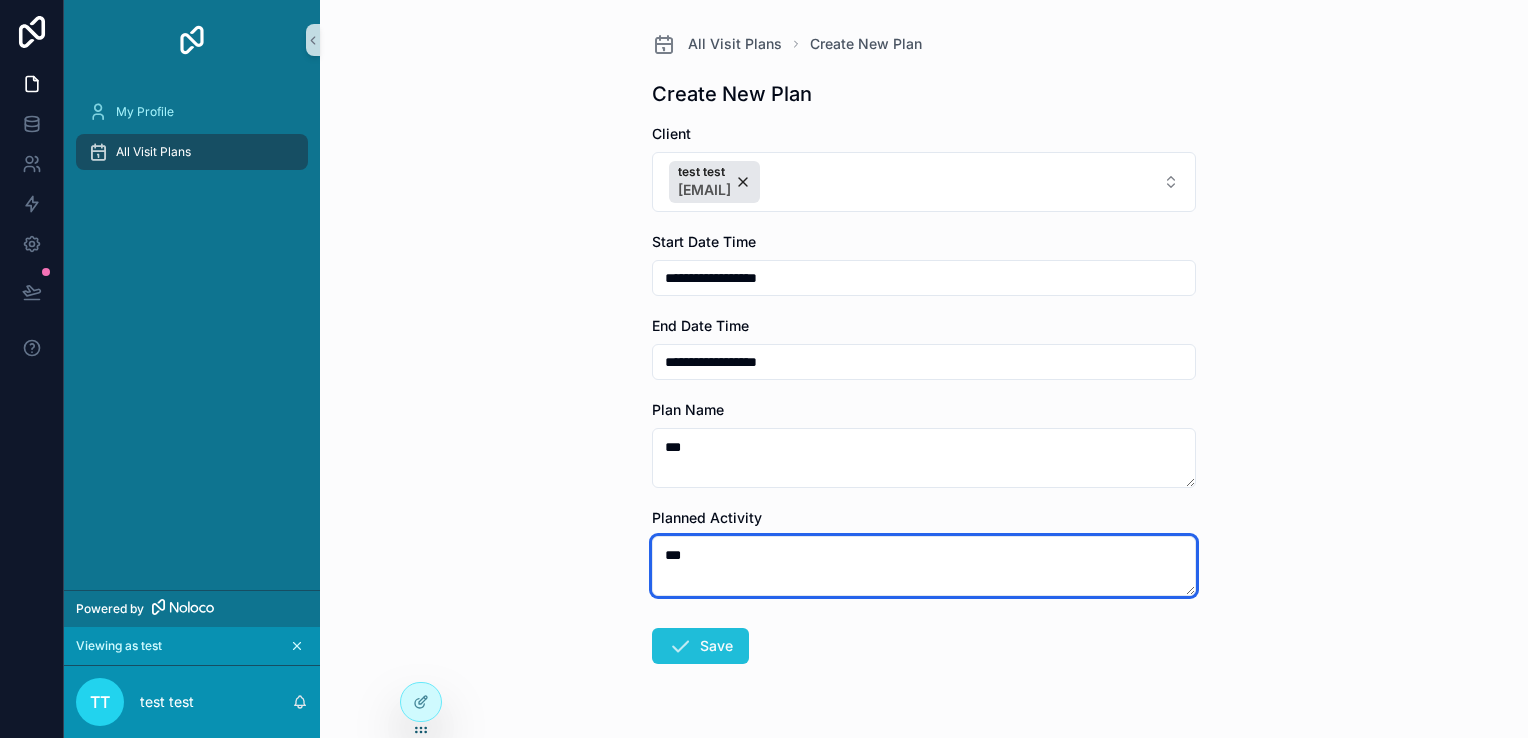 type on "***" 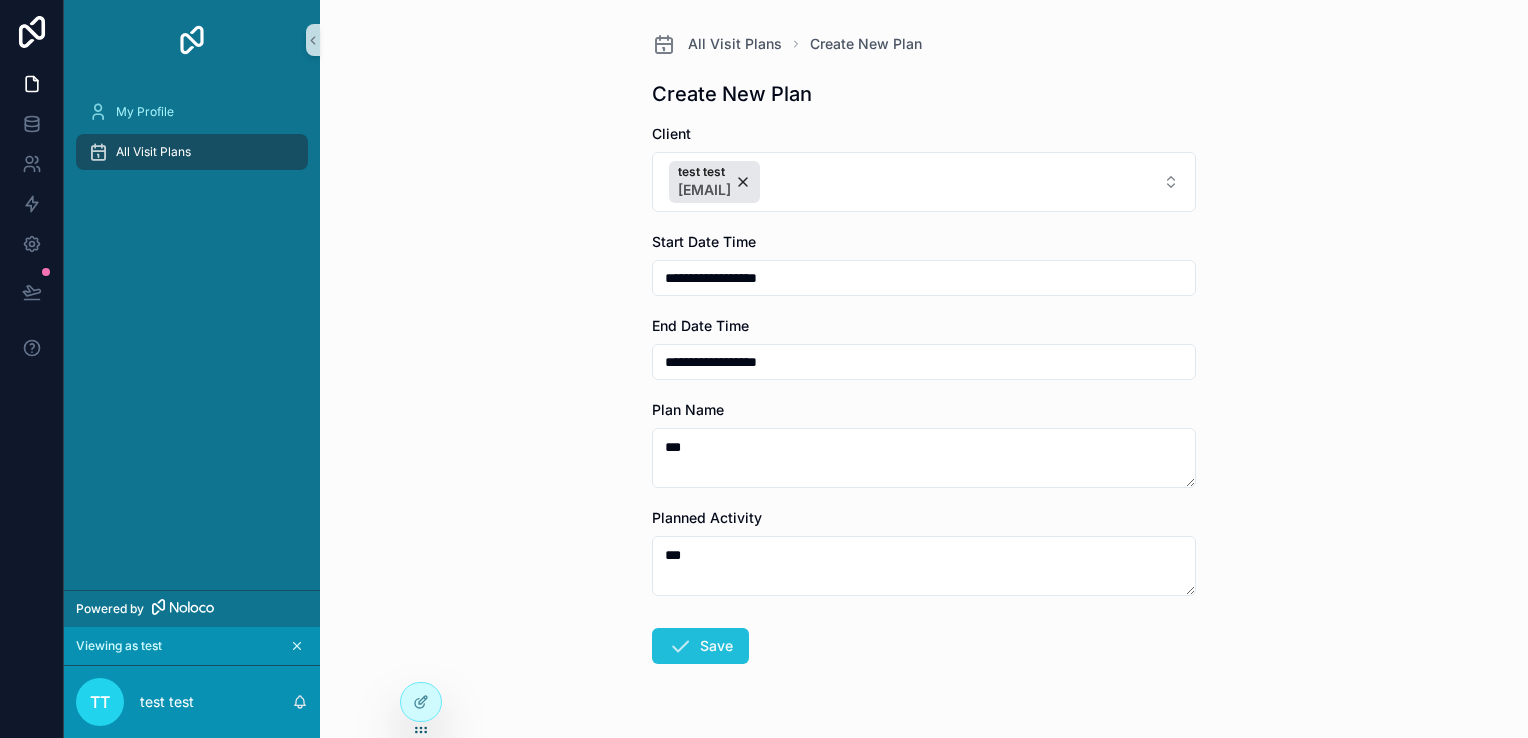 click on "Save" at bounding box center [700, 646] 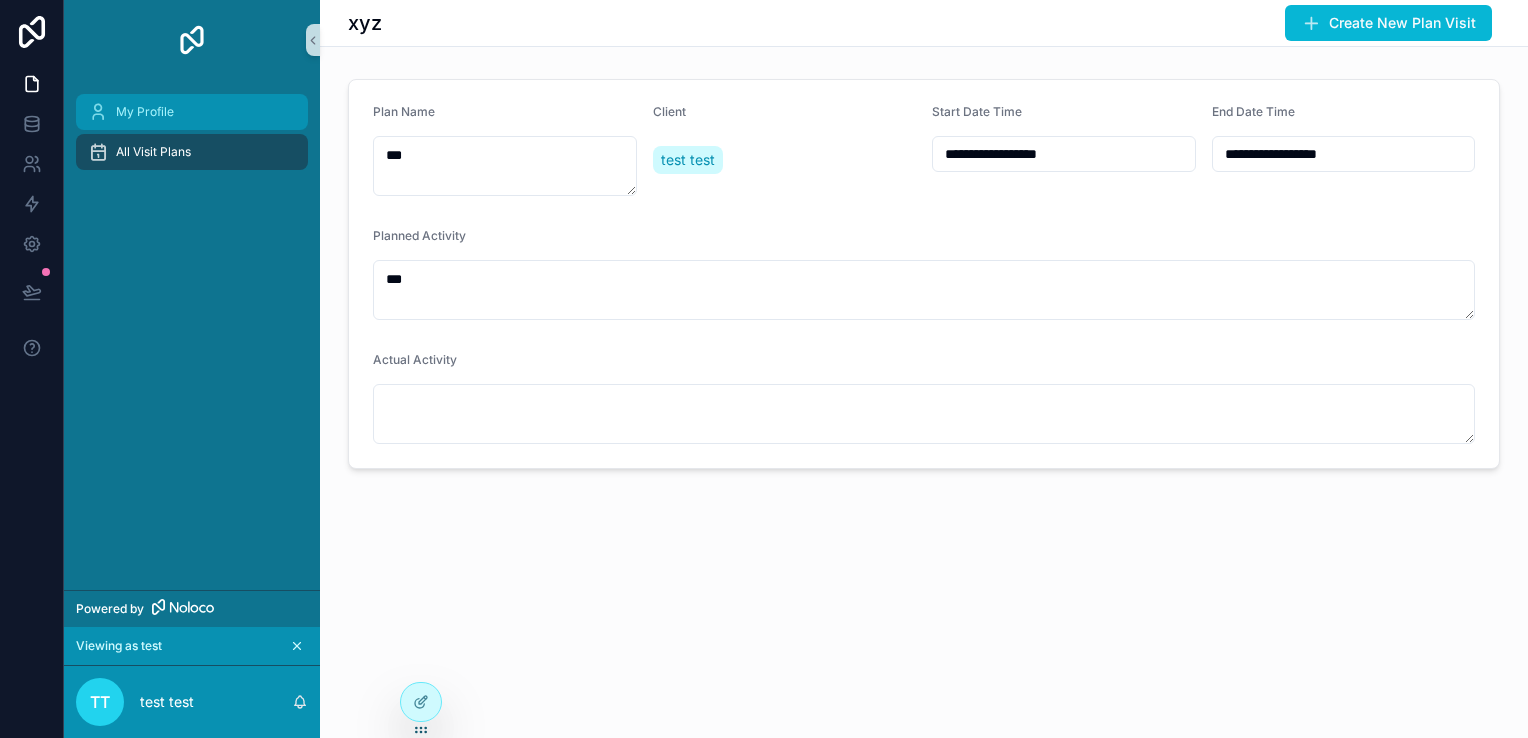 click on "My Profile" at bounding box center [192, 112] 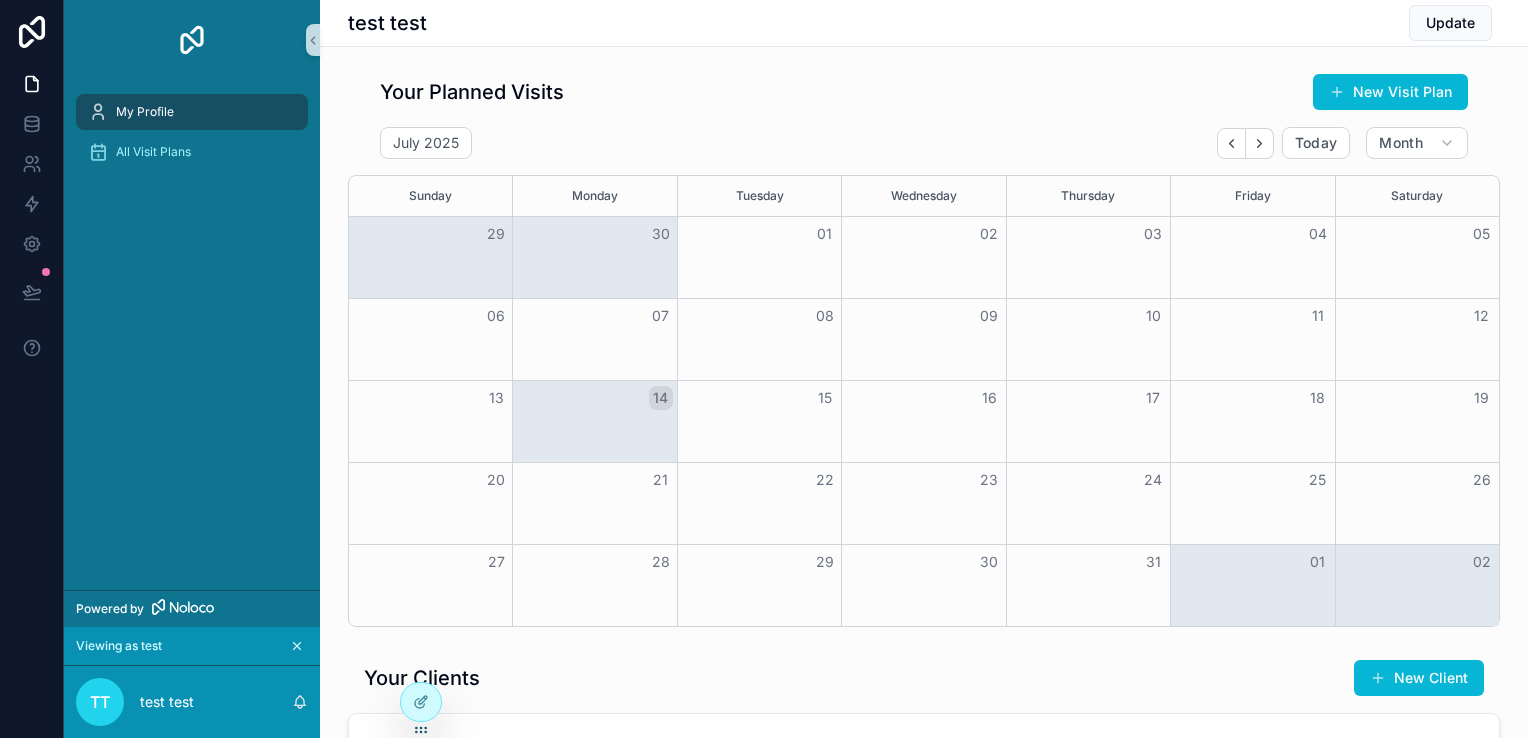 scroll, scrollTop: 300, scrollLeft: 0, axis: vertical 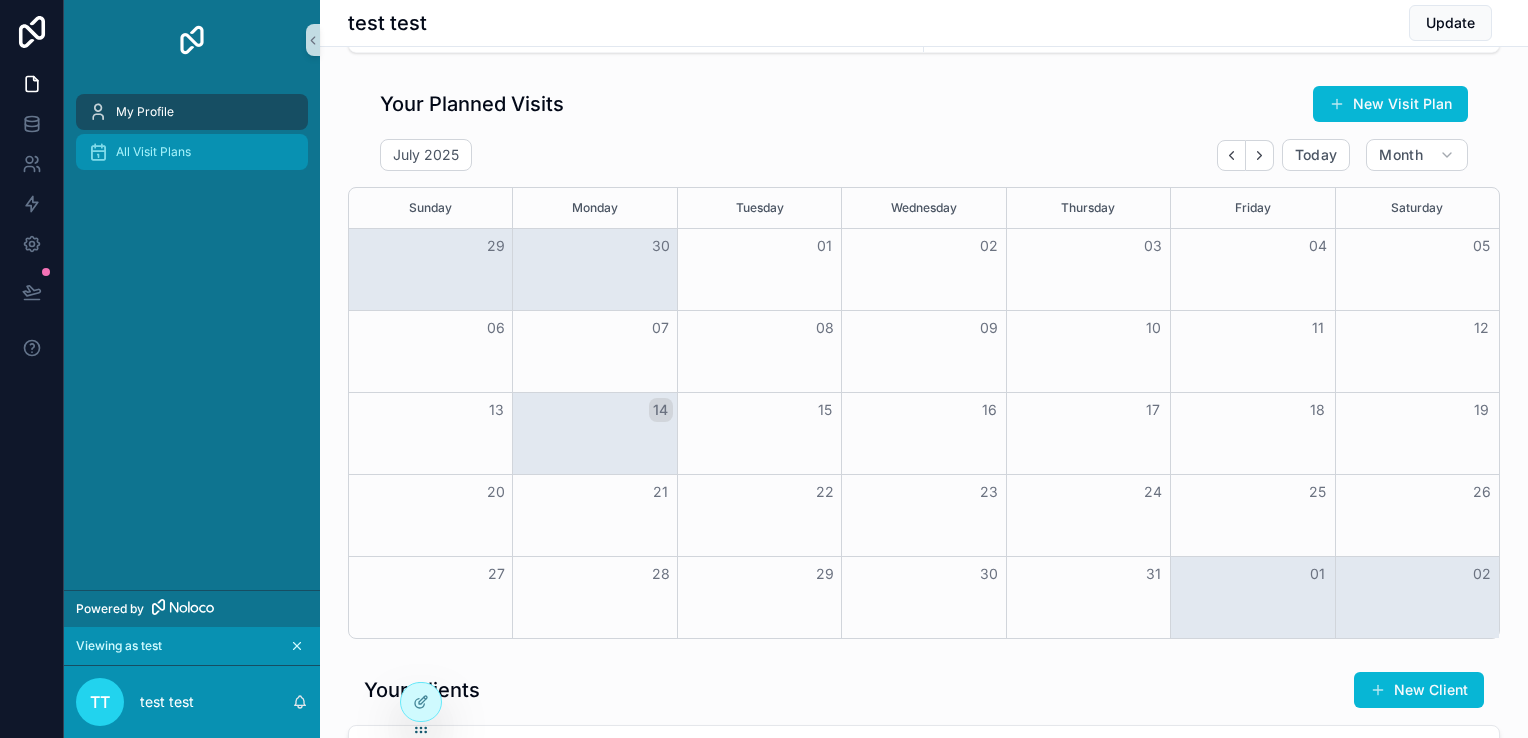 click on "All Visit Plans" at bounding box center [192, 152] 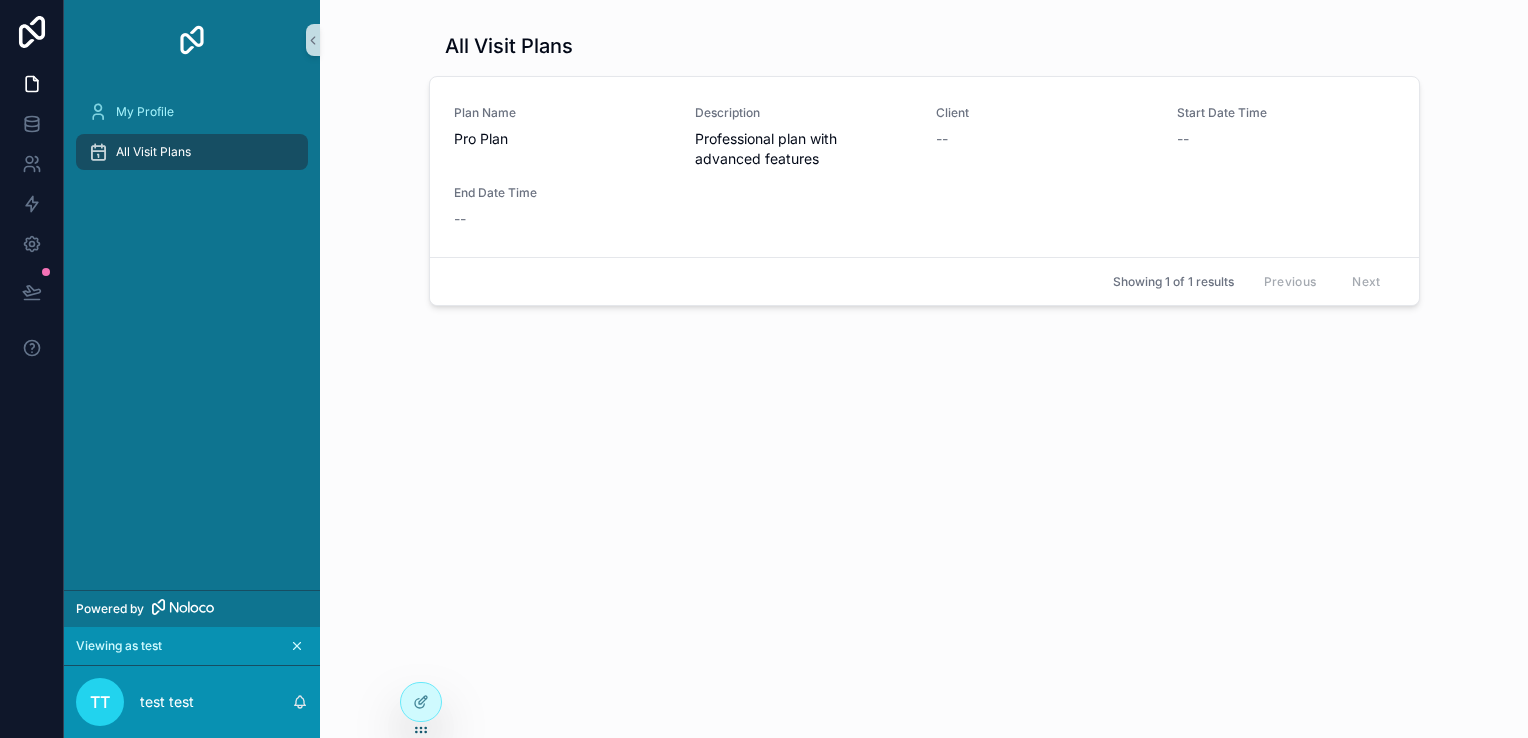 scroll, scrollTop: 0, scrollLeft: 0, axis: both 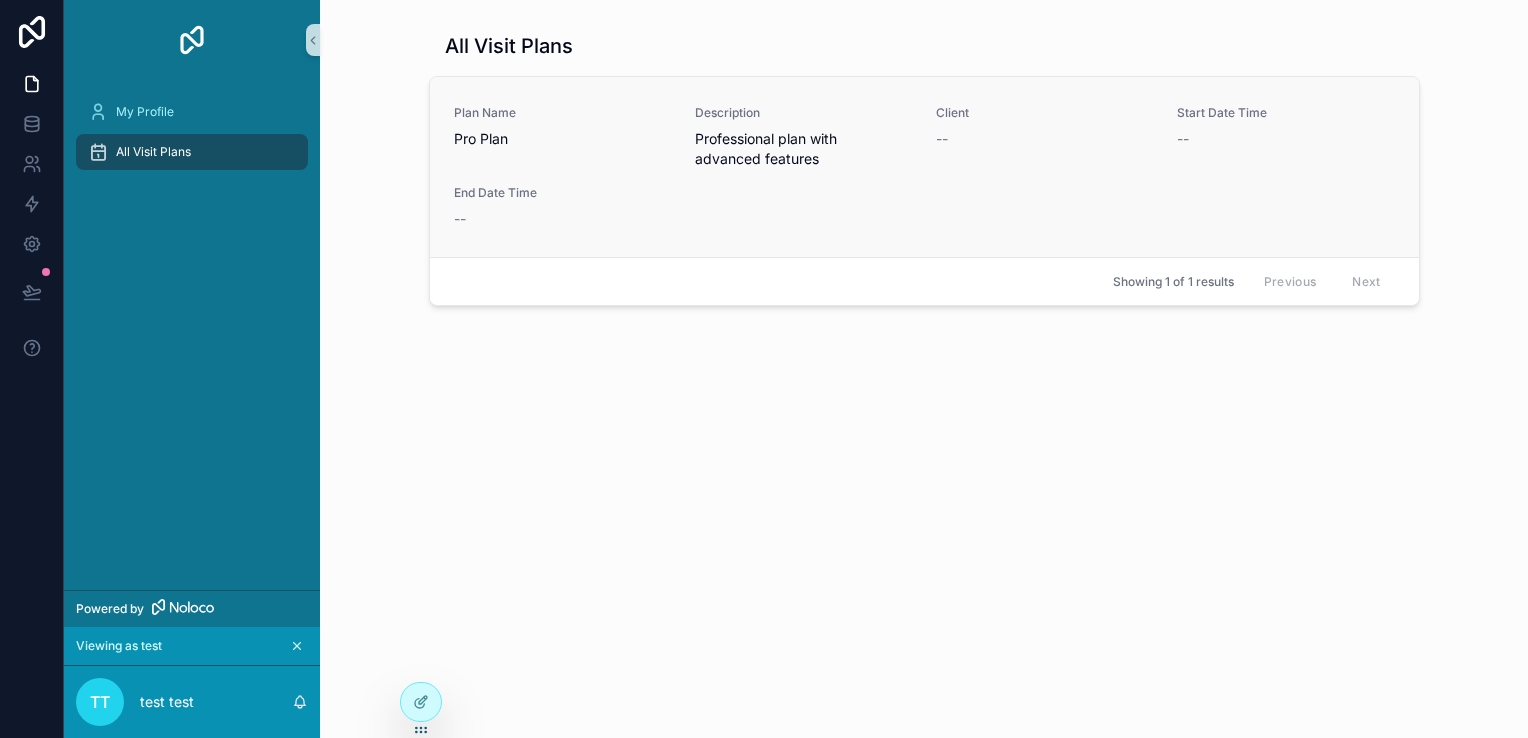 click on "Plan Name Pro Plan Description Professional plan with advanced features Client -- Start Date Time -- End Date Time --" at bounding box center (924, 167) 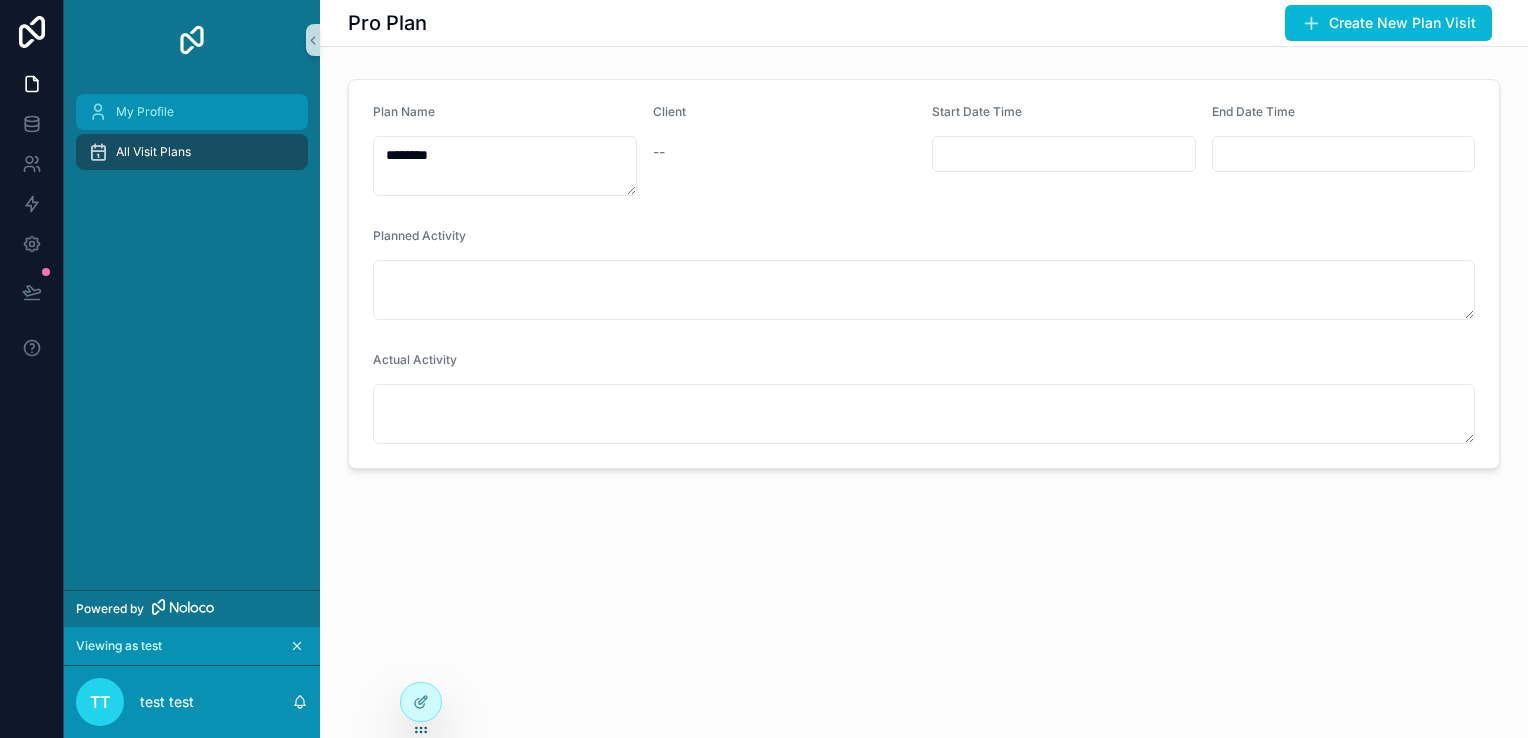 click on "My Profile" at bounding box center (145, 112) 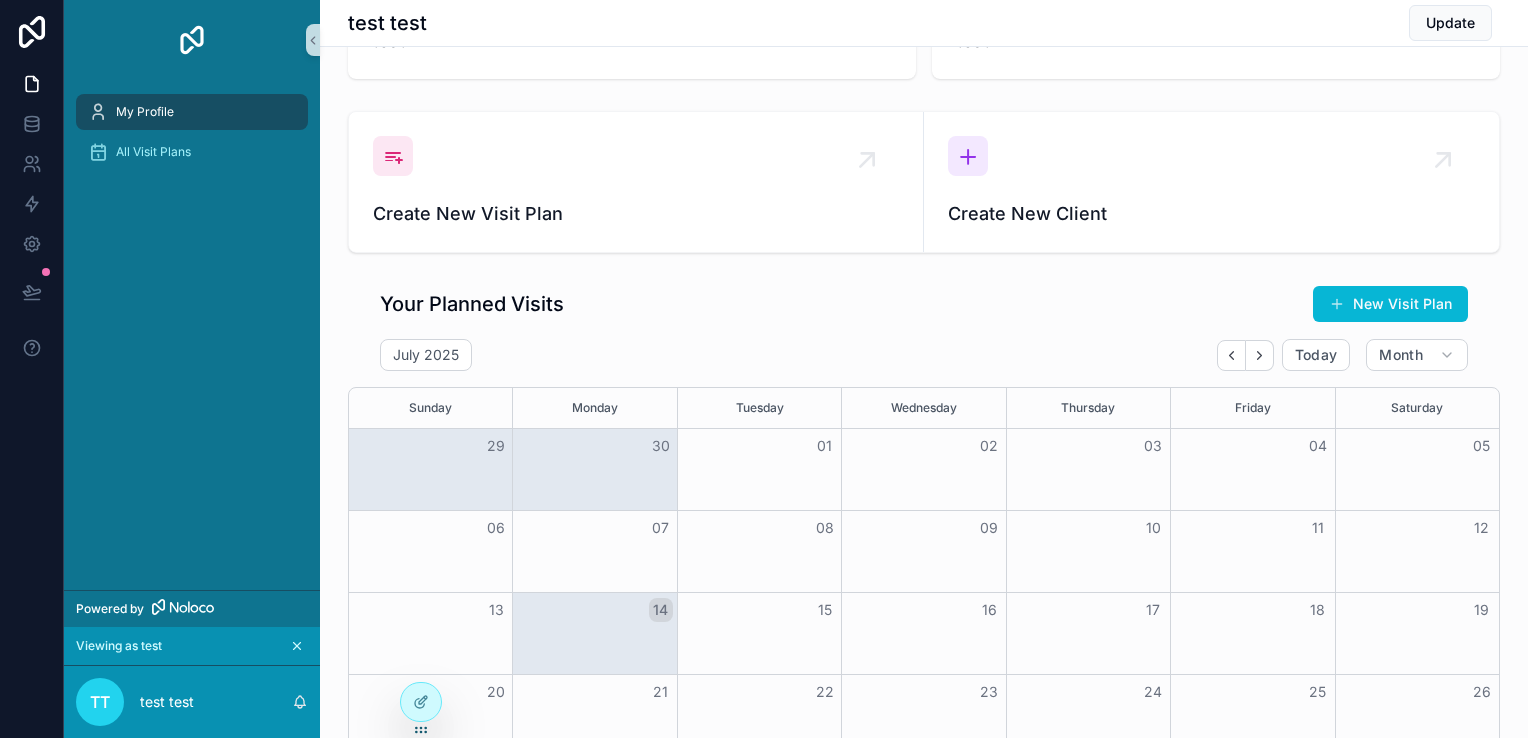 scroll, scrollTop: 0, scrollLeft: 0, axis: both 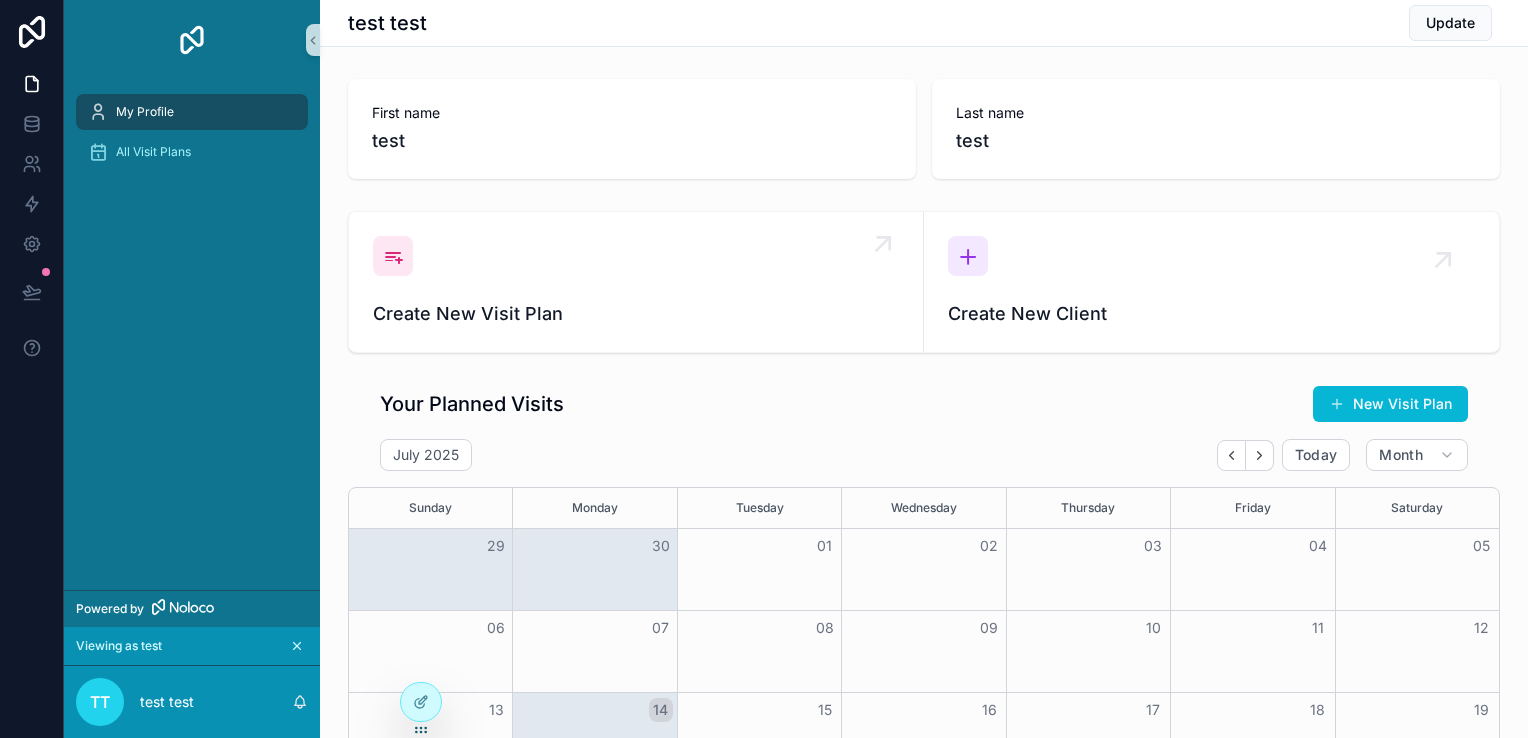 click on "Create New Visit Plan" at bounding box center [636, 314] 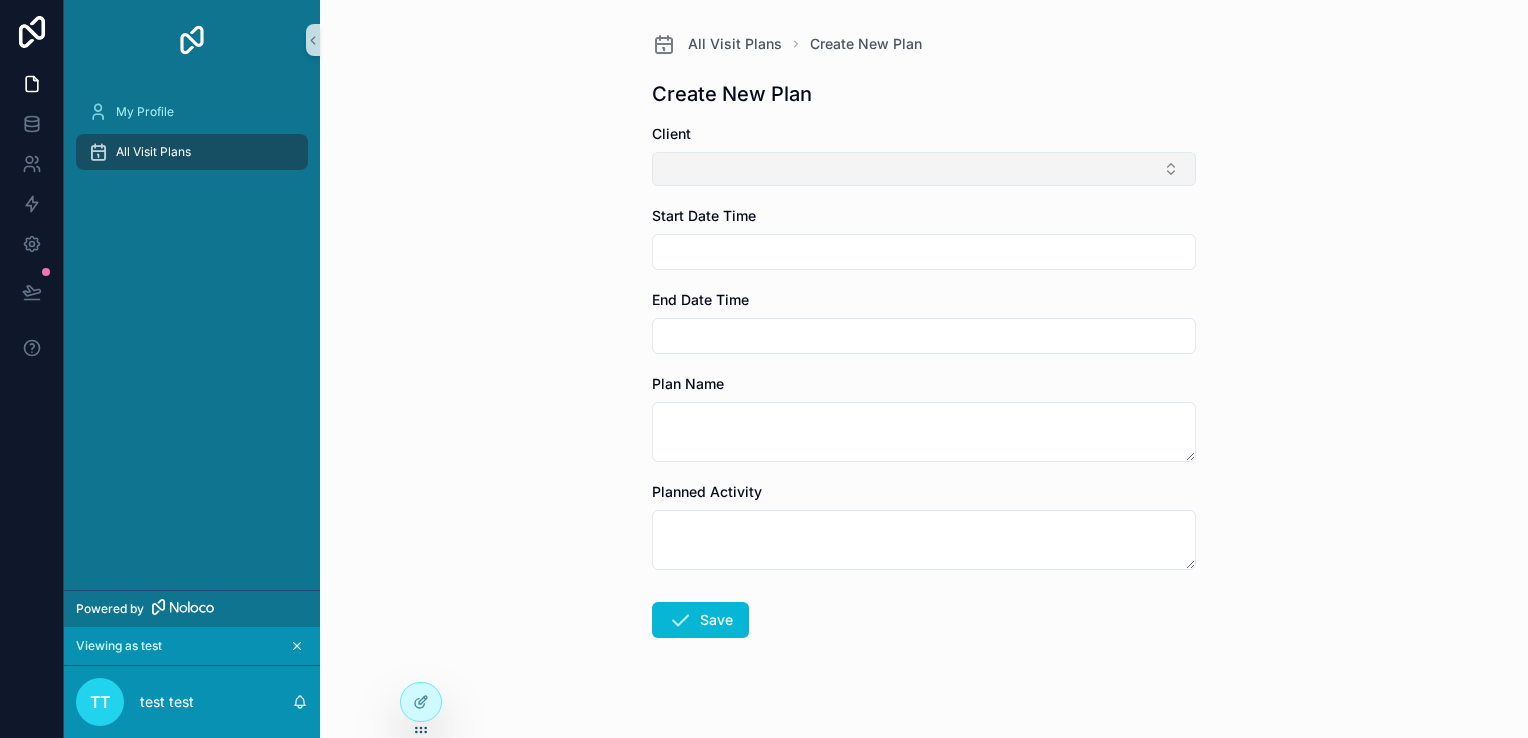 click at bounding box center (924, 169) 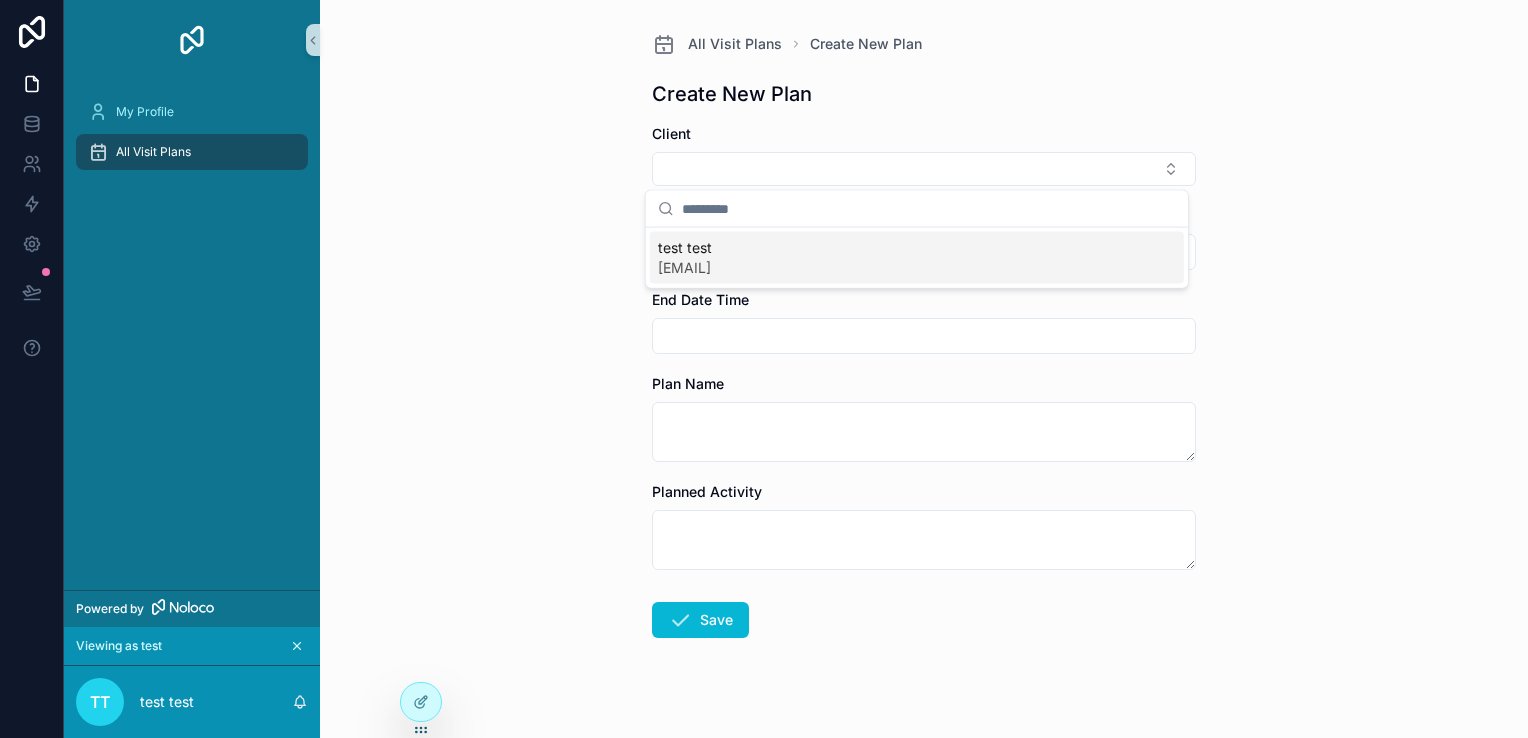 click on "test test [EMAIL]" at bounding box center [917, 258] 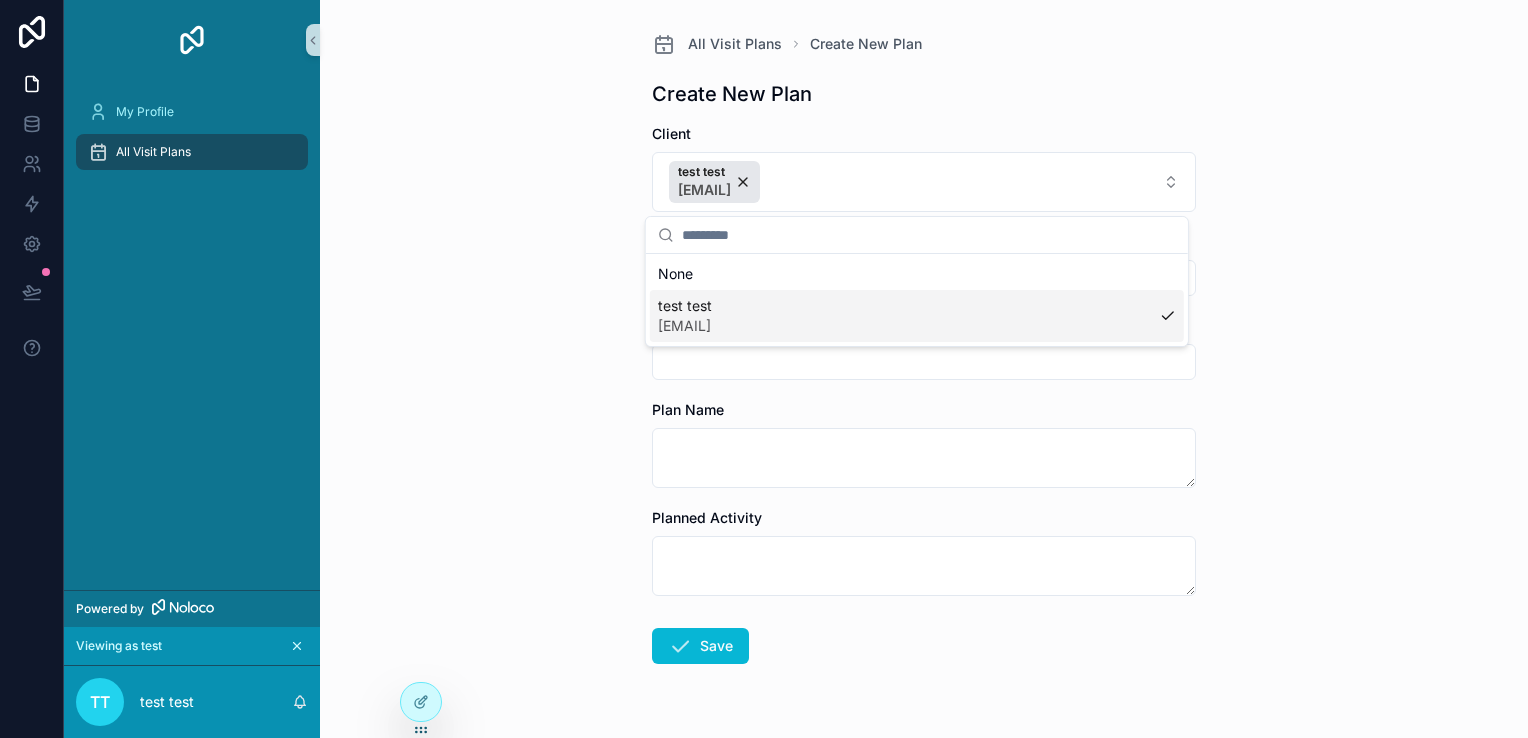 click on "[EMAIL]" at bounding box center [685, 326] 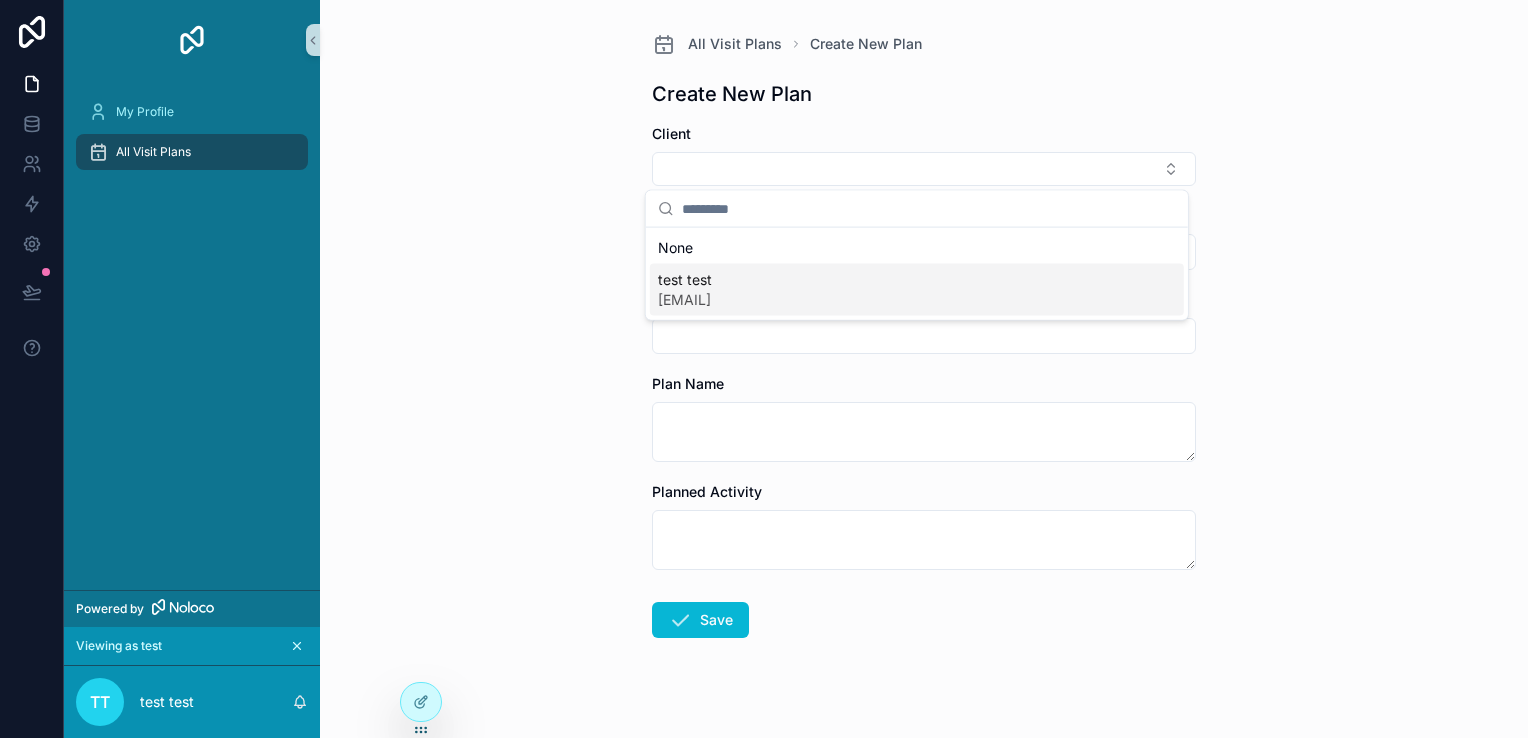 click on "None test test [EMAIL]" at bounding box center (917, 274) 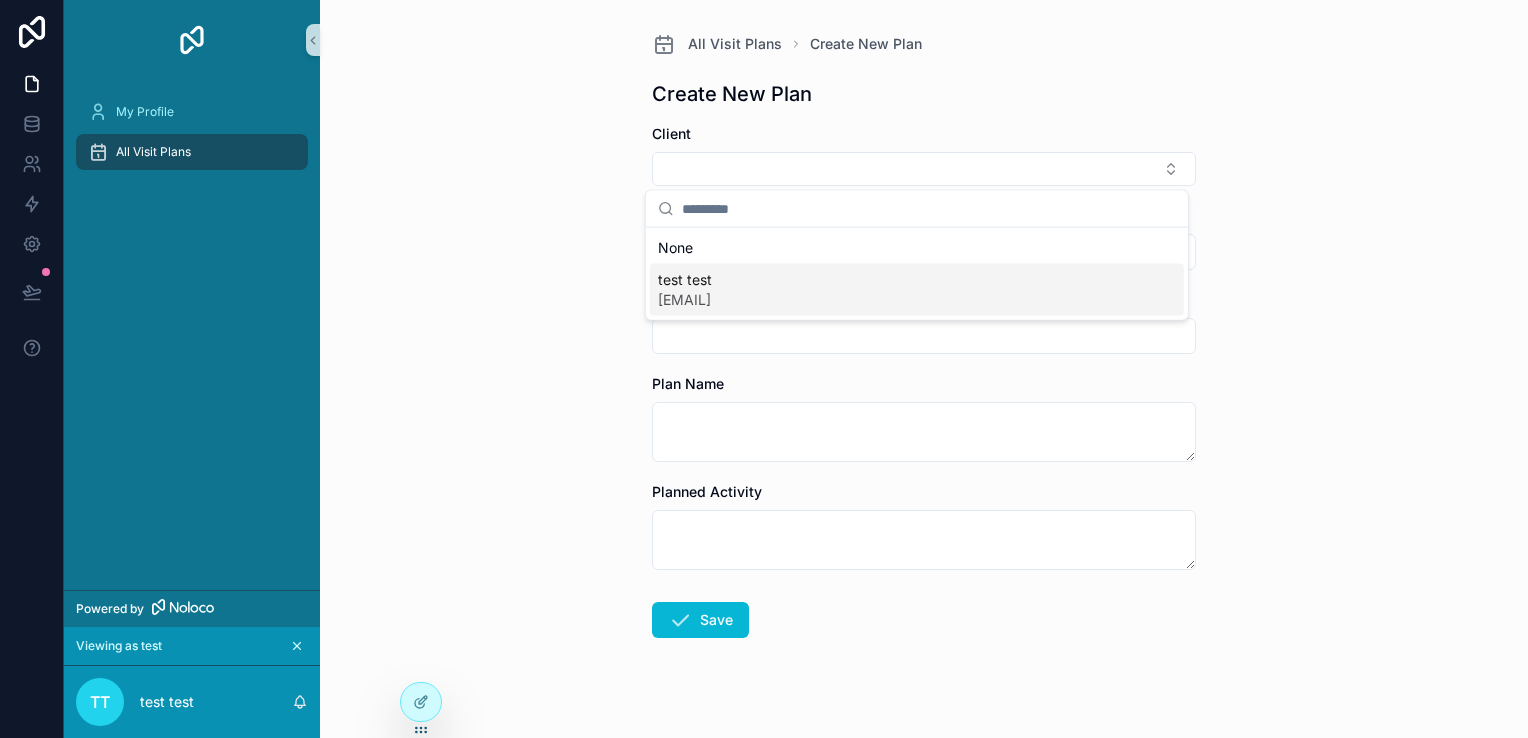 click on "[EMAIL]" at bounding box center [685, 300] 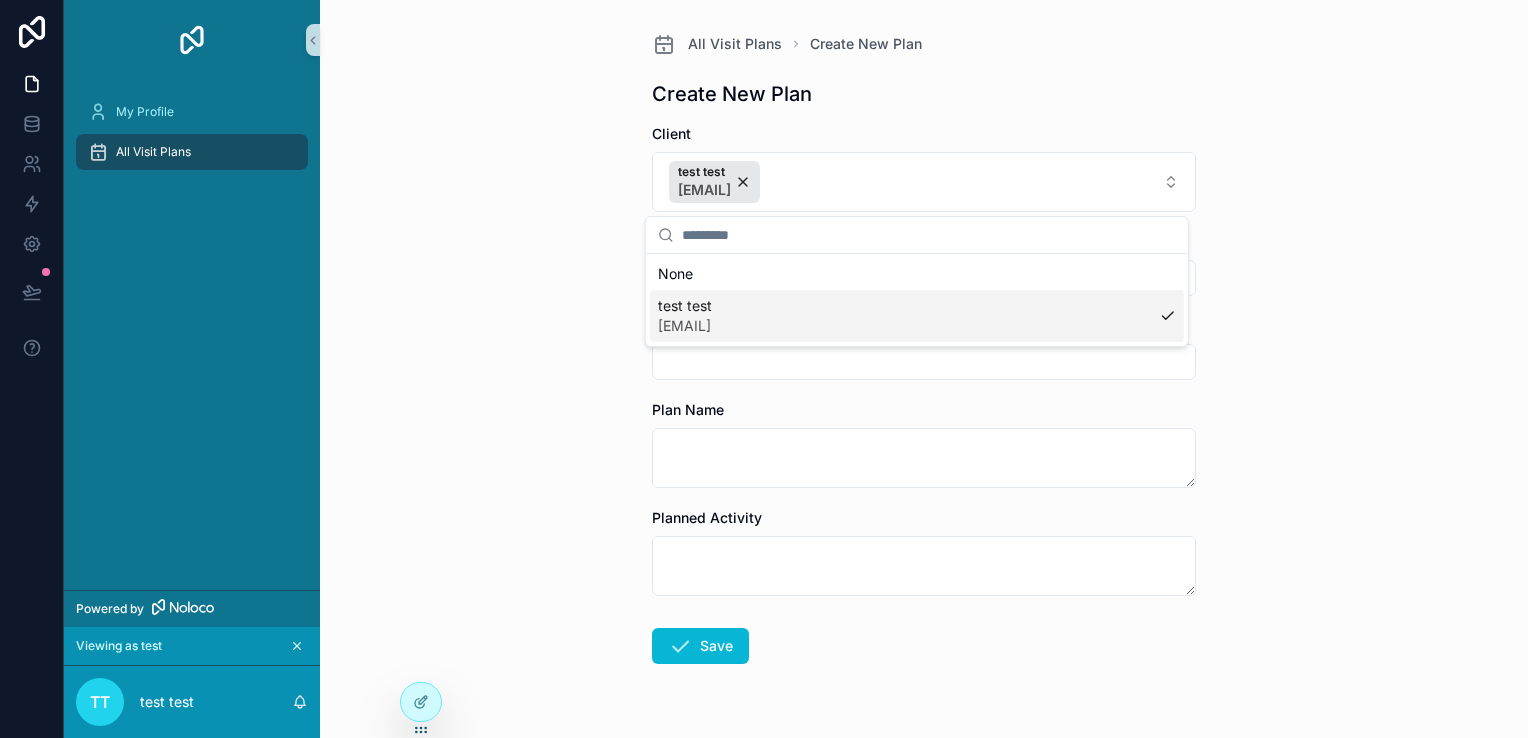 click on "All Visit Plans Create New Plan Create New Plan Client test test [EMAIL] Start Date Time End Date Time Plan Name Planned Activity Save" at bounding box center [924, 369] 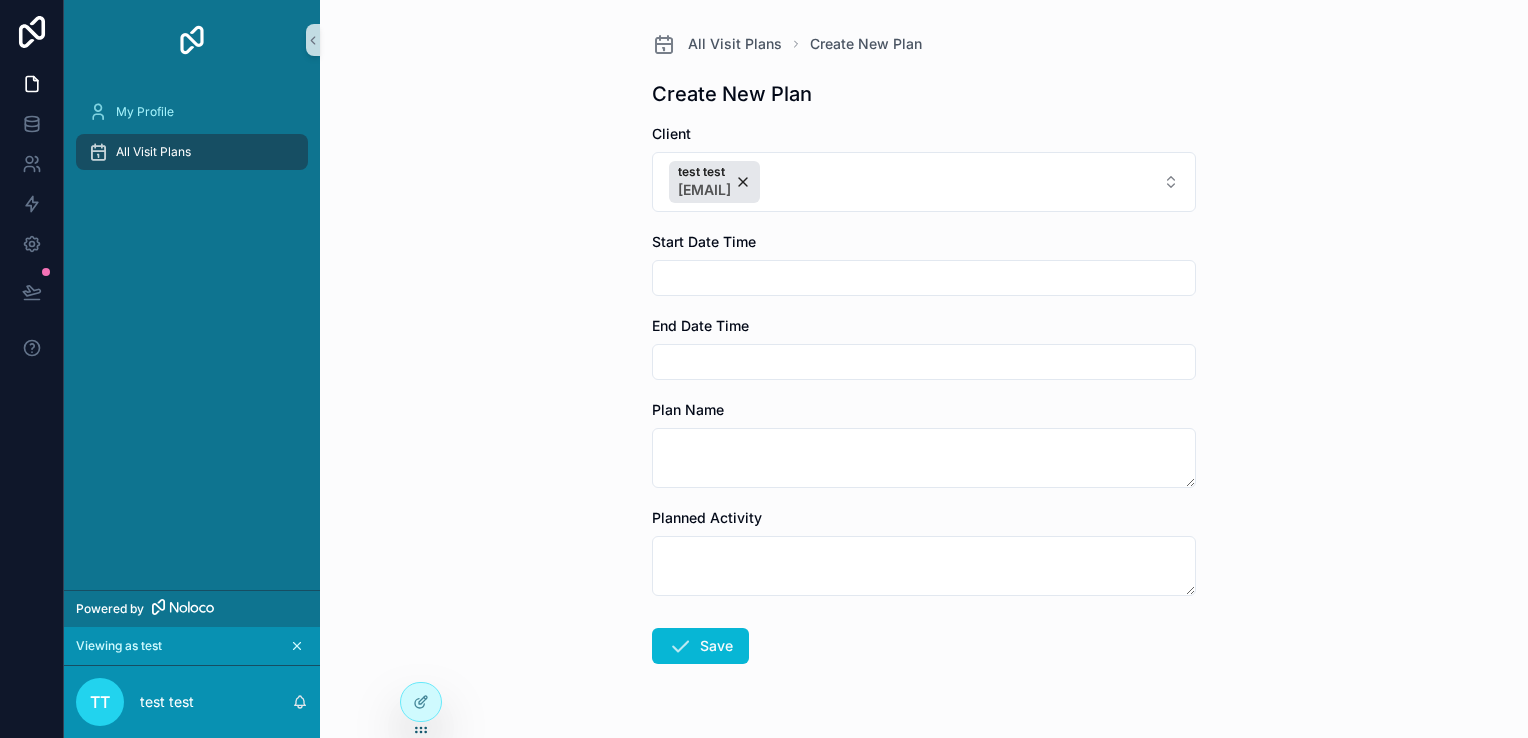 click at bounding box center [924, 278] 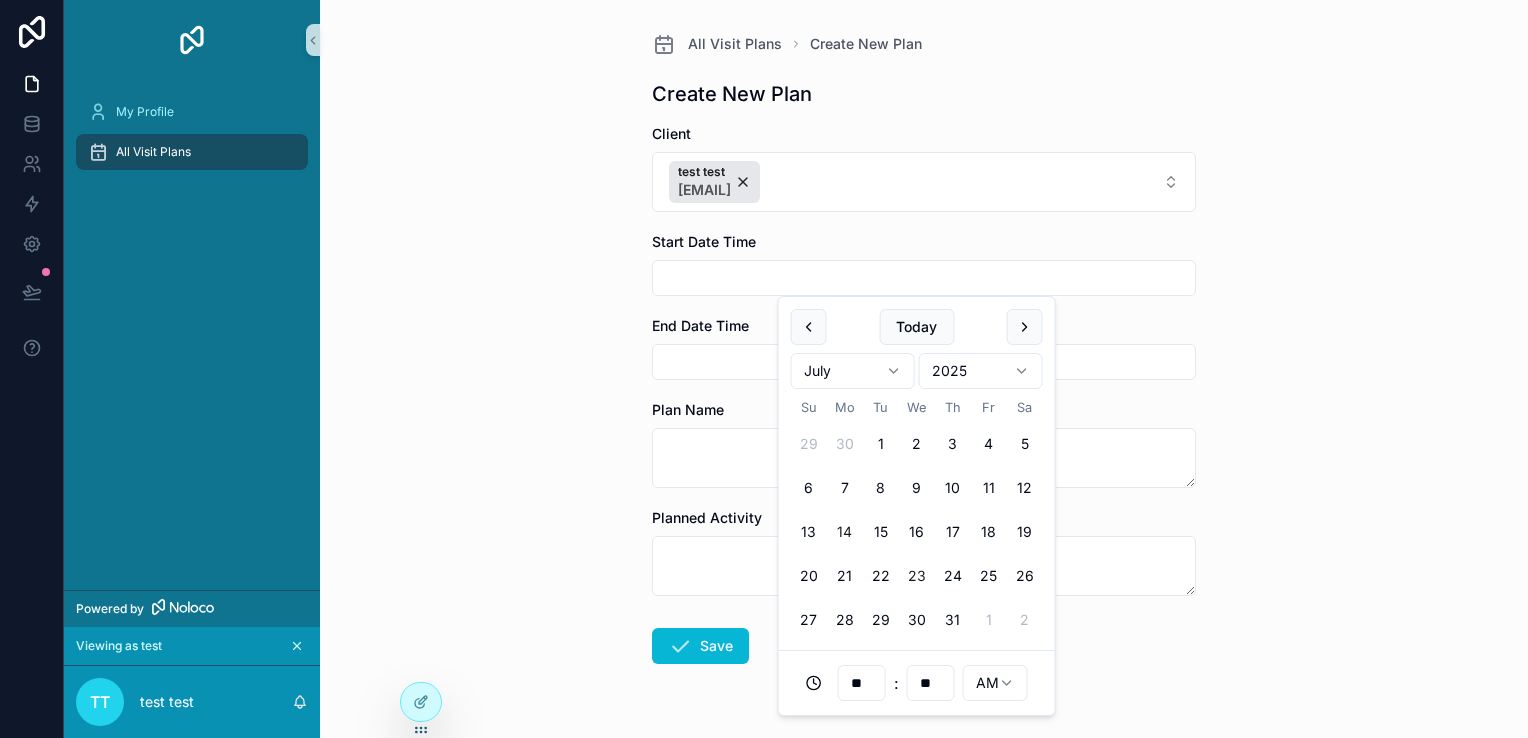 click on "23" at bounding box center [917, 576] 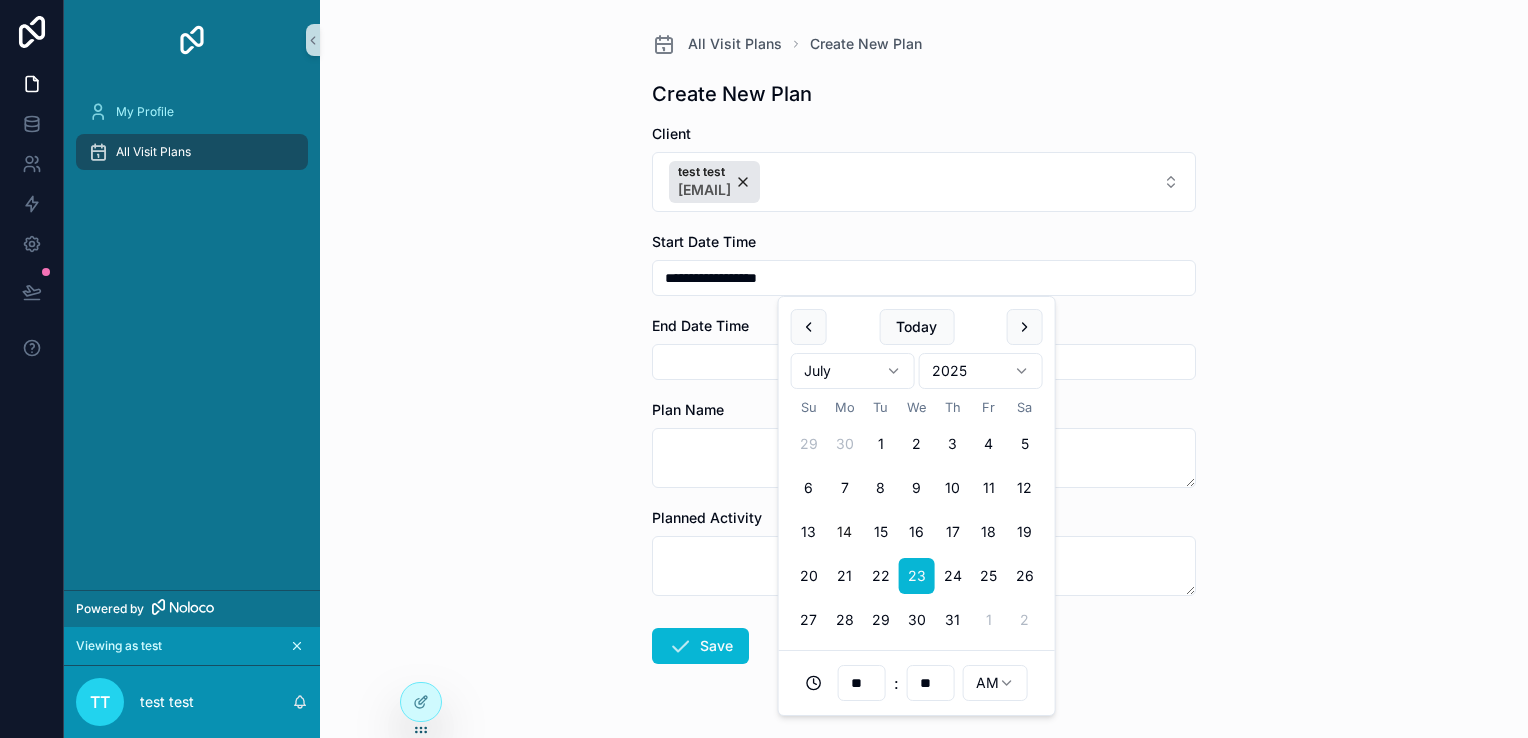 click at bounding box center (924, 362) 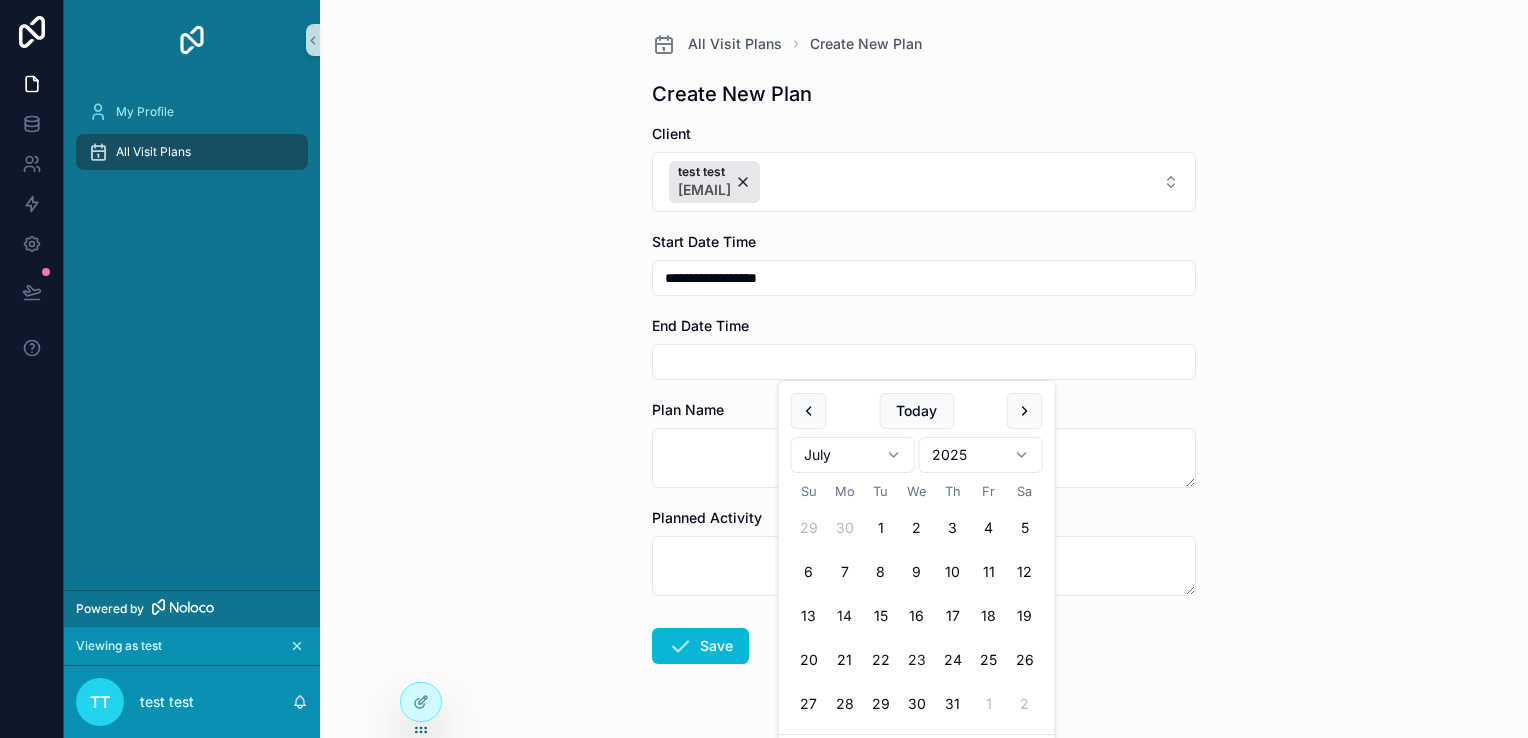 click on "23" at bounding box center (917, 660) 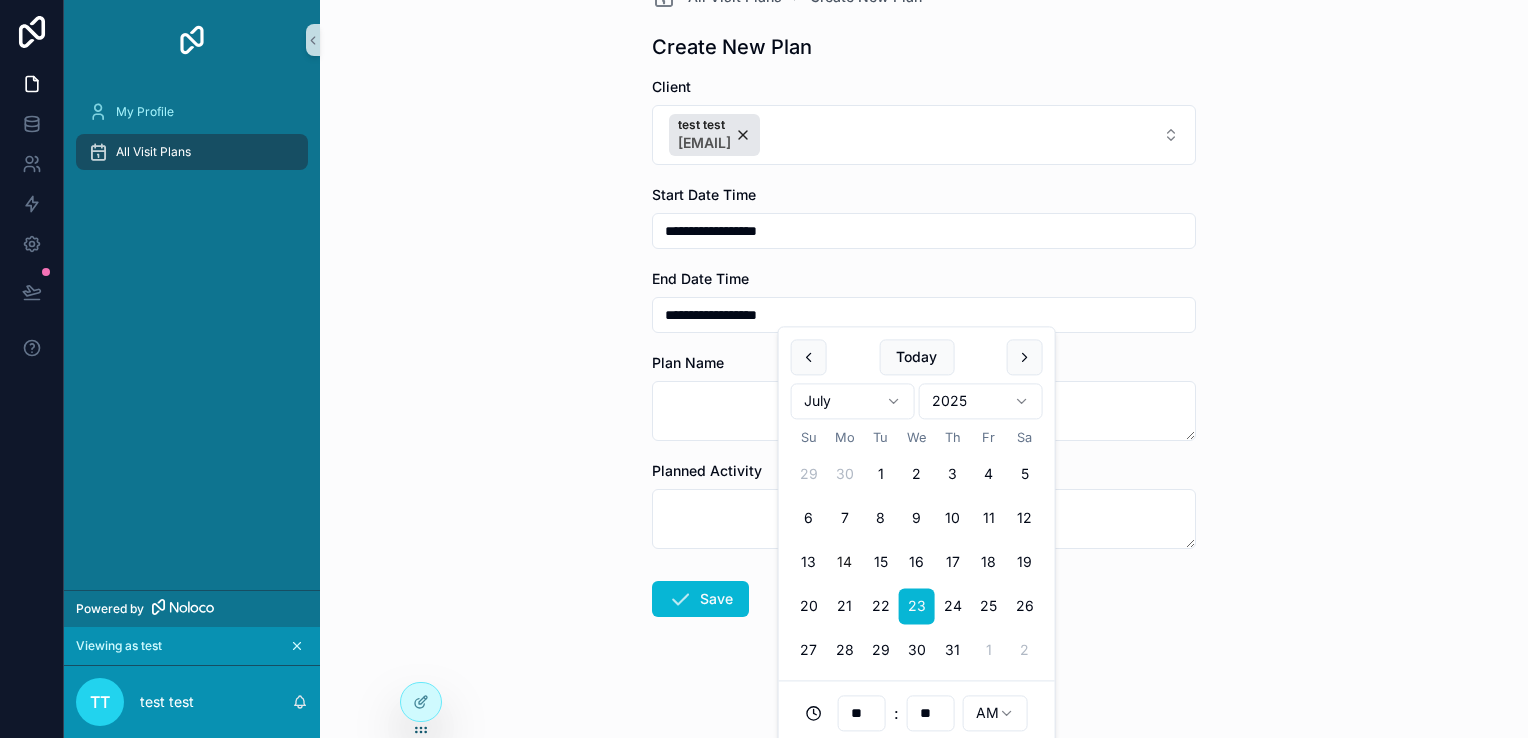 scroll, scrollTop: 53, scrollLeft: 0, axis: vertical 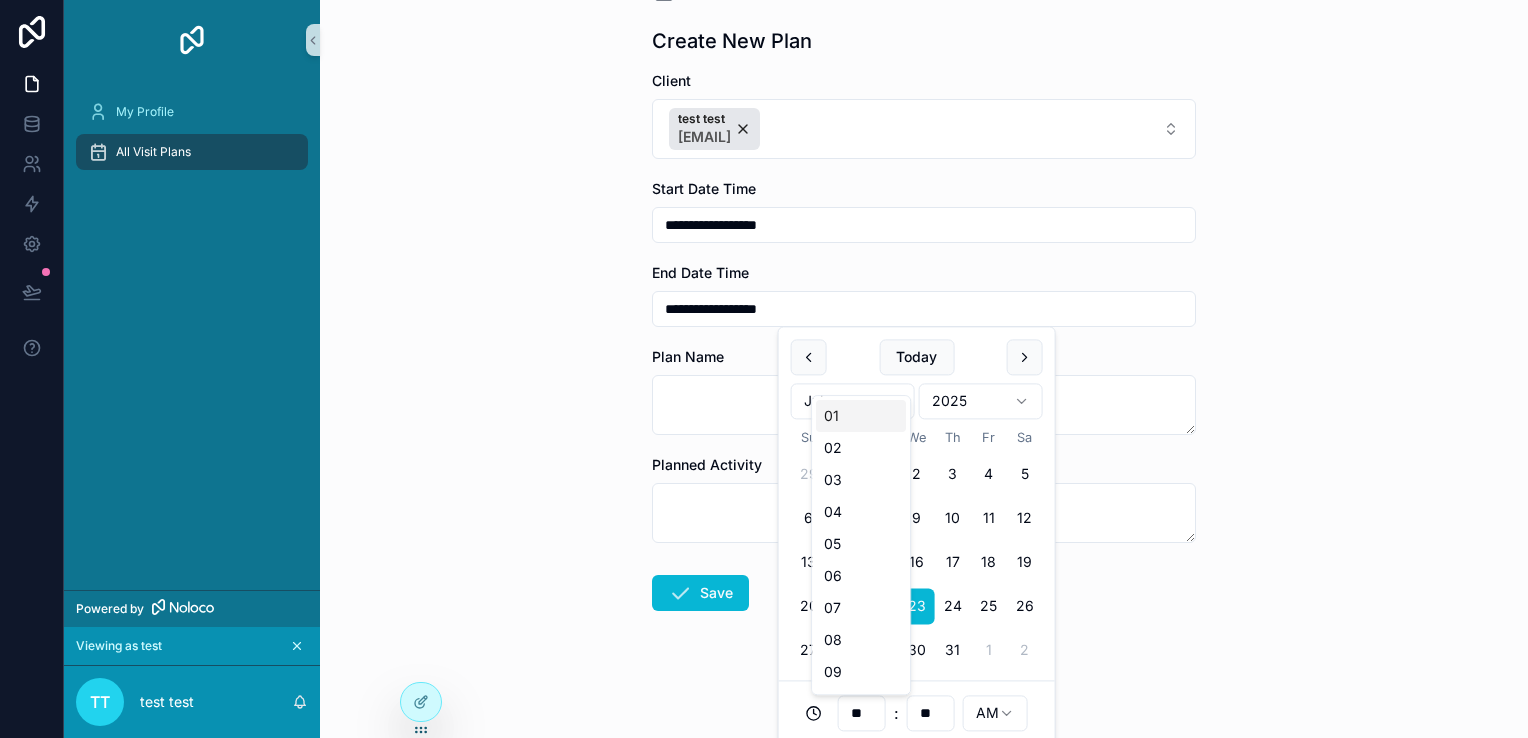 drag, startPoint x: 877, startPoint y: 715, endPoint x: 821, endPoint y: 707, distance: 56.568542 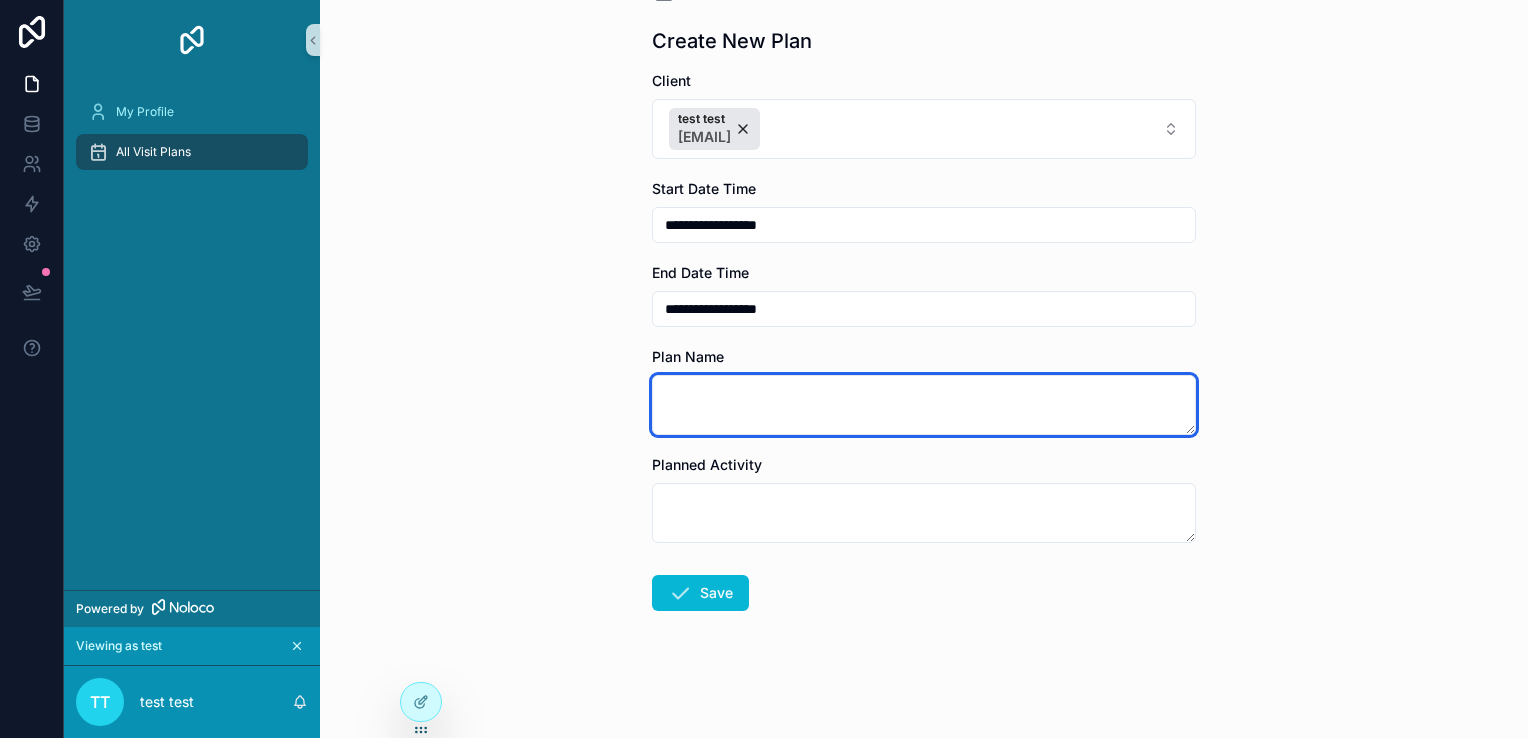 click at bounding box center (924, 405) 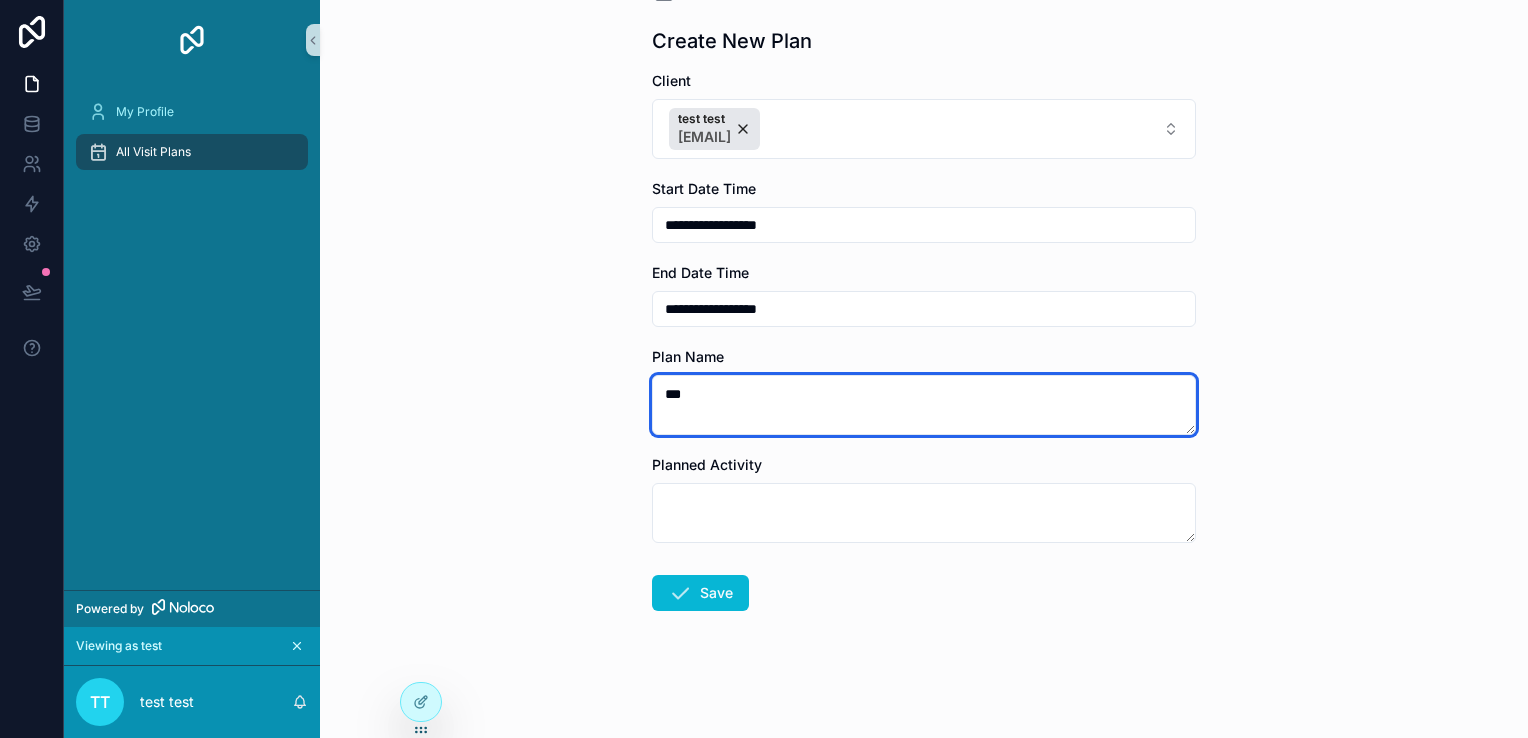 type on "***" 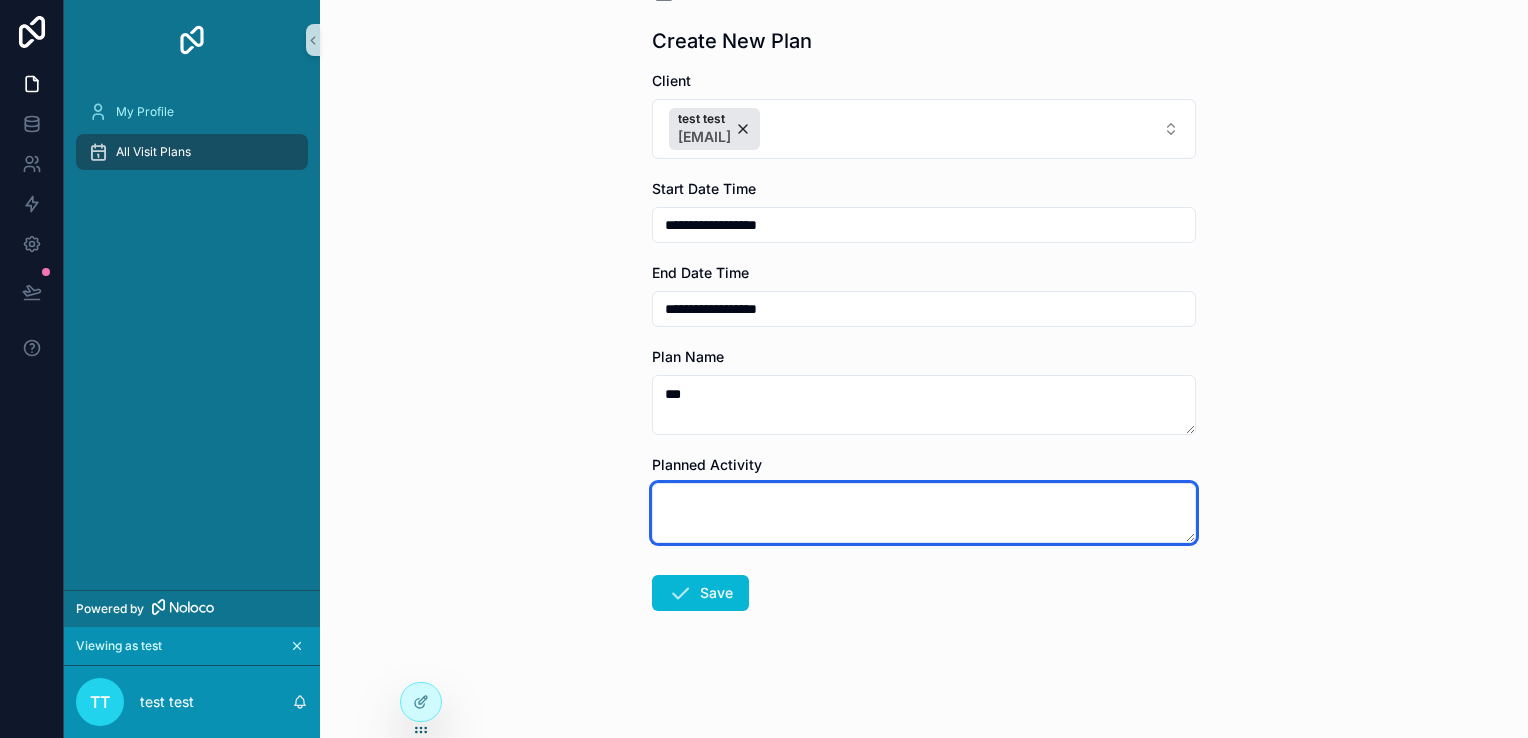 click at bounding box center [924, 513] 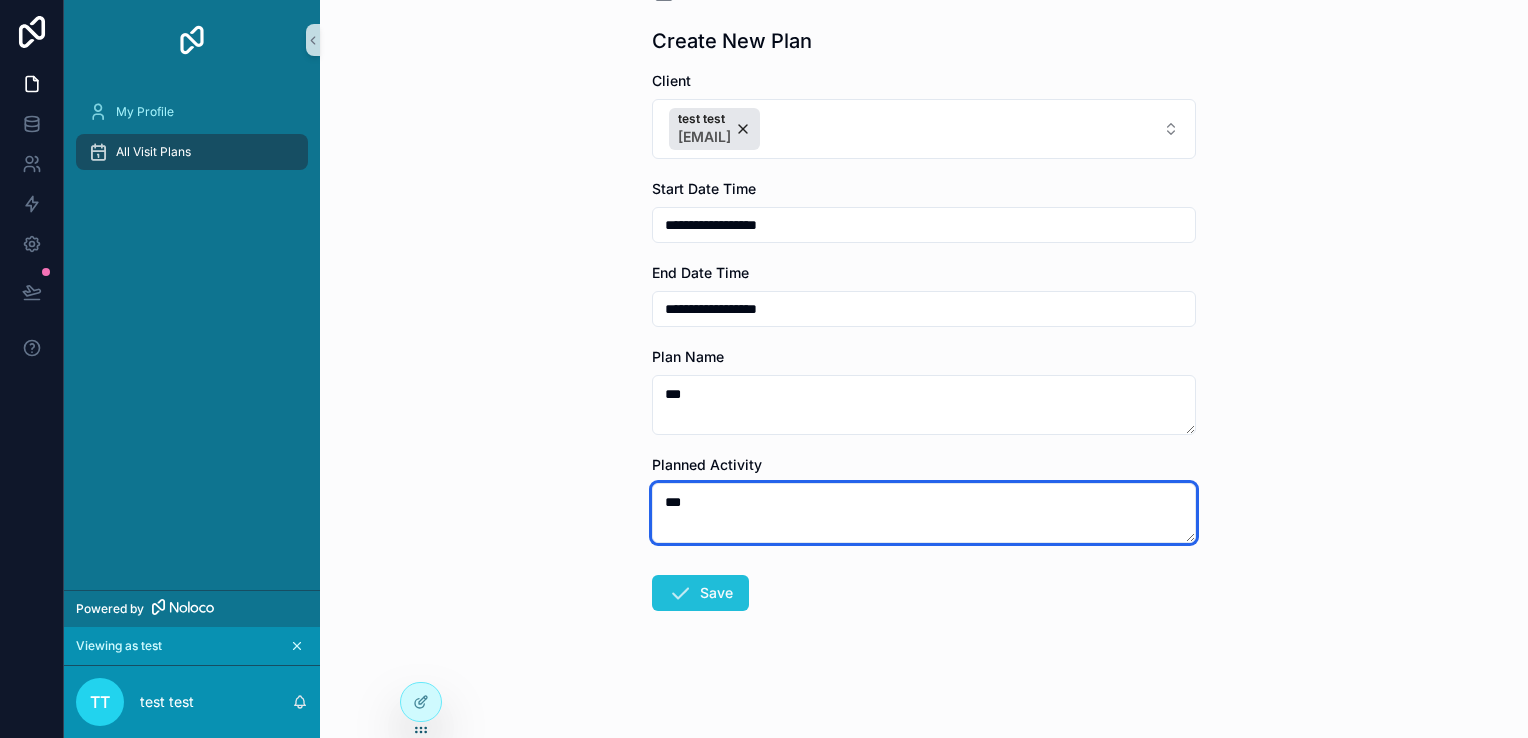 type on "***" 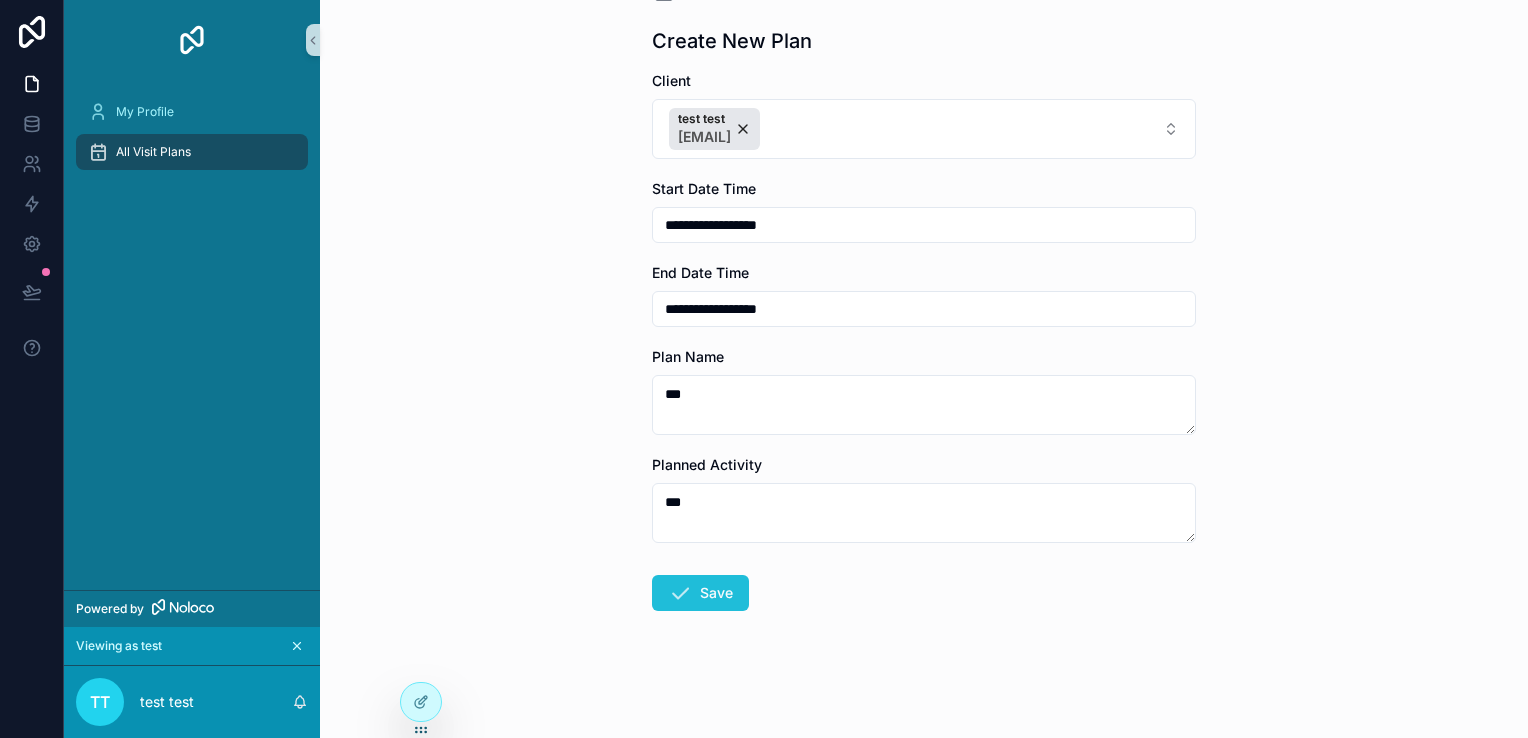 click on "Save" at bounding box center (700, 593) 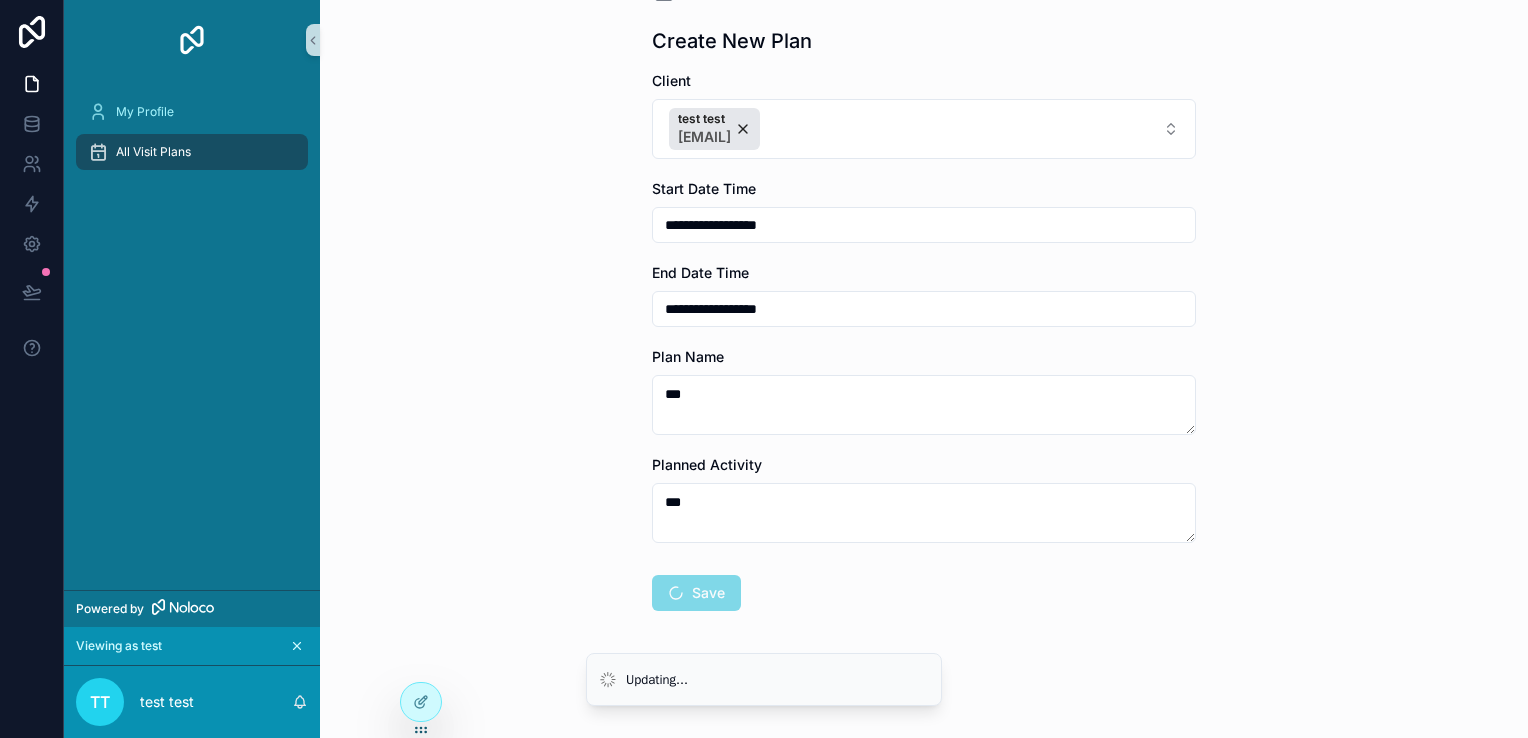scroll, scrollTop: 0, scrollLeft: 0, axis: both 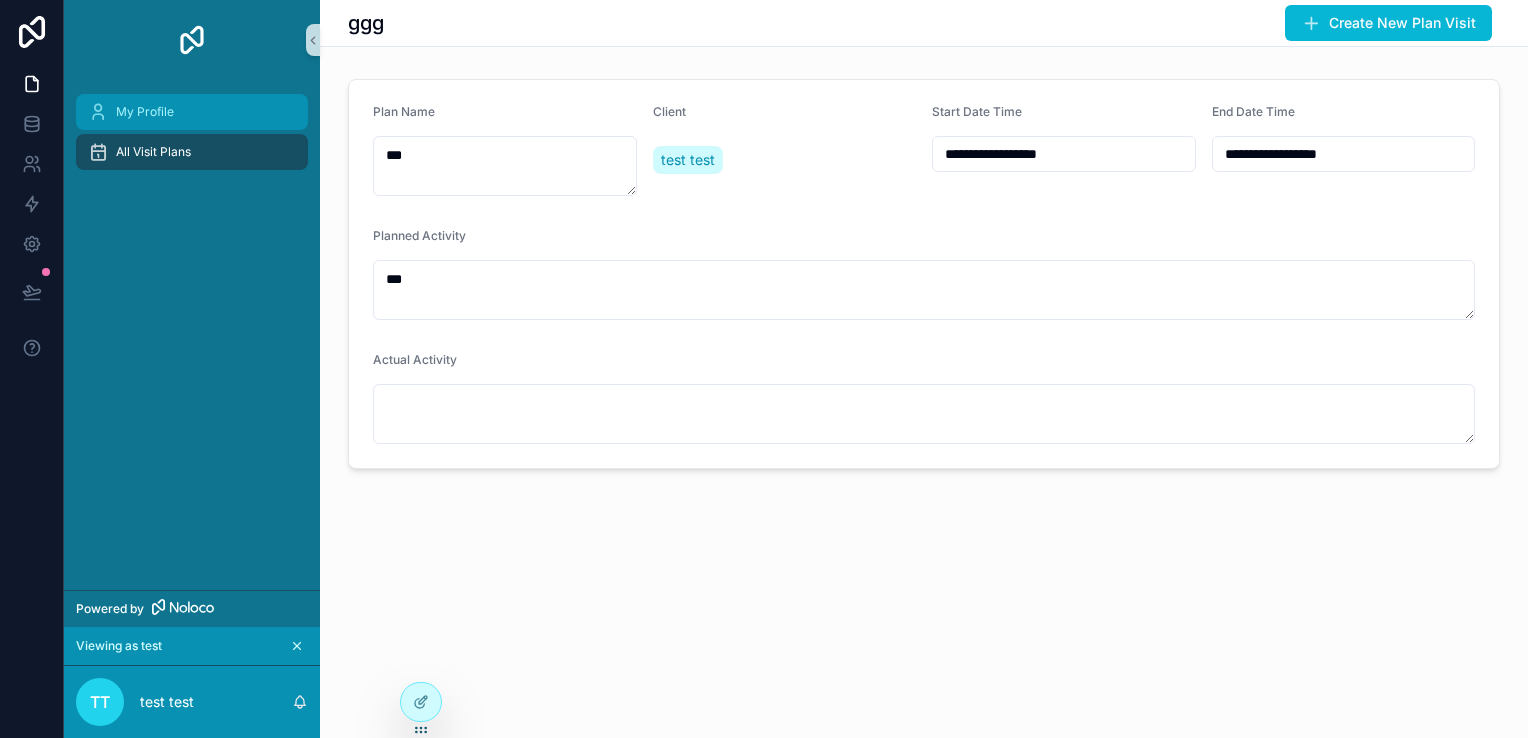 click on "My Profile" at bounding box center (192, 112) 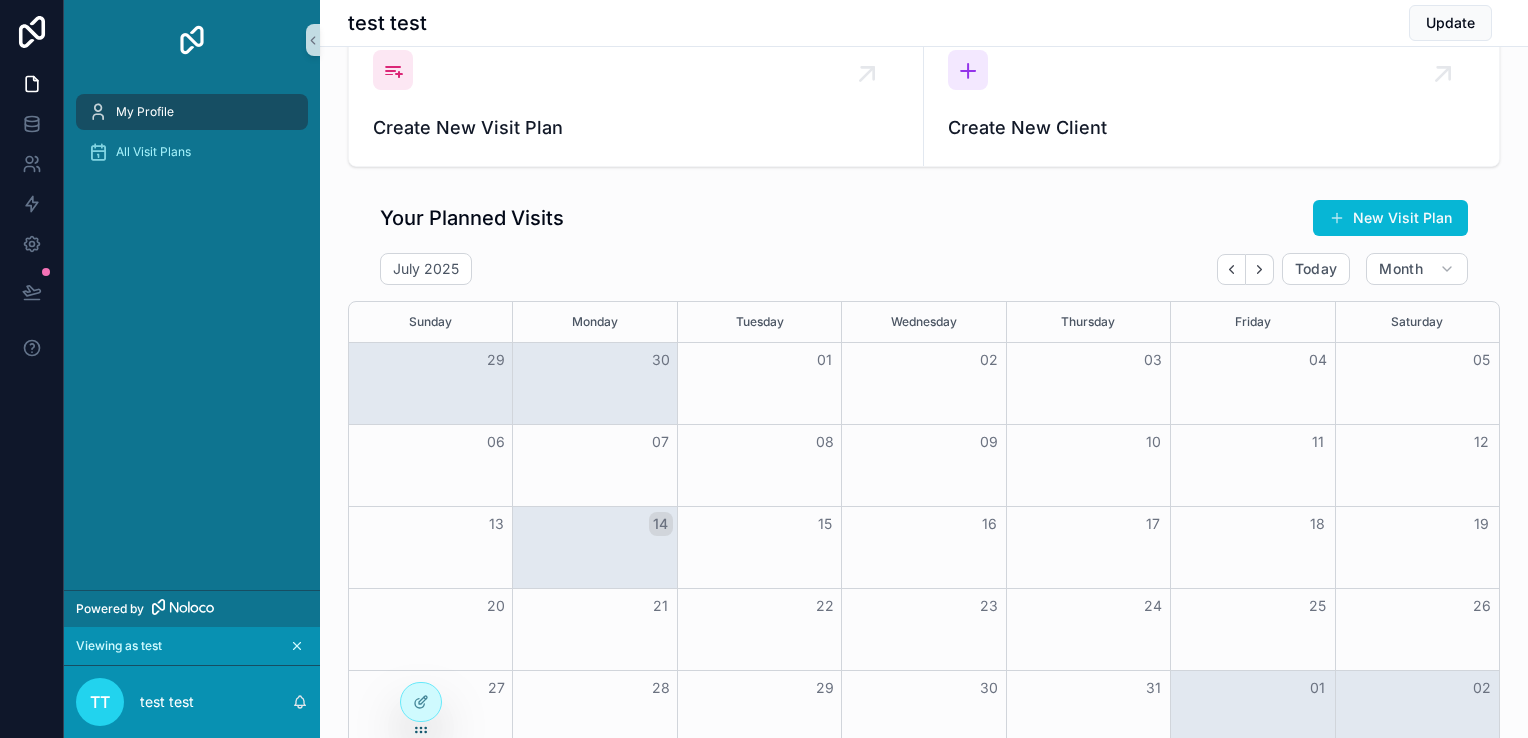 scroll, scrollTop: 300, scrollLeft: 0, axis: vertical 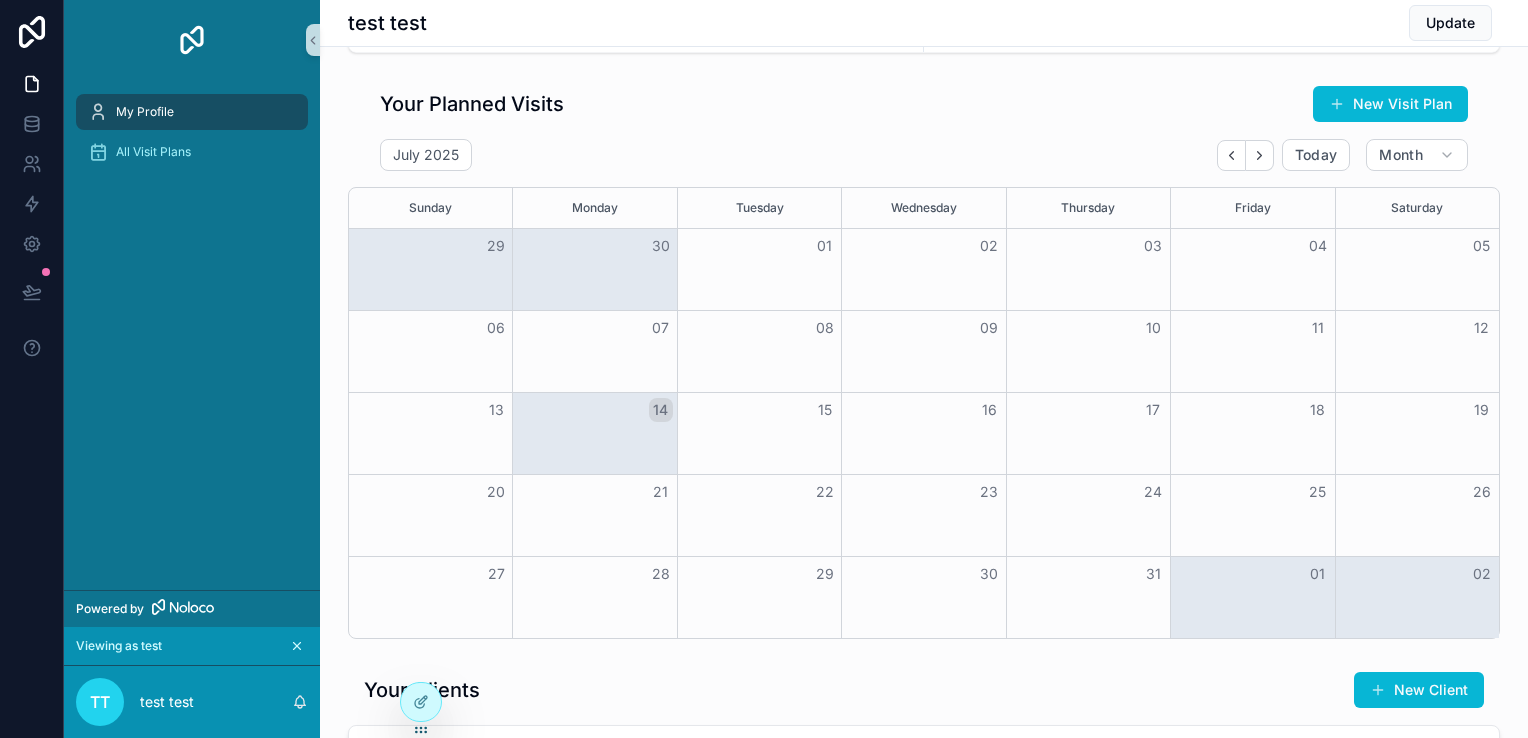 click on "23" at bounding box center (989, 492) 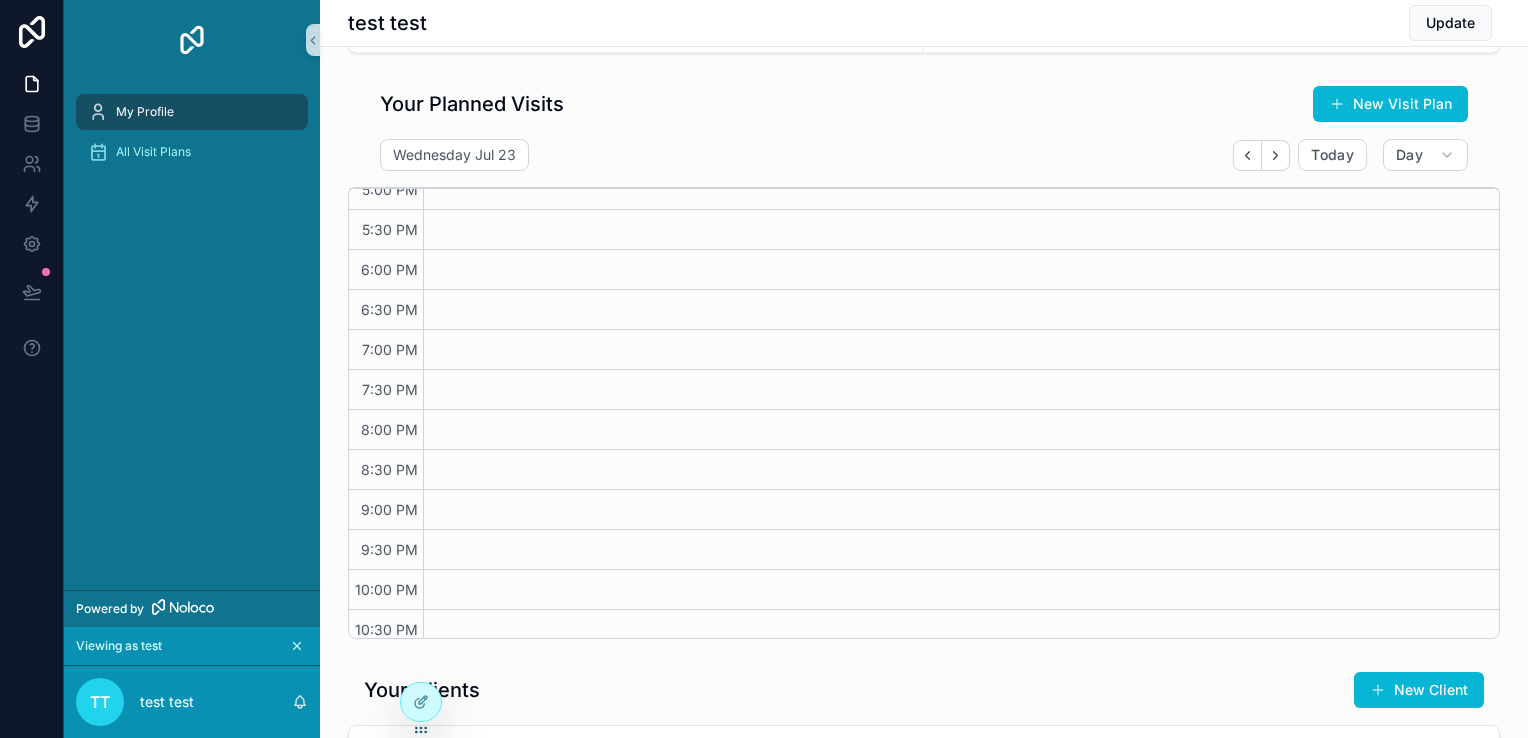 scroll, scrollTop: 1470, scrollLeft: 0, axis: vertical 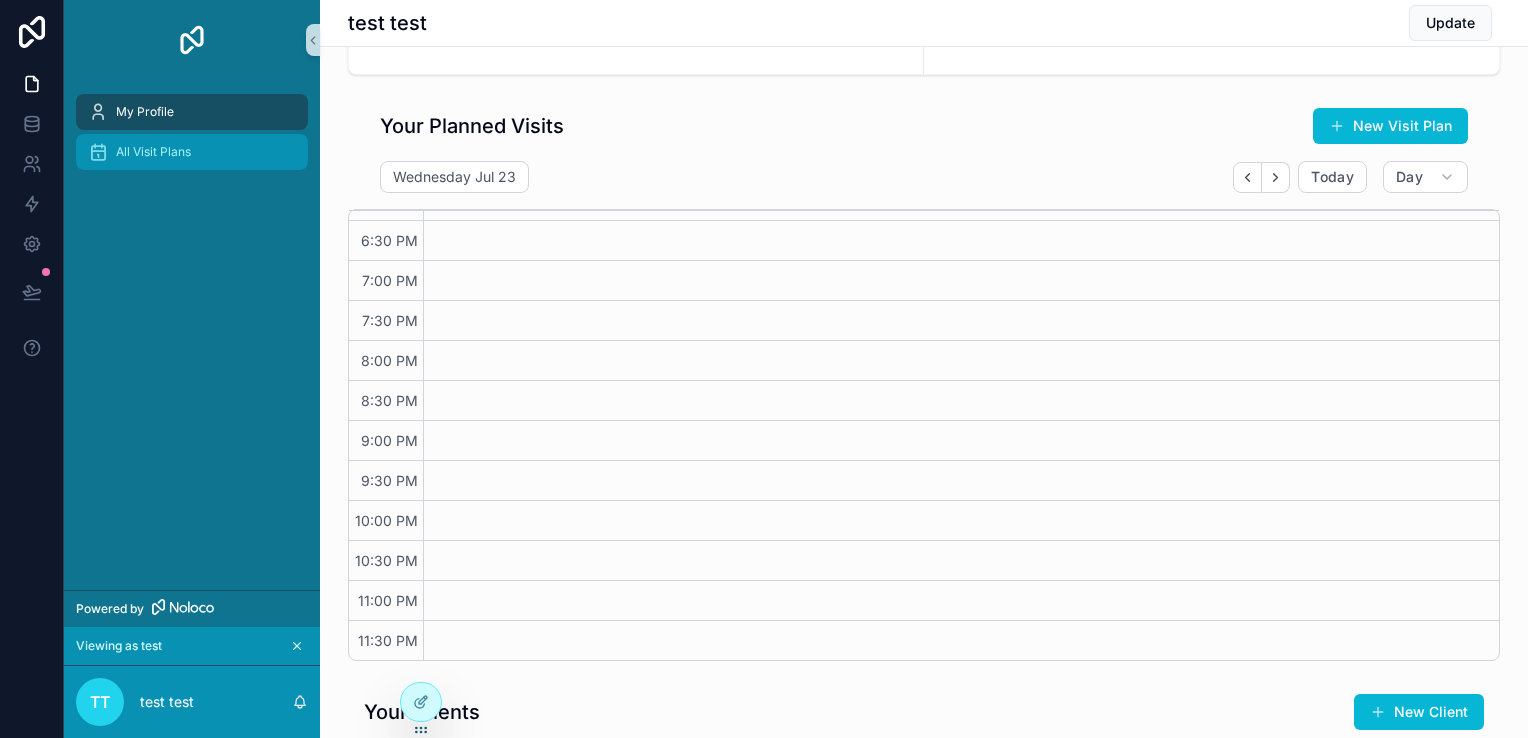 click on "All Visit Plans" at bounding box center [192, 152] 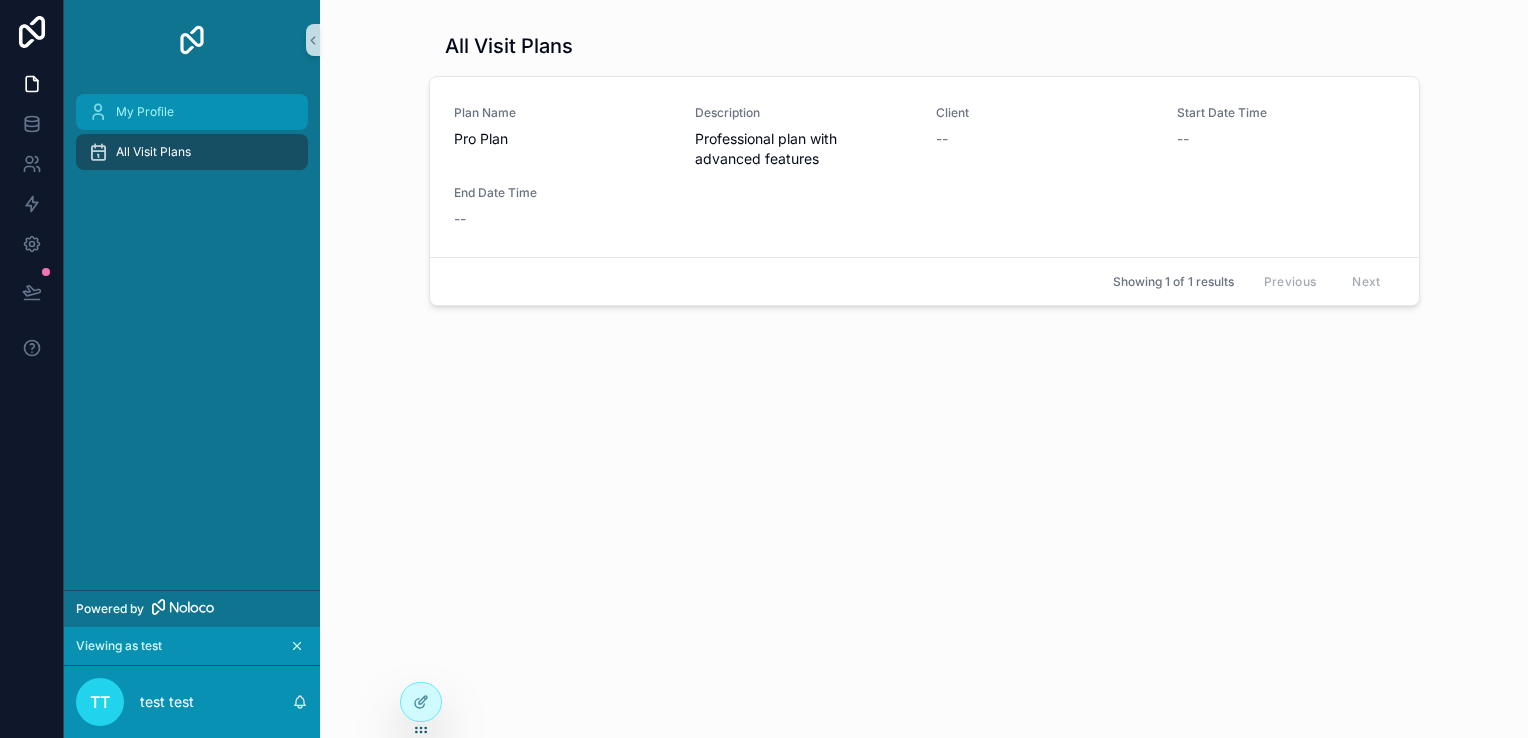 click on "My Profile" at bounding box center [145, 112] 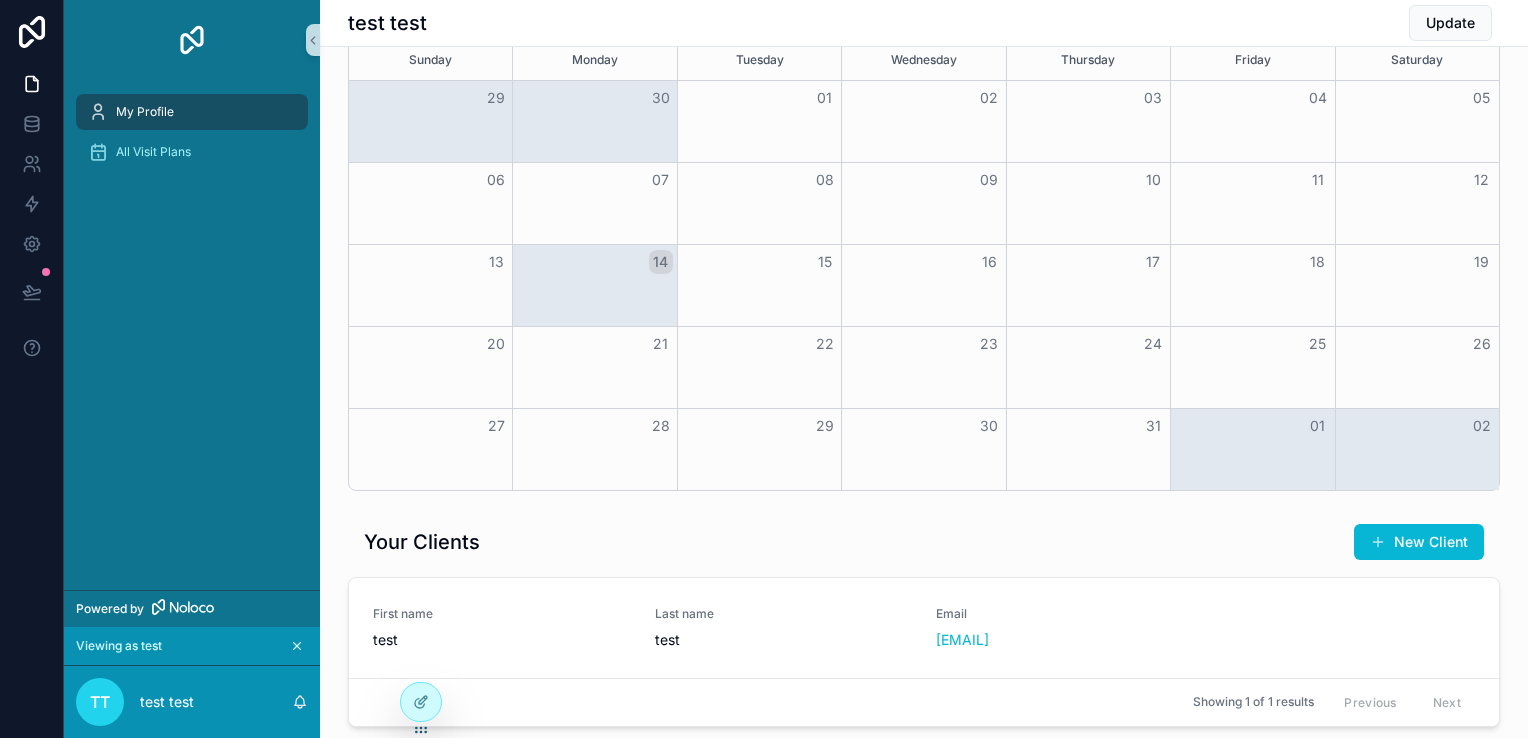 scroll, scrollTop: 500, scrollLeft: 0, axis: vertical 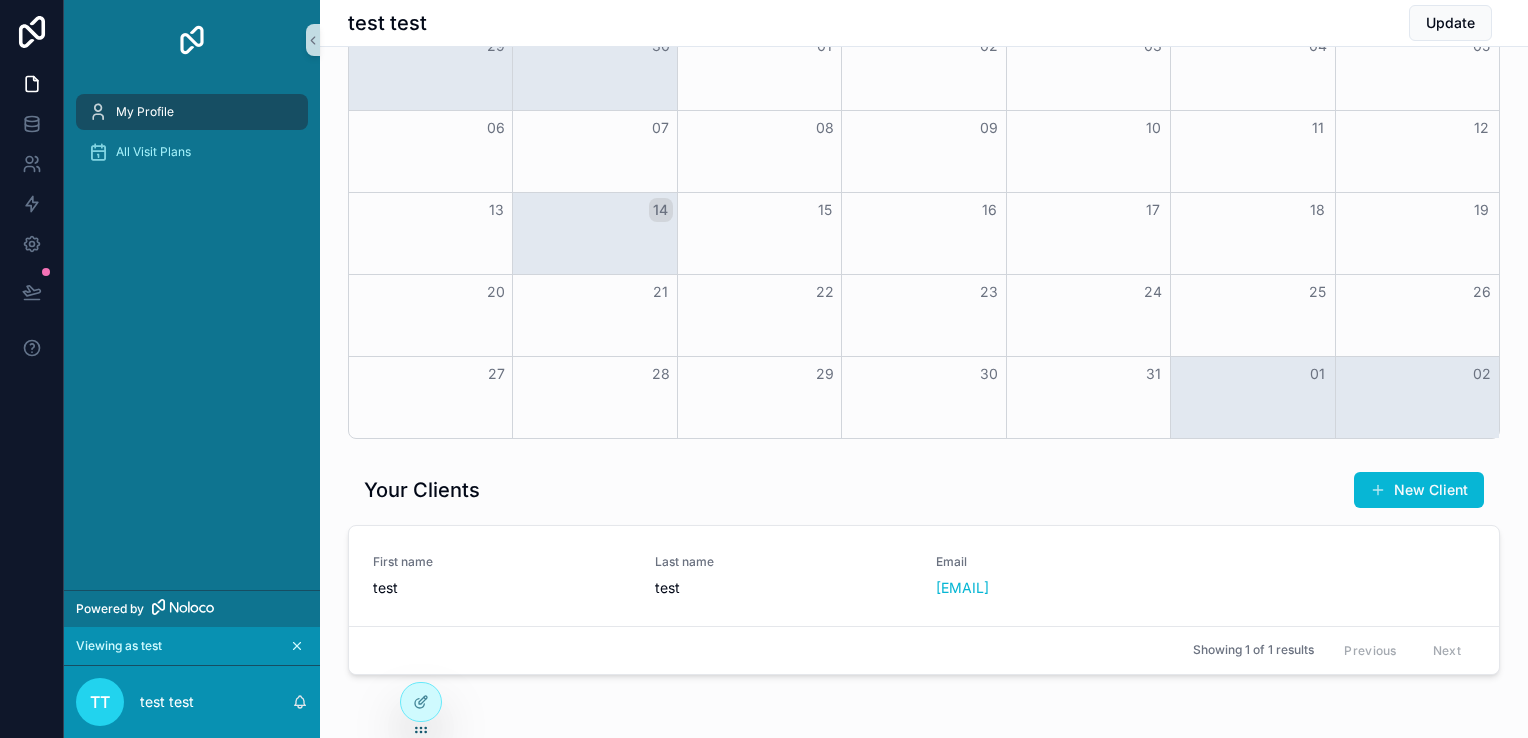 click on "test test Update First name test Last name test Create New Visit Plan Create New Client Your Planned Visits New Visit Plan July 2025 Today Month Sunday Monday Tuesday Wednesday Thursday Friday Saturday 29 30 01 02 03 04 05 06 07 08 09 10 11 12 13 14 15 16 17 18 19 20 21 22 23 24 25 26 27 28 29 30 31 01 02 Your Clients New Client First name test Last name test Email [EMAIL] Showing 1 of 1 results Previous Next" at bounding box center (924, 159) 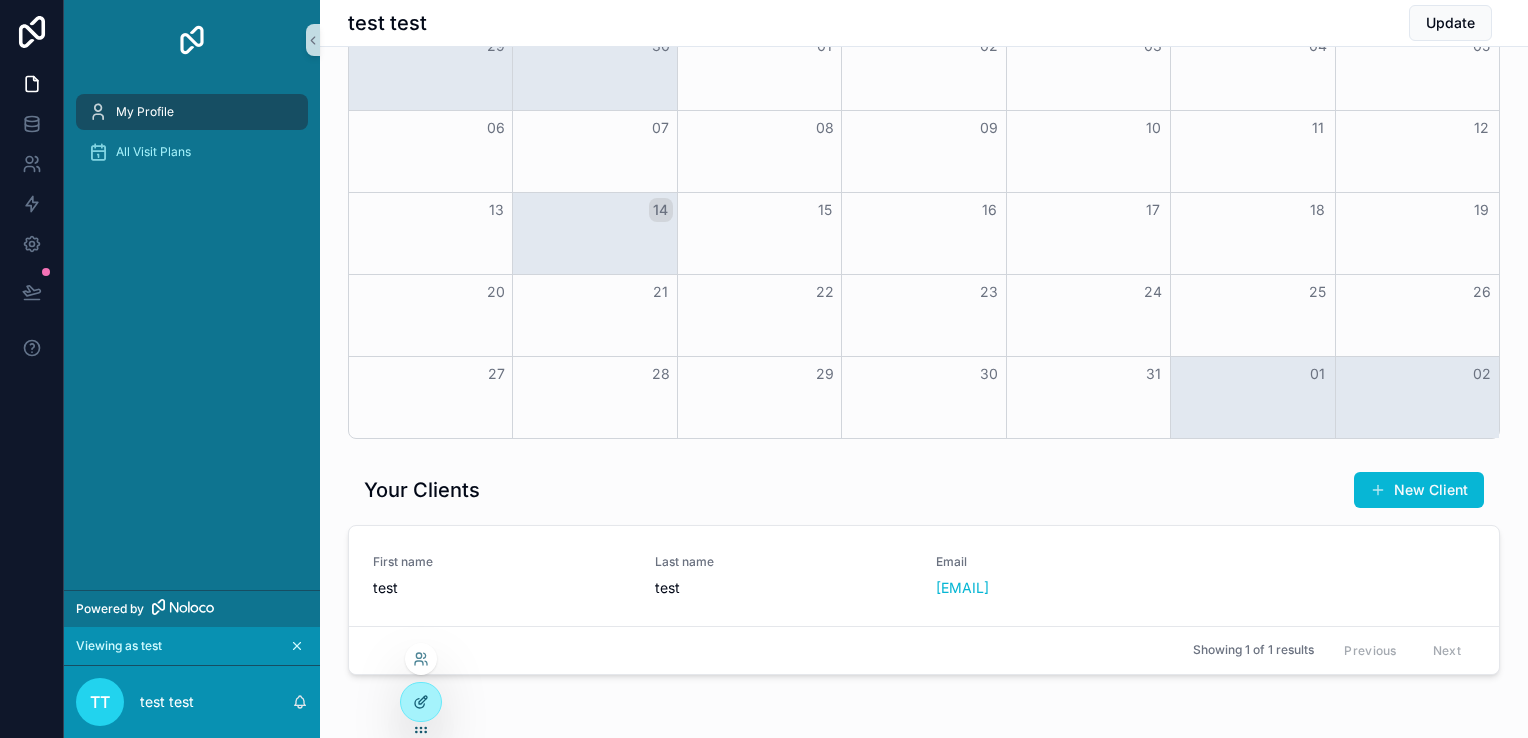 click 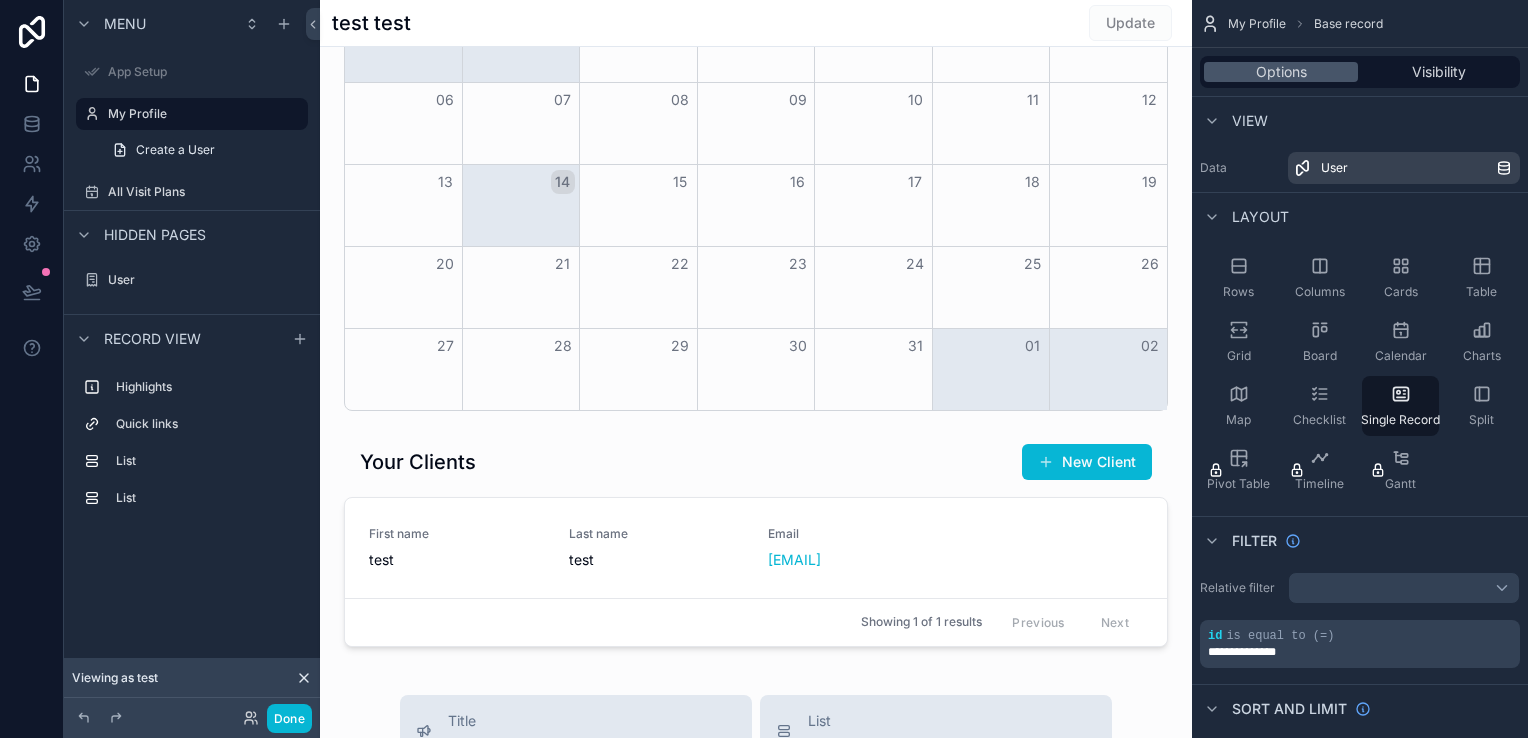 scroll, scrollTop: 400, scrollLeft: 0, axis: vertical 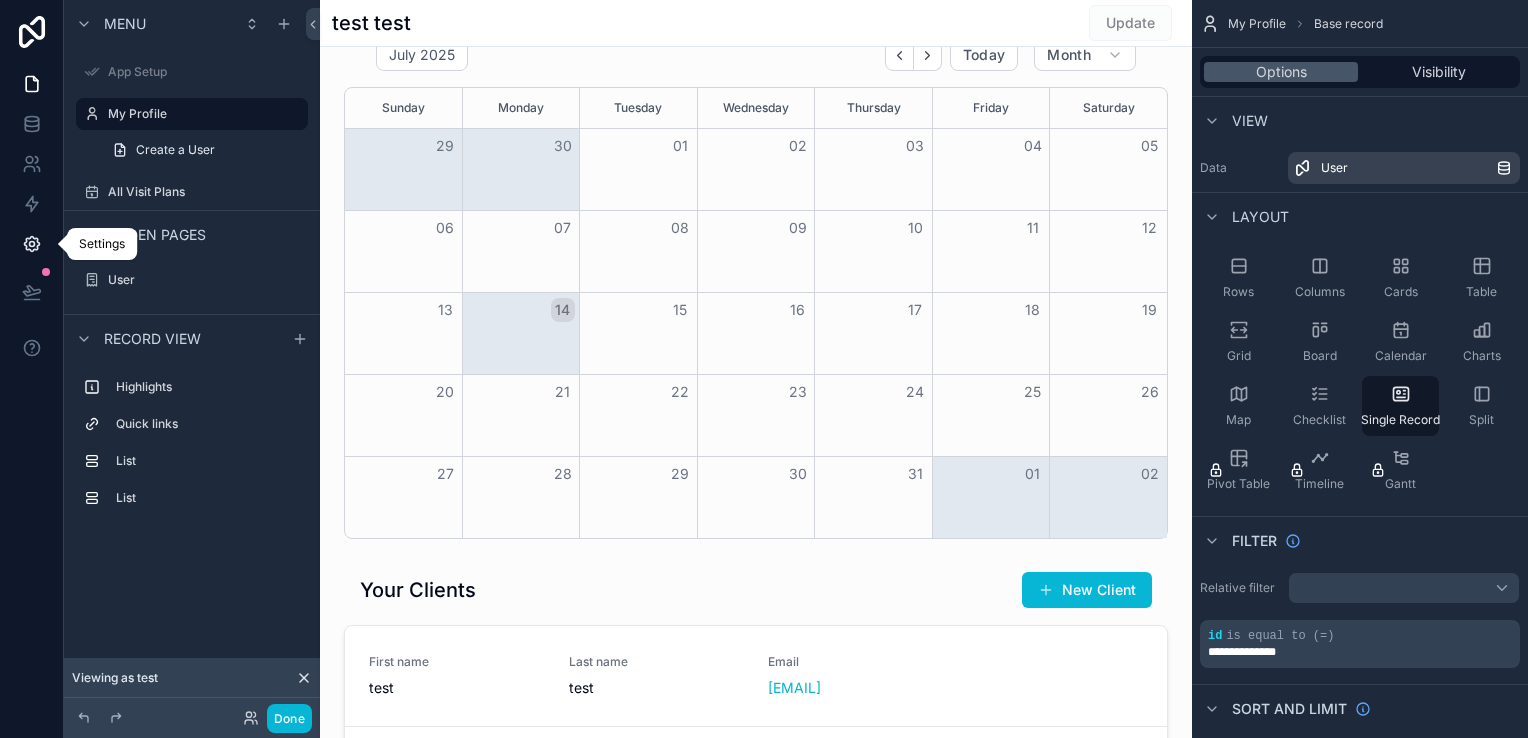 click 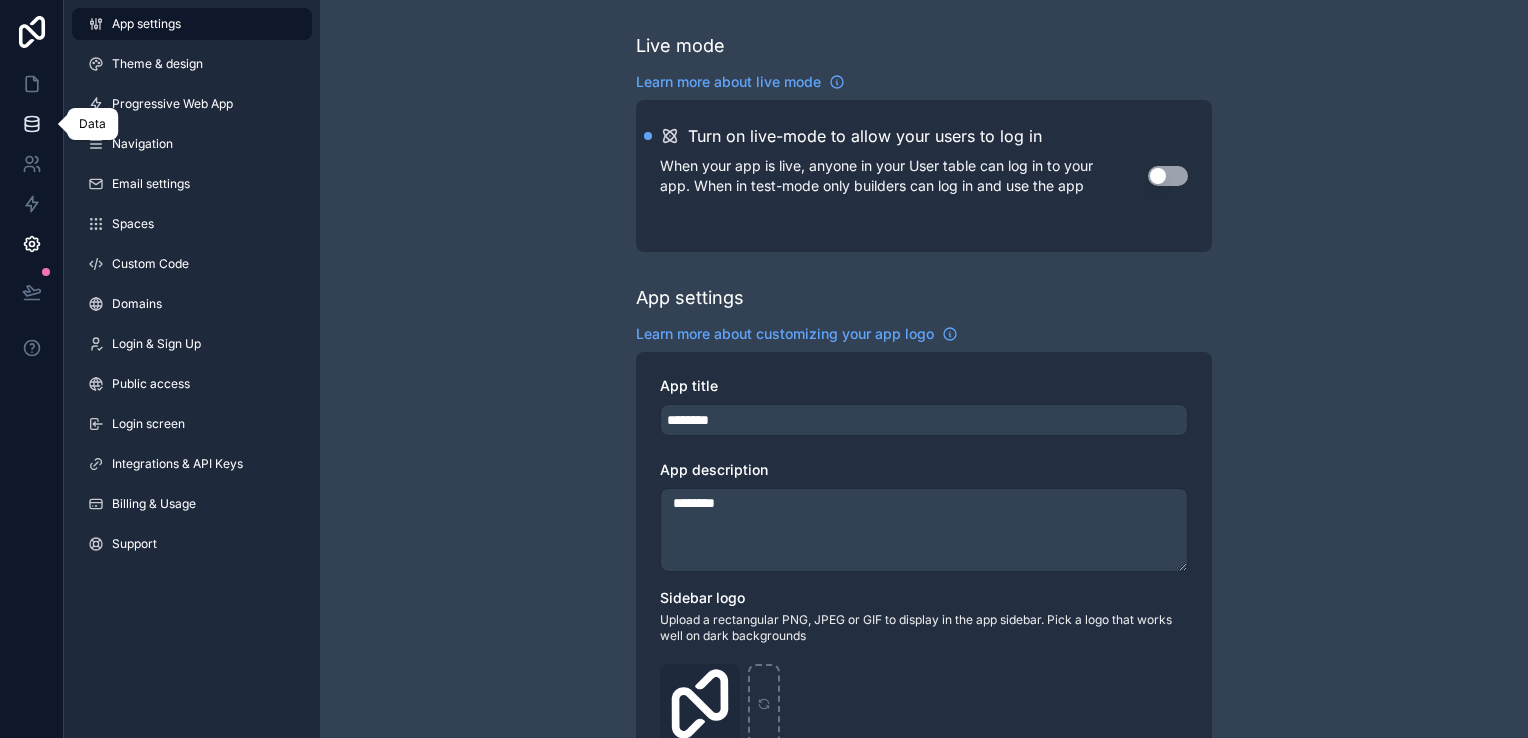 click 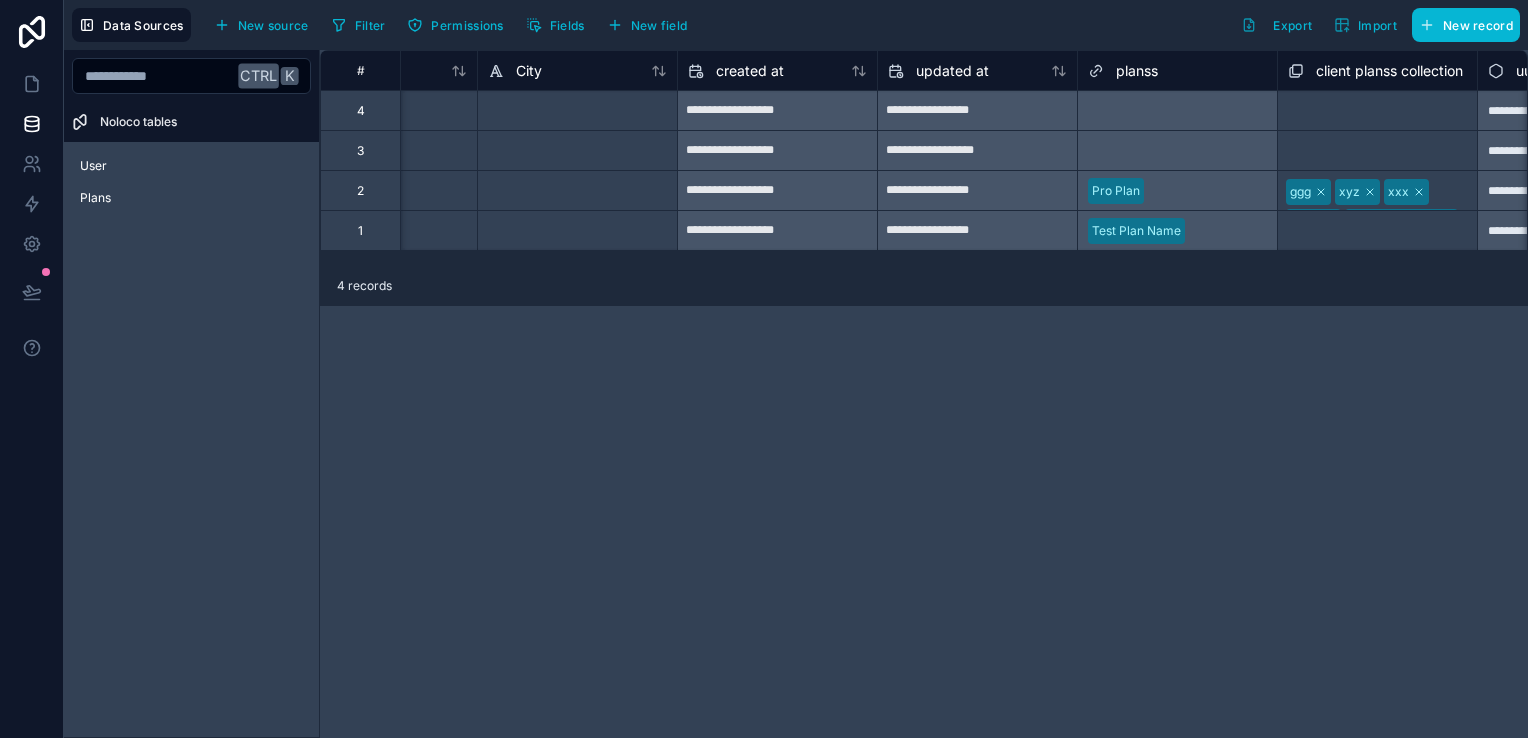 scroll, scrollTop: 0, scrollLeft: 2378, axis: horizontal 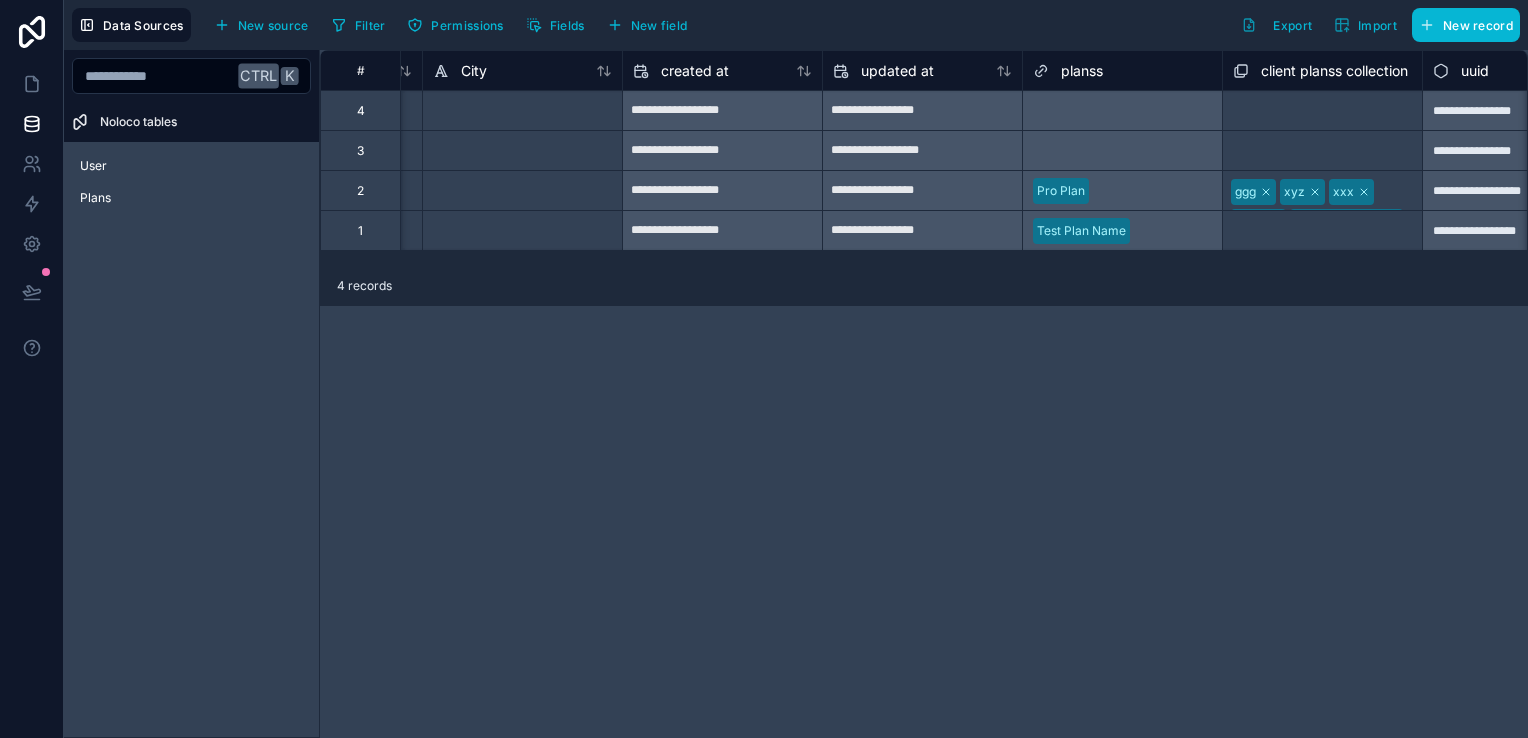 click at bounding box center [31, 124] 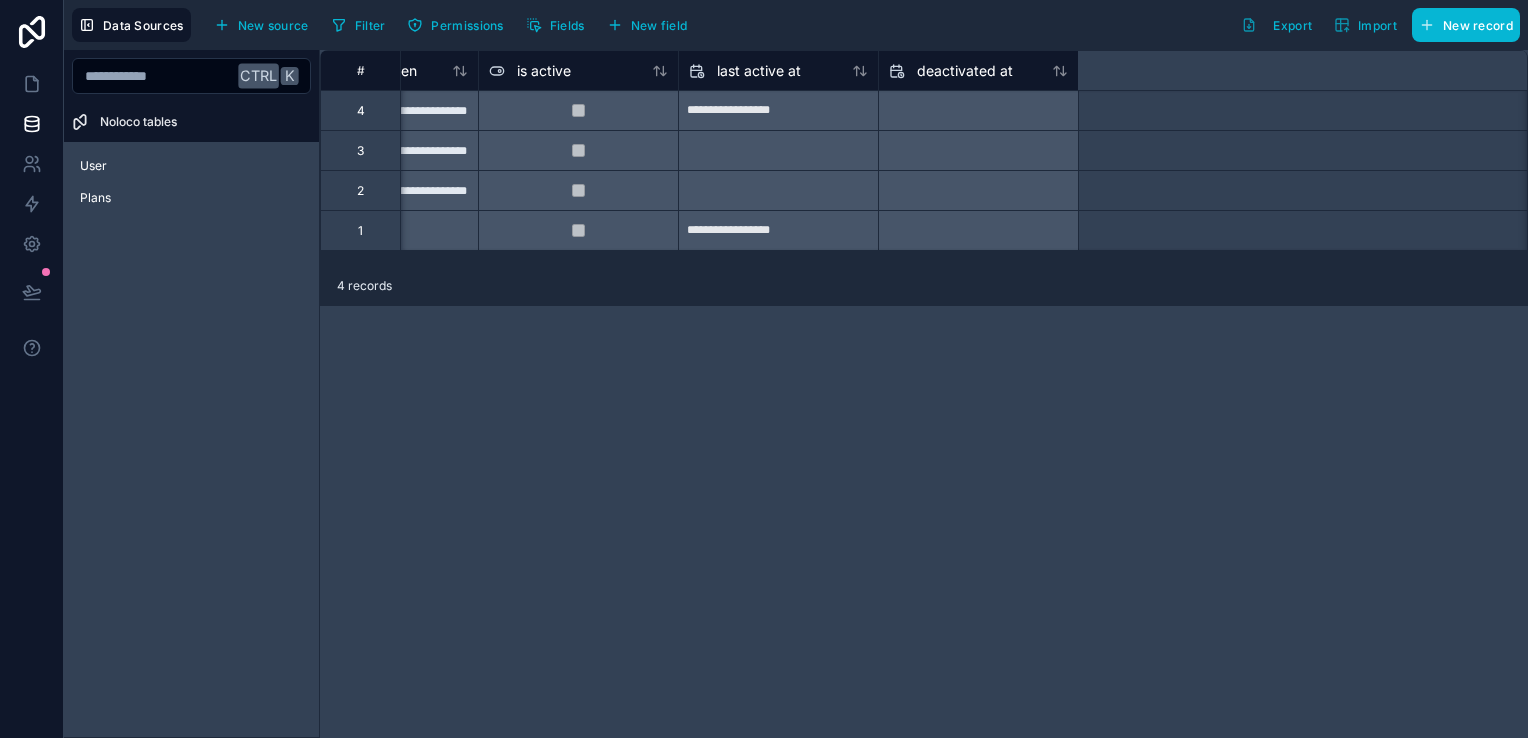 scroll, scrollTop: 0, scrollLeft: 266, axis: horizontal 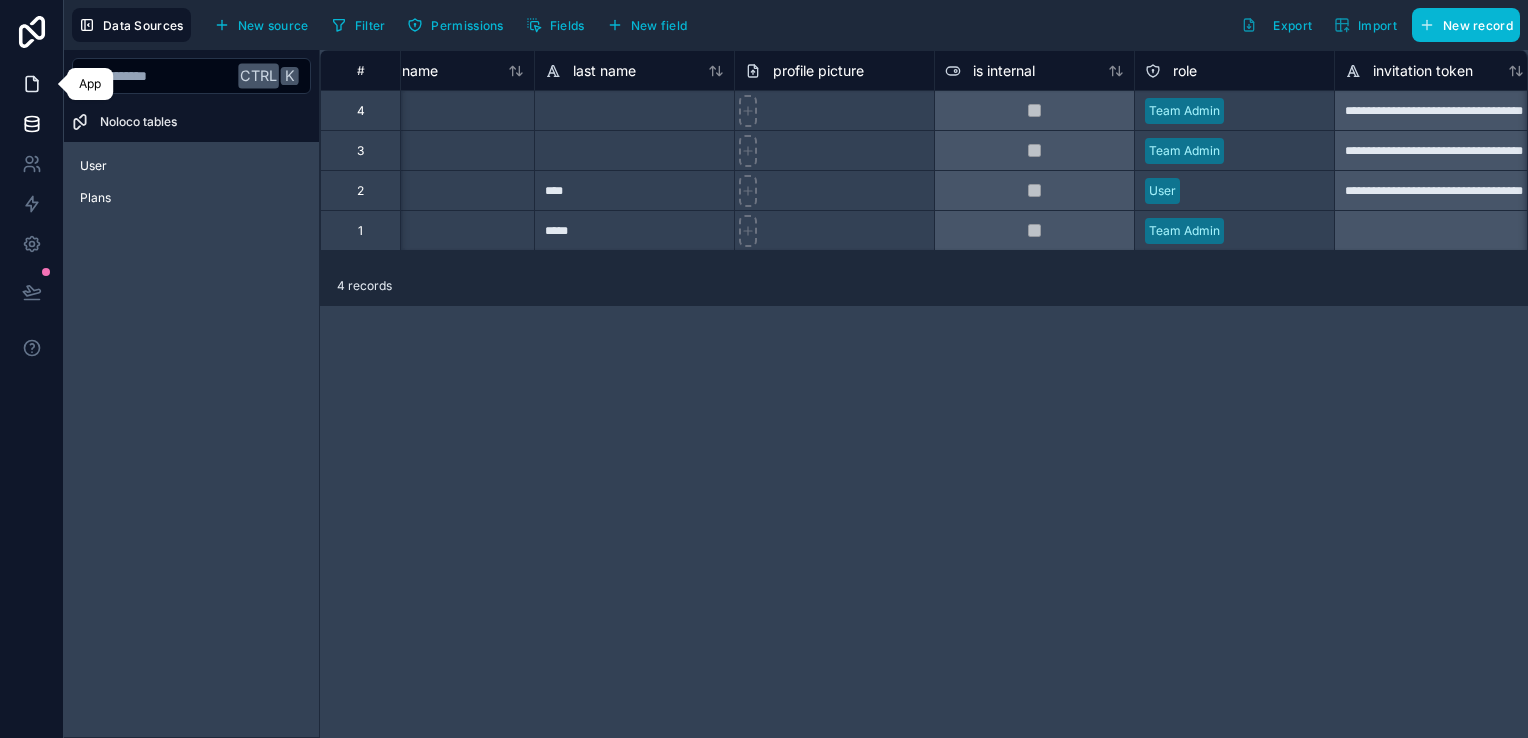 click 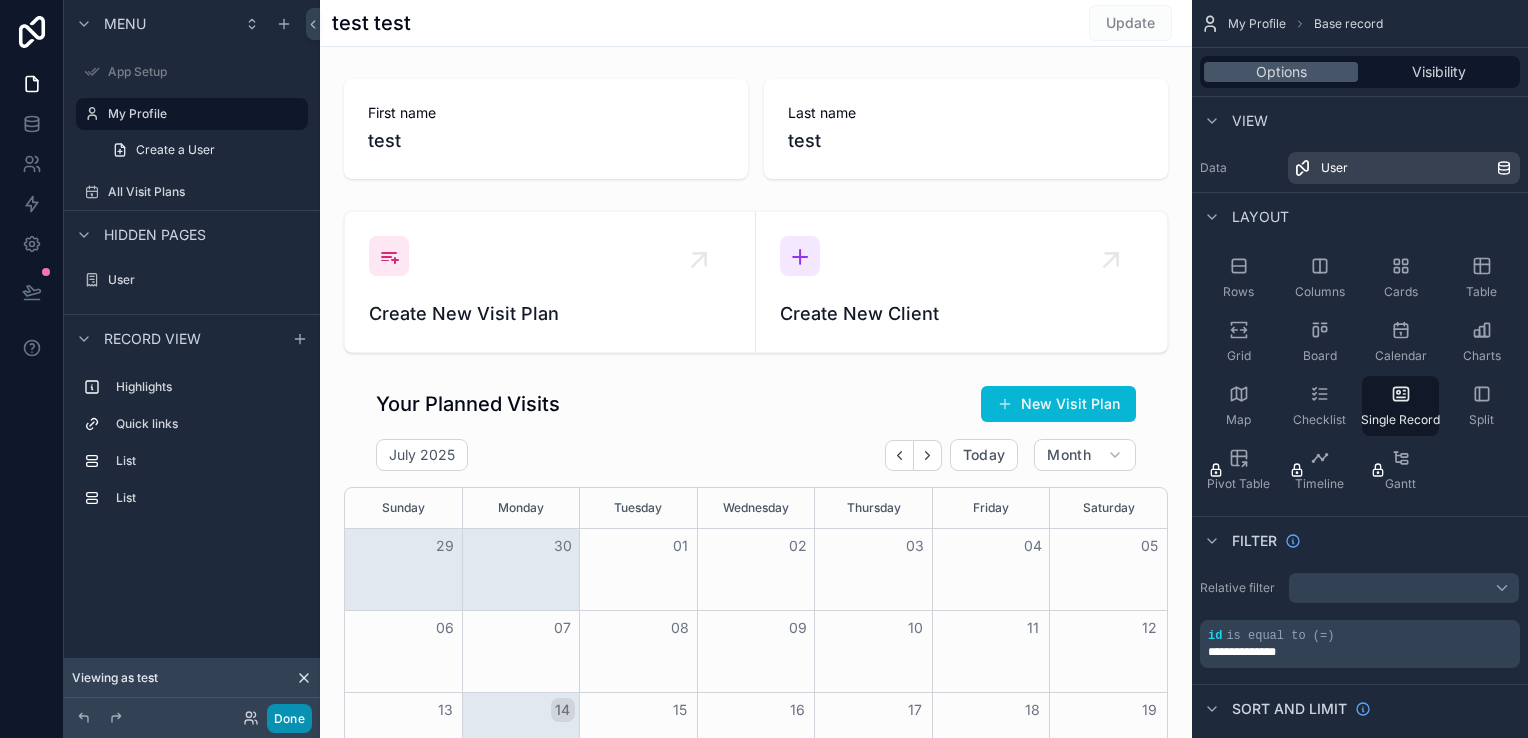 click on "Done" at bounding box center [289, 718] 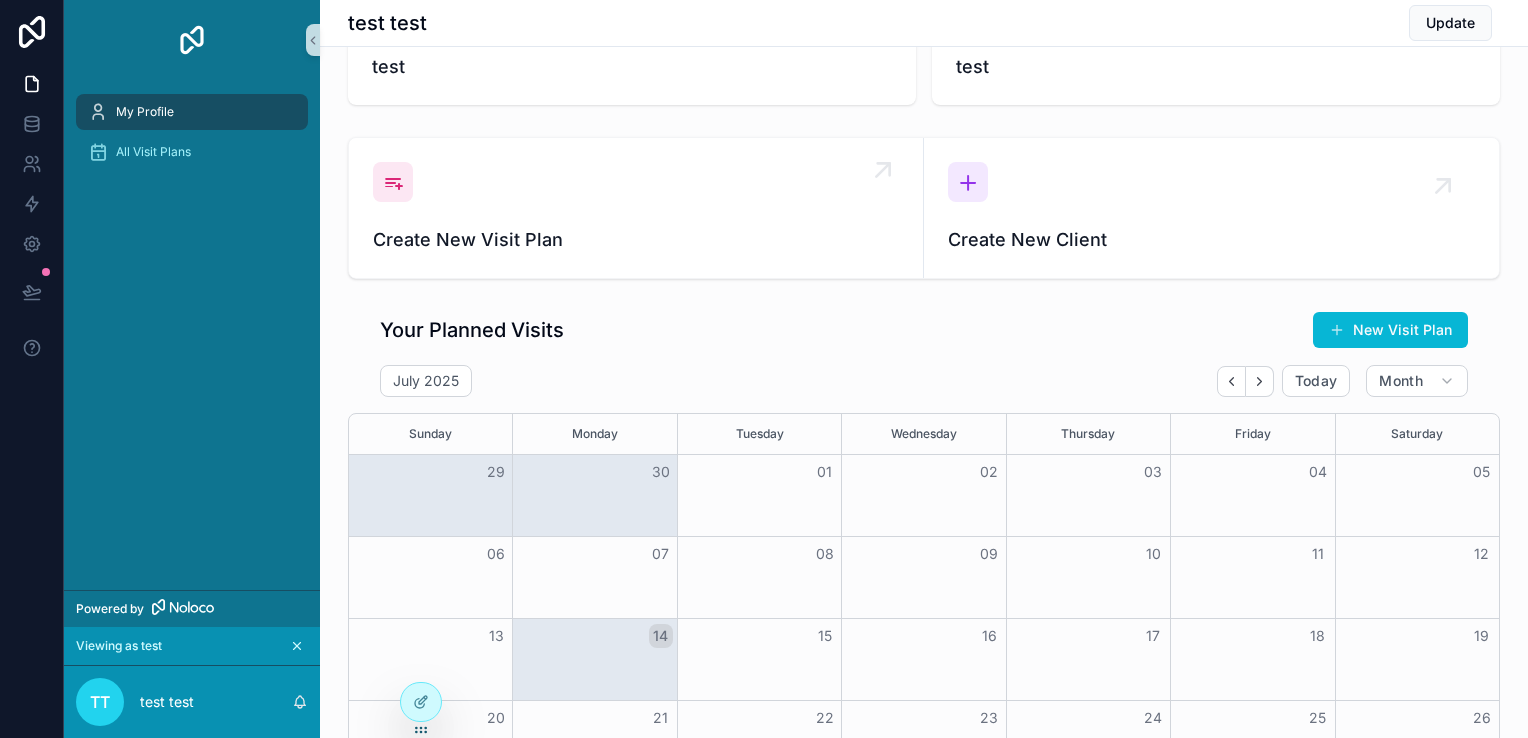 scroll, scrollTop: 0, scrollLeft: 0, axis: both 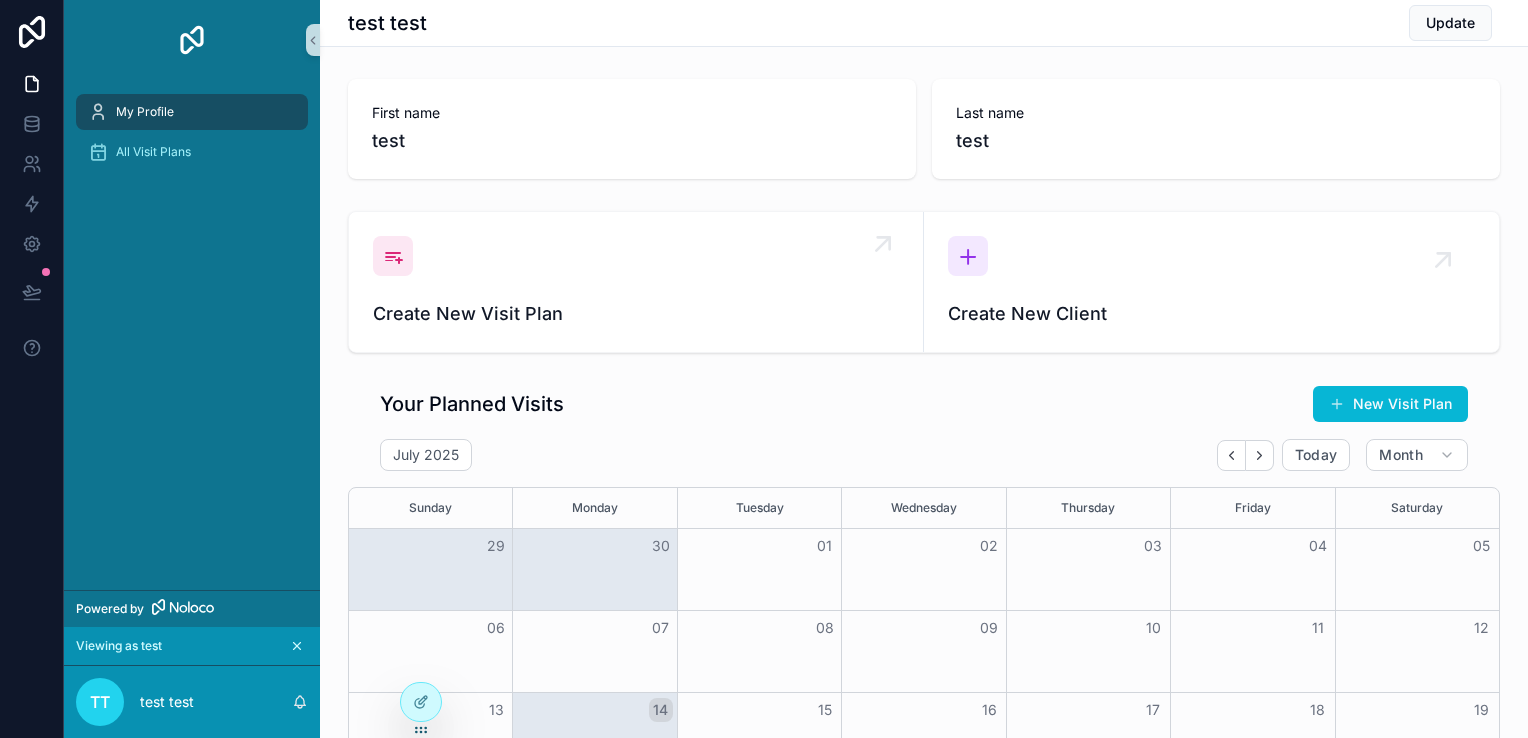 click on "Create New Visit Plan" at bounding box center (636, 314) 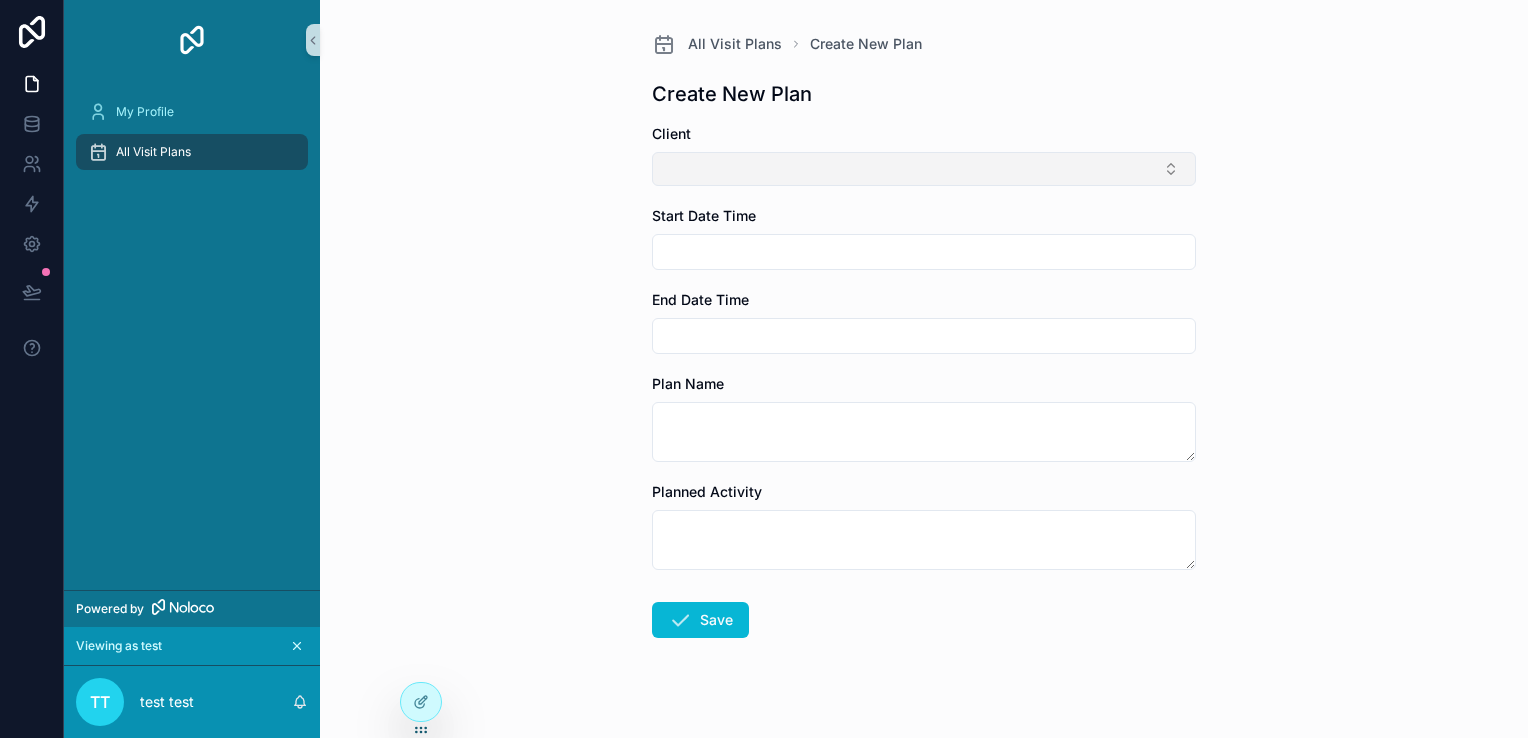 click at bounding box center [924, 169] 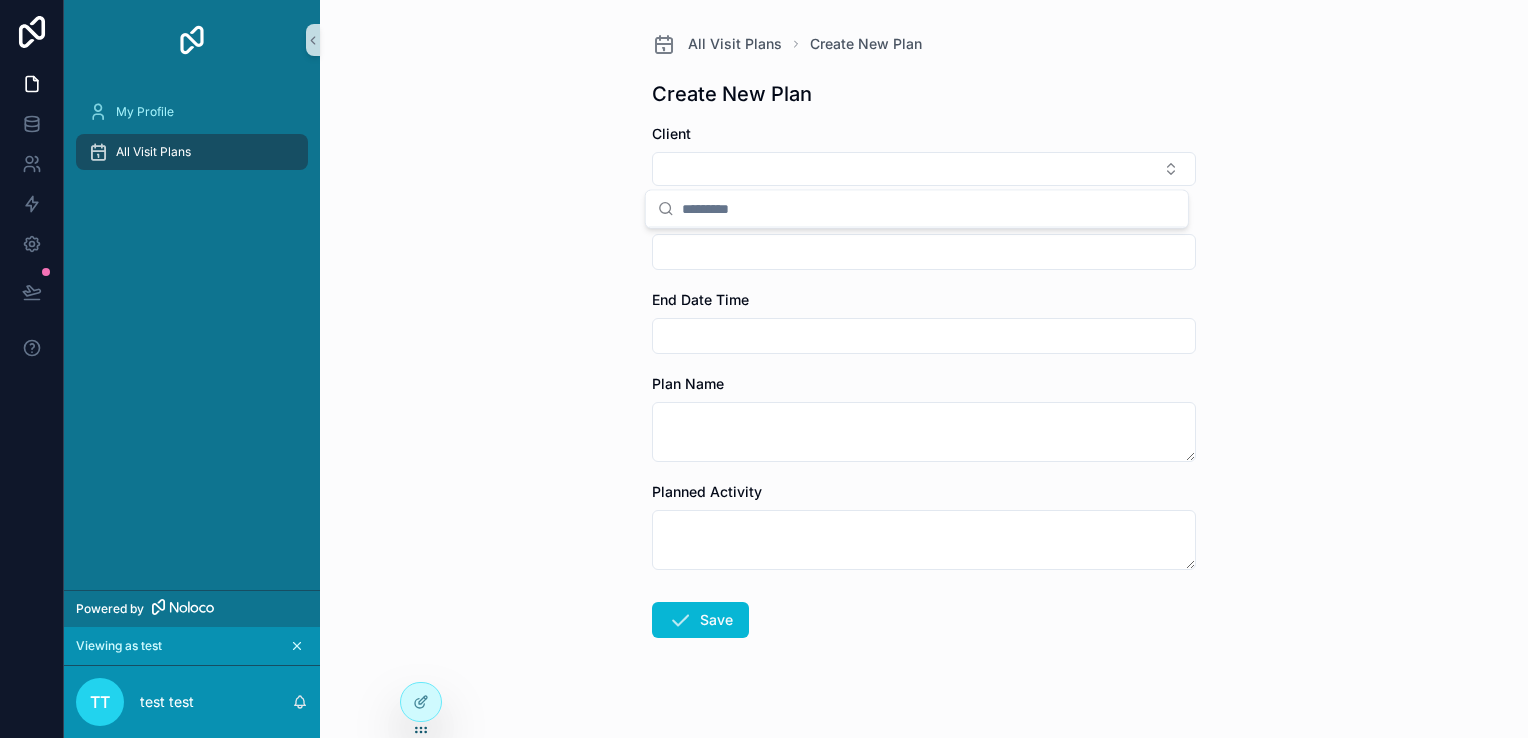 click on "All Visit Plans Create New Plan Create New Plan Client Start Date Time End Date Time Plan Name Planned Activity Save" at bounding box center [924, 369] 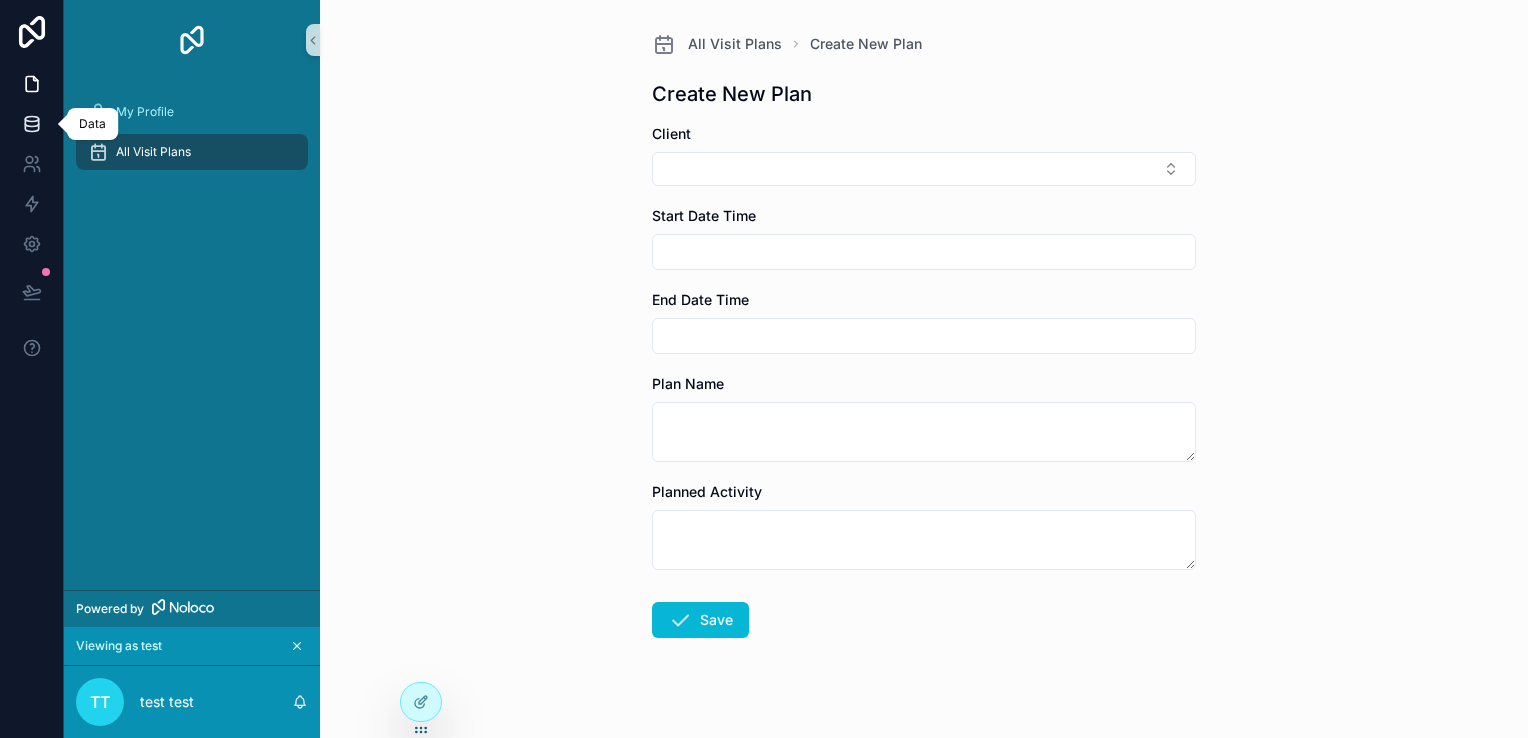 click at bounding box center [31, 124] 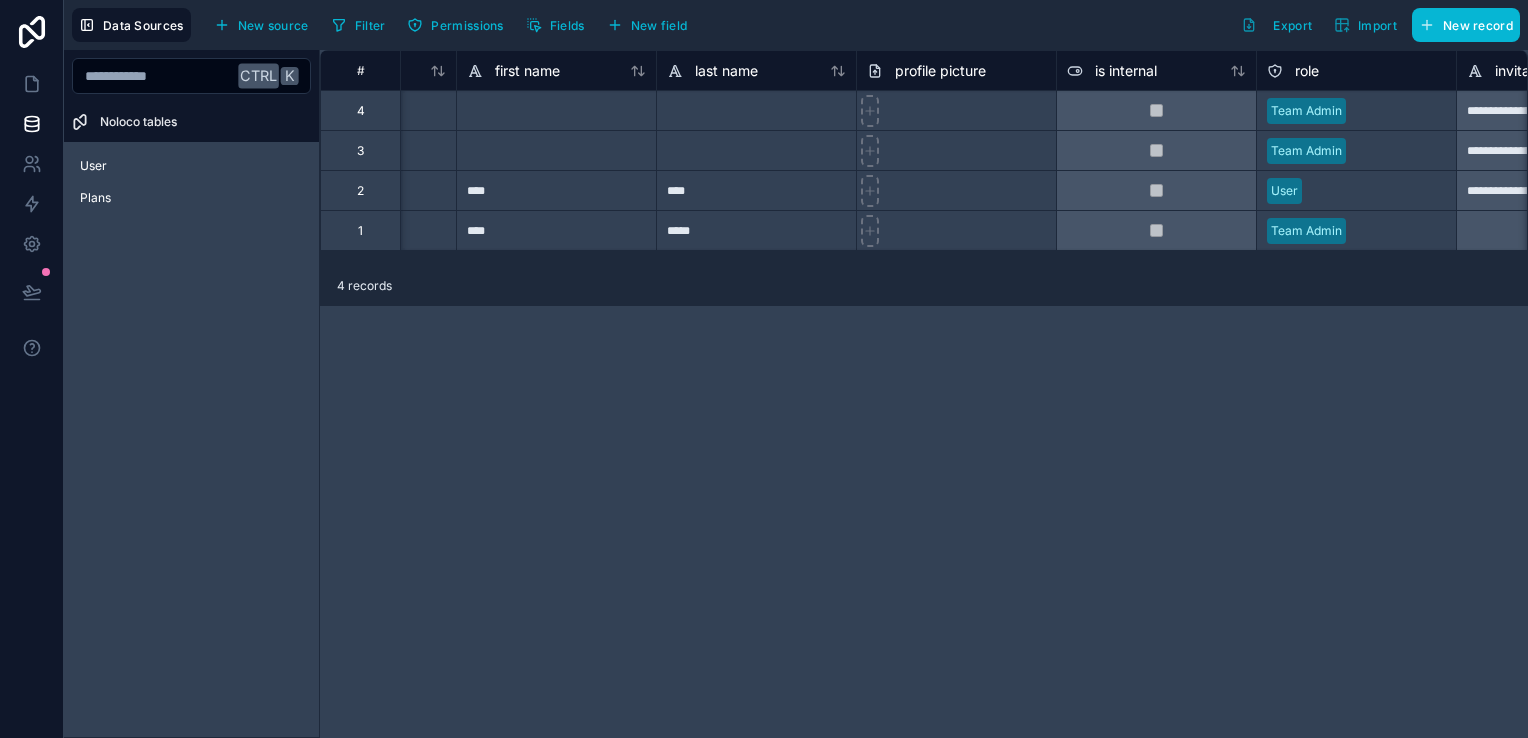 scroll, scrollTop: 0, scrollLeft: 0, axis: both 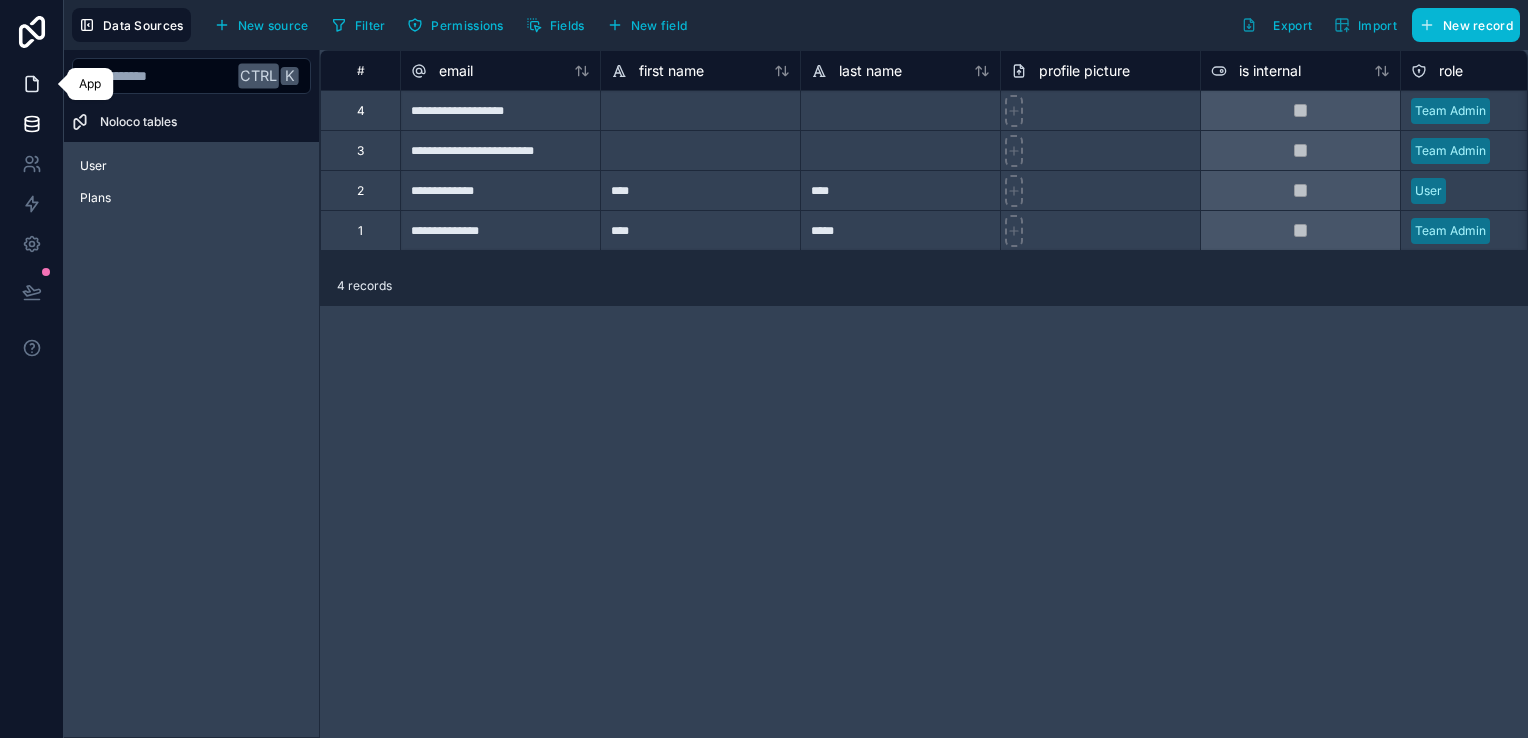 click 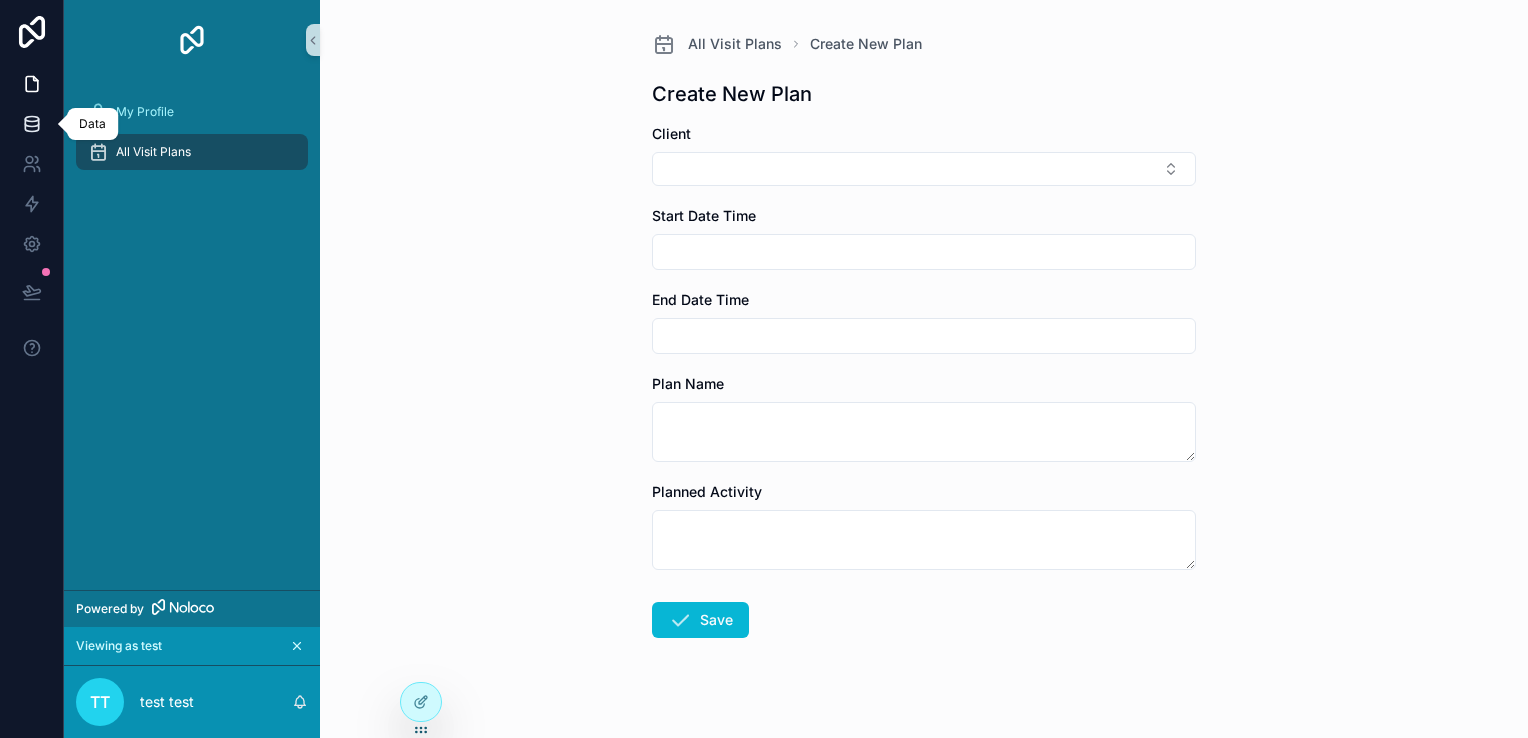 click 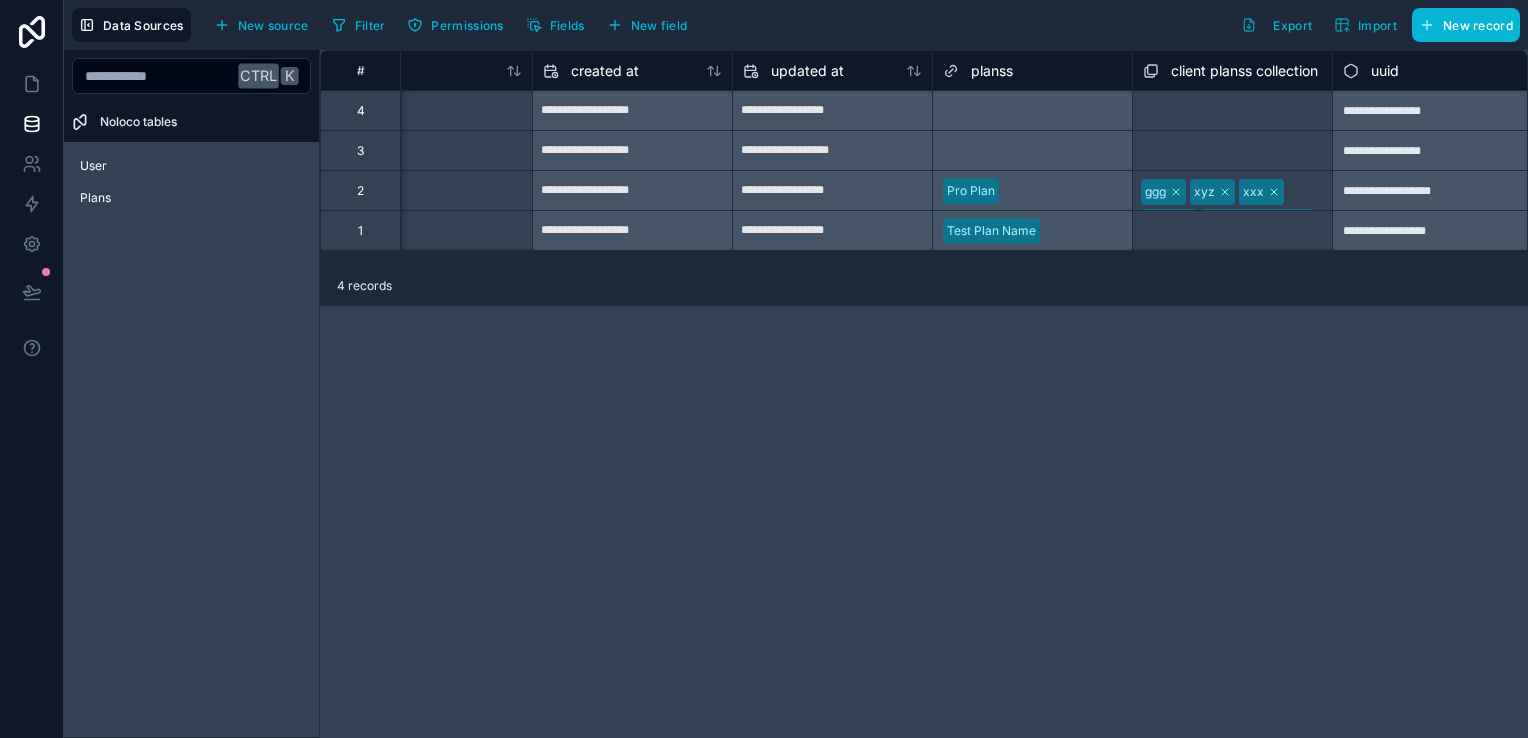 scroll, scrollTop: 0, scrollLeft: 2472, axis: horizontal 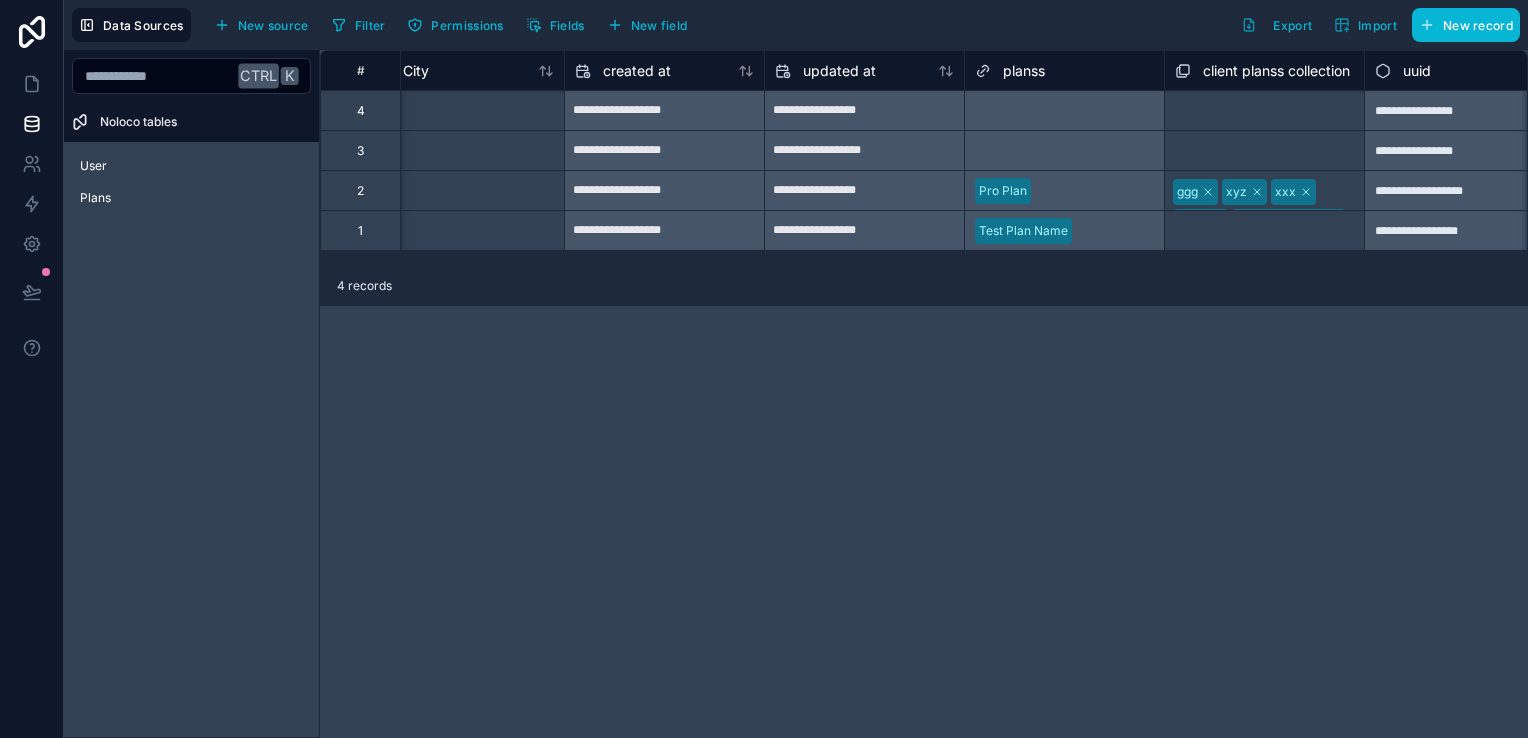 click on "client planss collection" at bounding box center [1276, 71] 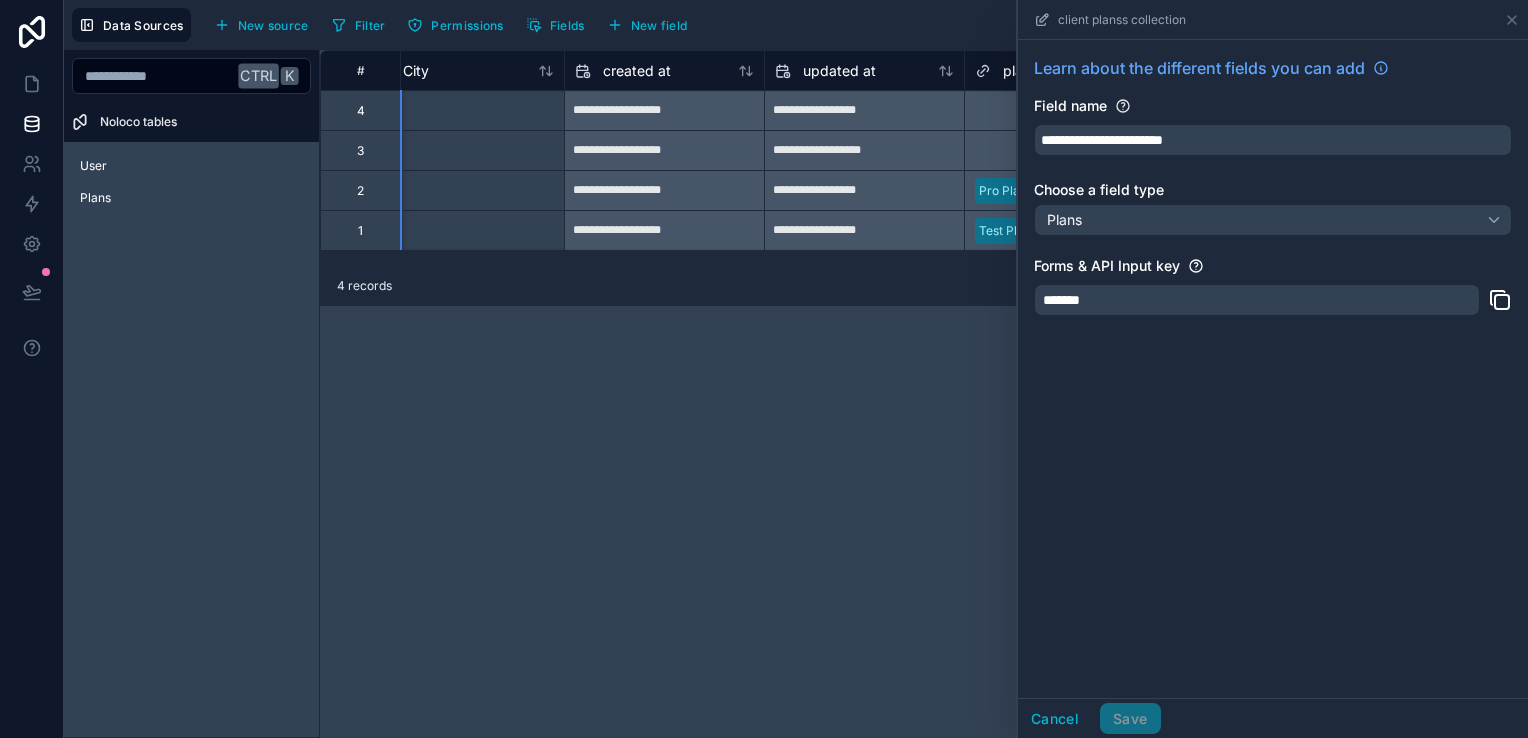 click on "**********" at bounding box center [924, 394] 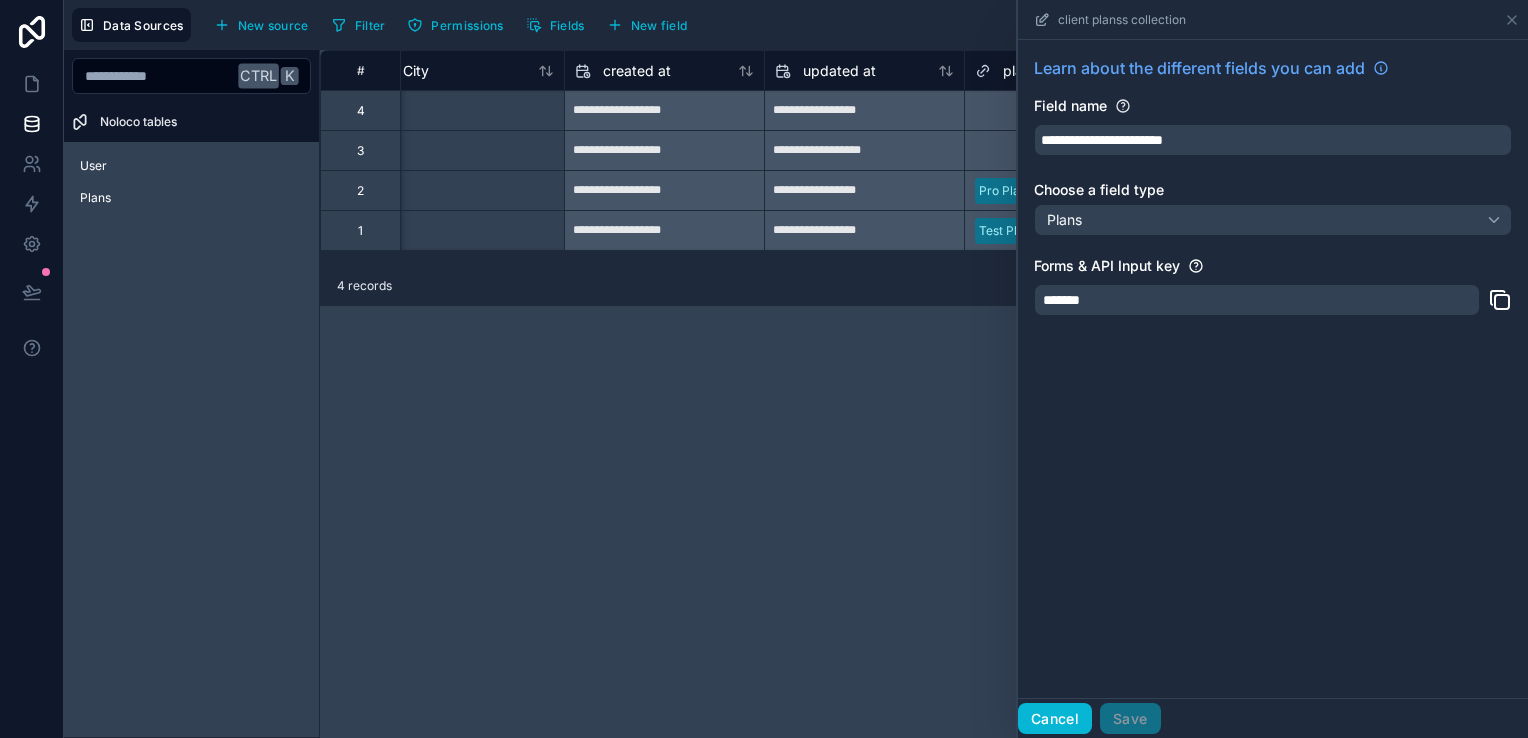 click on "Cancel" at bounding box center [1055, 719] 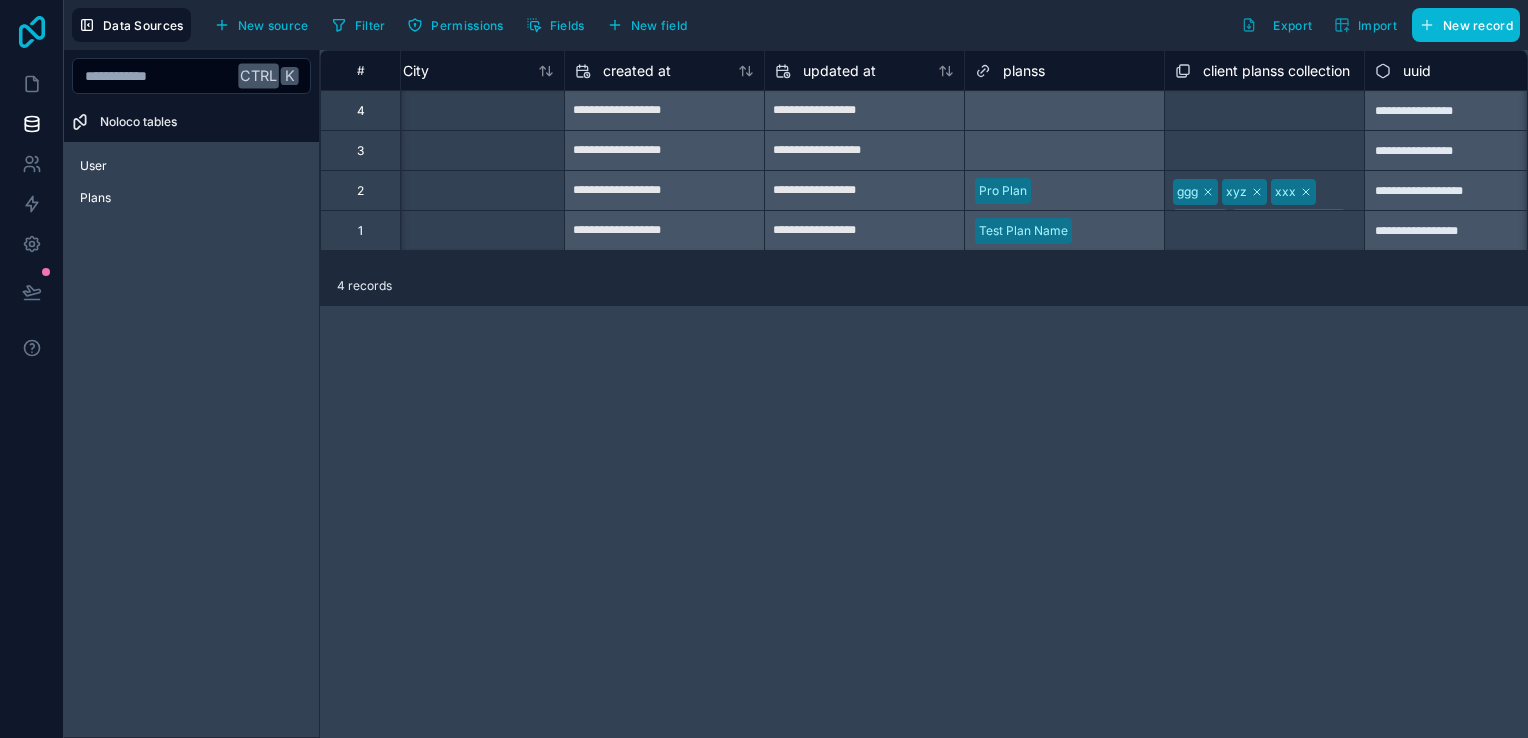 click 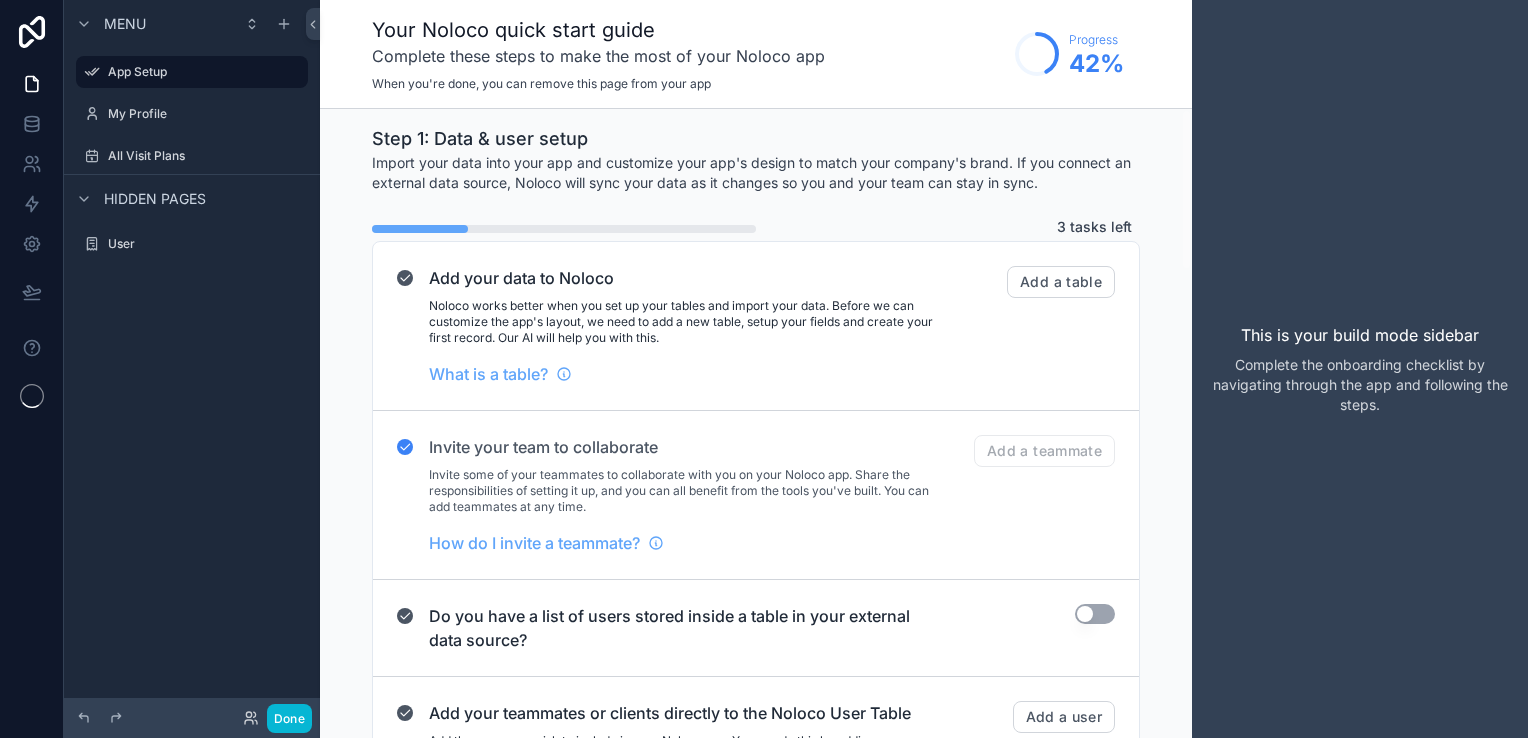 scroll, scrollTop: 0, scrollLeft: 0, axis: both 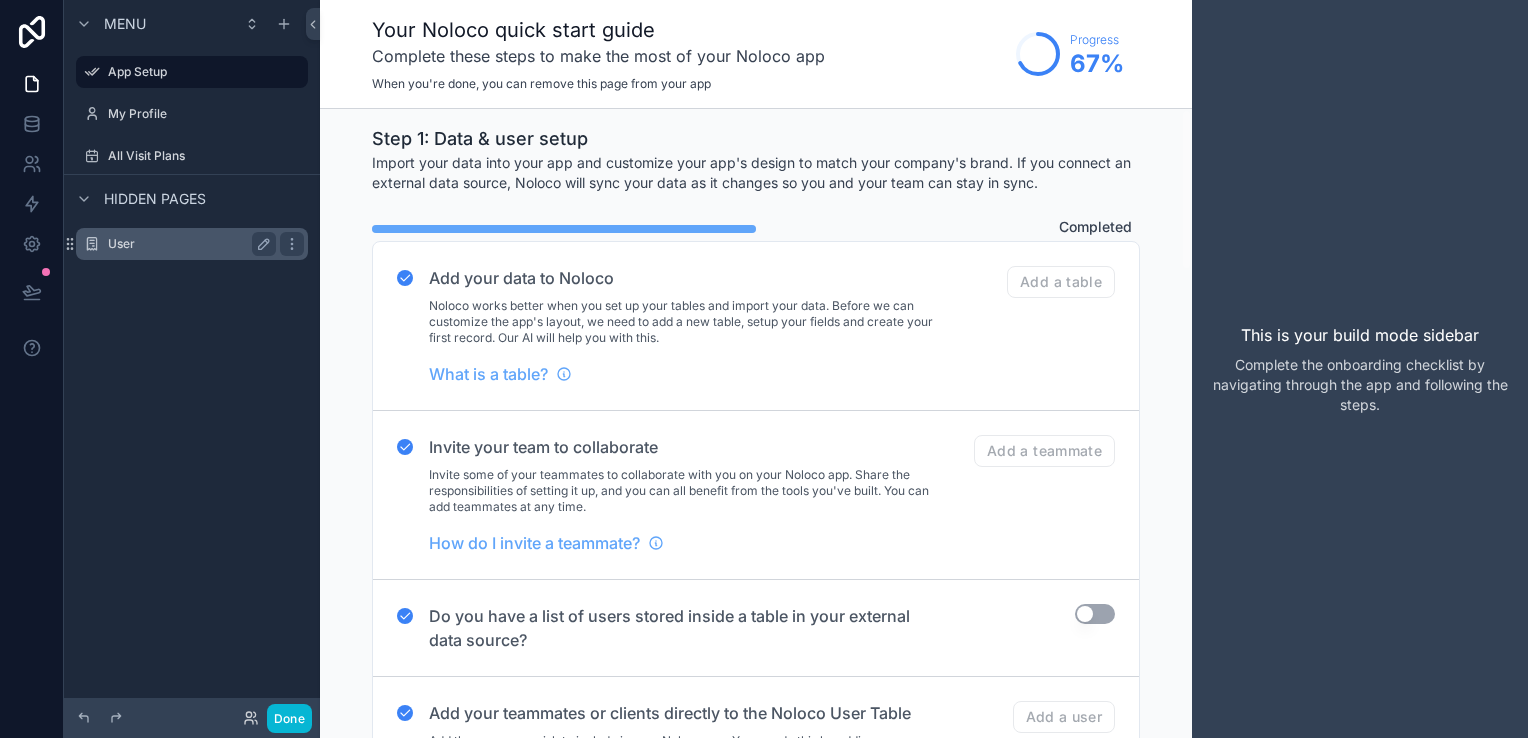 click on "User" at bounding box center [188, 244] 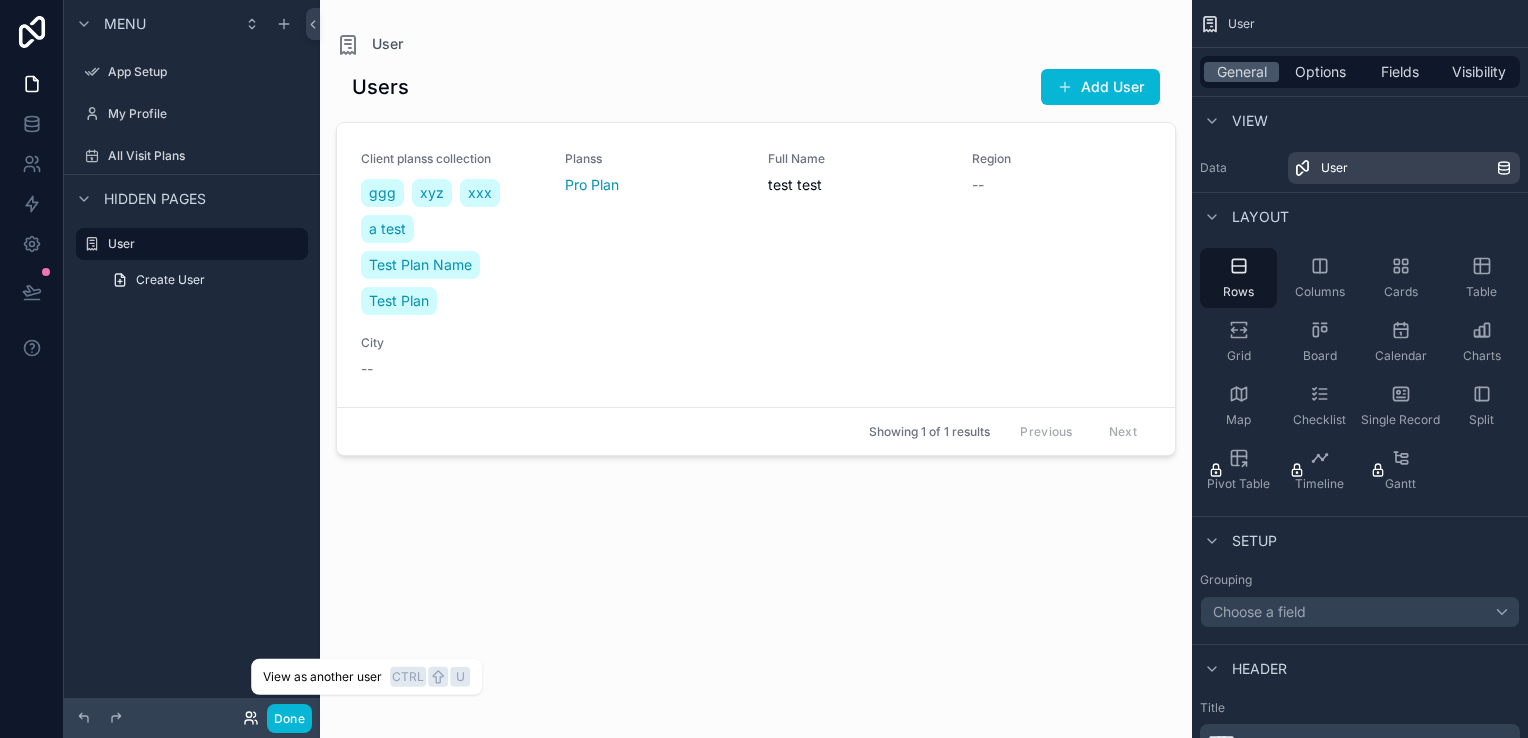 click 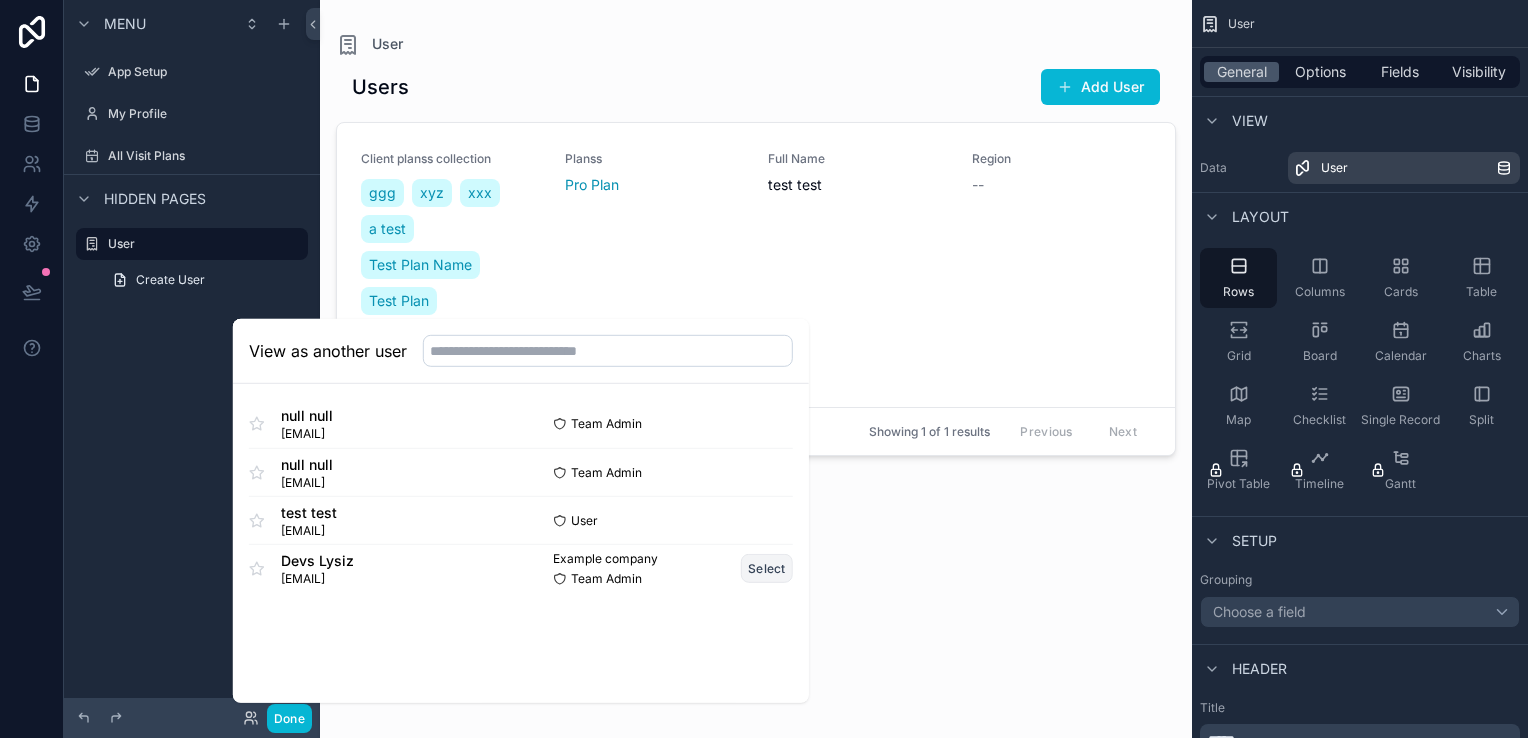 click on "Select" at bounding box center [767, 568] 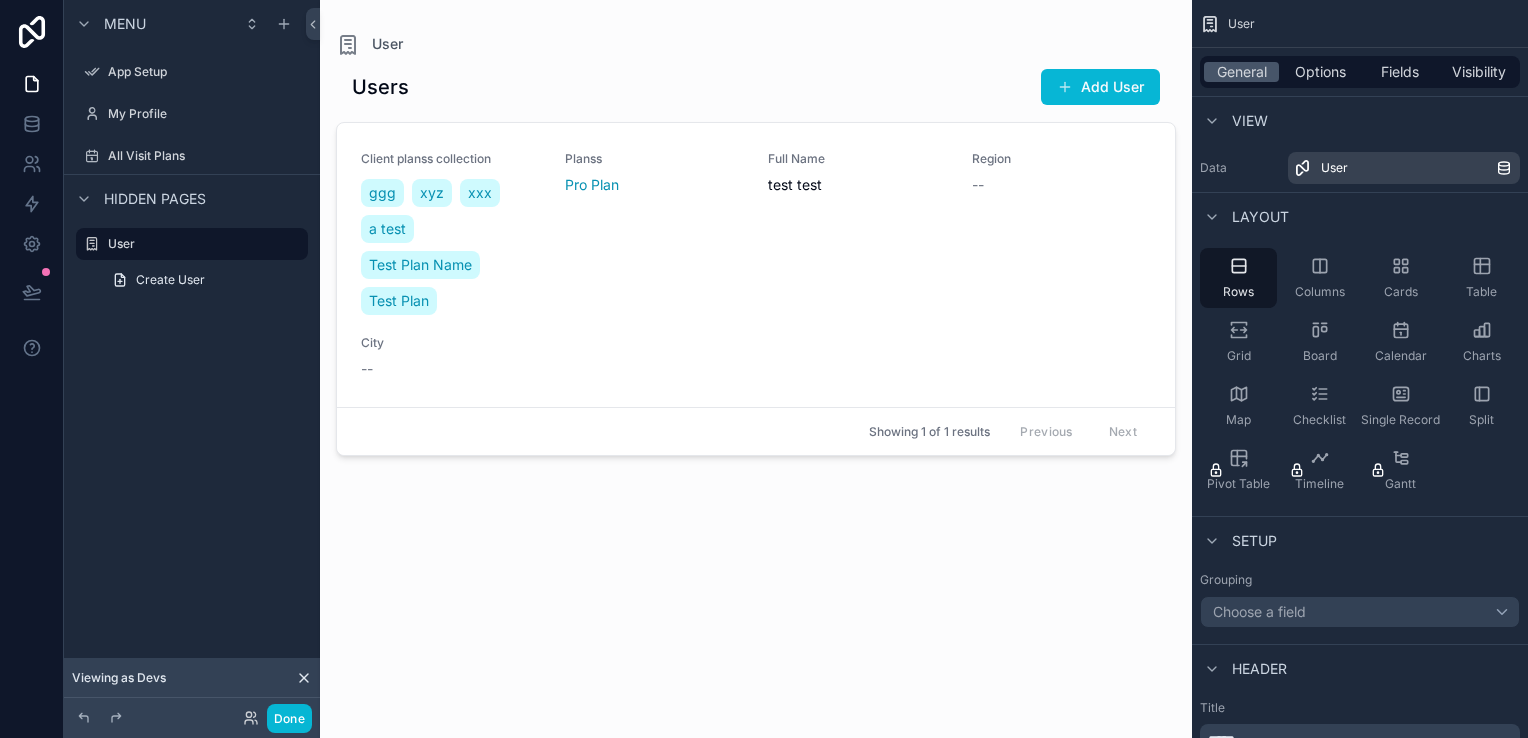 scroll, scrollTop: 0, scrollLeft: 0, axis: both 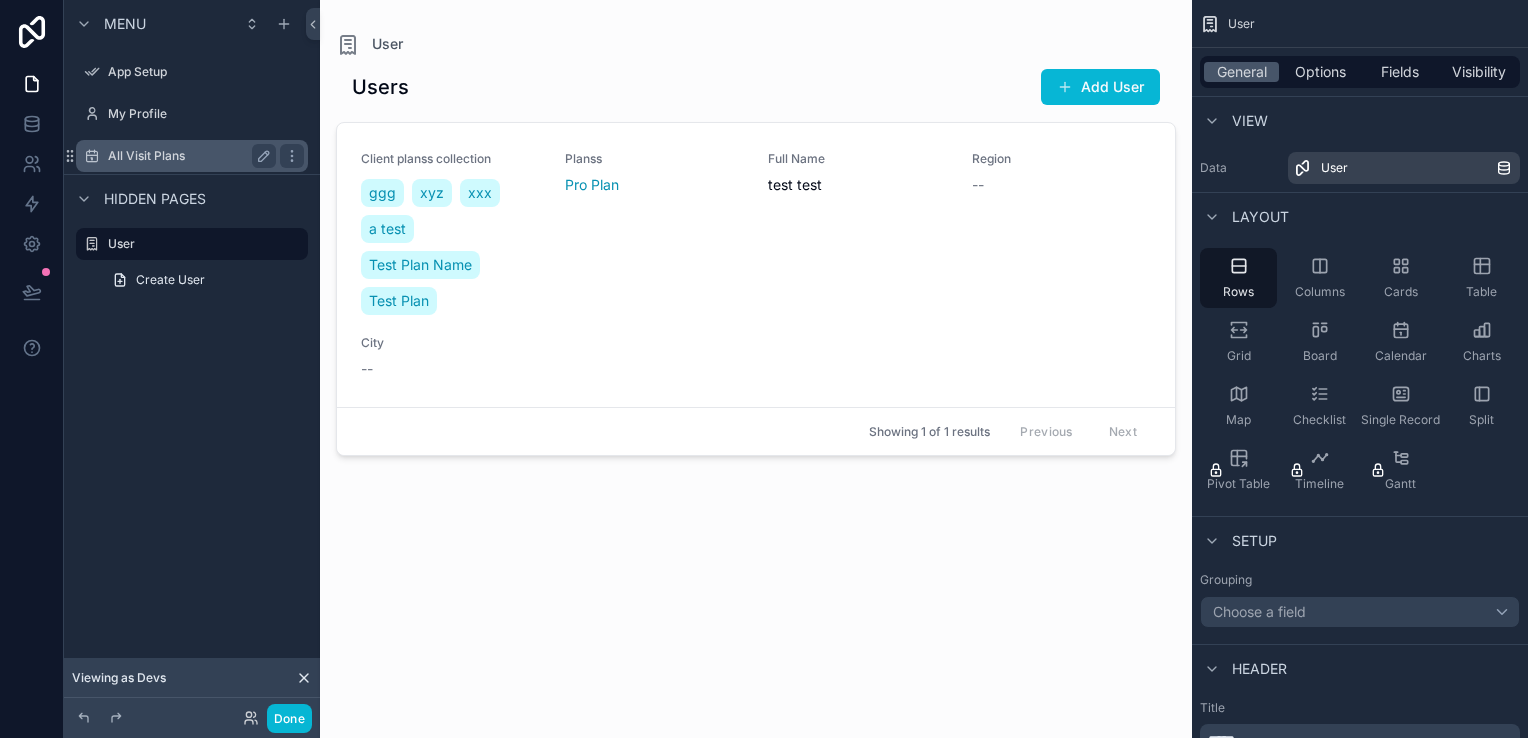 click on "All Visit Plans" at bounding box center [188, 156] 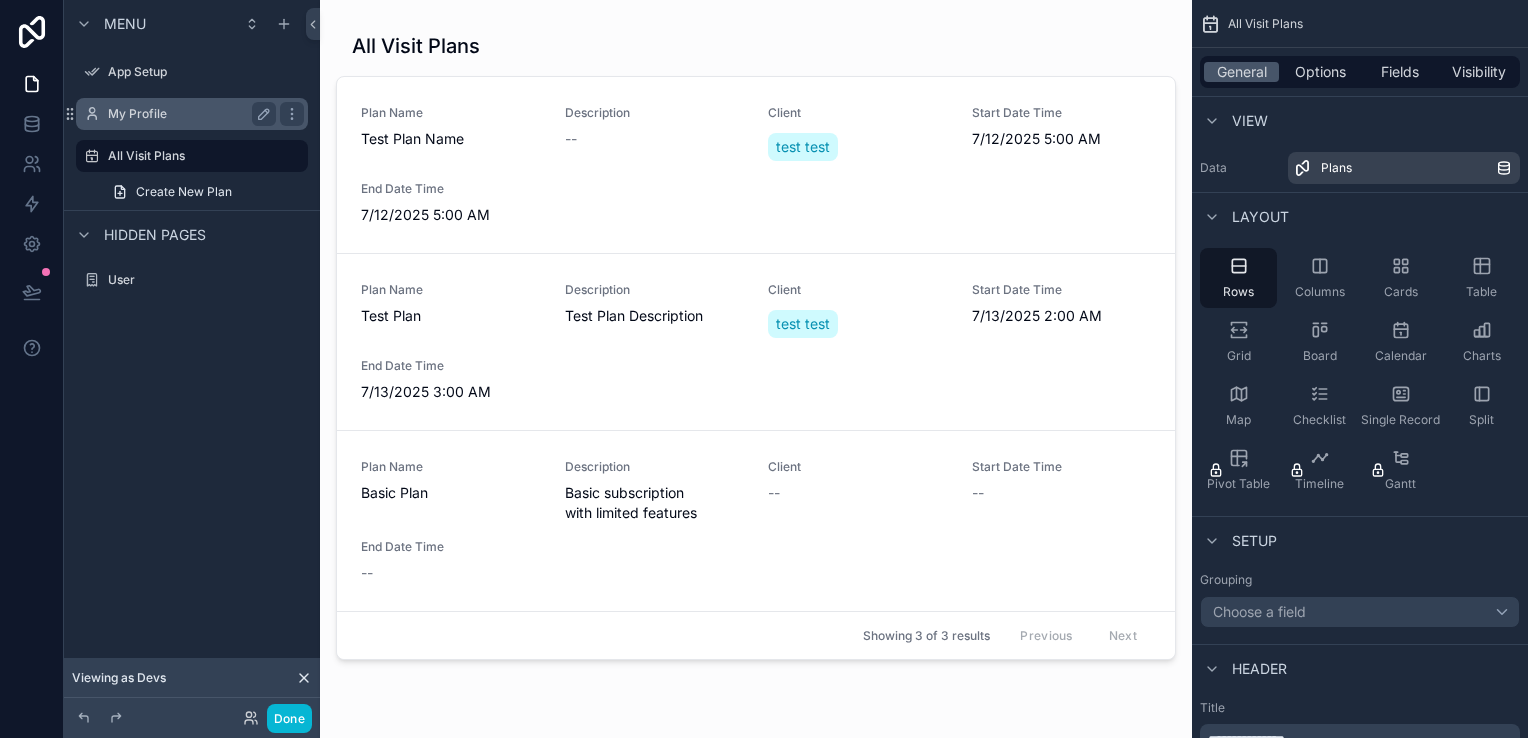 click on "My Profile" at bounding box center (188, 114) 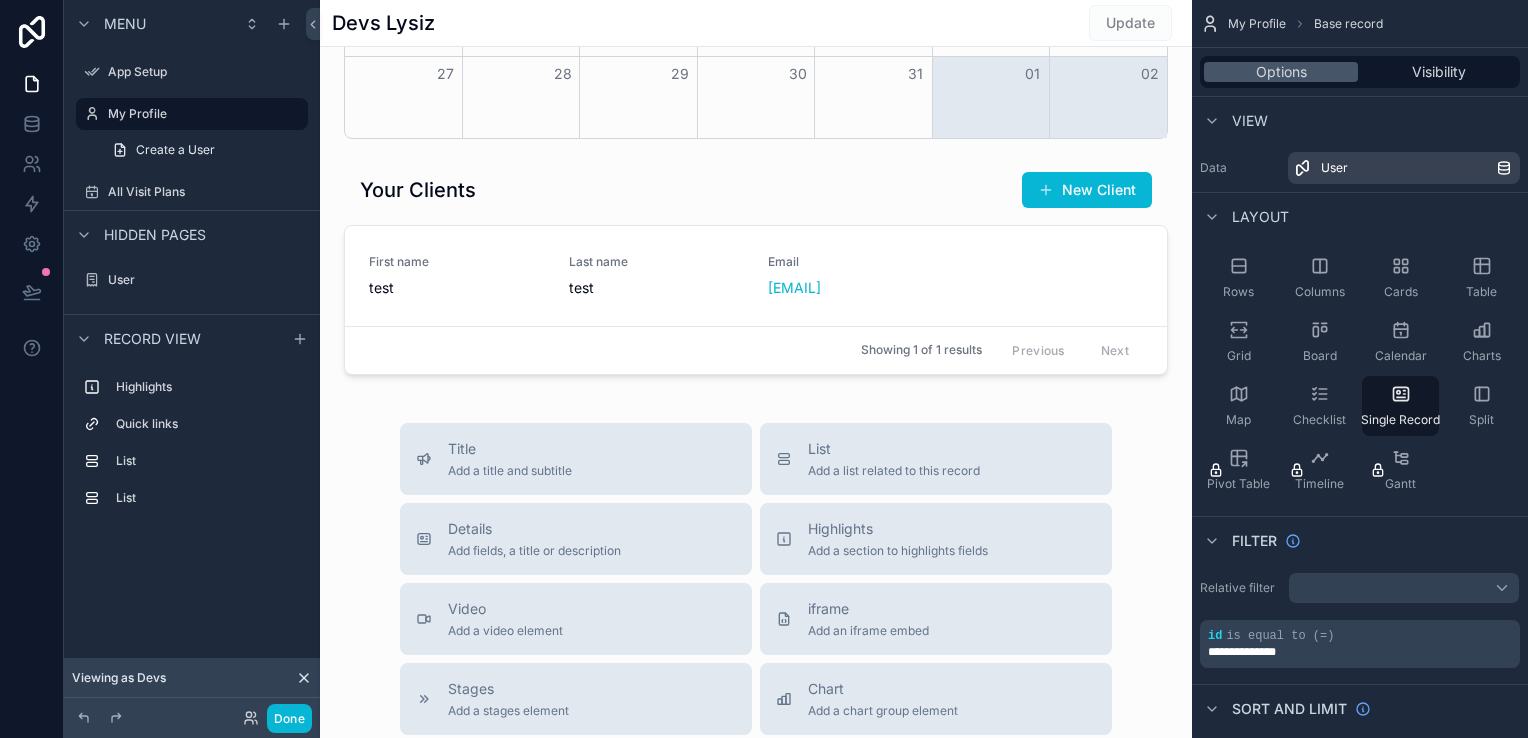 scroll, scrollTop: 700, scrollLeft: 0, axis: vertical 